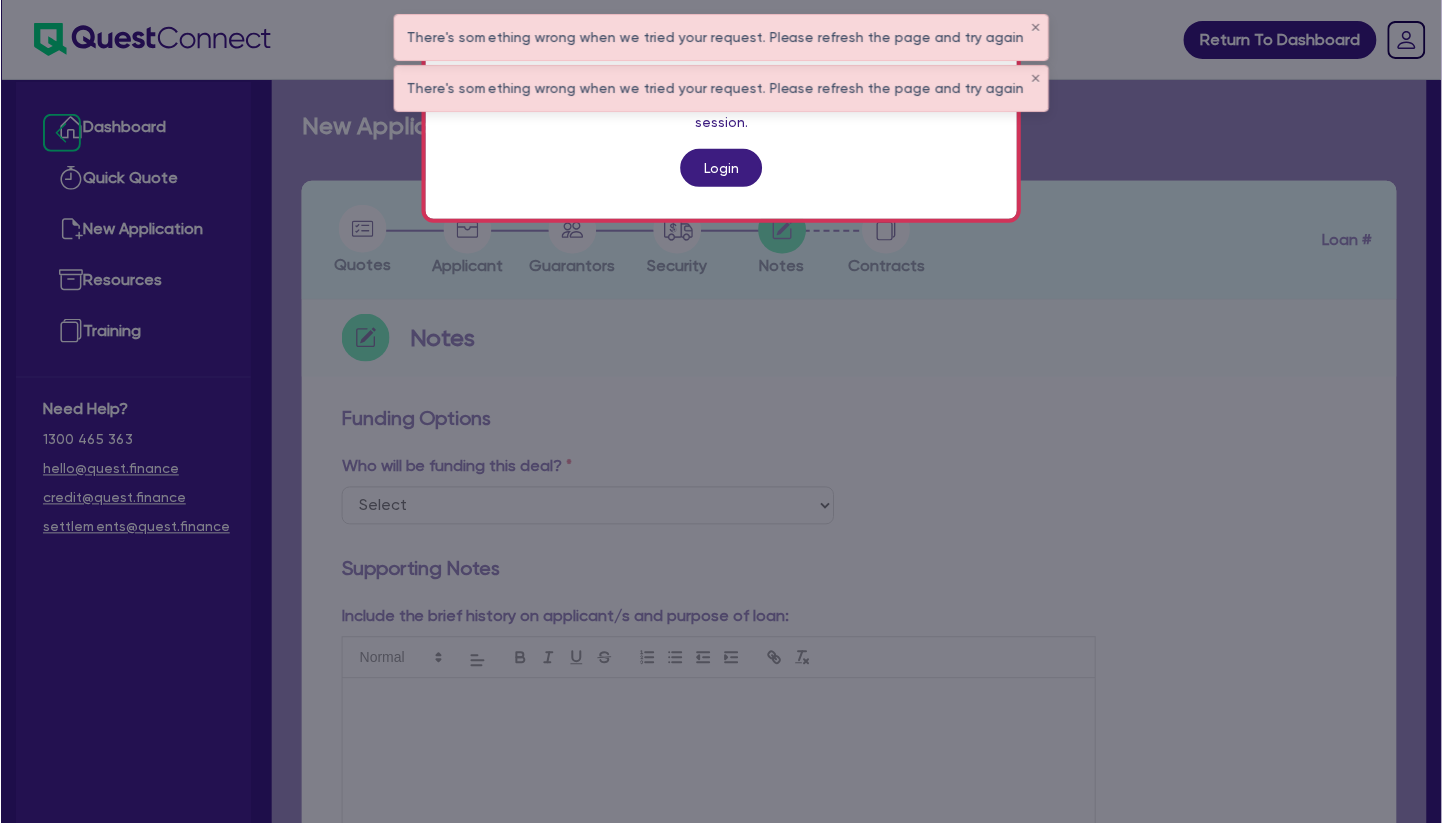 scroll, scrollTop: 0, scrollLeft: 0, axis: both 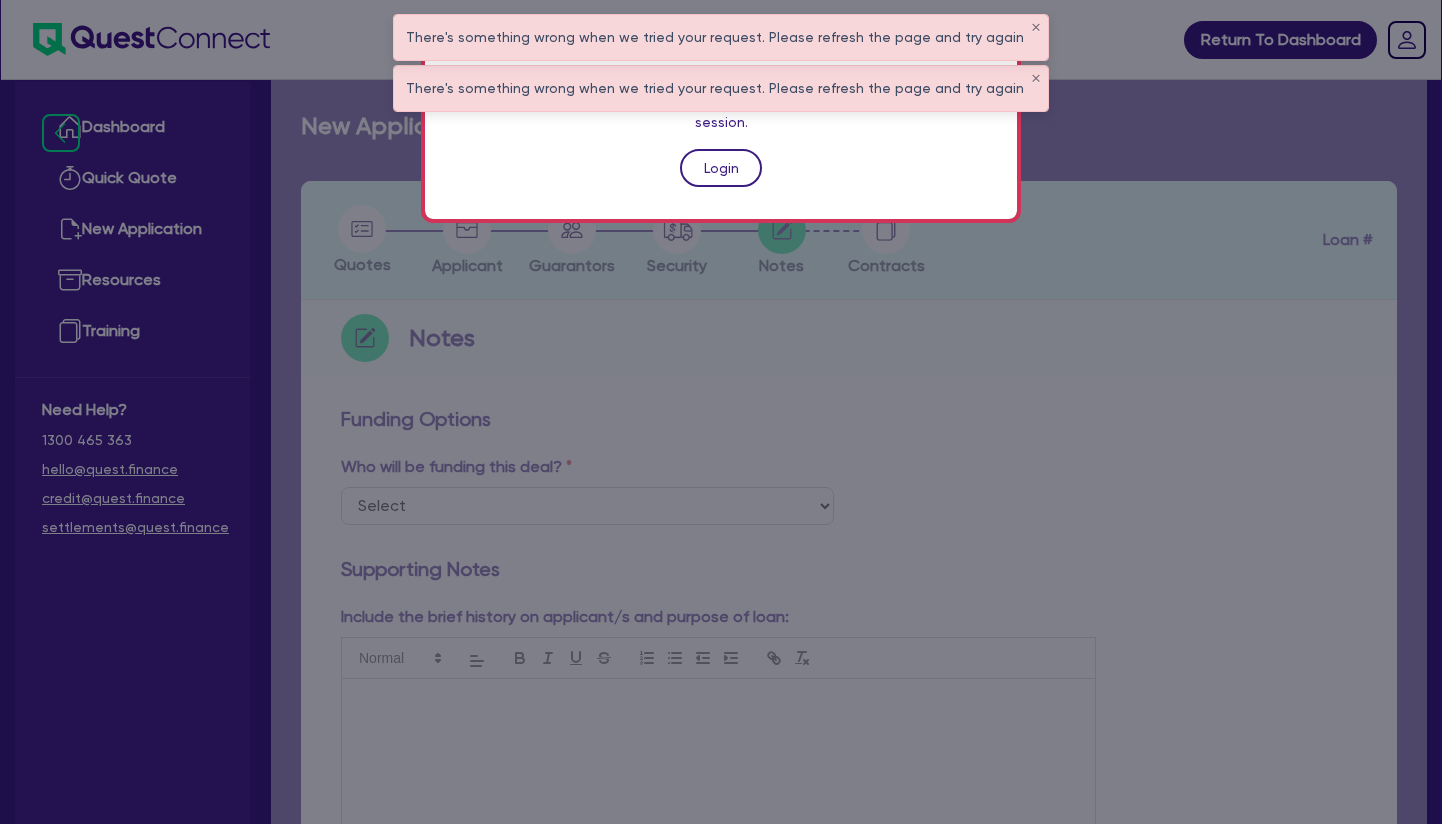 click on "Login" at bounding box center [721, 168] 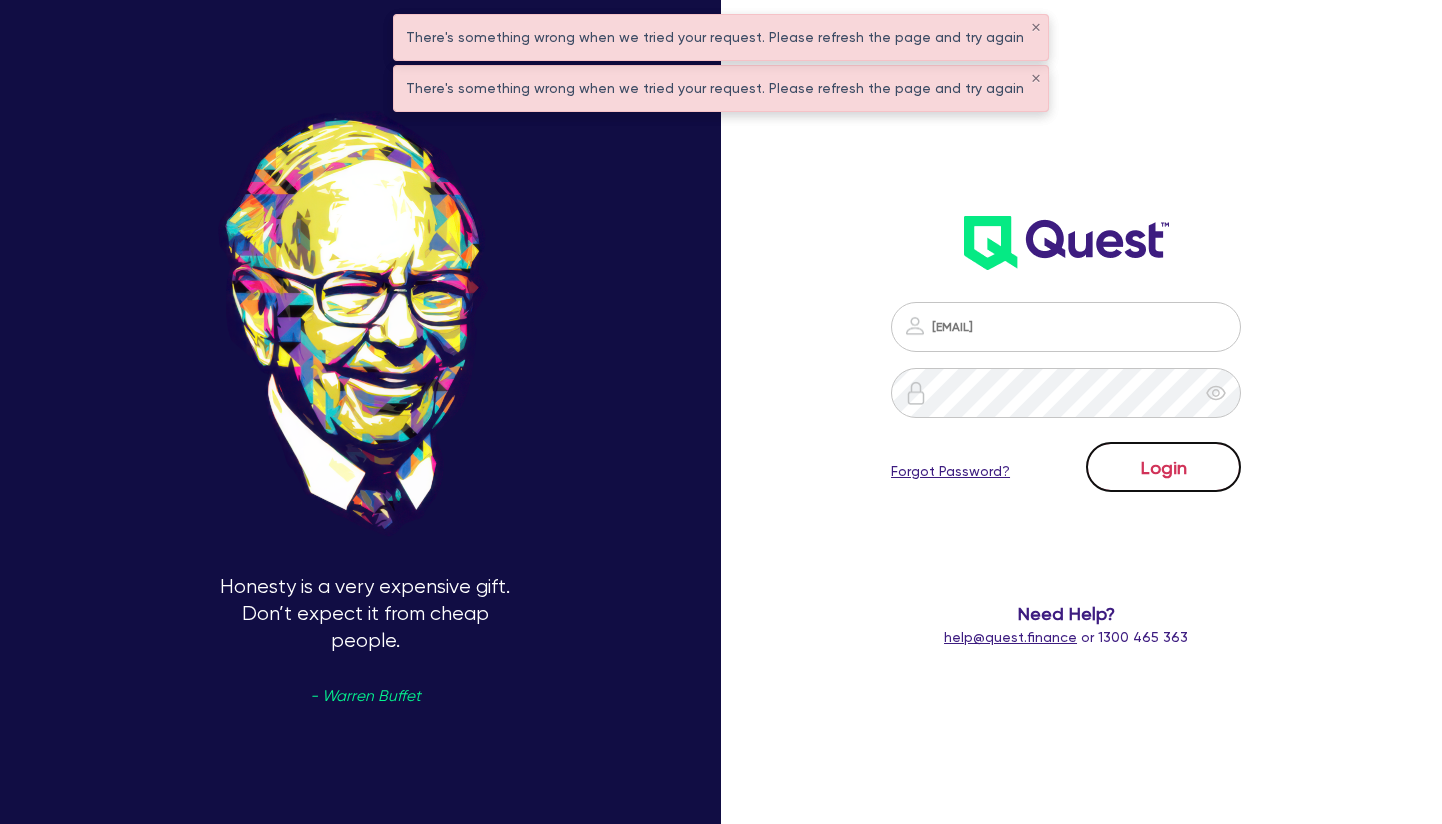 click on "Login" at bounding box center (1163, 467) 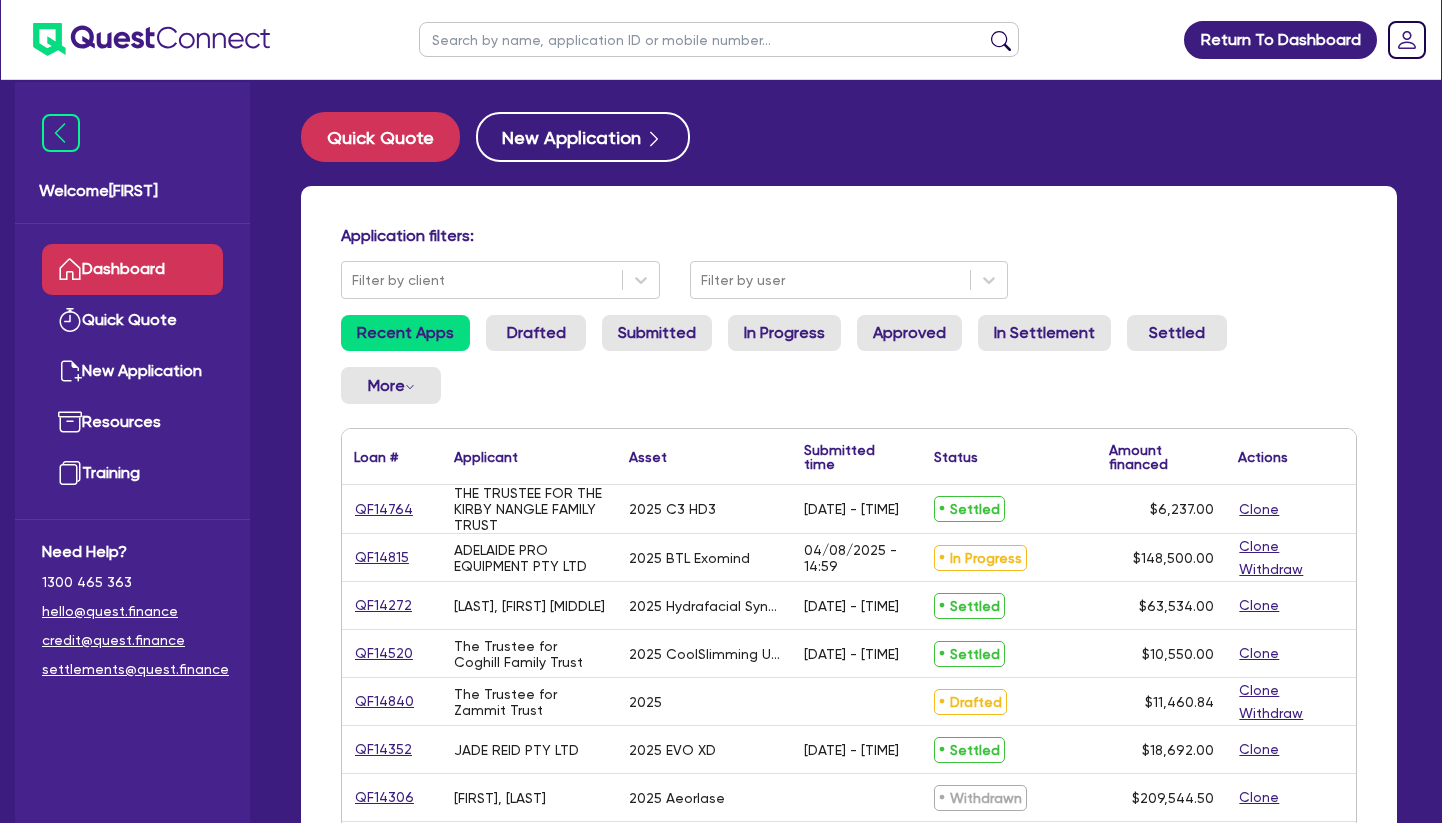 click on "Application filters:" at bounding box center (849, 239) 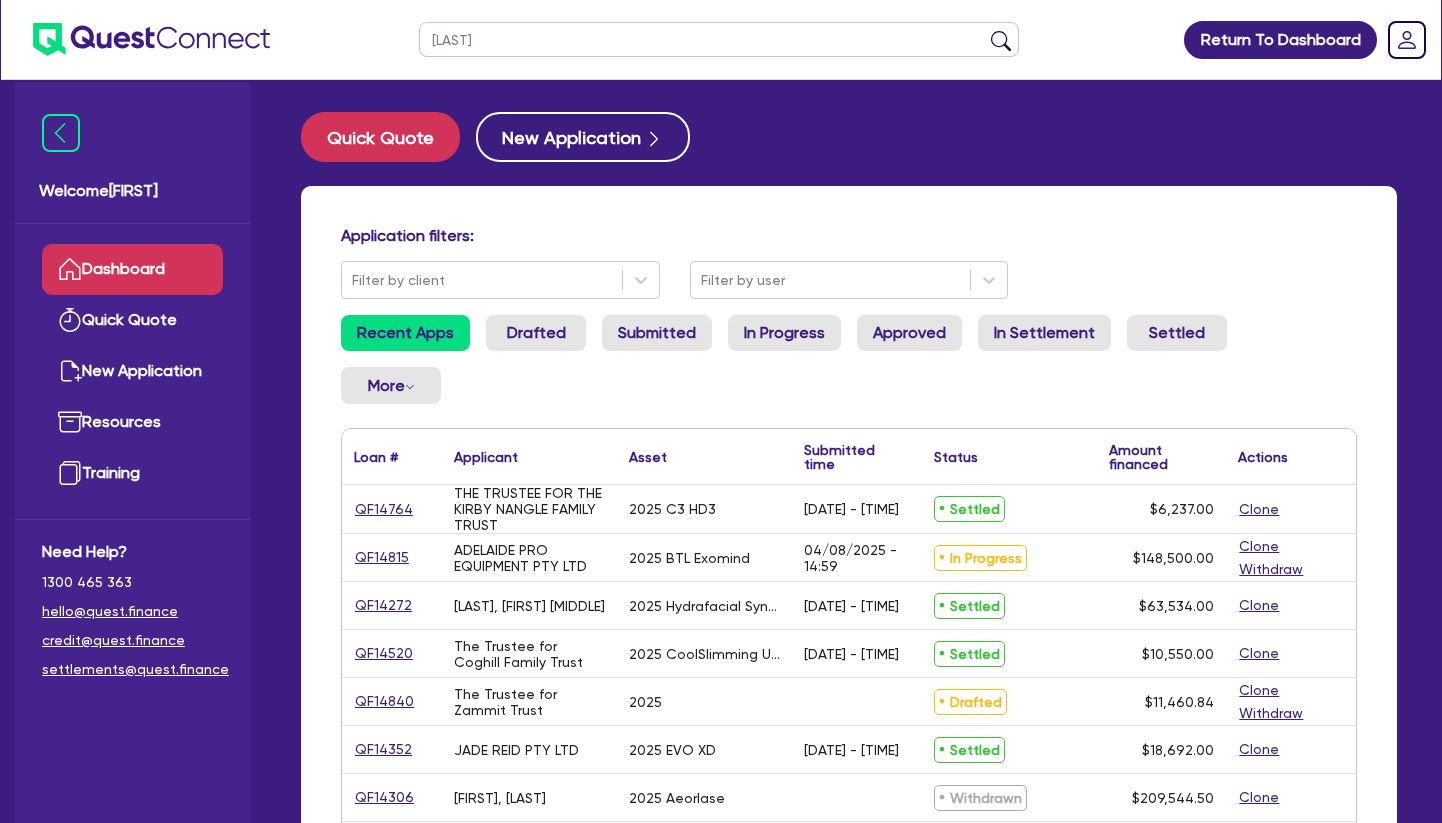 type on "[LAST]" 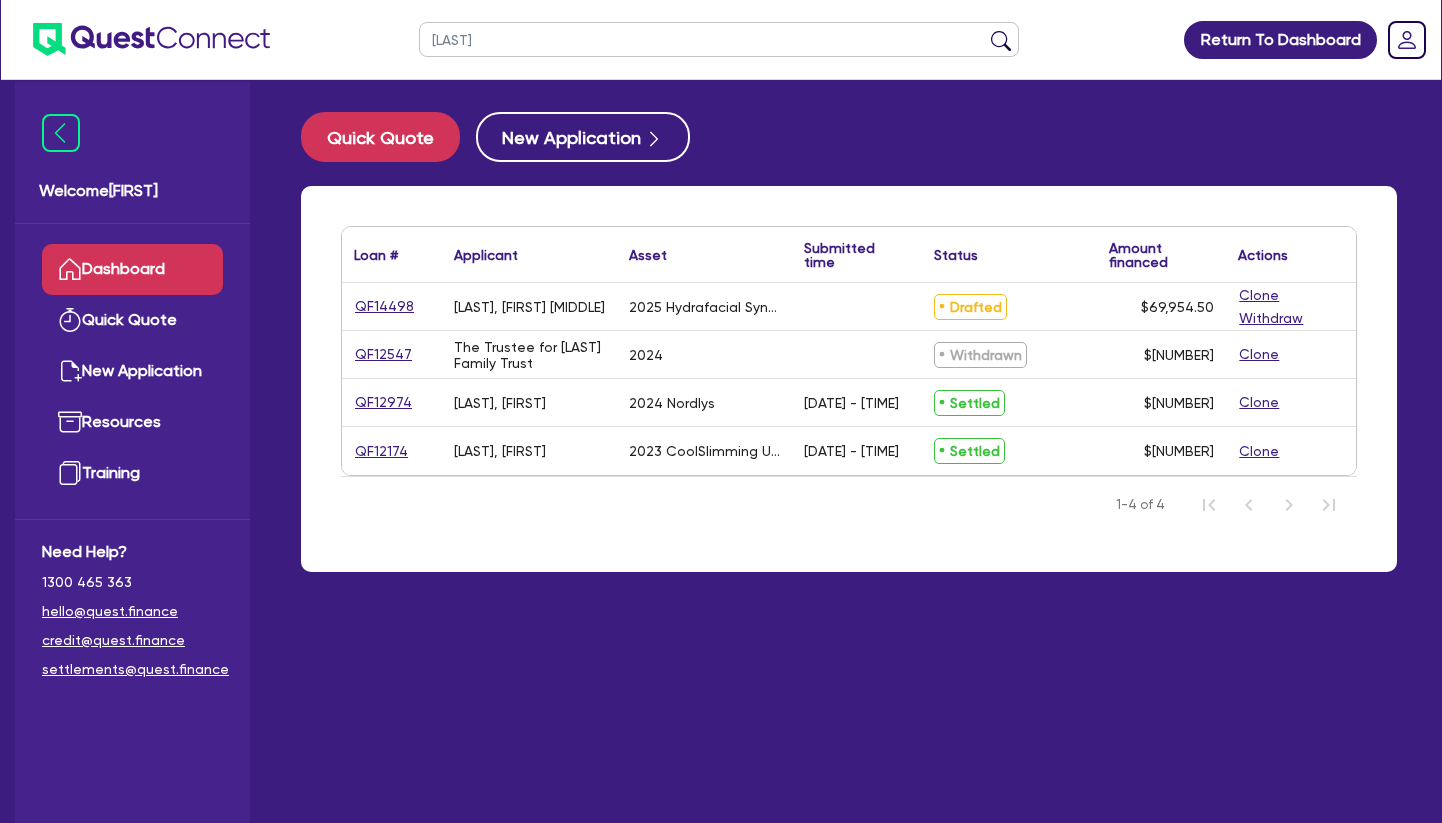 drag, startPoint x: 508, startPoint y: 55, endPoint x: 418, endPoint y: 34, distance: 92.417534 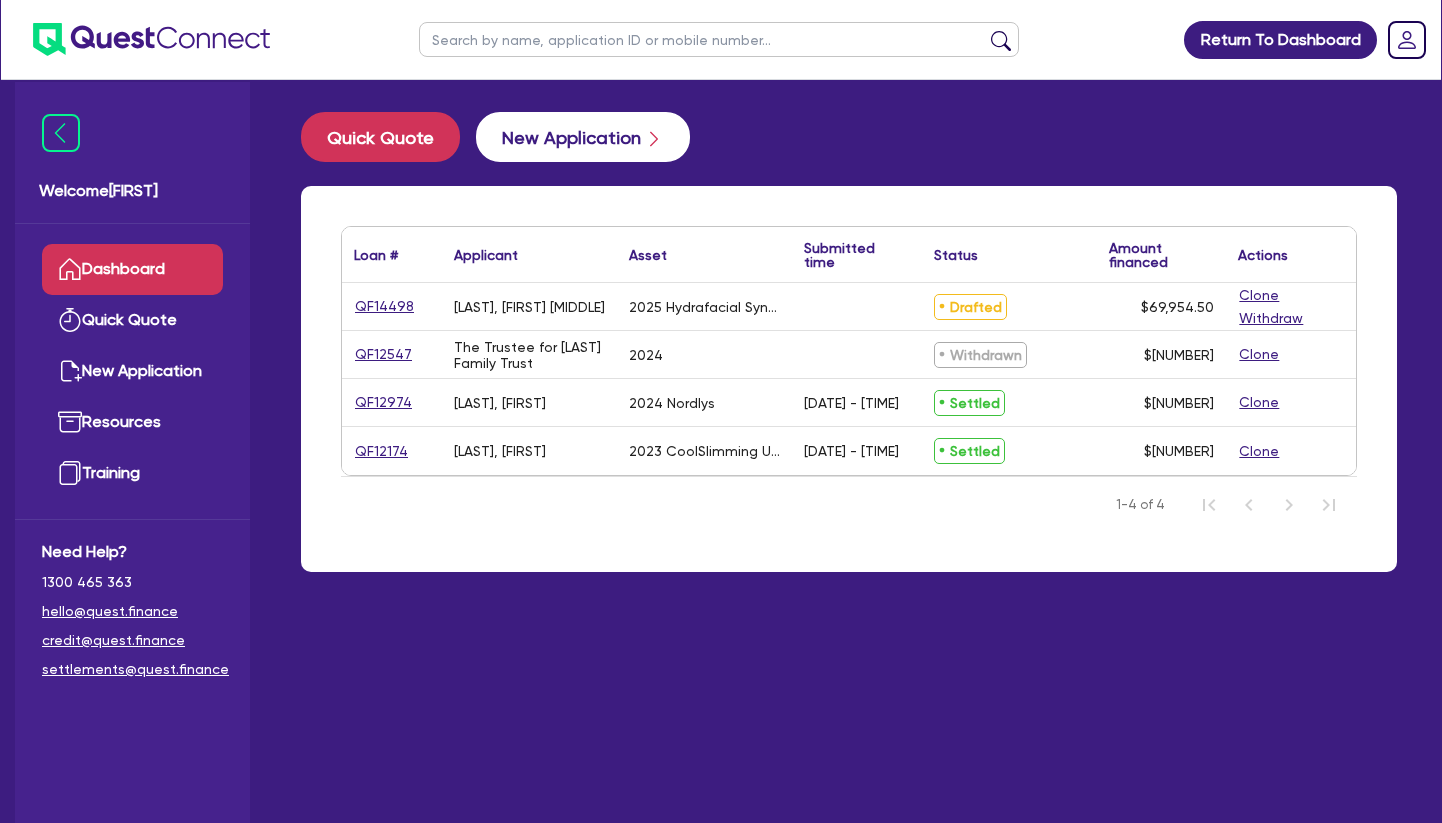 type 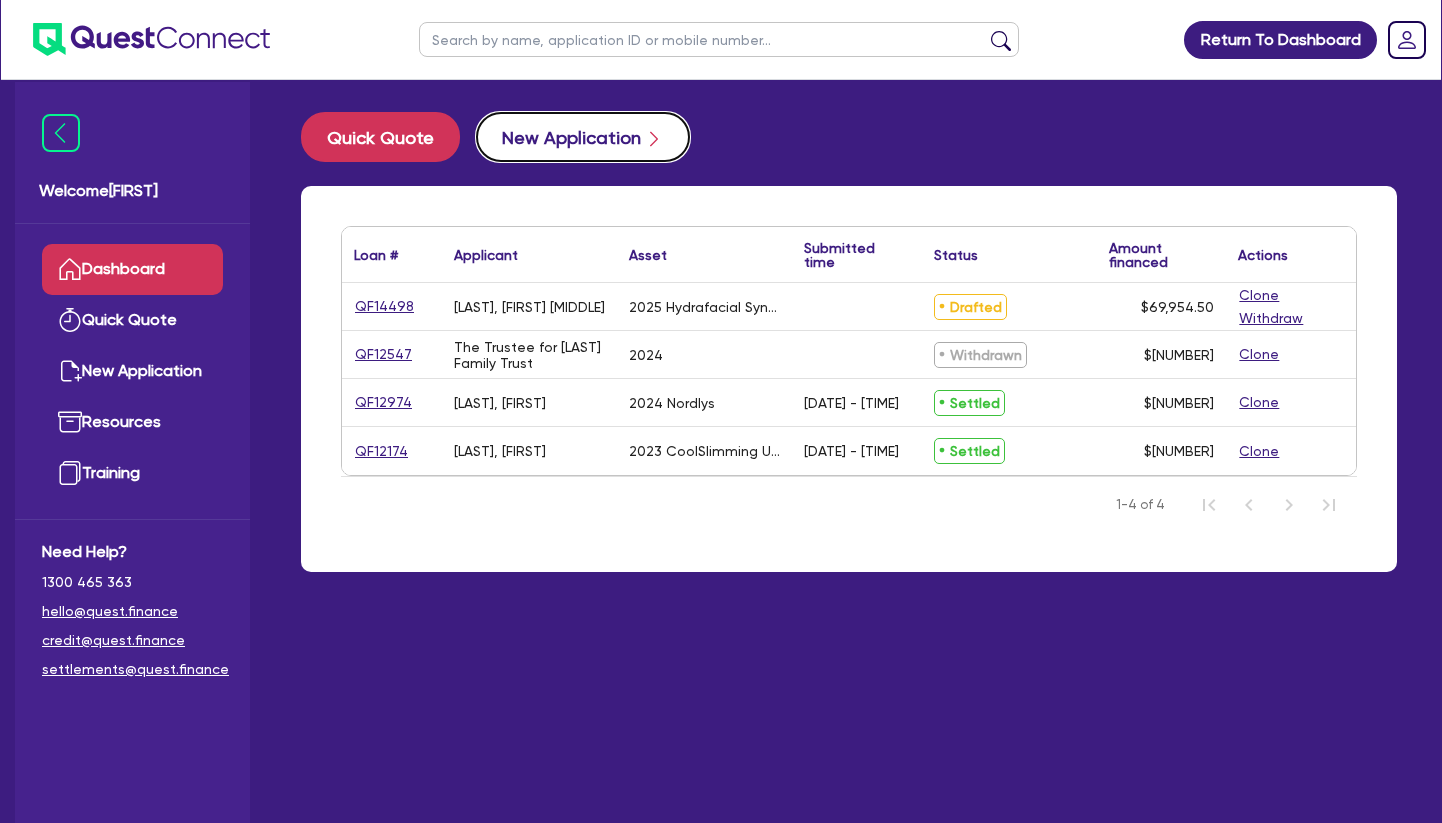 click on "New Application" at bounding box center [583, 137] 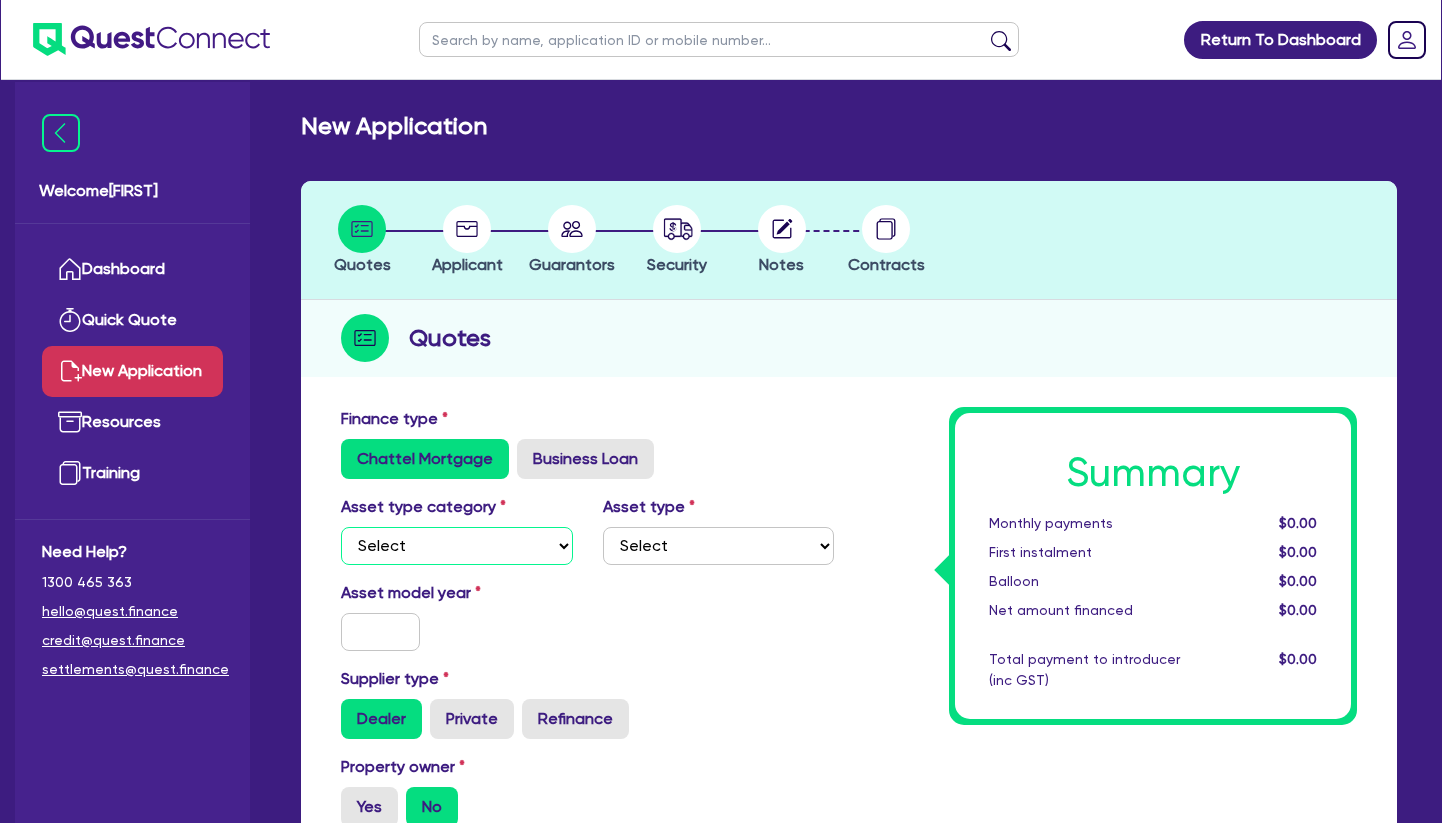 click on "Select Cars and light trucks Primary assets Secondary assets Tertiary assets" at bounding box center [457, 546] 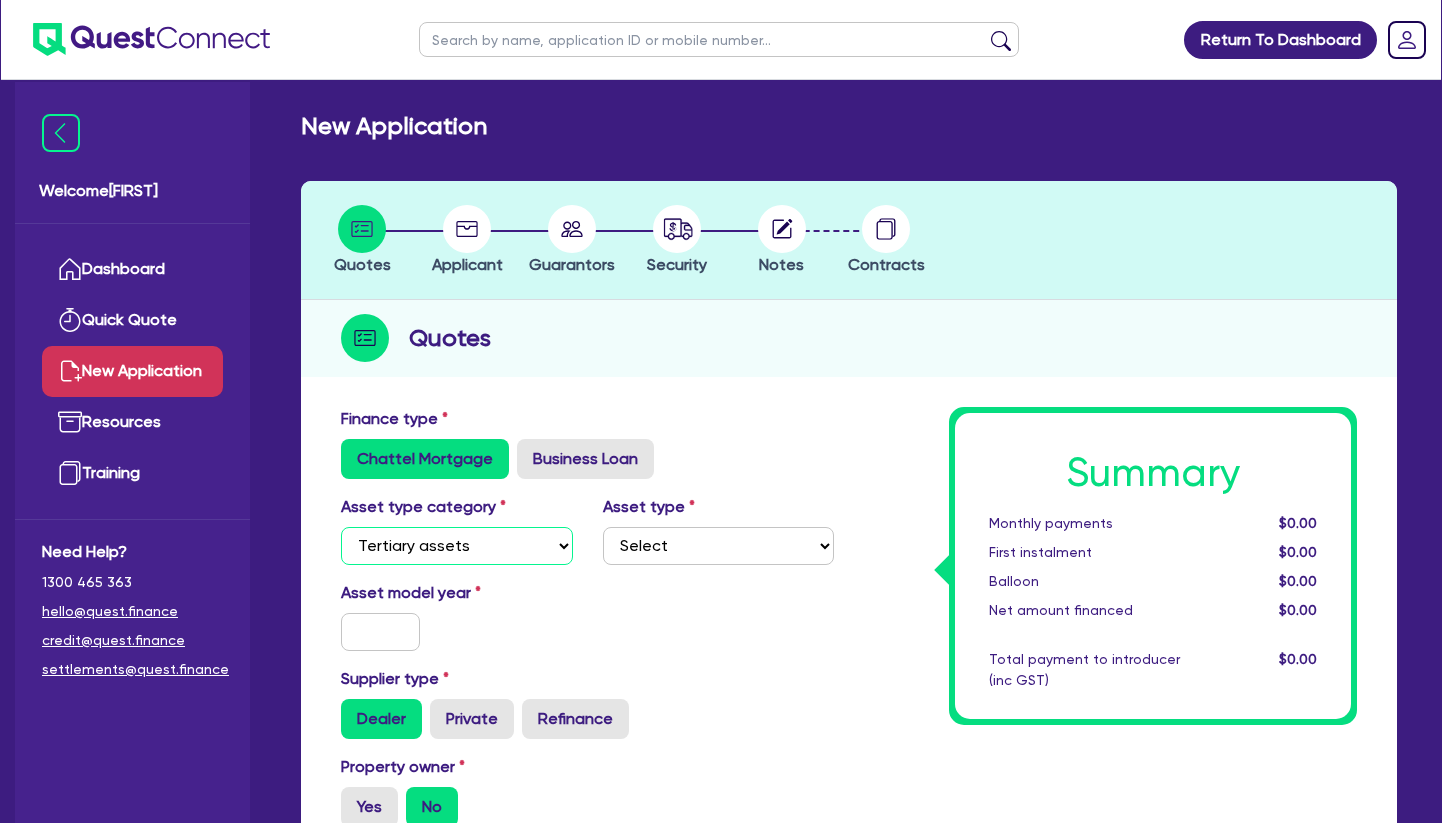click on "Tertiary assets" at bounding box center [0, 0] 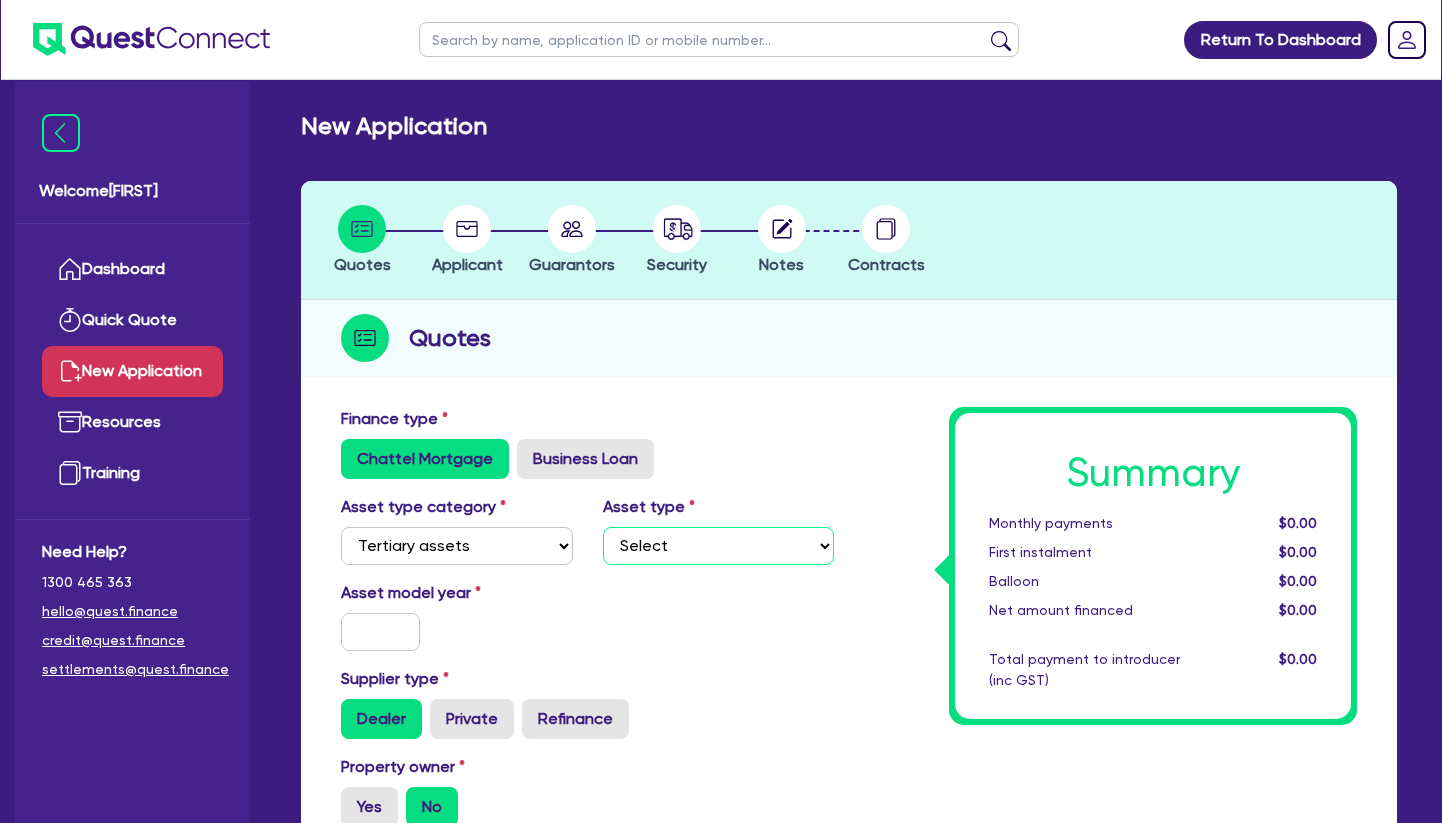 click on "Select Beauty equipment IT equipment IT software Watercraft Other" at bounding box center [719, 546] 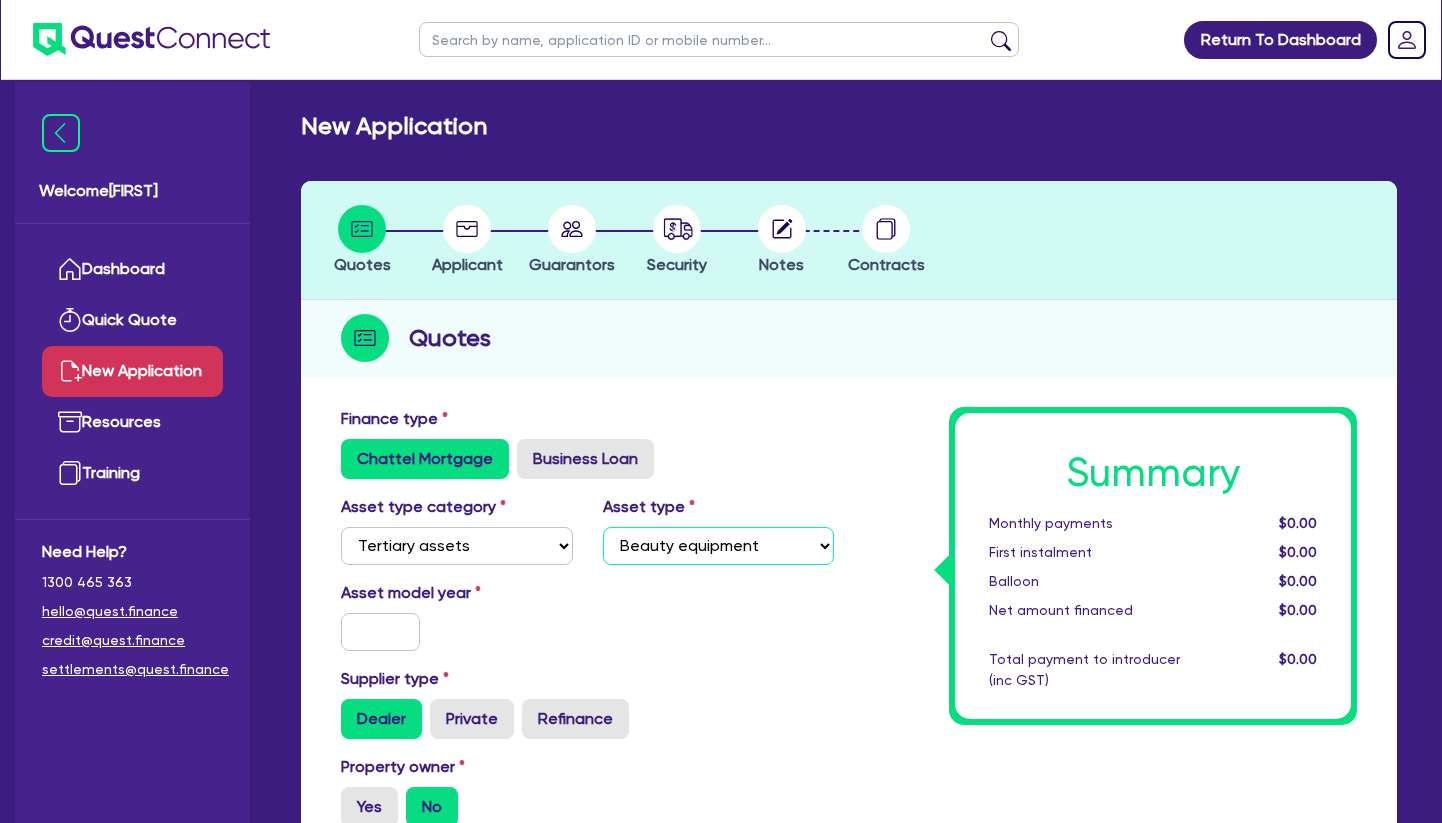 click on "Beauty equipment" at bounding box center (0, 0) 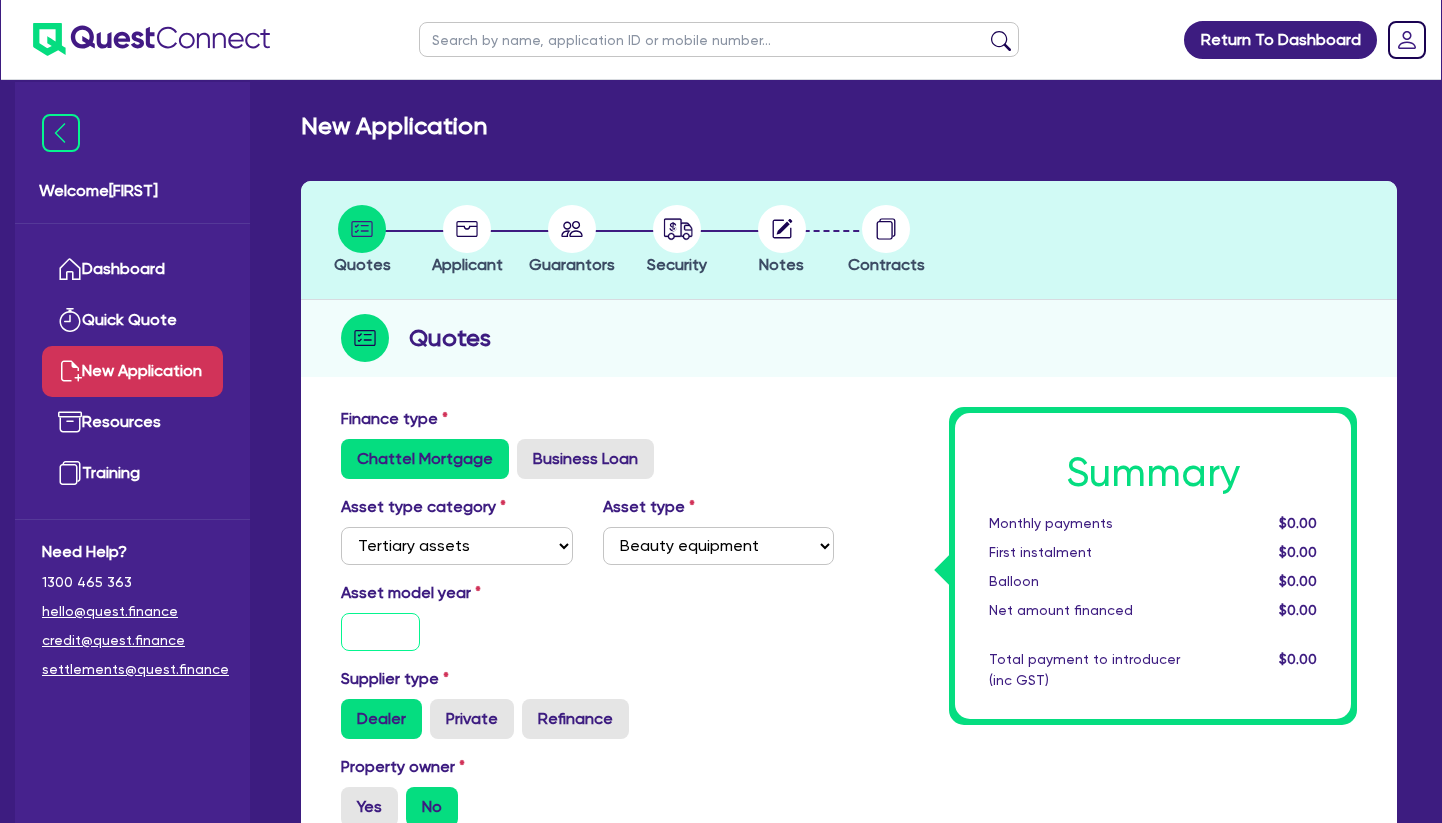 click at bounding box center [380, 632] 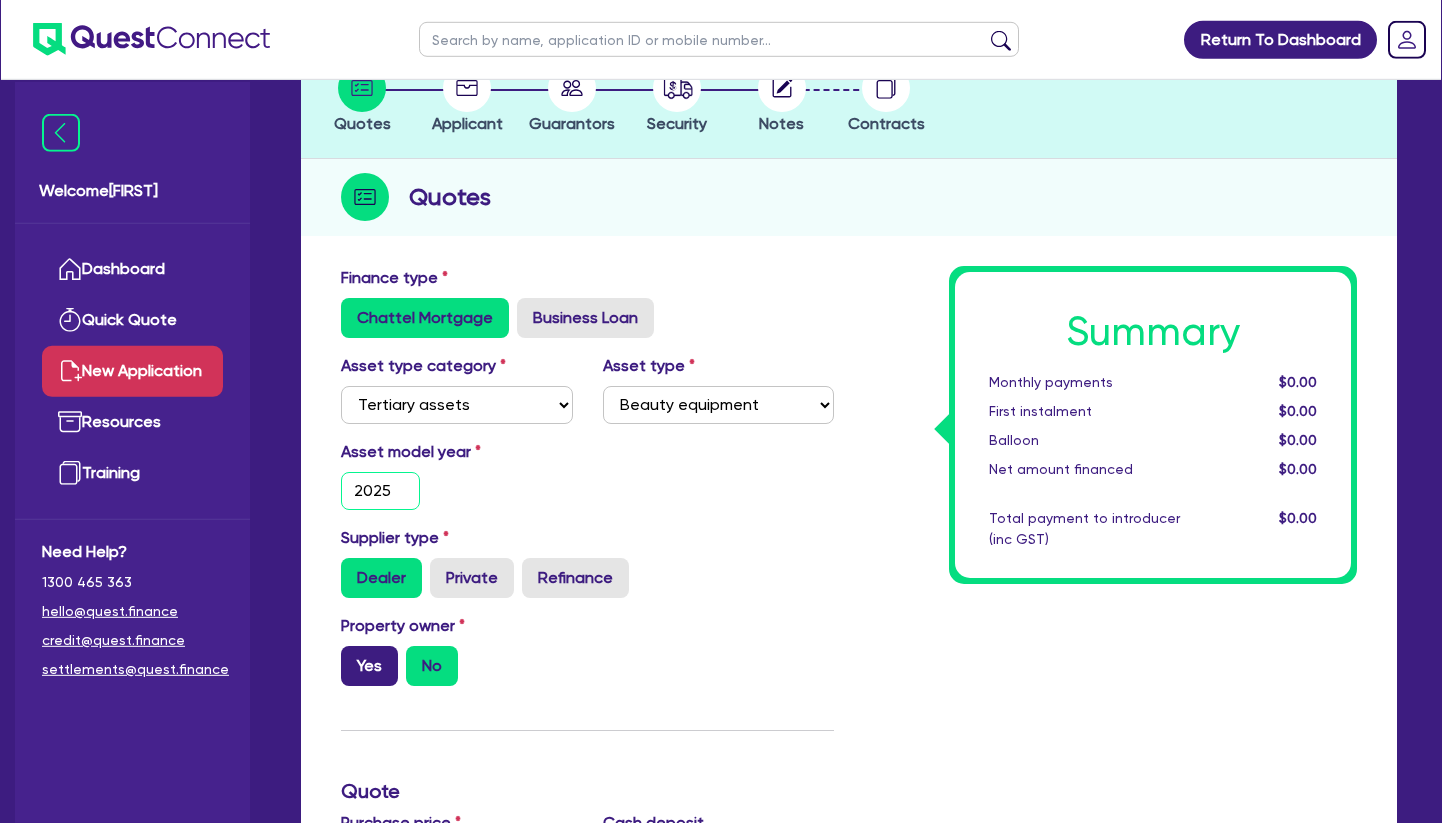 scroll, scrollTop: 204, scrollLeft: 0, axis: vertical 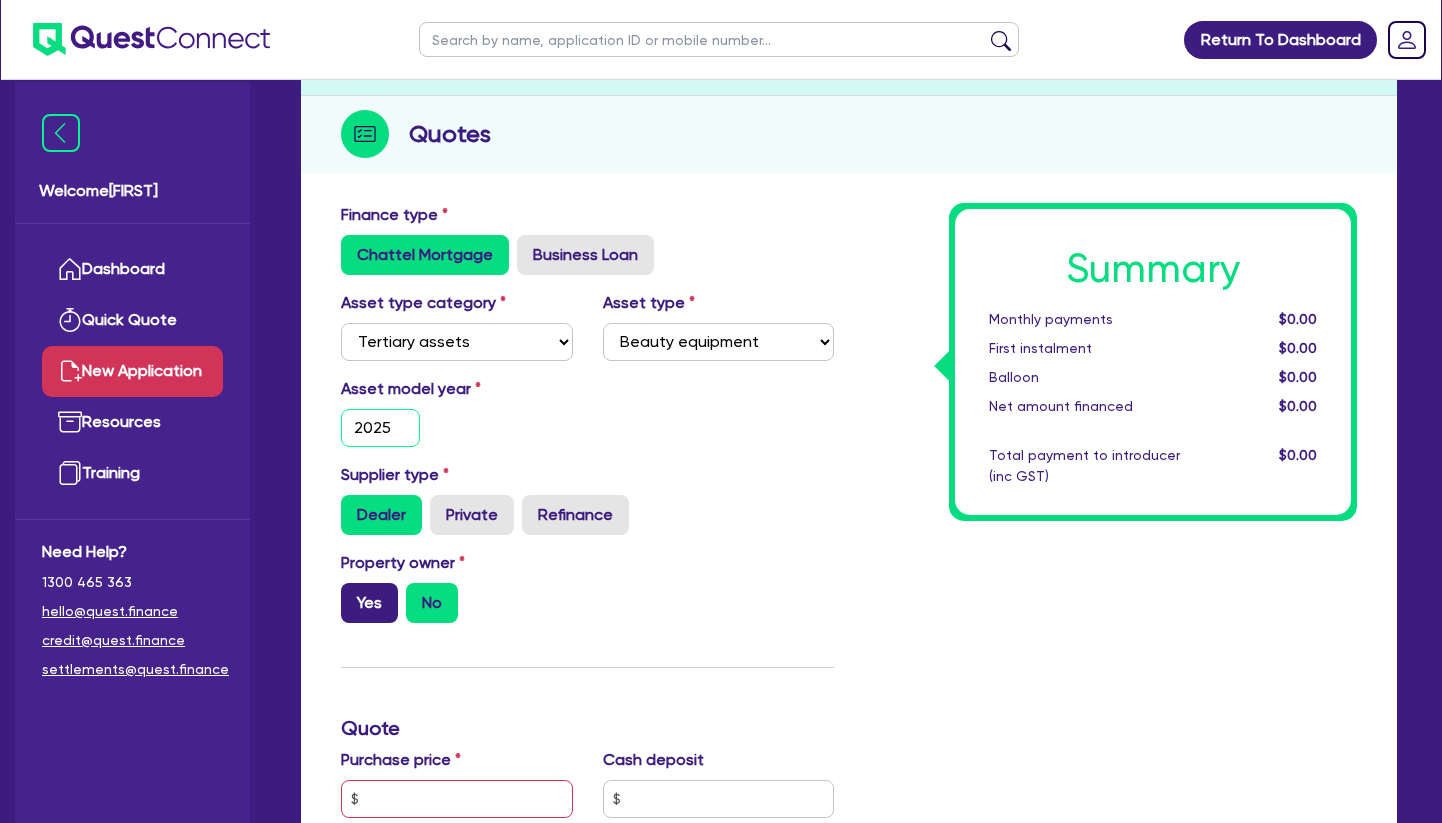 type on "2025" 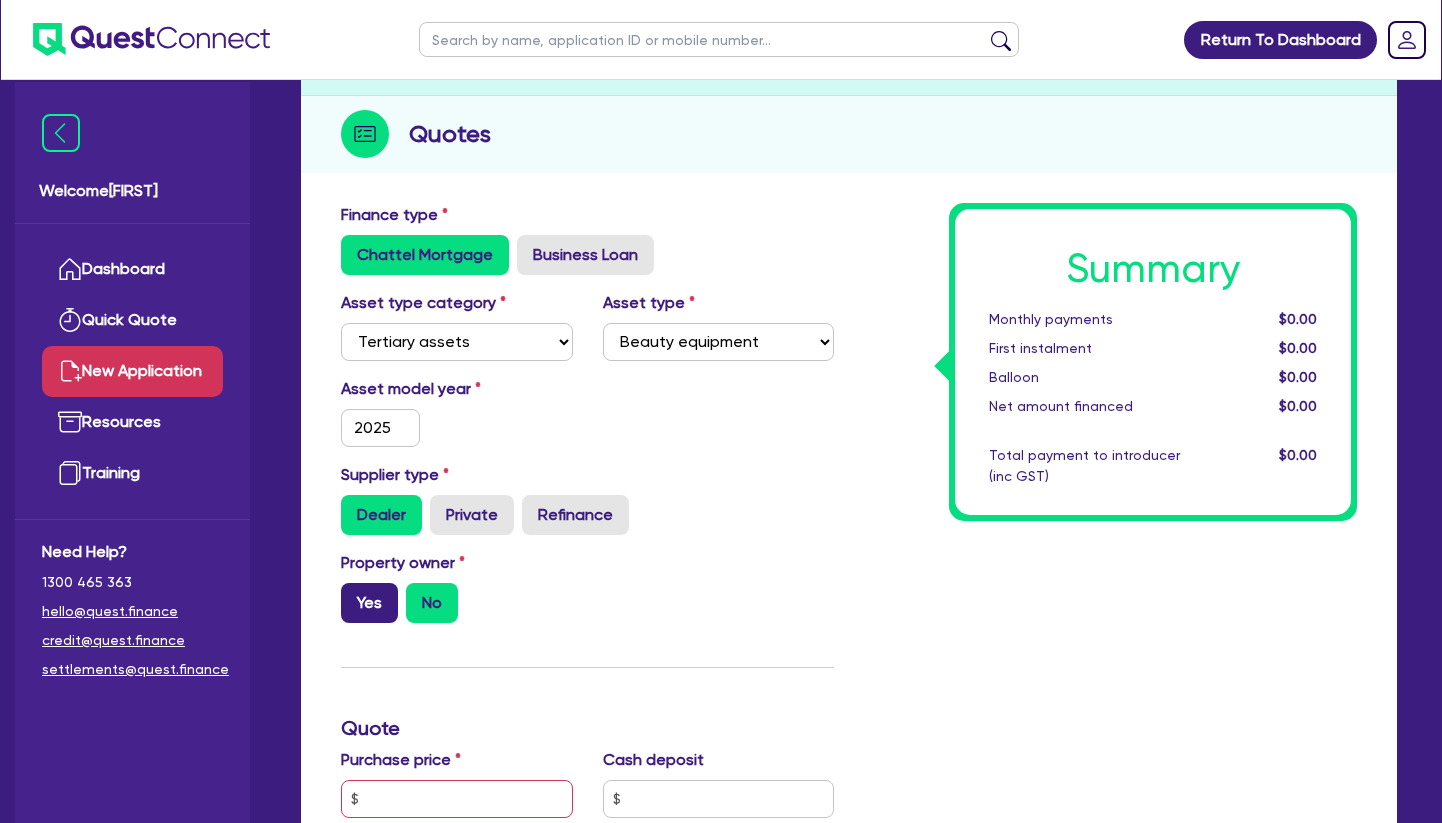 click on "Yes" at bounding box center [369, 603] 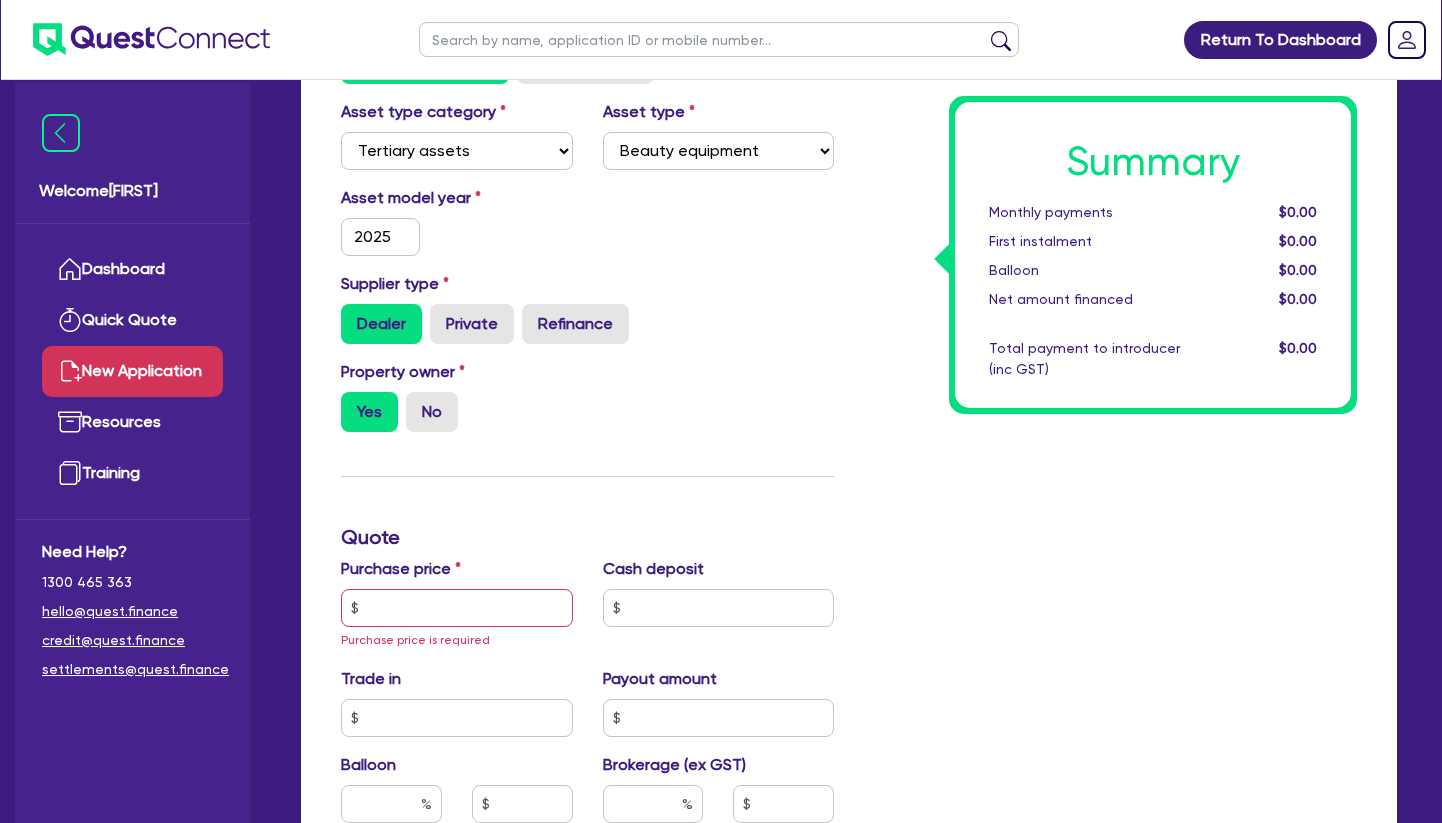 scroll, scrollTop: 510, scrollLeft: 0, axis: vertical 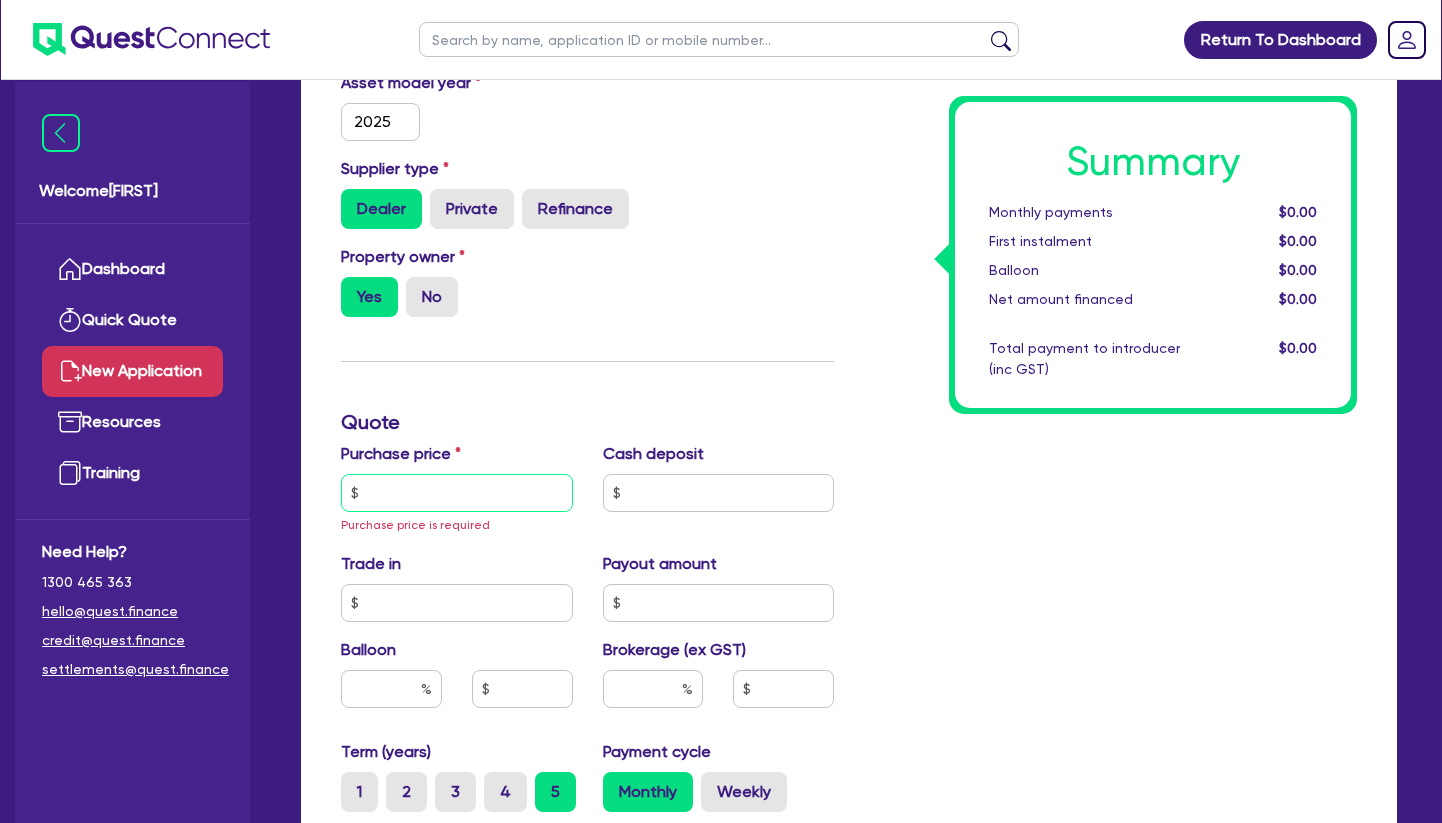 click at bounding box center [457, 493] 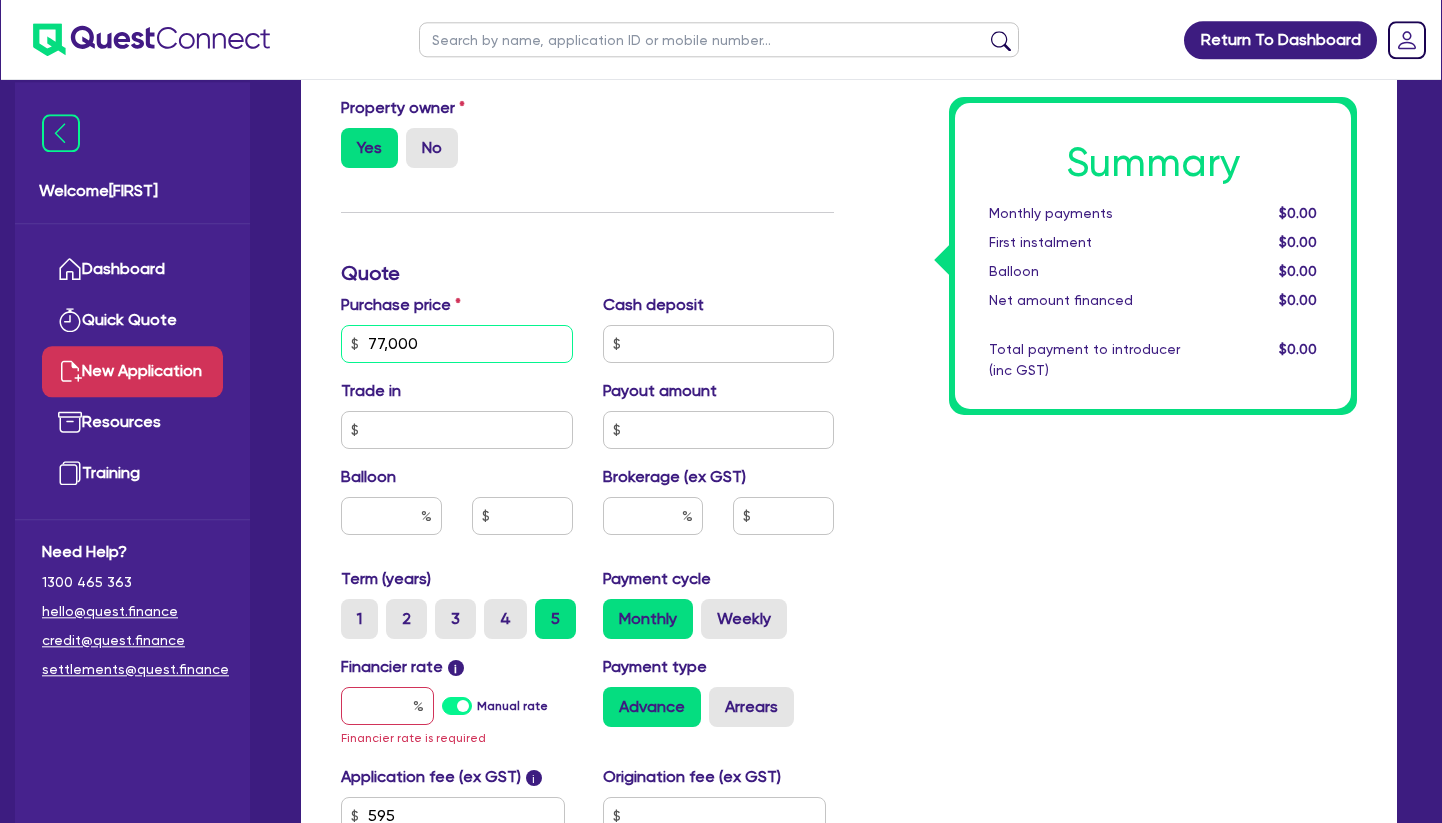 scroll, scrollTop: 714, scrollLeft: 0, axis: vertical 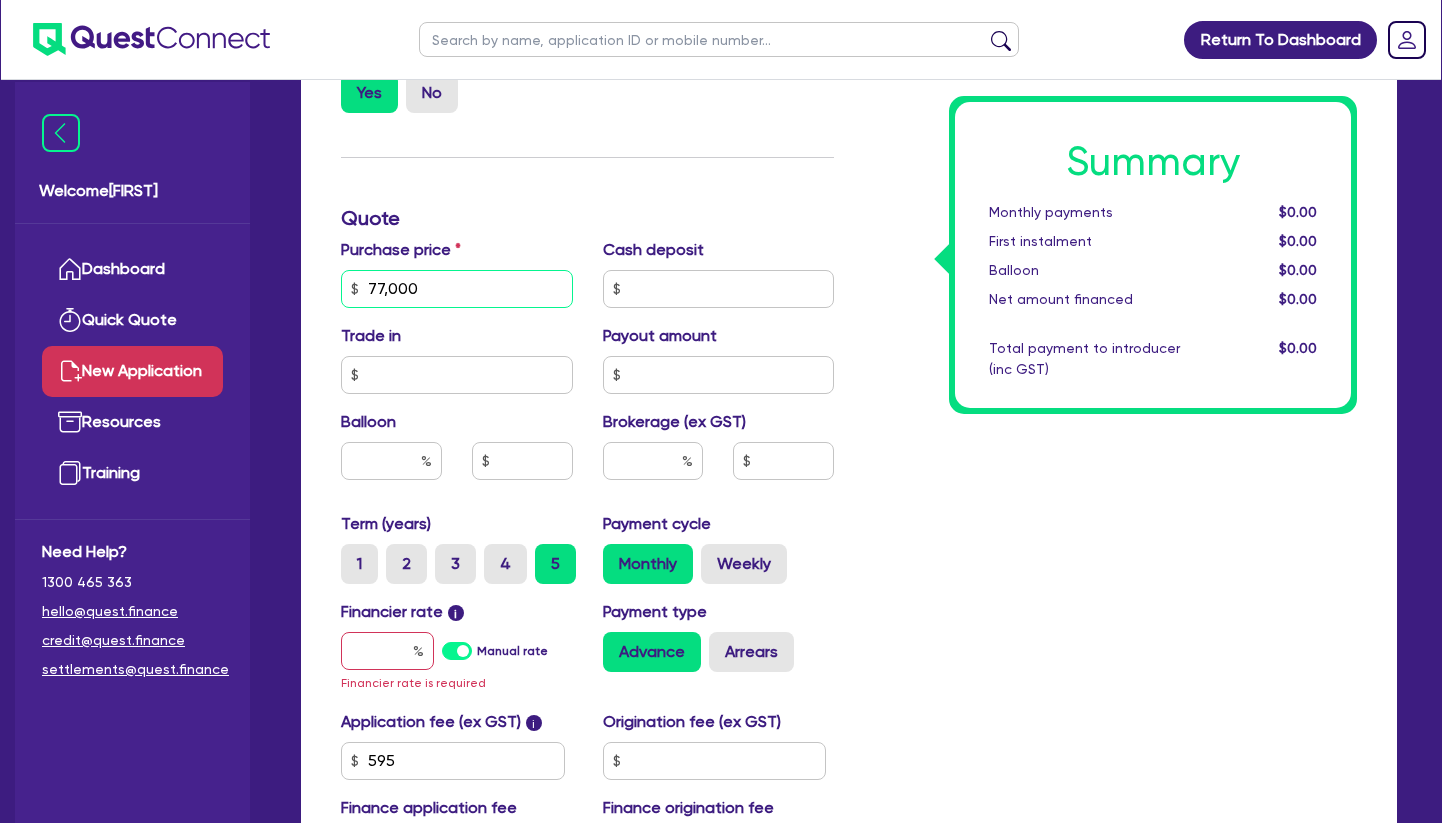 type on "77,000" 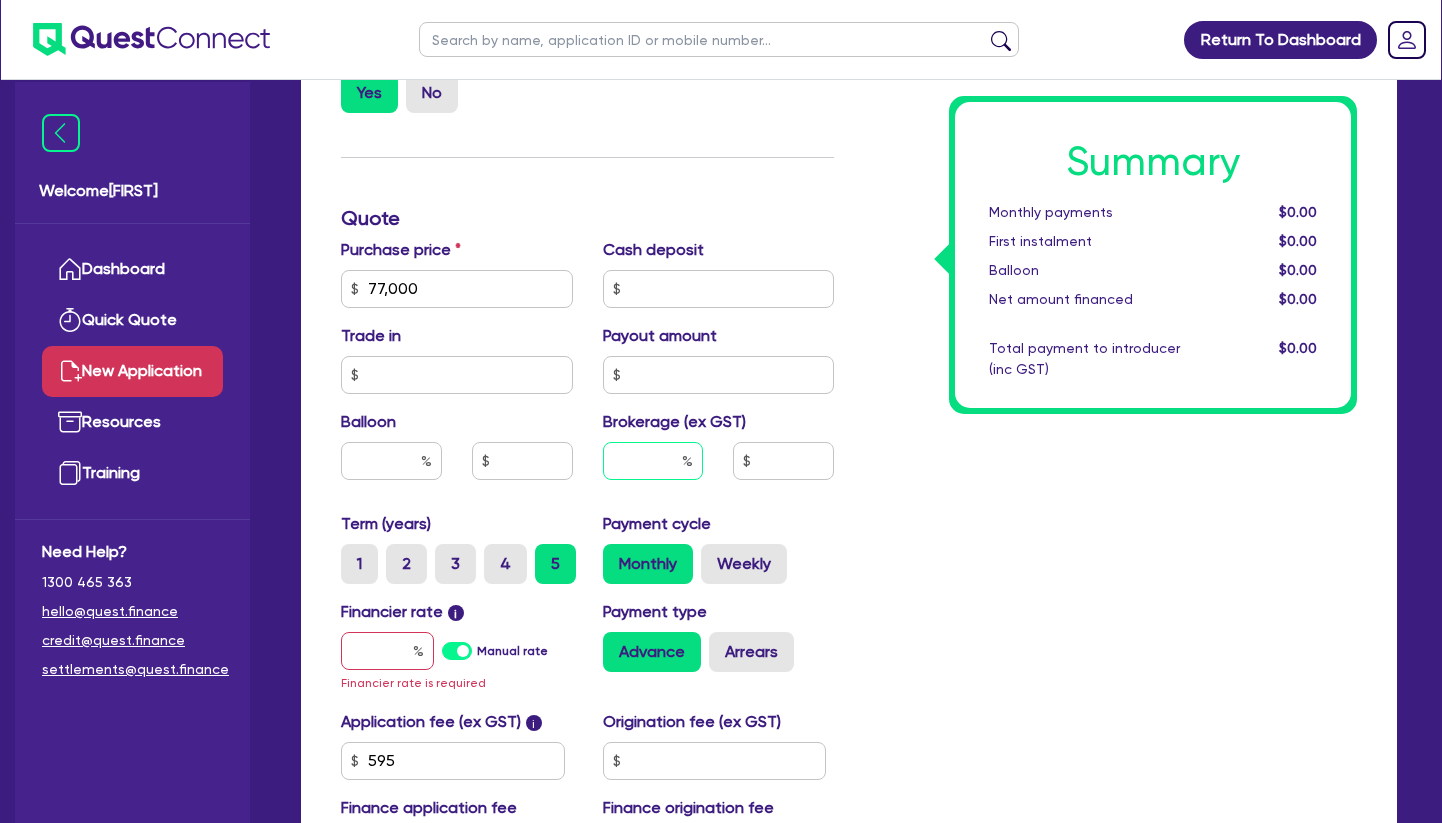 click at bounding box center [653, 461] 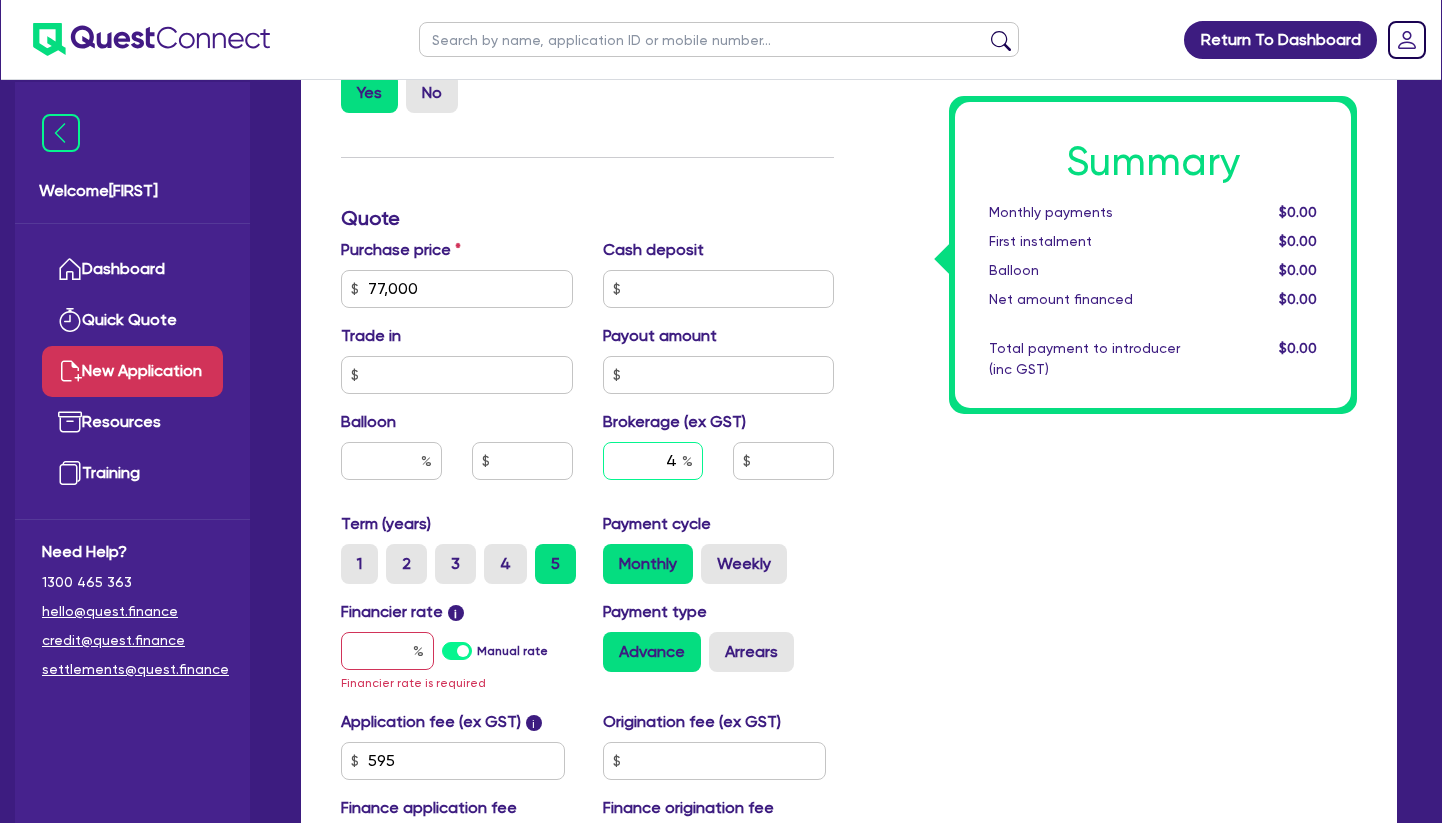type on "4" 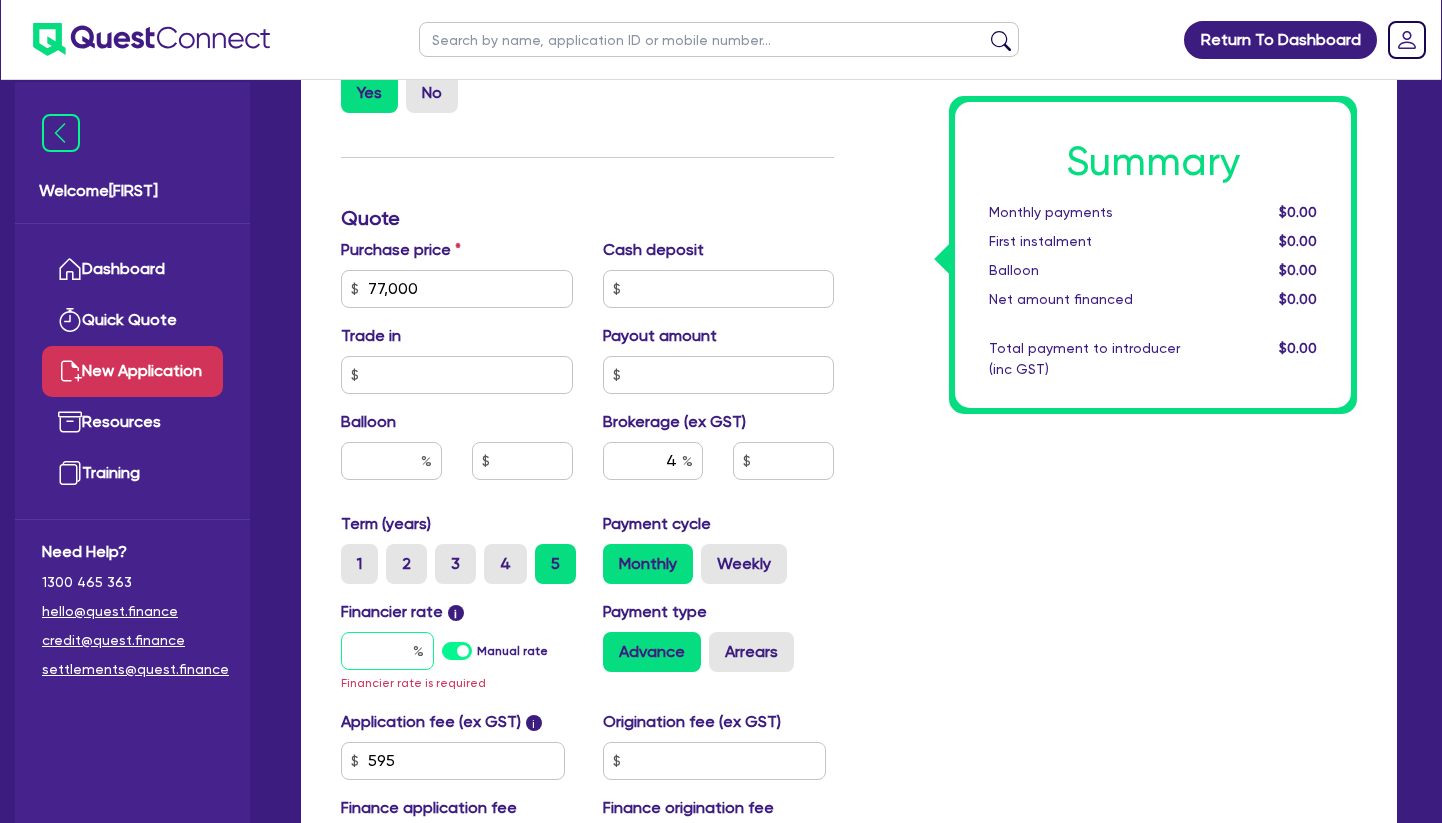 click at bounding box center [387, 651] 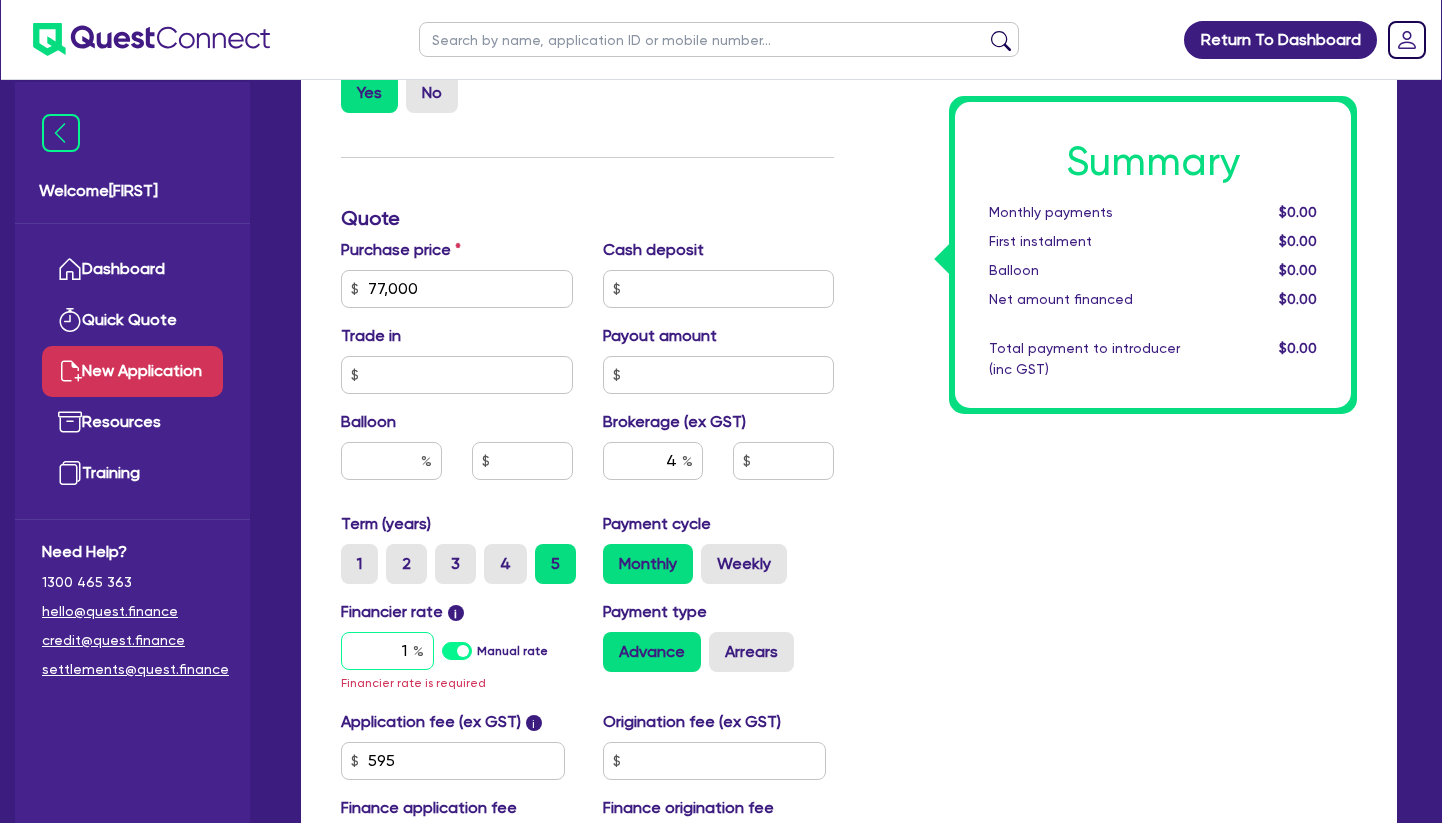 type on "[NUMBER]" 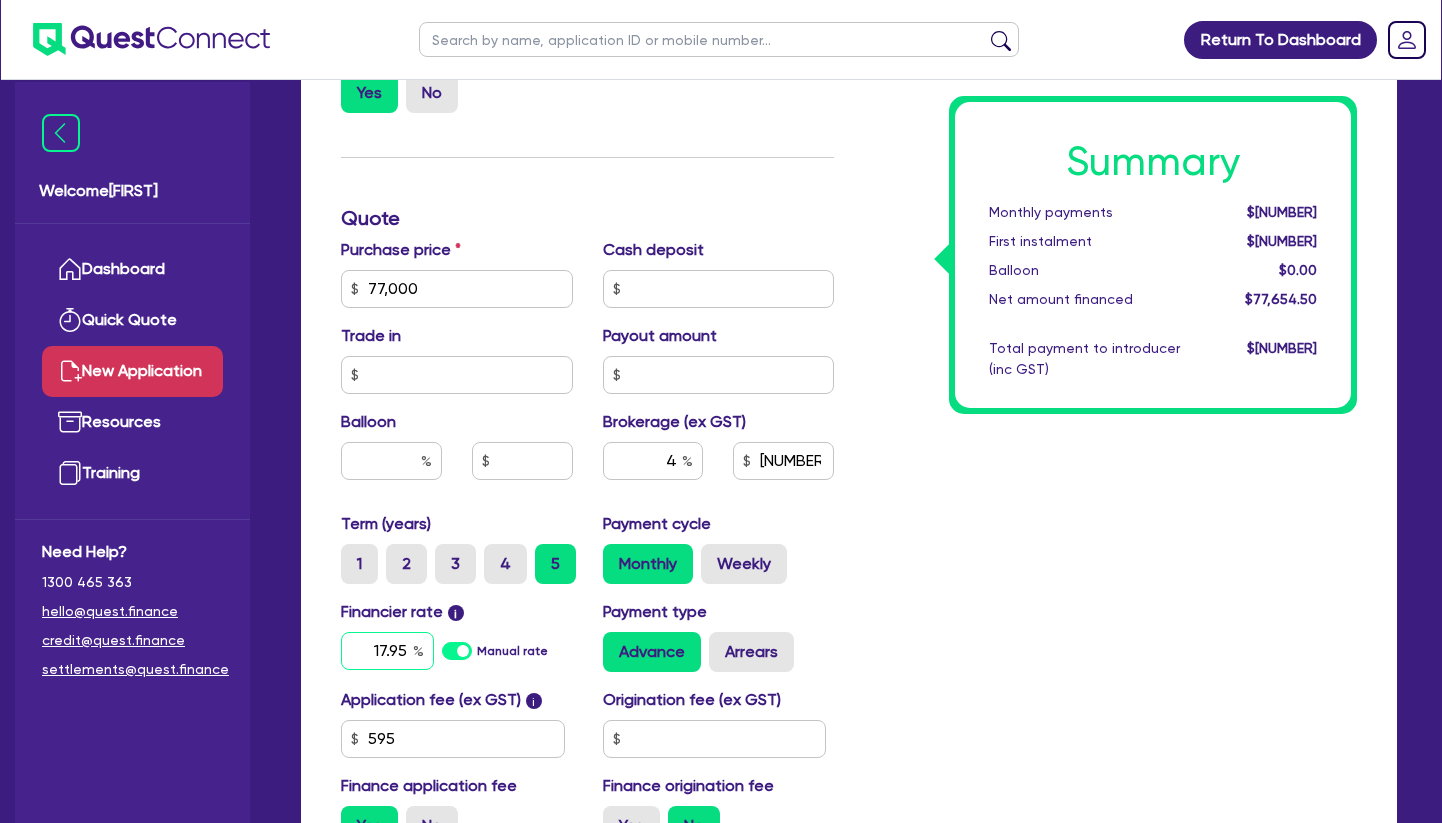 type on "17.95" 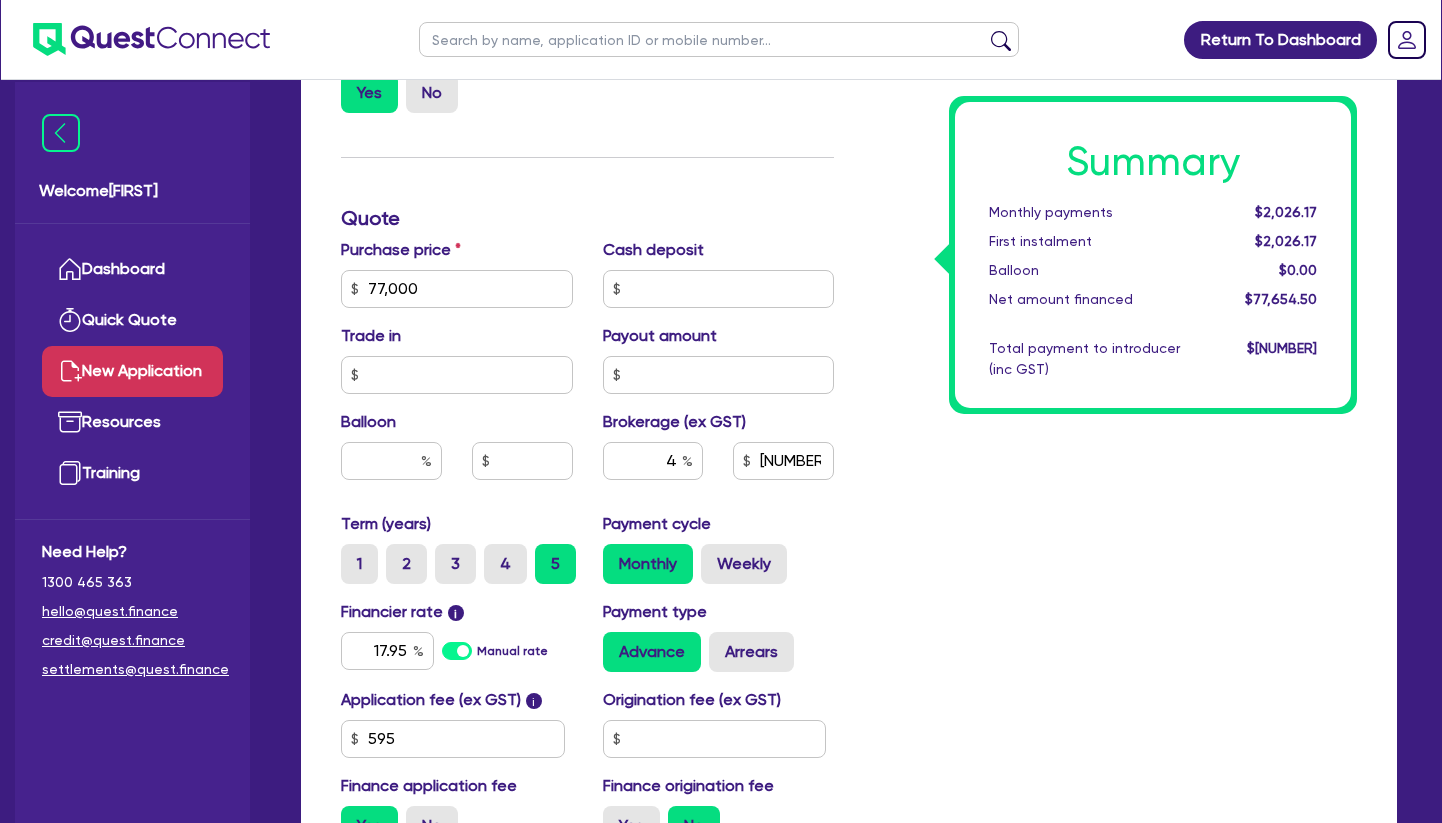 click on "Summary Monthly   payments $2,026.17 First instalment $2,026.17 Balloon $0.00 Net amount financed $77,654.50 Total payment to introducer (inc GST) $3,416.80" at bounding box center (1110, 277) 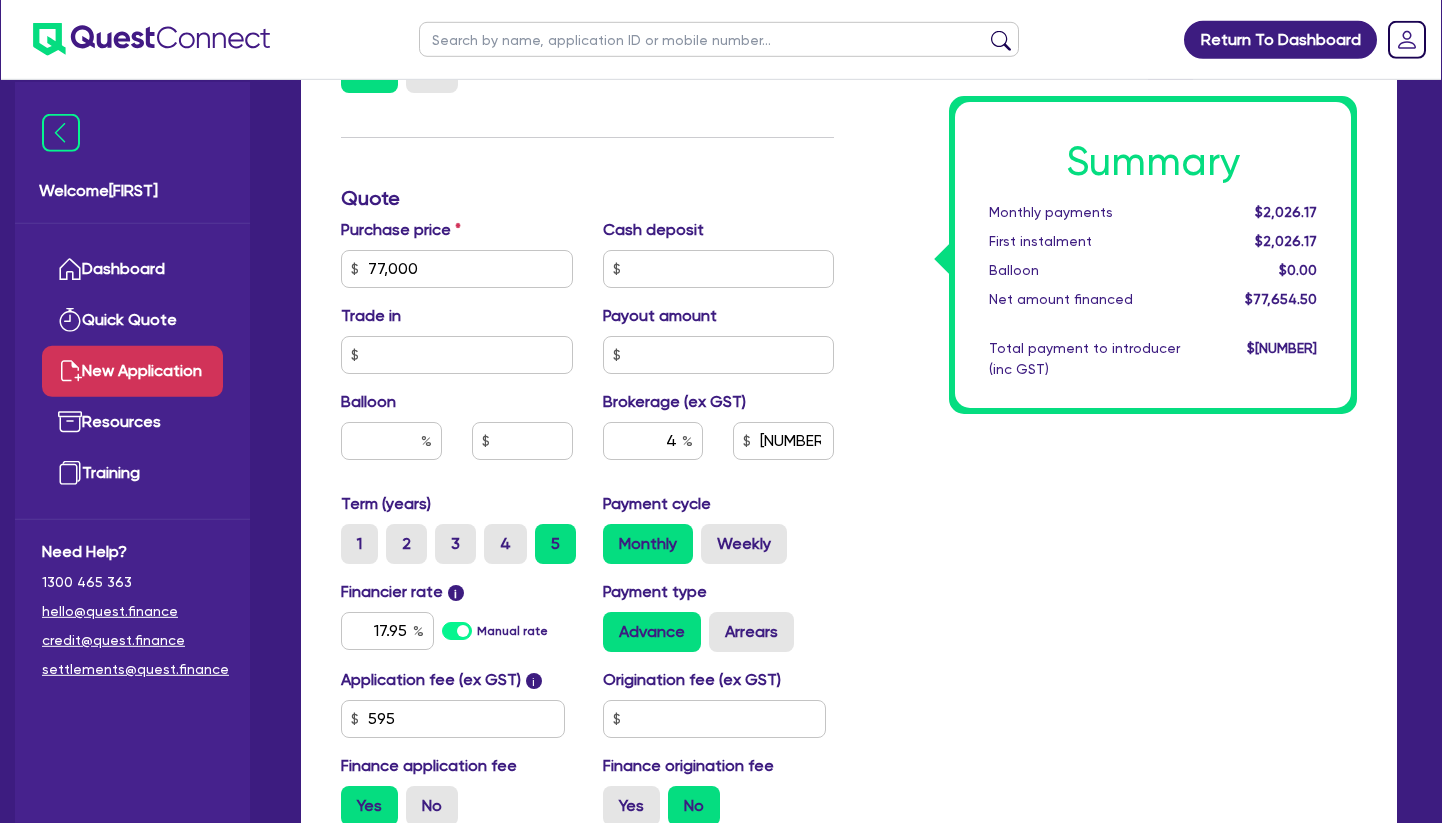 scroll, scrollTop: 977, scrollLeft: 0, axis: vertical 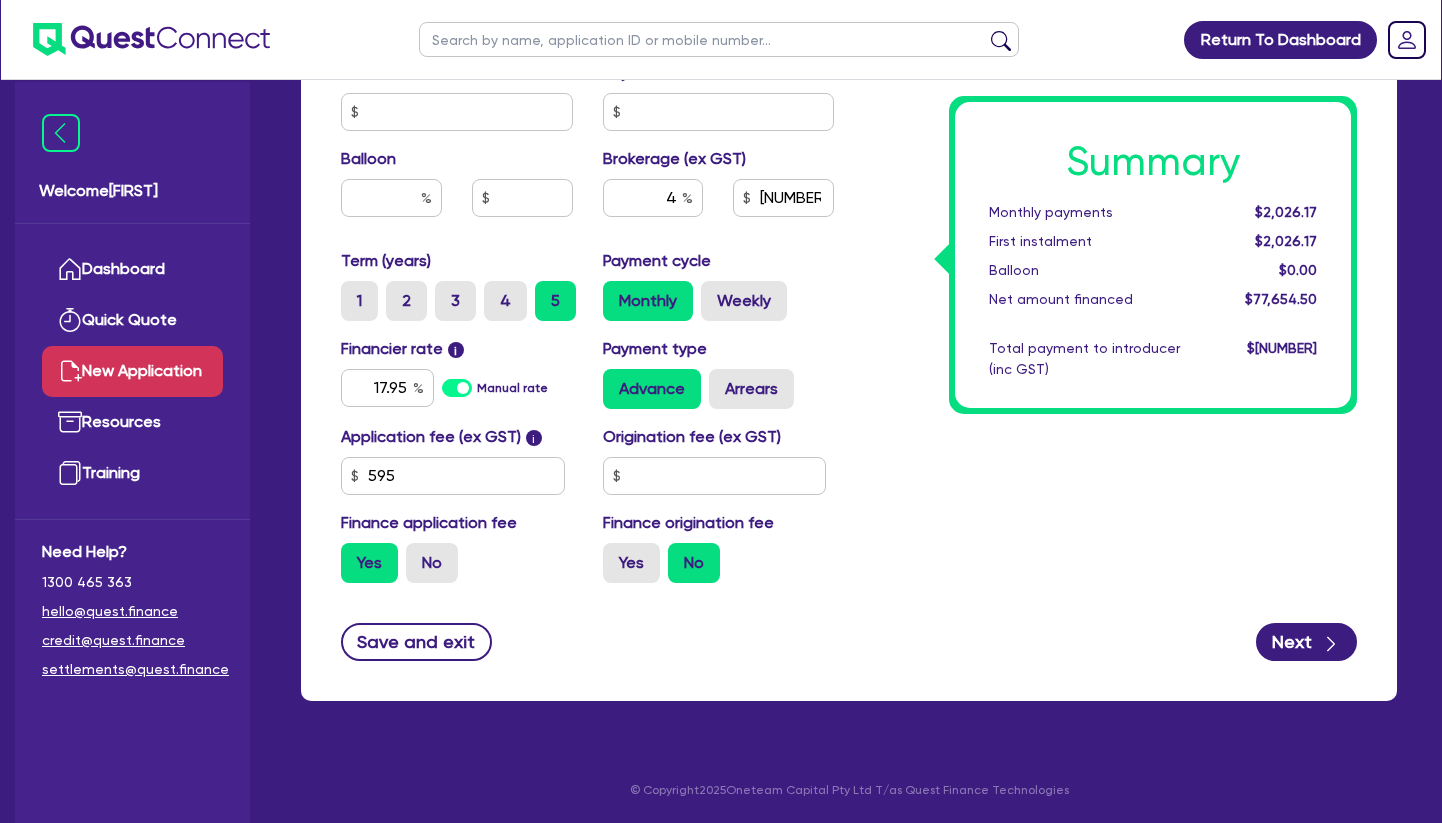 click on "Summary Monthly   payments $2,026.17 First instalment $2,026.17 Balloon $0.00 Net amount financed $77,654.50 Total payment to introducer (inc GST) $3,416.80" at bounding box center [1110, 14] 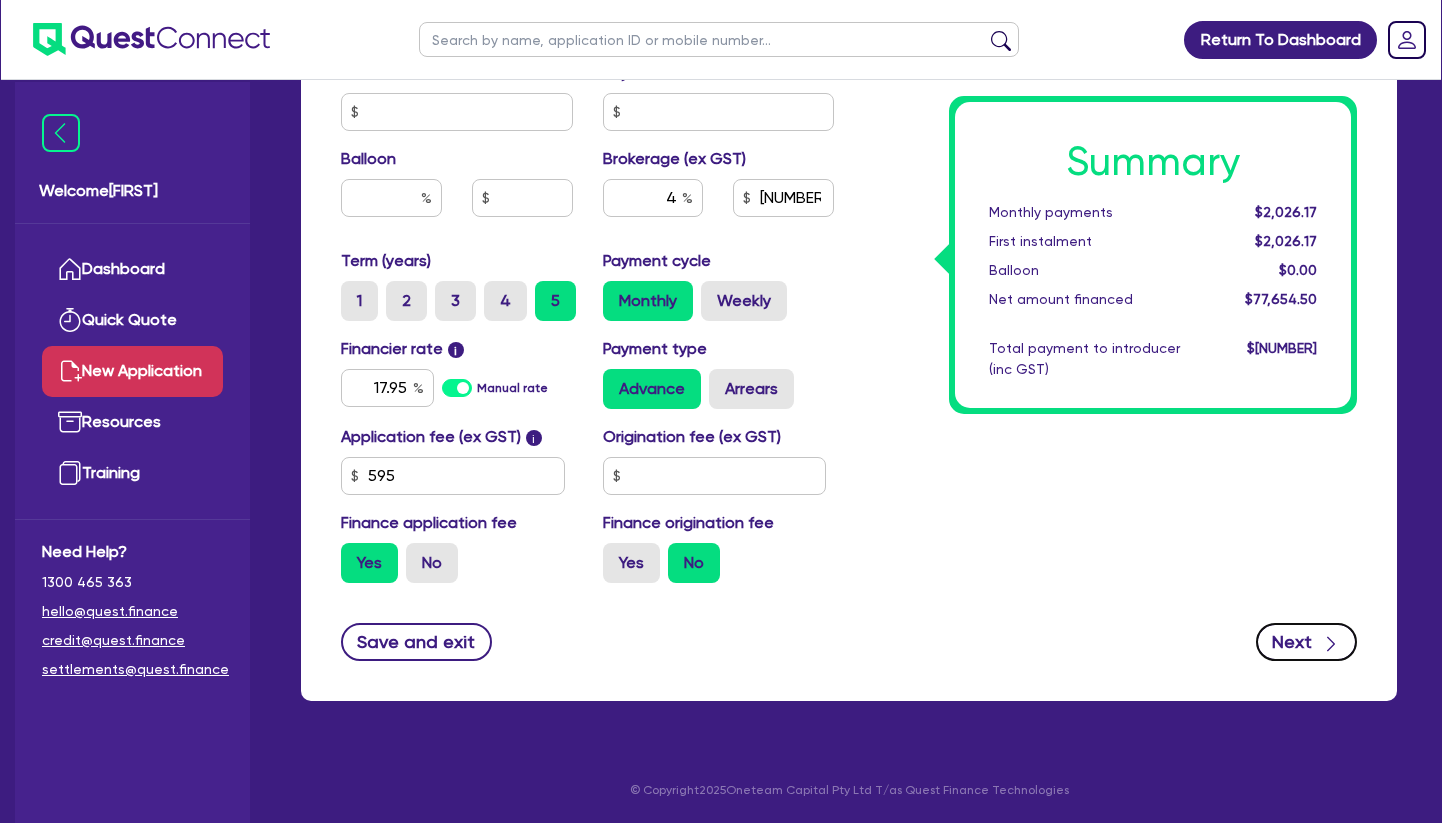 click on "Next" at bounding box center (1306, 642) 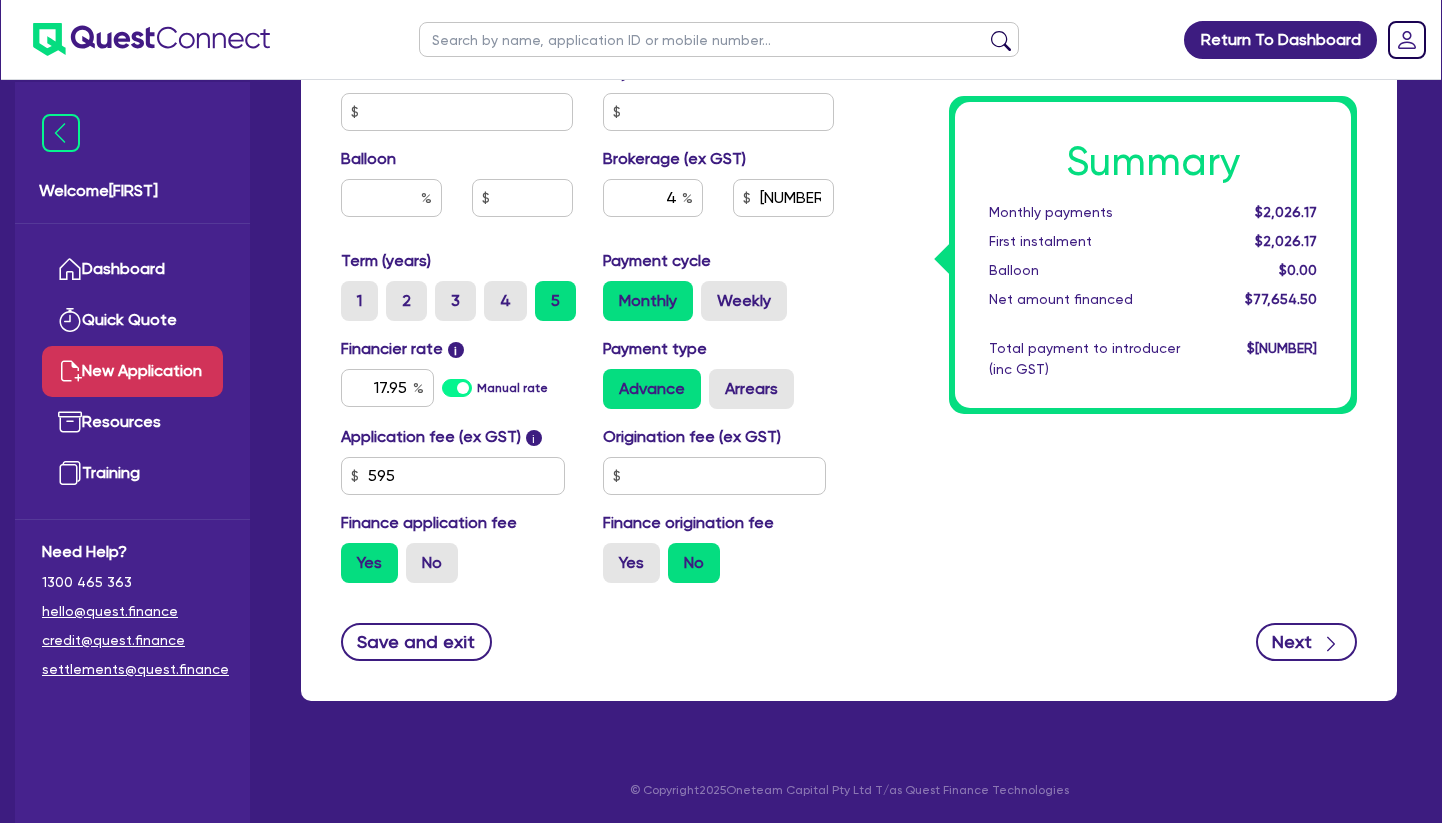 type on "[NUMBER]" 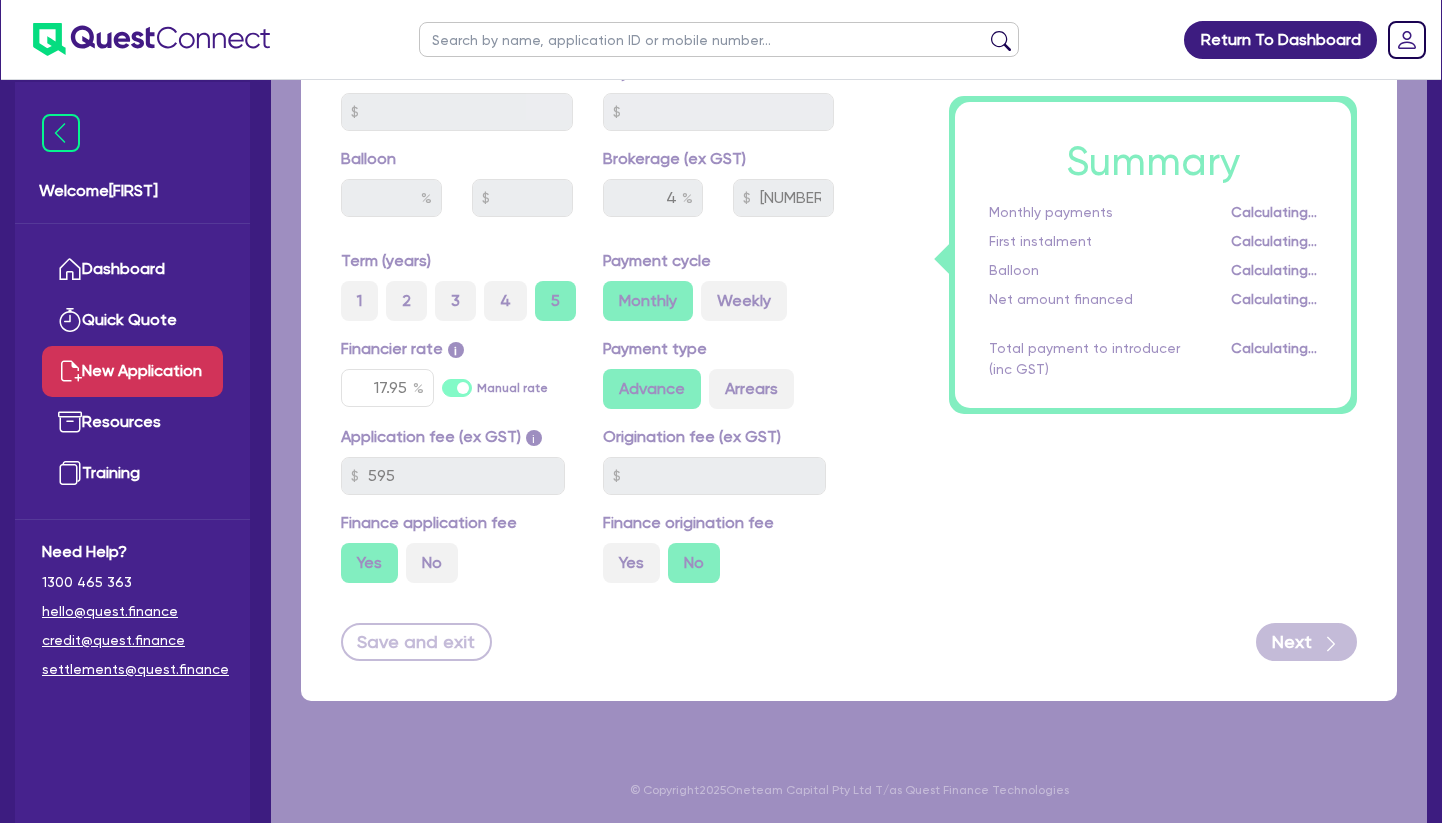 scroll, scrollTop: 0, scrollLeft: 0, axis: both 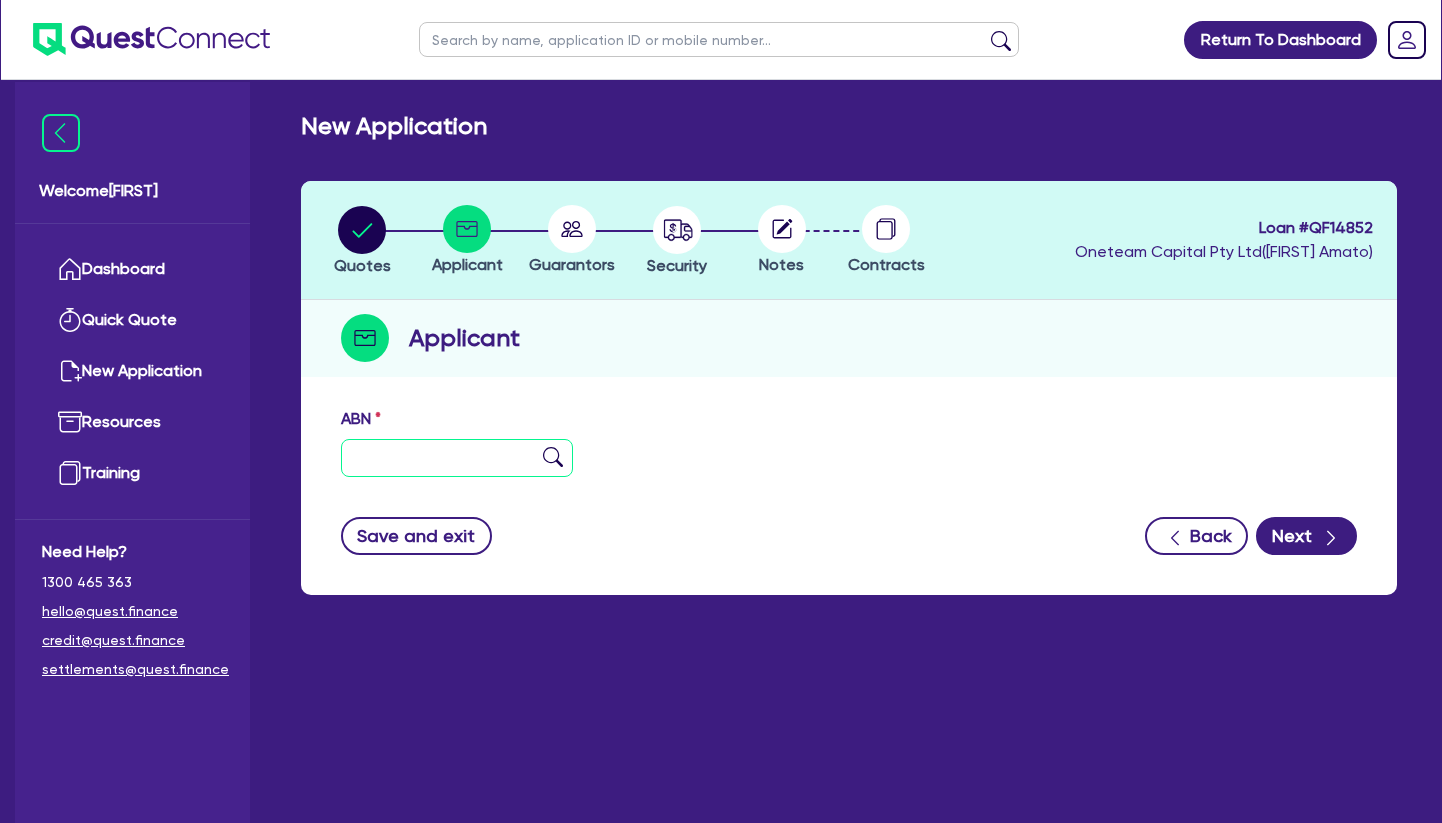 click at bounding box center (457, 458) 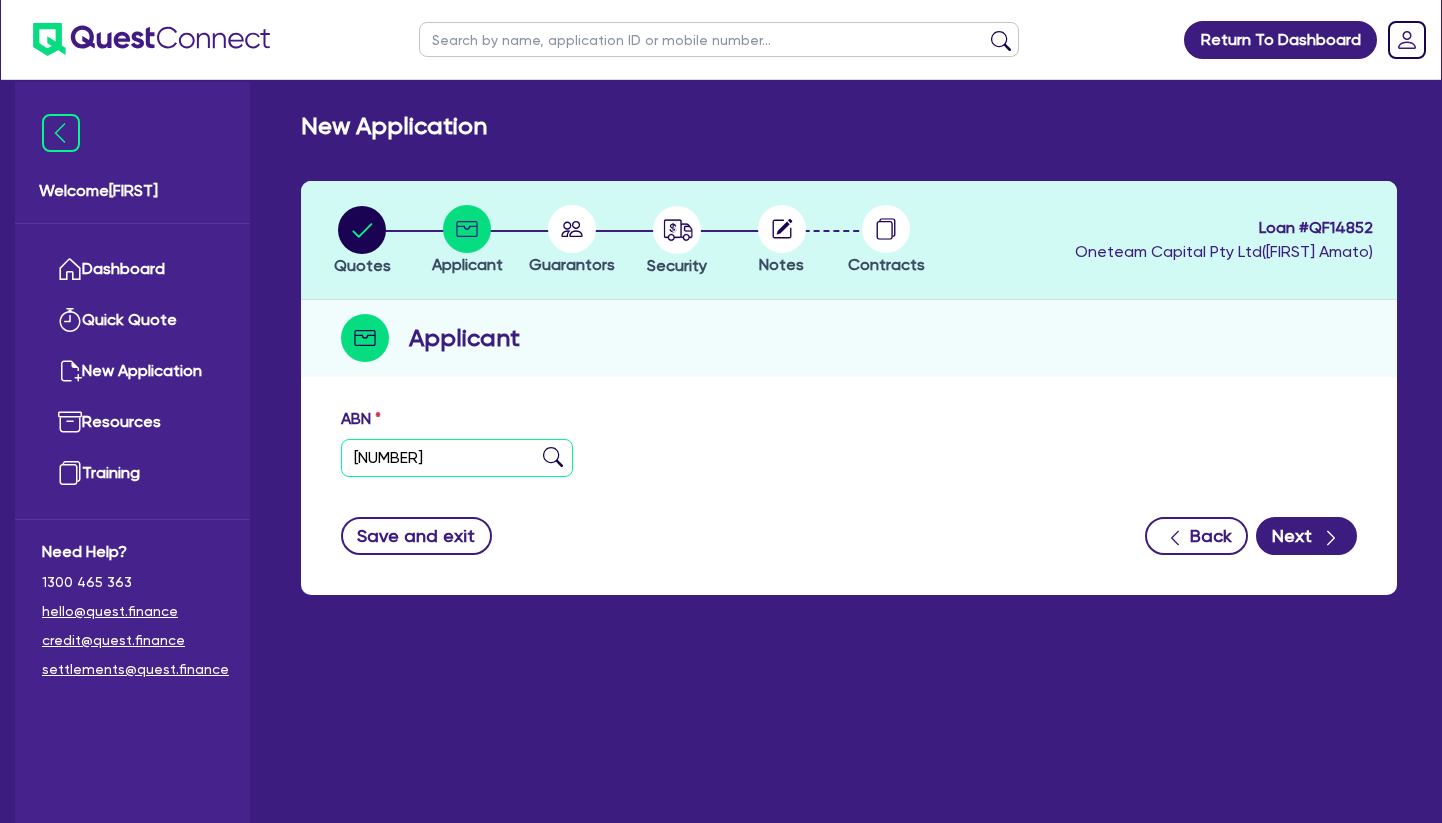 type on "[NUMBER]" 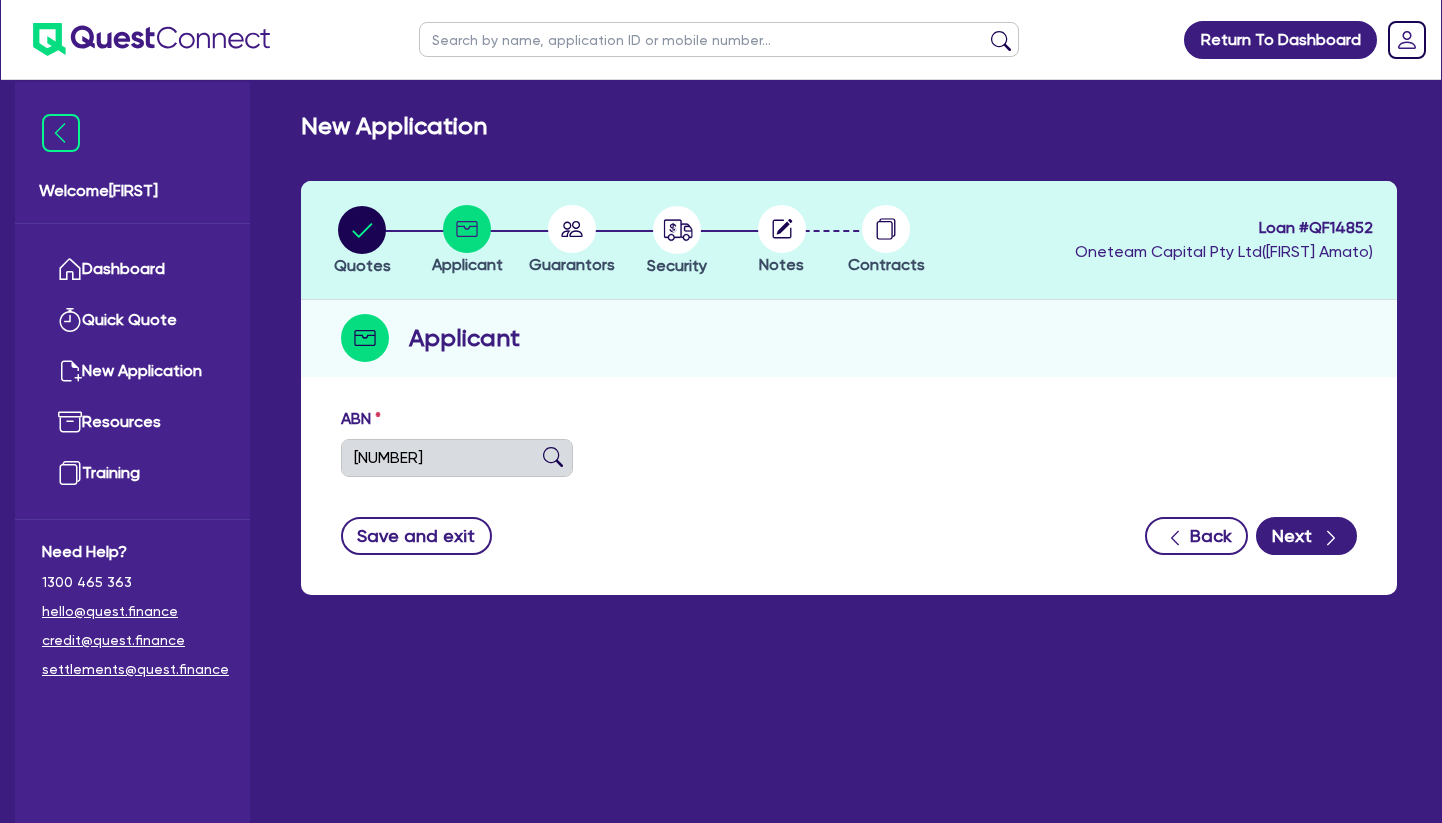 click at bounding box center [553, 457] 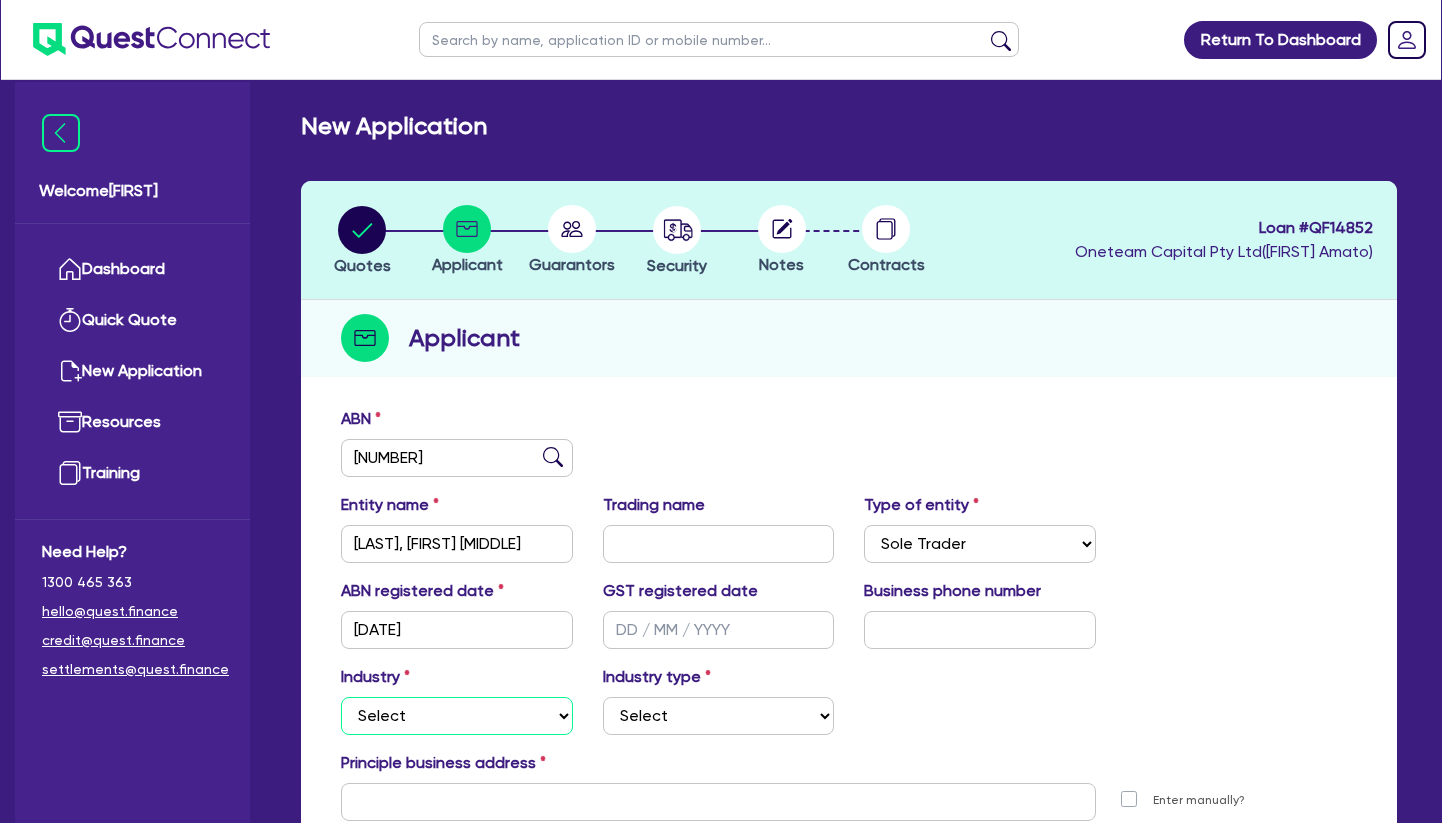 click on "Select Accomodation & Food Services Administrative & Support Services Agriculture Arts & Recreation Services Building and Construction Financial & Insurance Services Fisheries Forestry Health & Beauty Information Media & Telecommunication Manufacturing Professional, Scientific and Technical Services Rental, Hiring and Real Estate Services Retail & Wholesale Trade Tourism Transport, Postal & Warehousing Services" at bounding box center [457, 716] 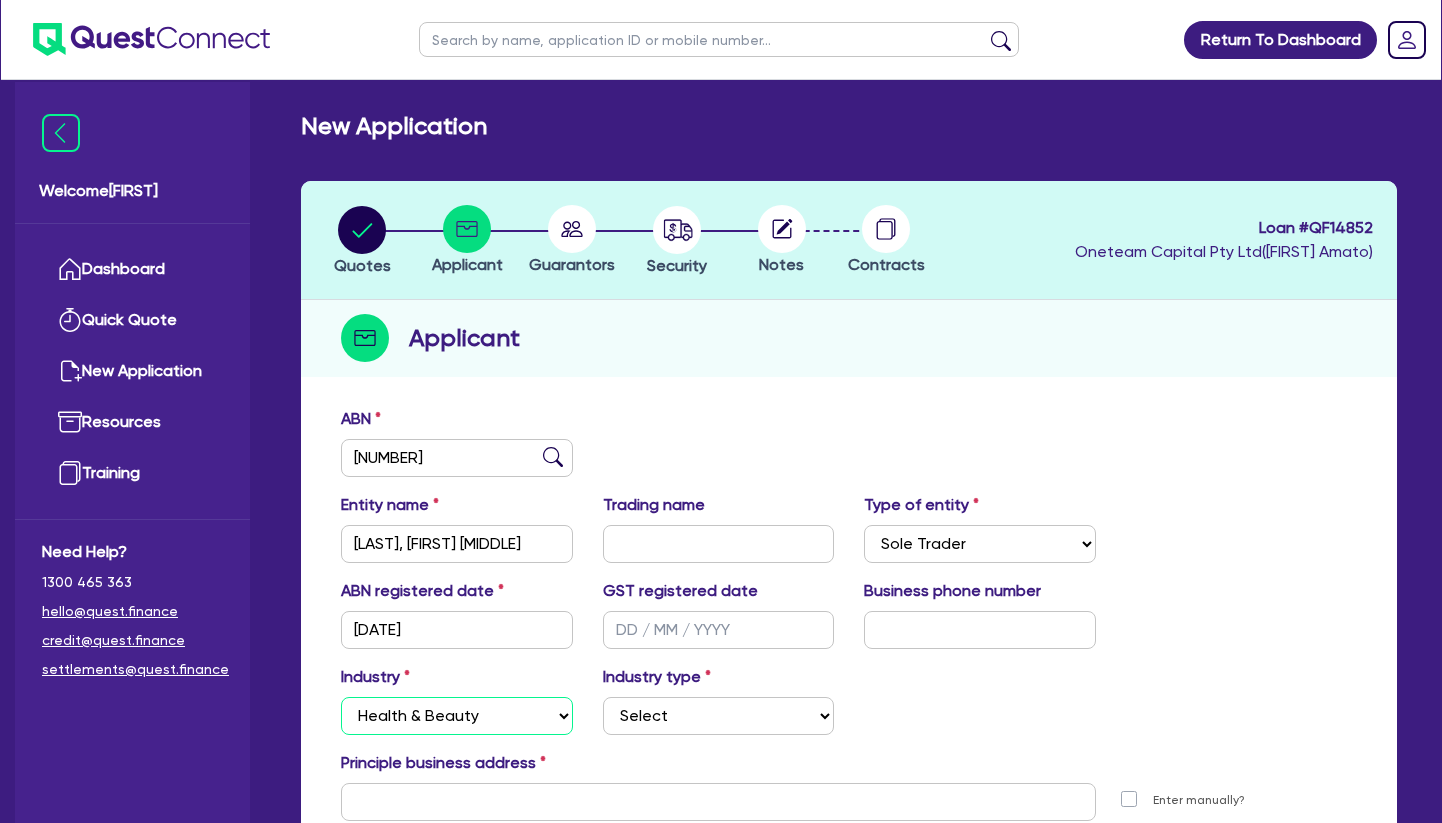 click on "Health & Beauty" at bounding box center [0, 0] 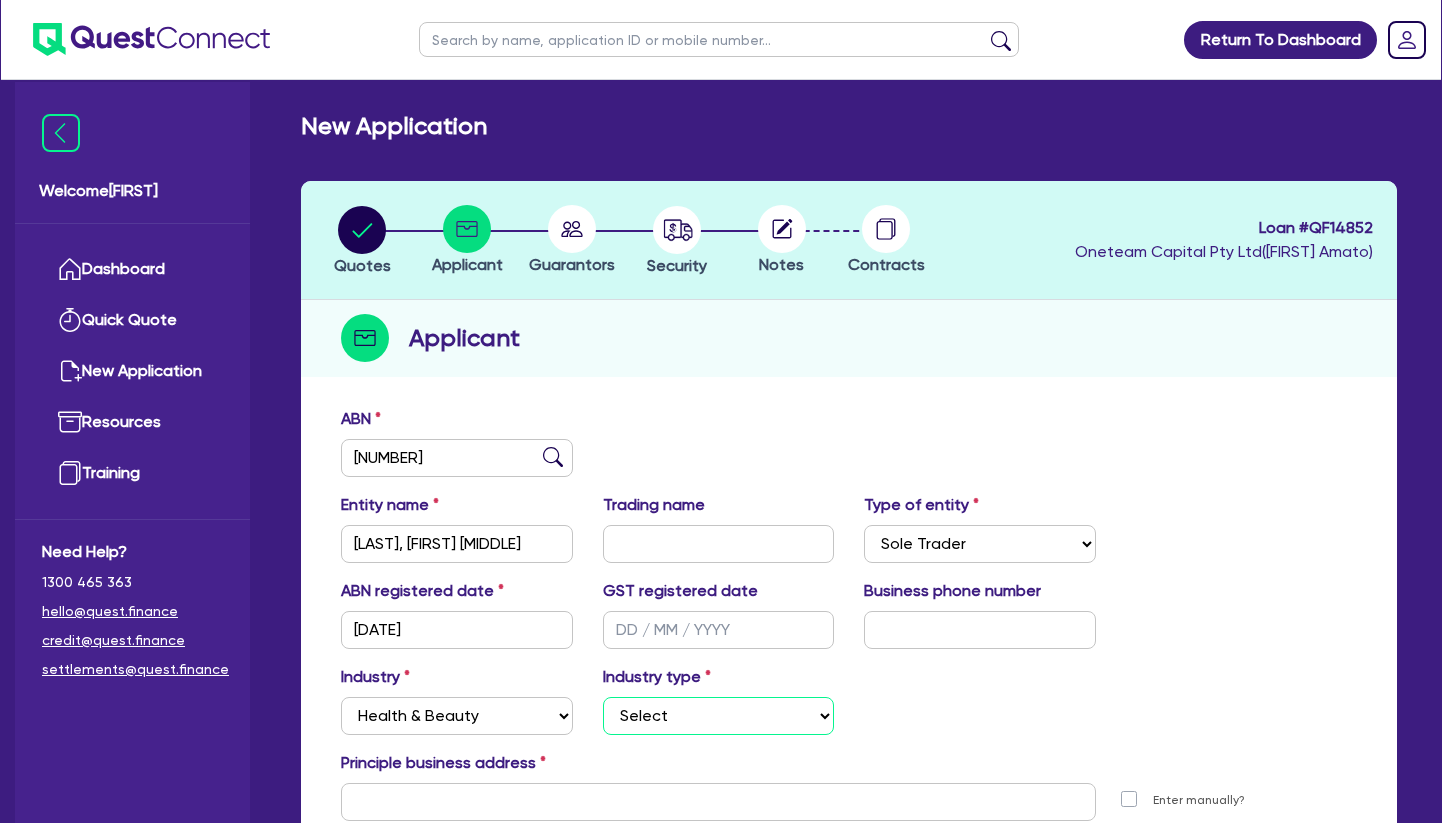 click on "Select Chiropractic, Osteopathic Services Cosmetics Supplies Day Spas, Health Retreats Dental Services General Practice Medical Services Hair, Beauty Salons Health Foods, Nutrition, Supplements Optometry Services Pathology & Imaging Services Physiotherapy Services Specialist Medical Services Other Health & Beauty" at bounding box center [719, 716] 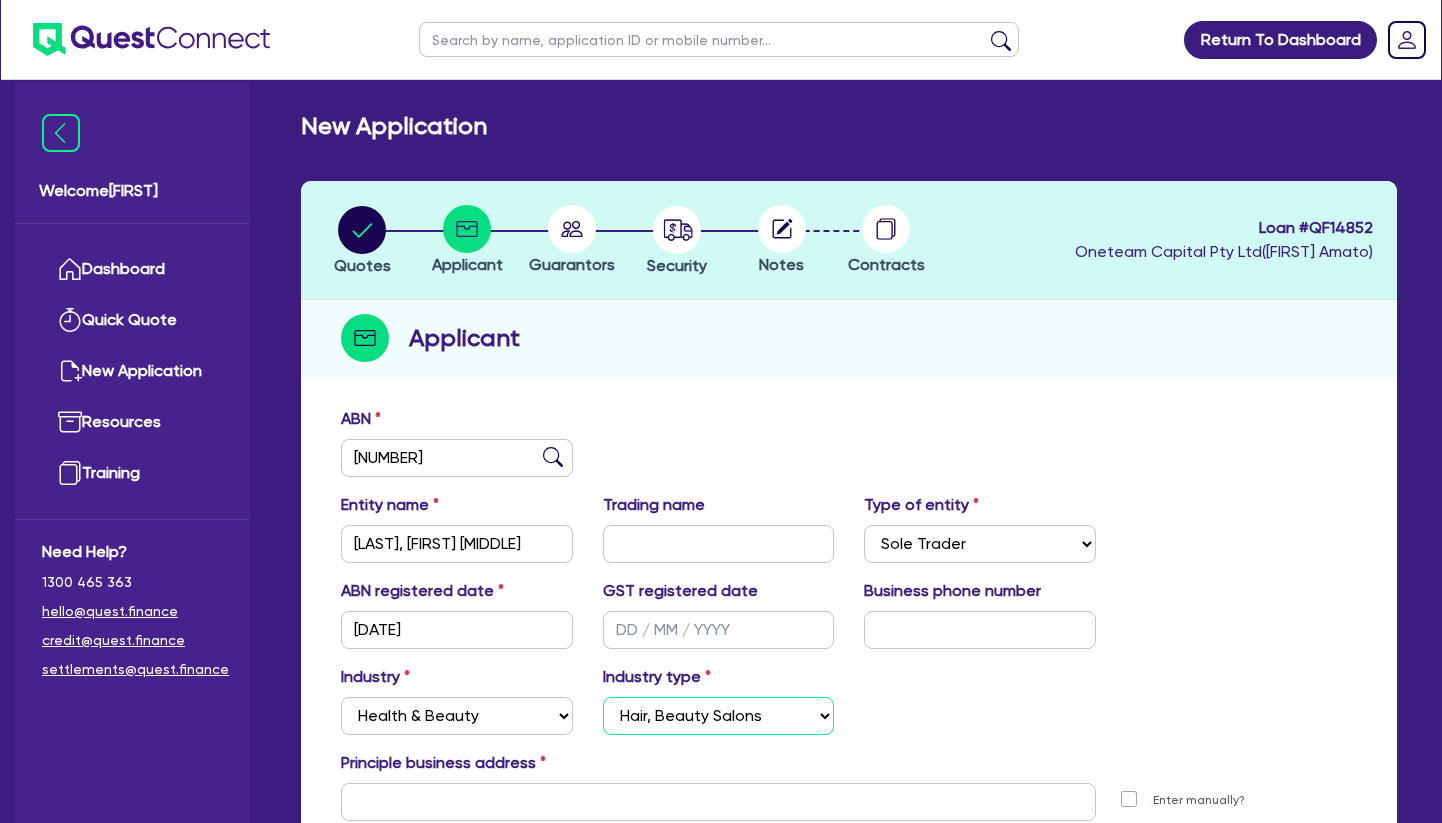 click on "Hair, Beauty Salons" at bounding box center (0, 0) 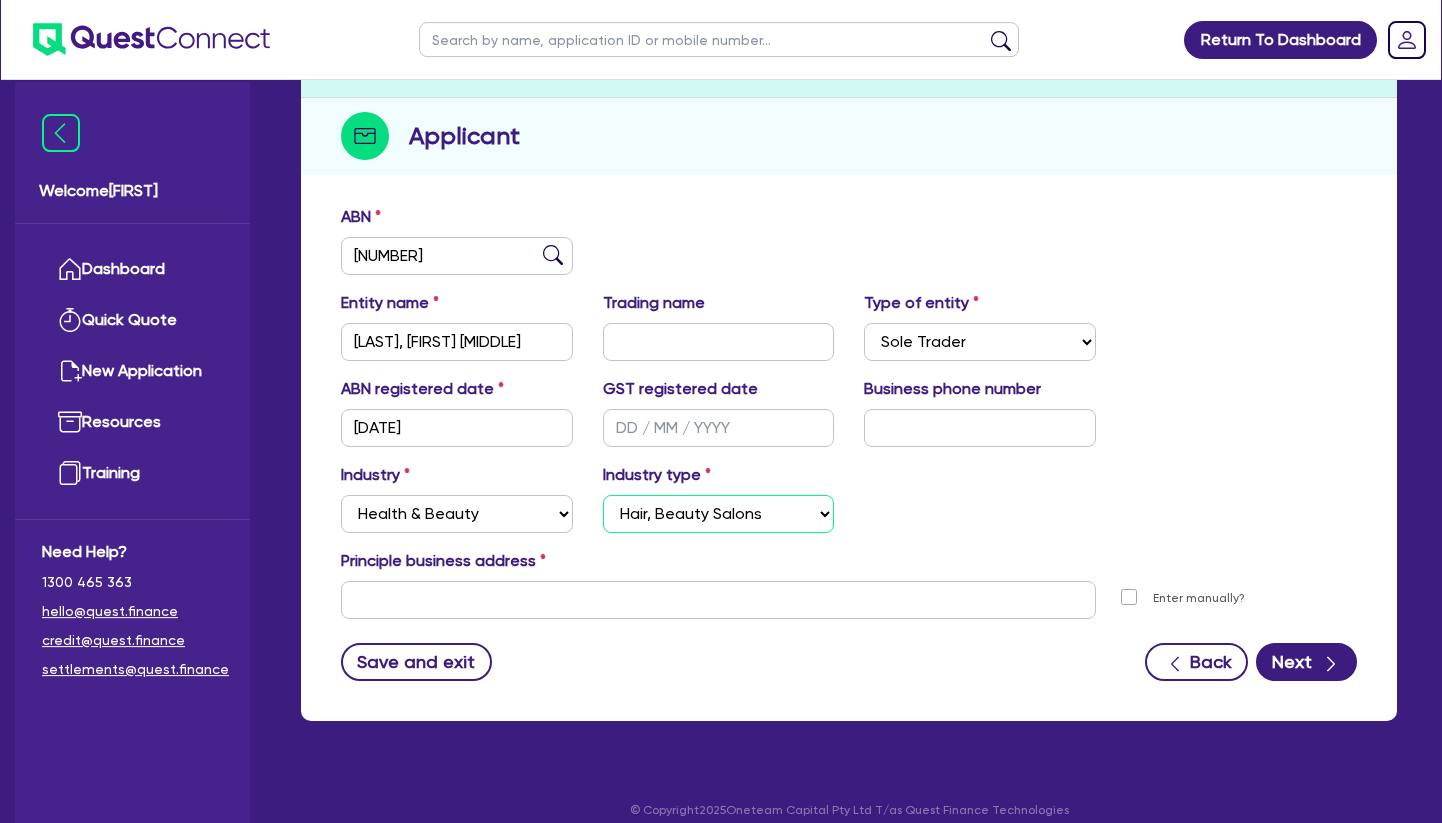 scroll, scrollTop: 204, scrollLeft: 0, axis: vertical 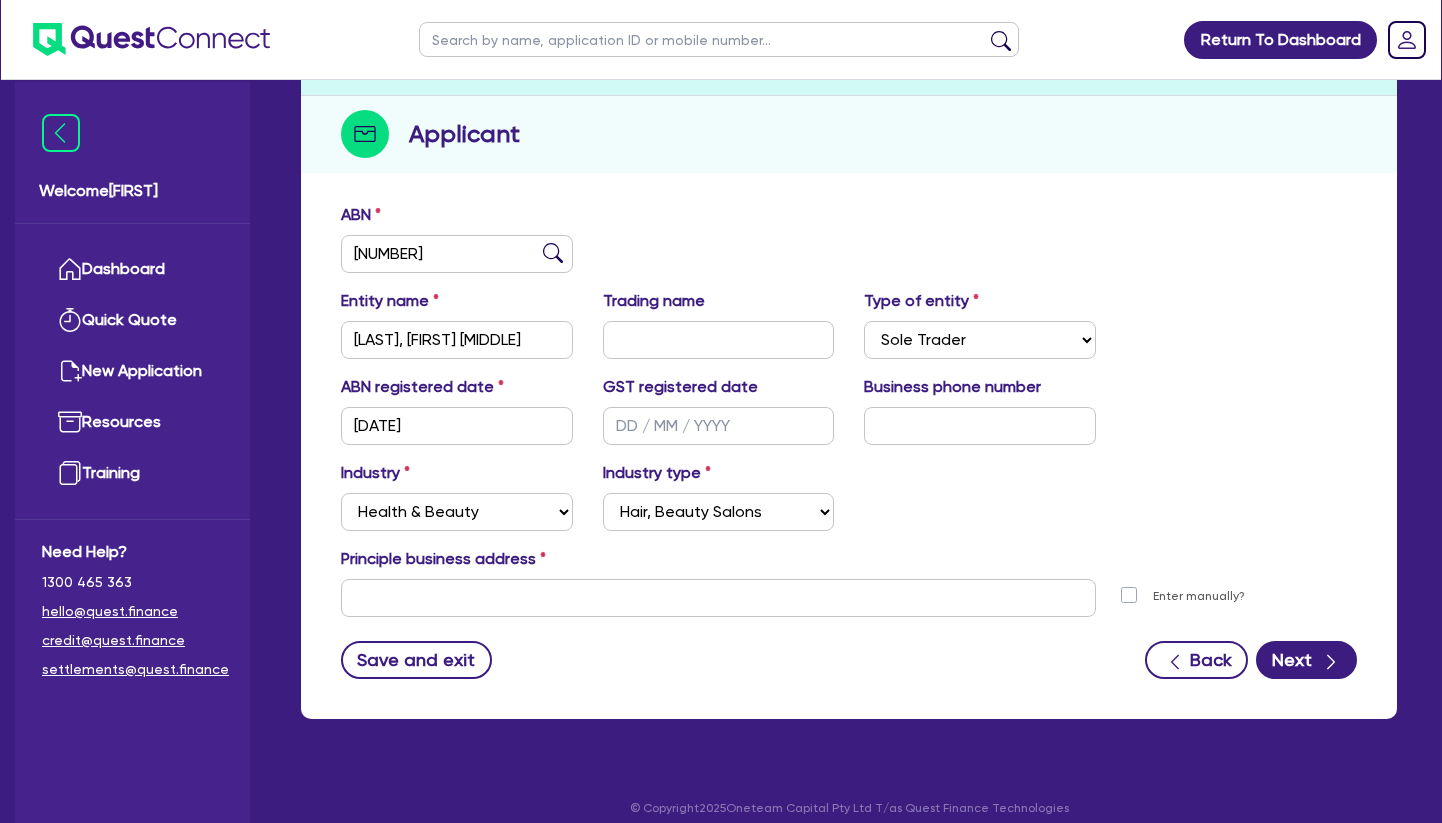 click on "Applicant" at bounding box center (849, 134) 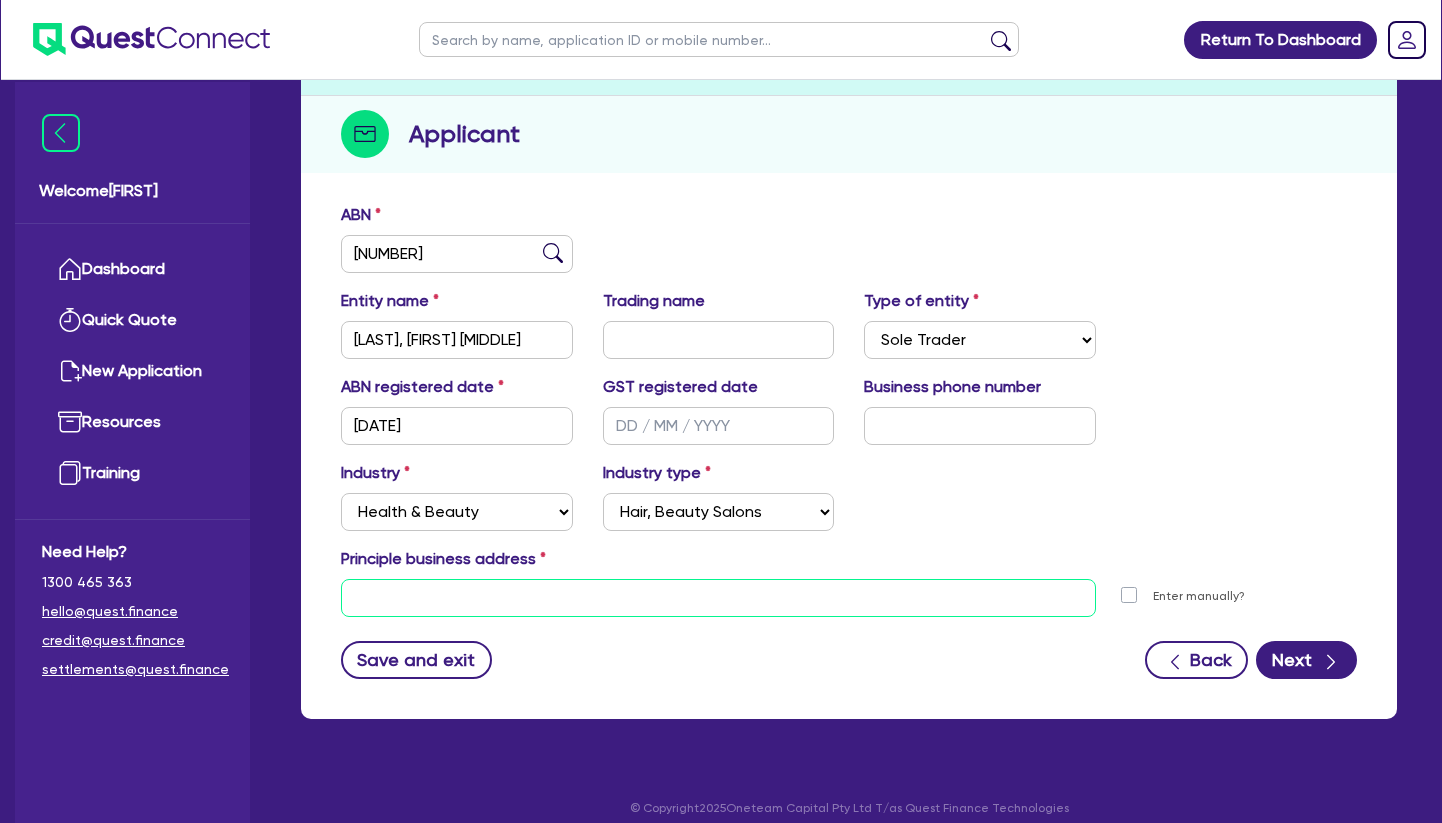 click at bounding box center (718, 598) 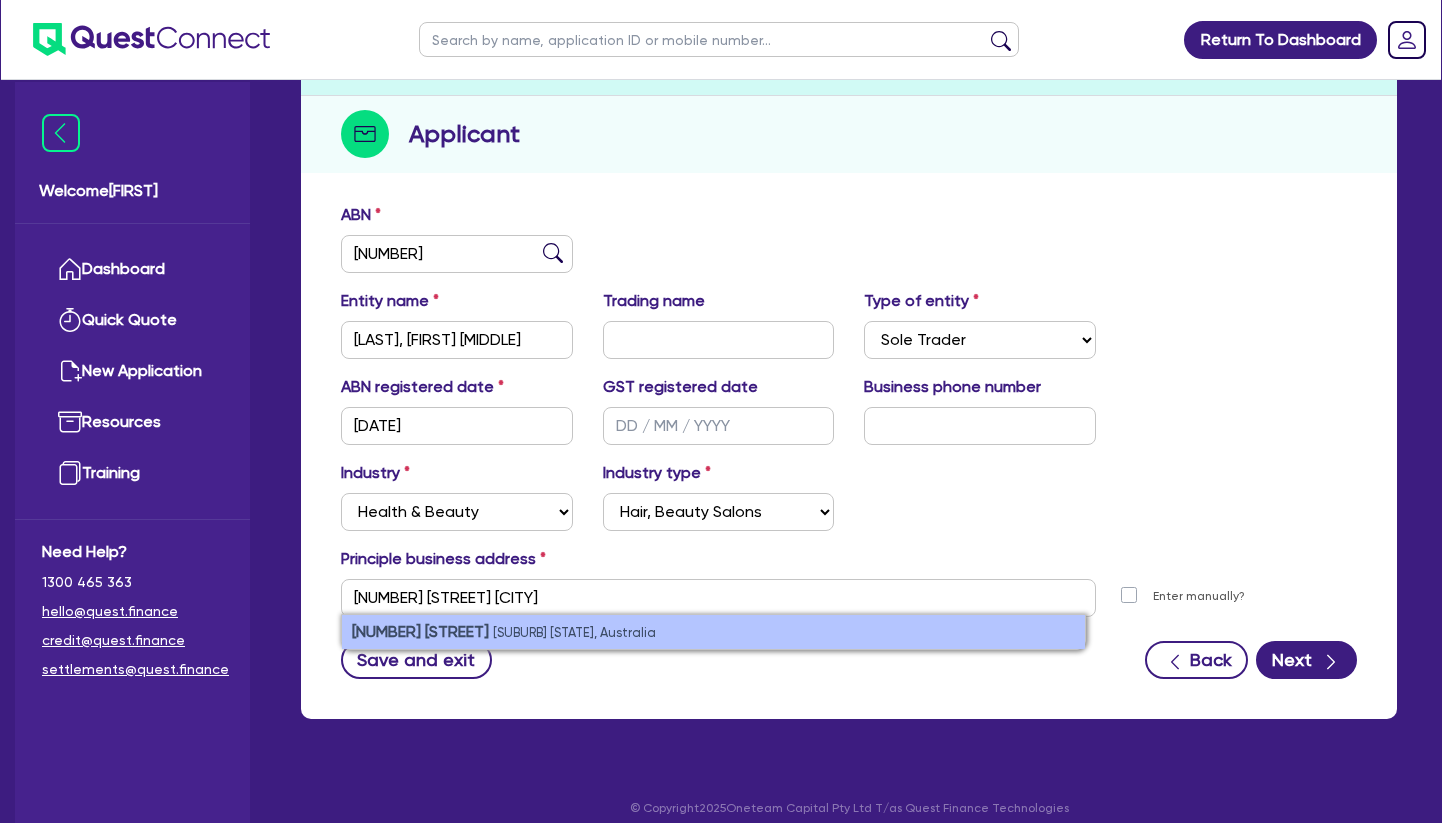 click on "[SUBURB] [STATE], Australia" at bounding box center (574, 632) 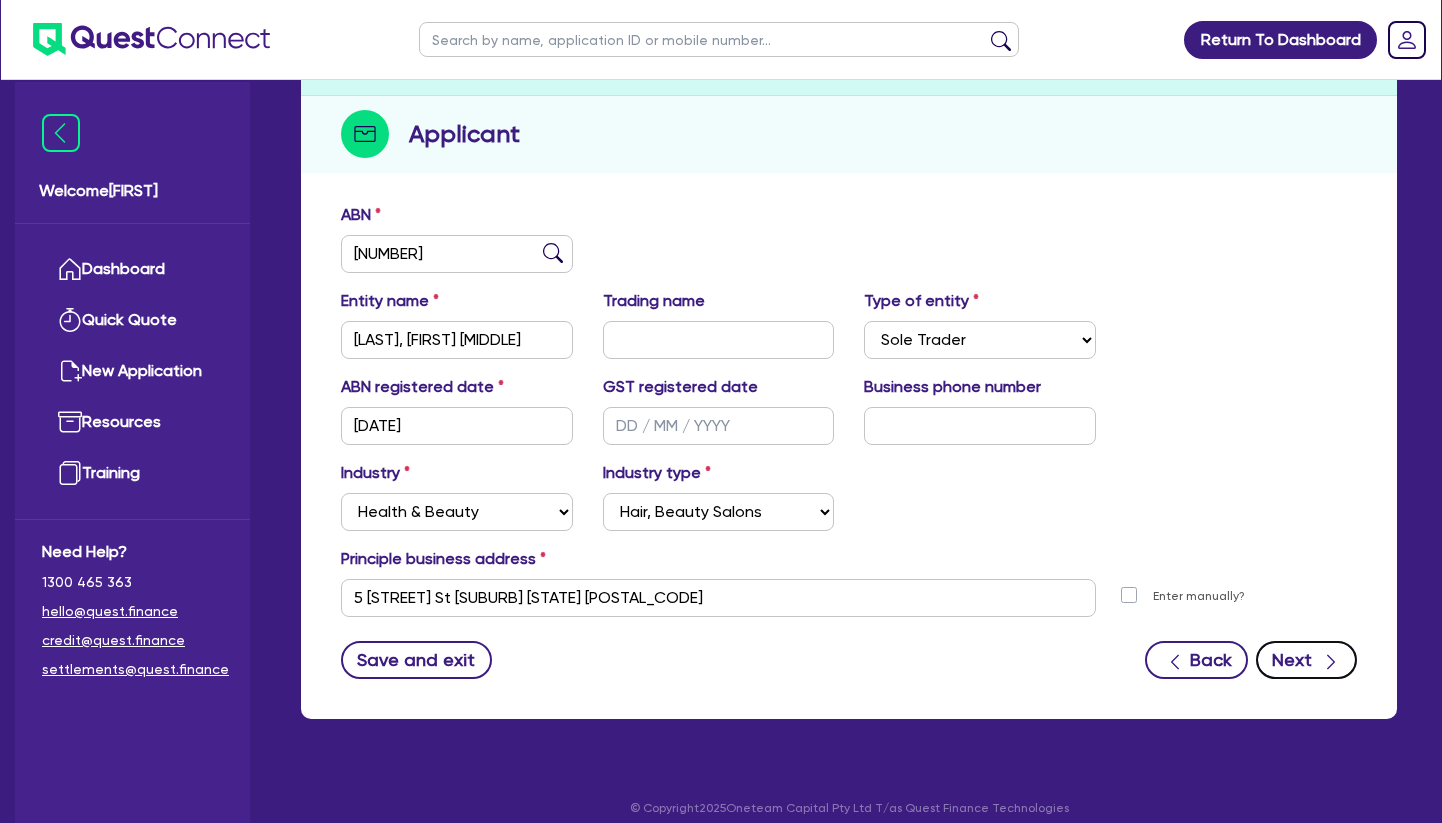 click on "Next" at bounding box center (1306, 660) 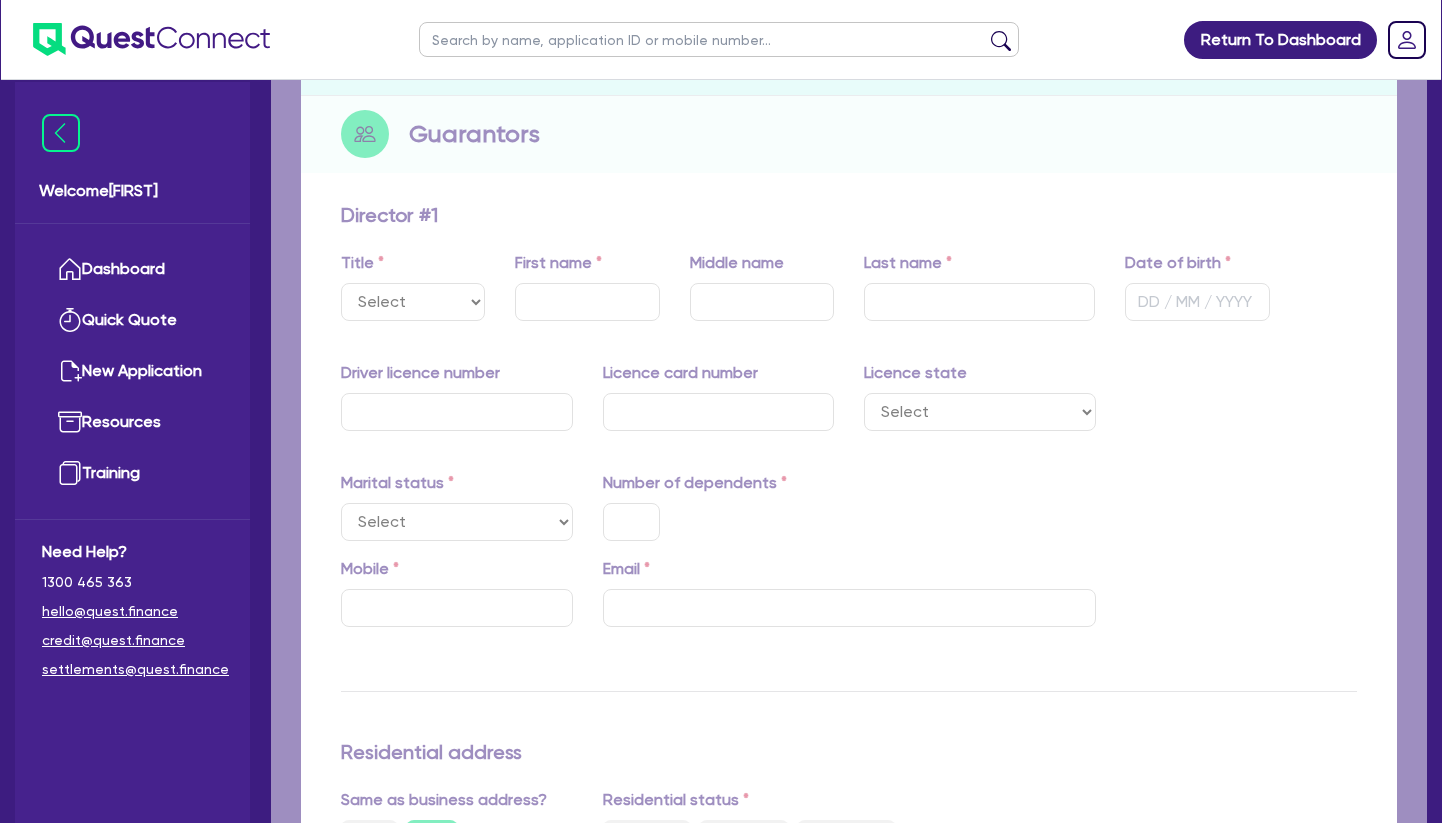 scroll, scrollTop: 0, scrollLeft: 0, axis: both 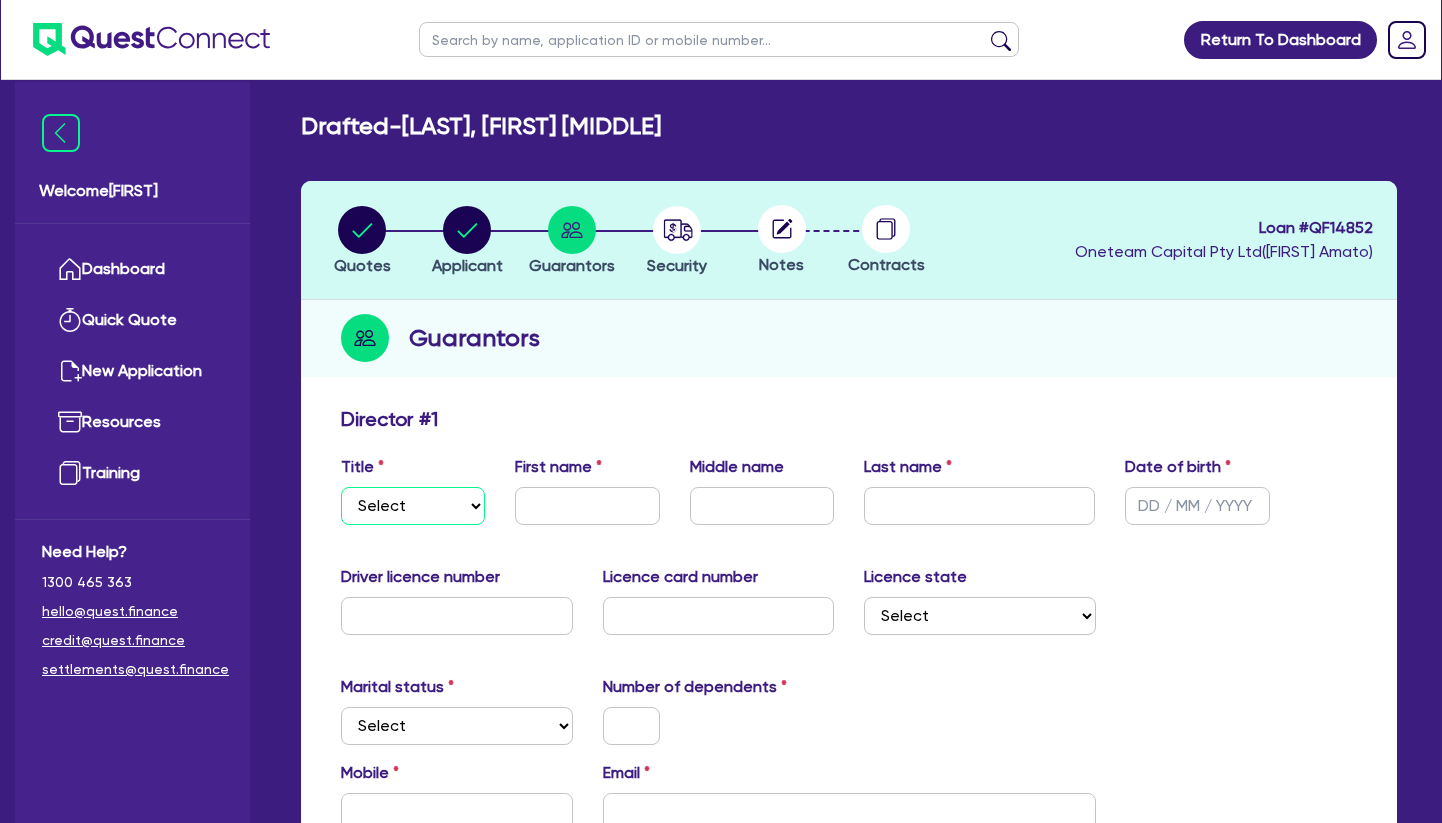 click on "Select Mr Mrs Ms Miss Dr" at bounding box center (413, 506) 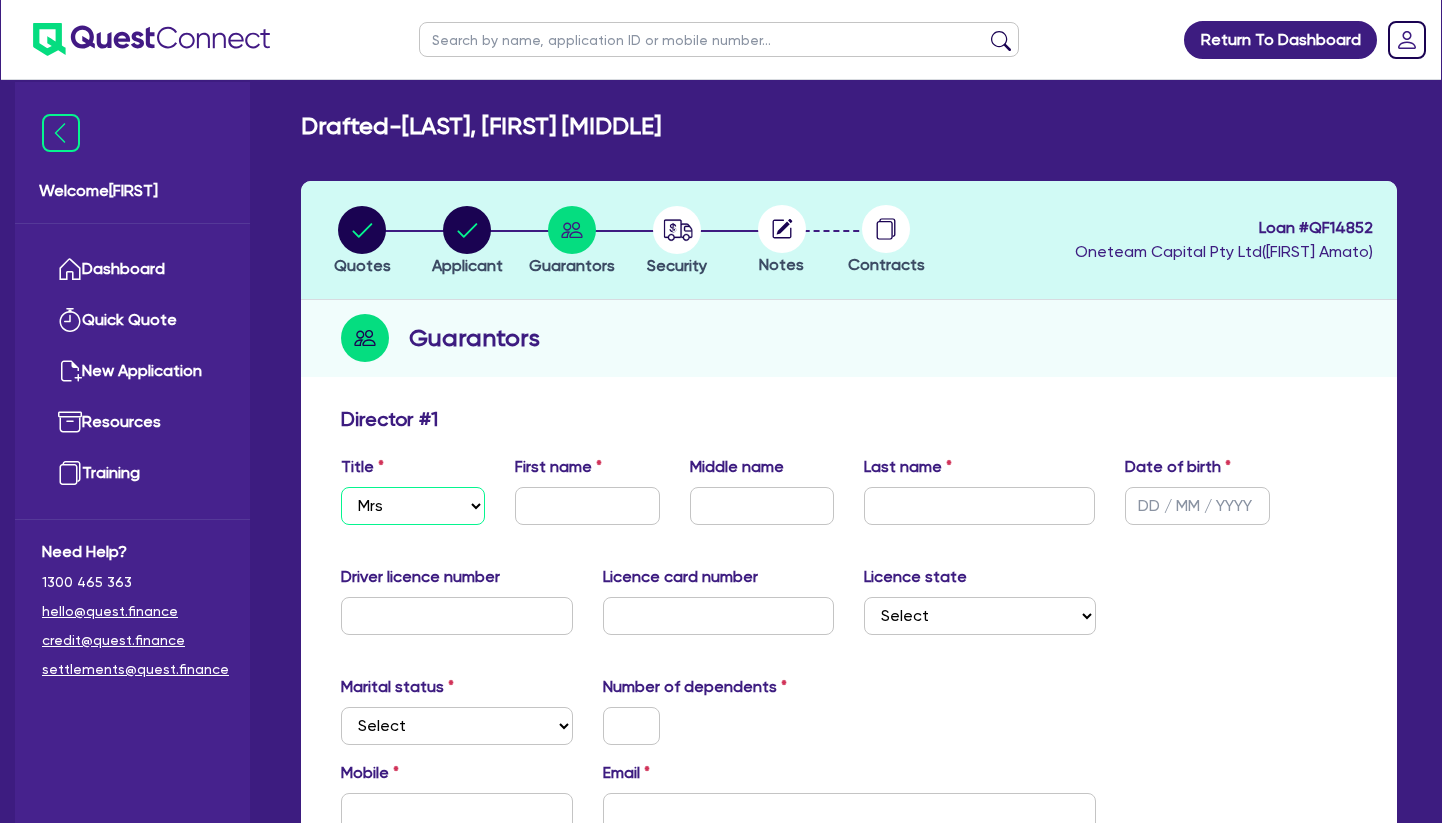 click on "Mrs" at bounding box center (0, 0) 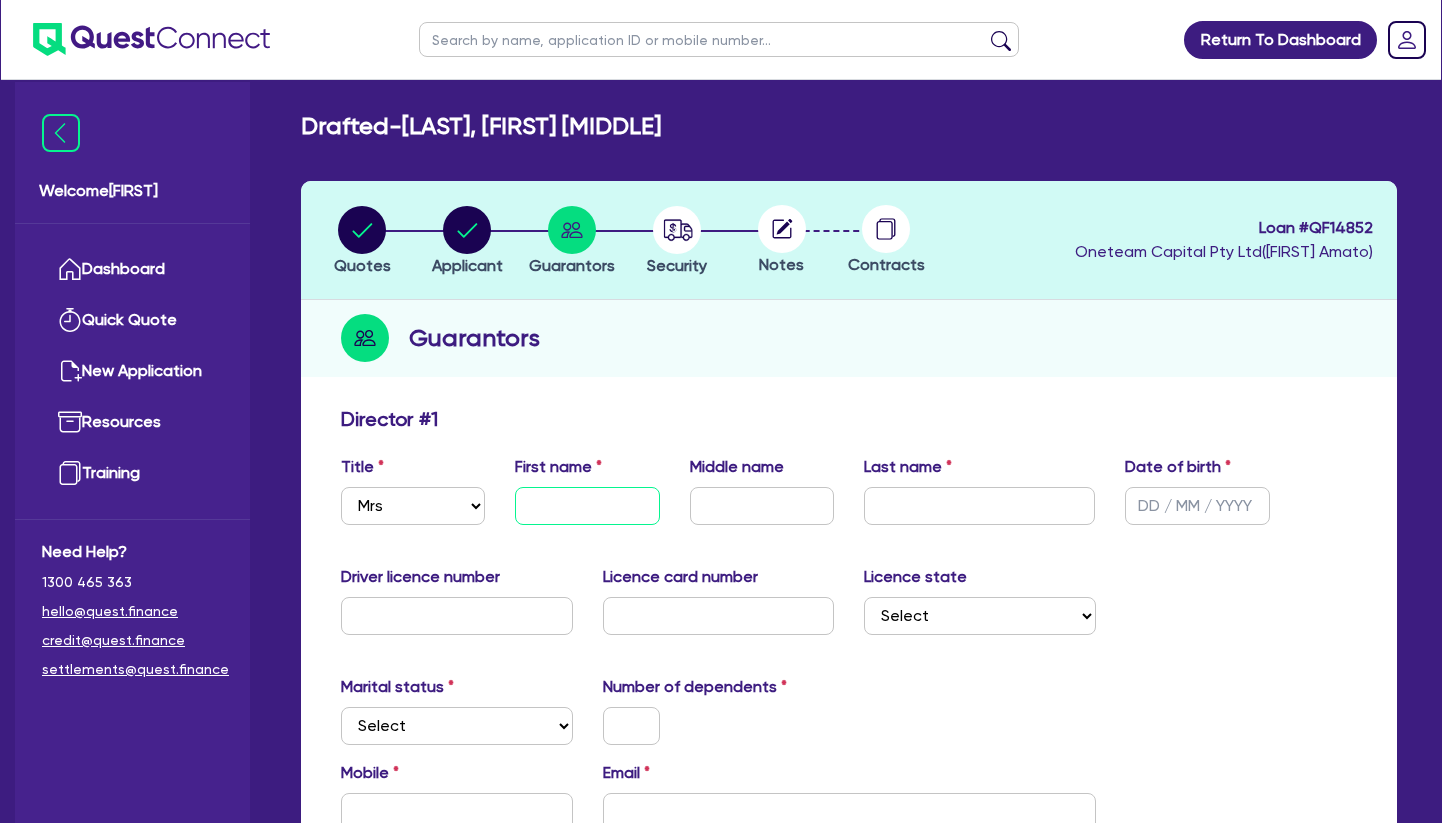 click at bounding box center (587, 506) 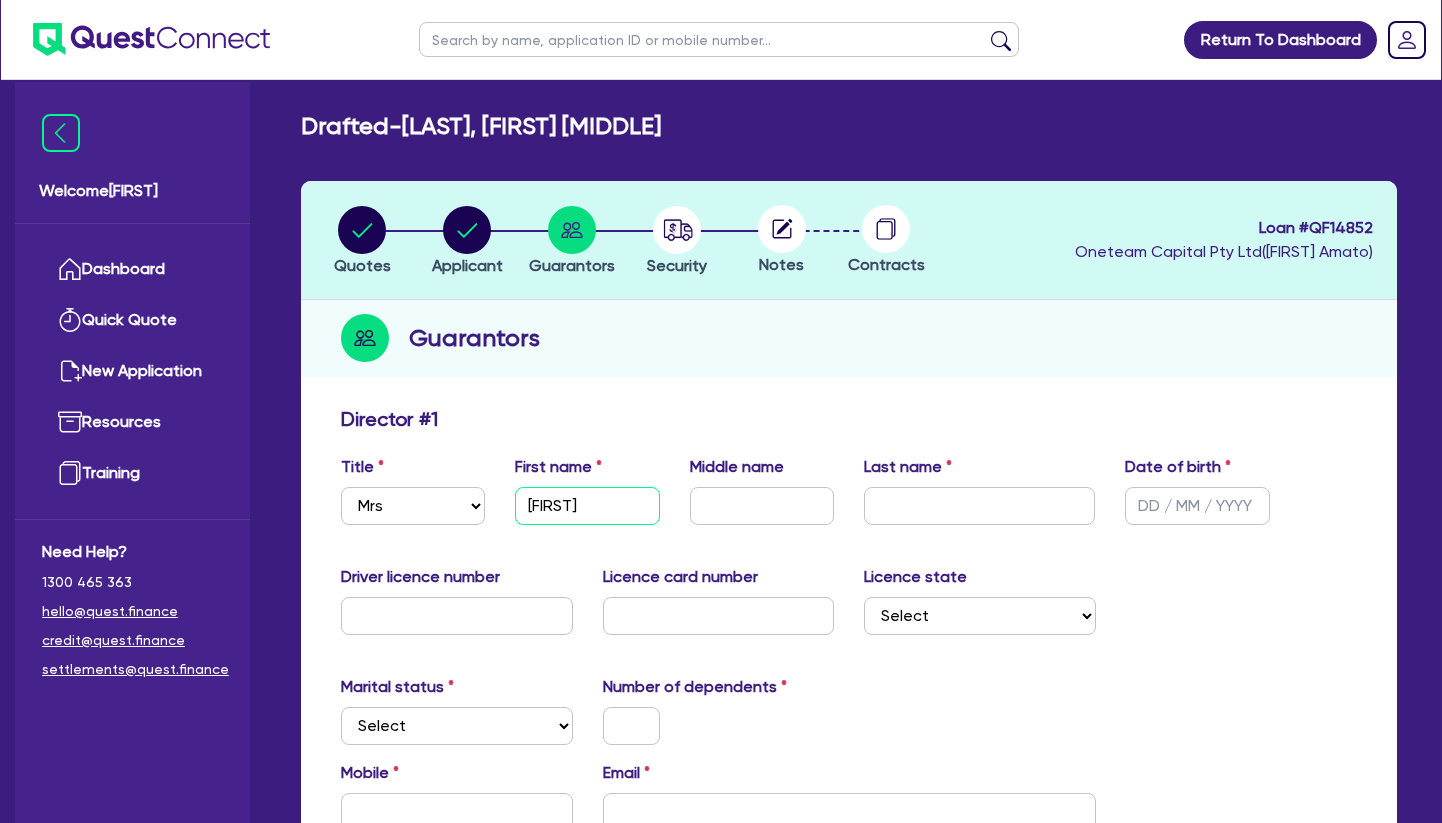 type on "[FIRST]" 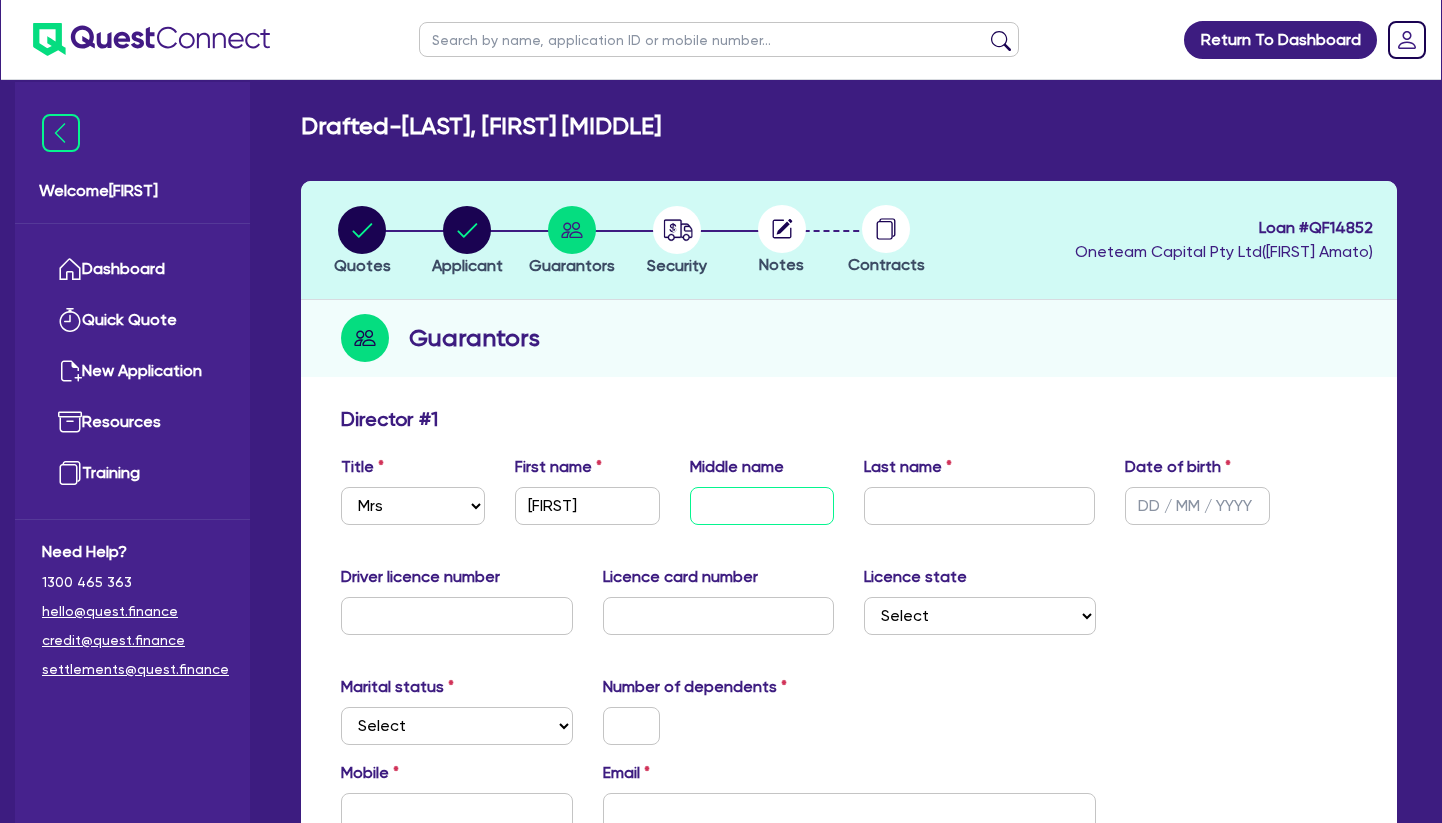 click at bounding box center (762, 506) 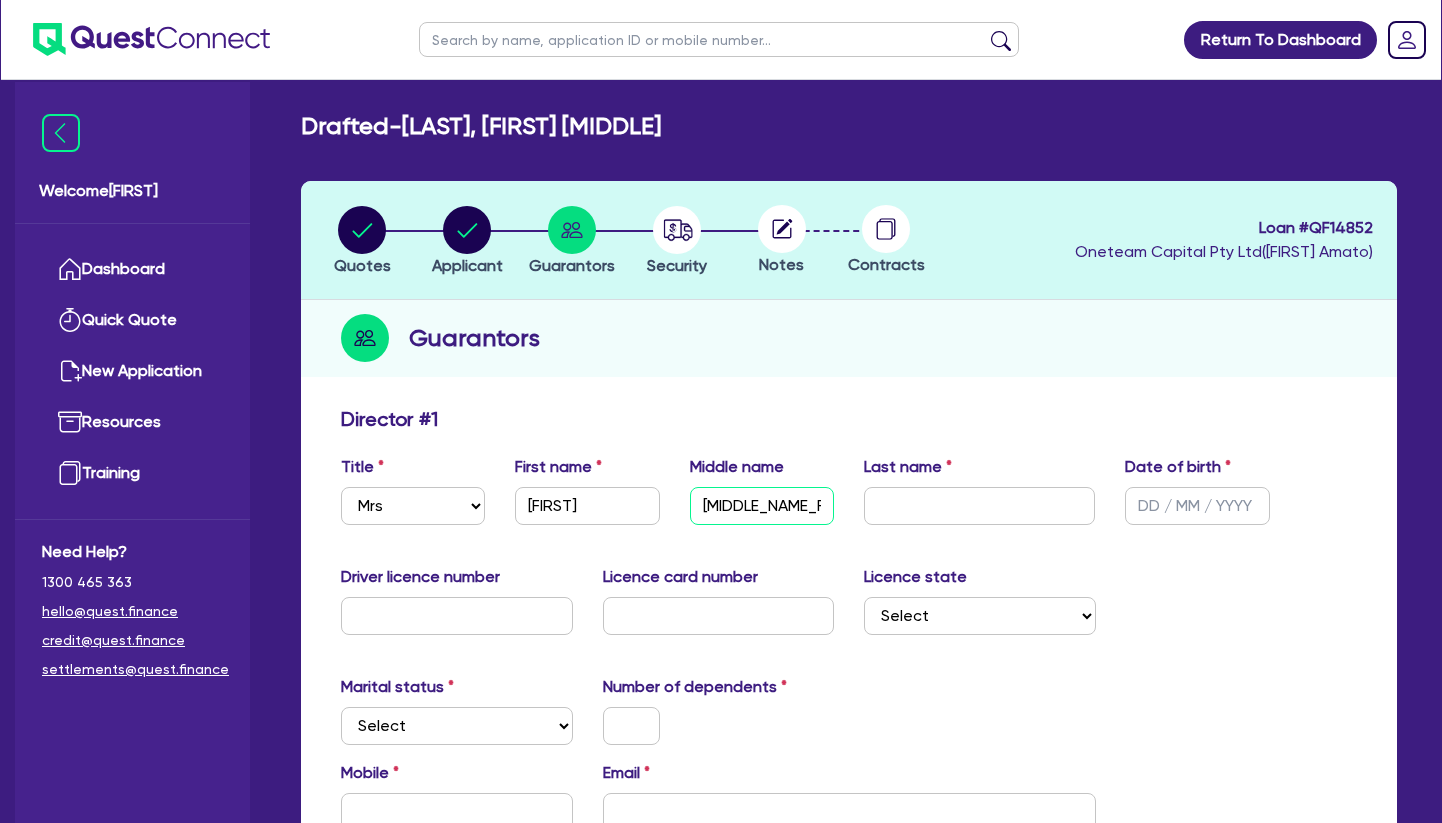 type on "[MIDDLE_NAME_FRAGMENT]" 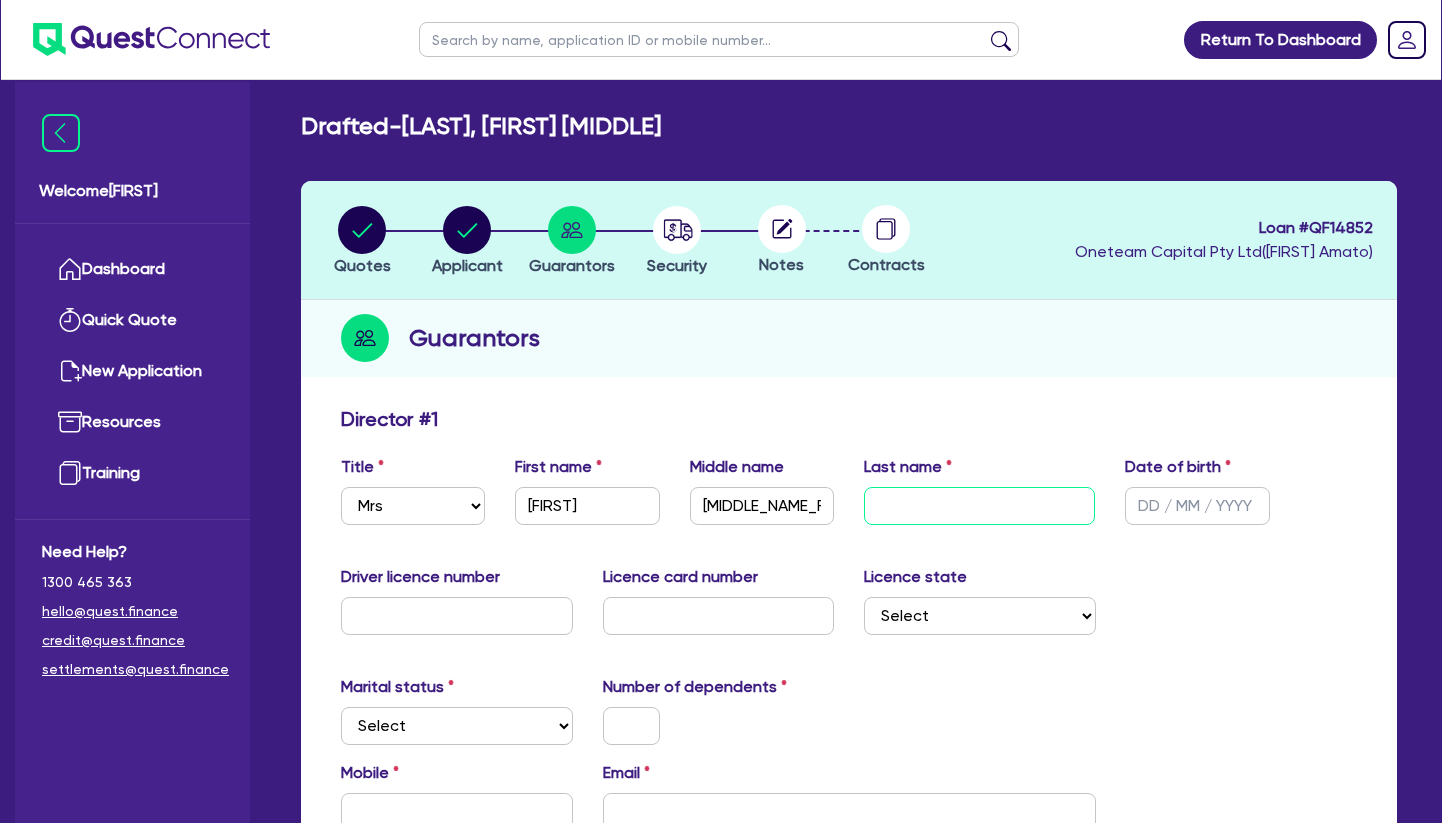 click at bounding box center [980, 506] 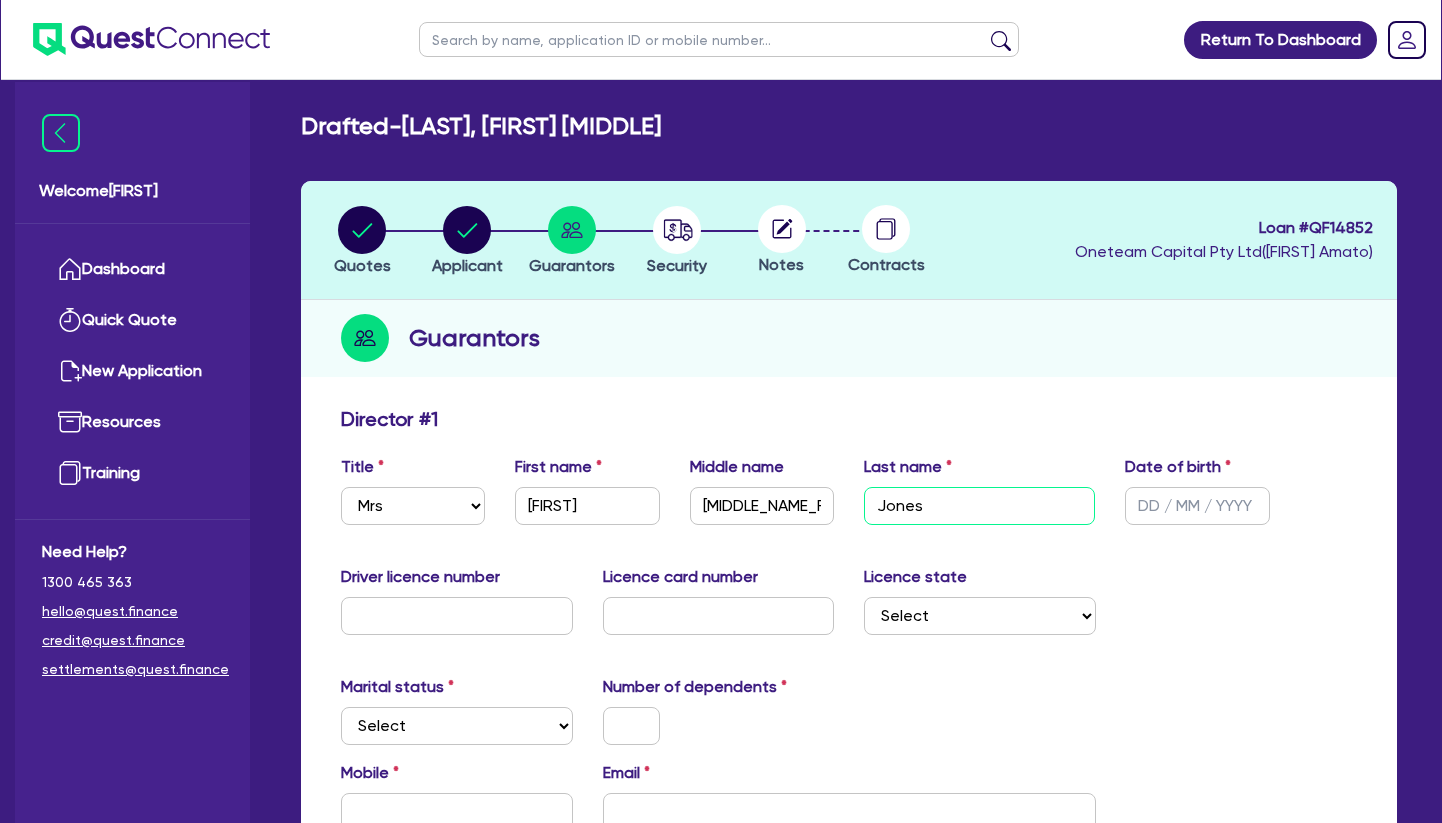 type on "Jones" 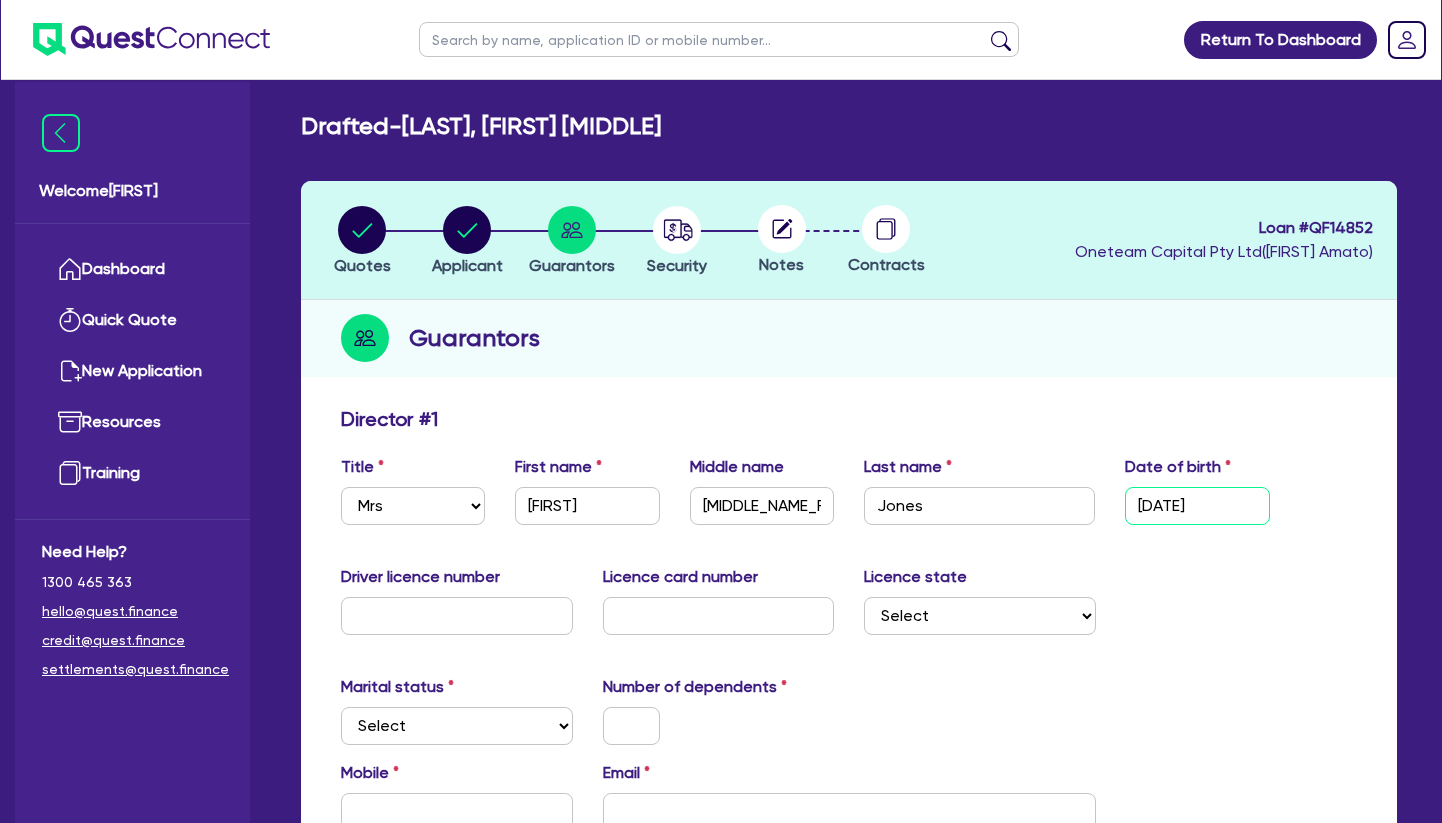 type on "[DATE]" 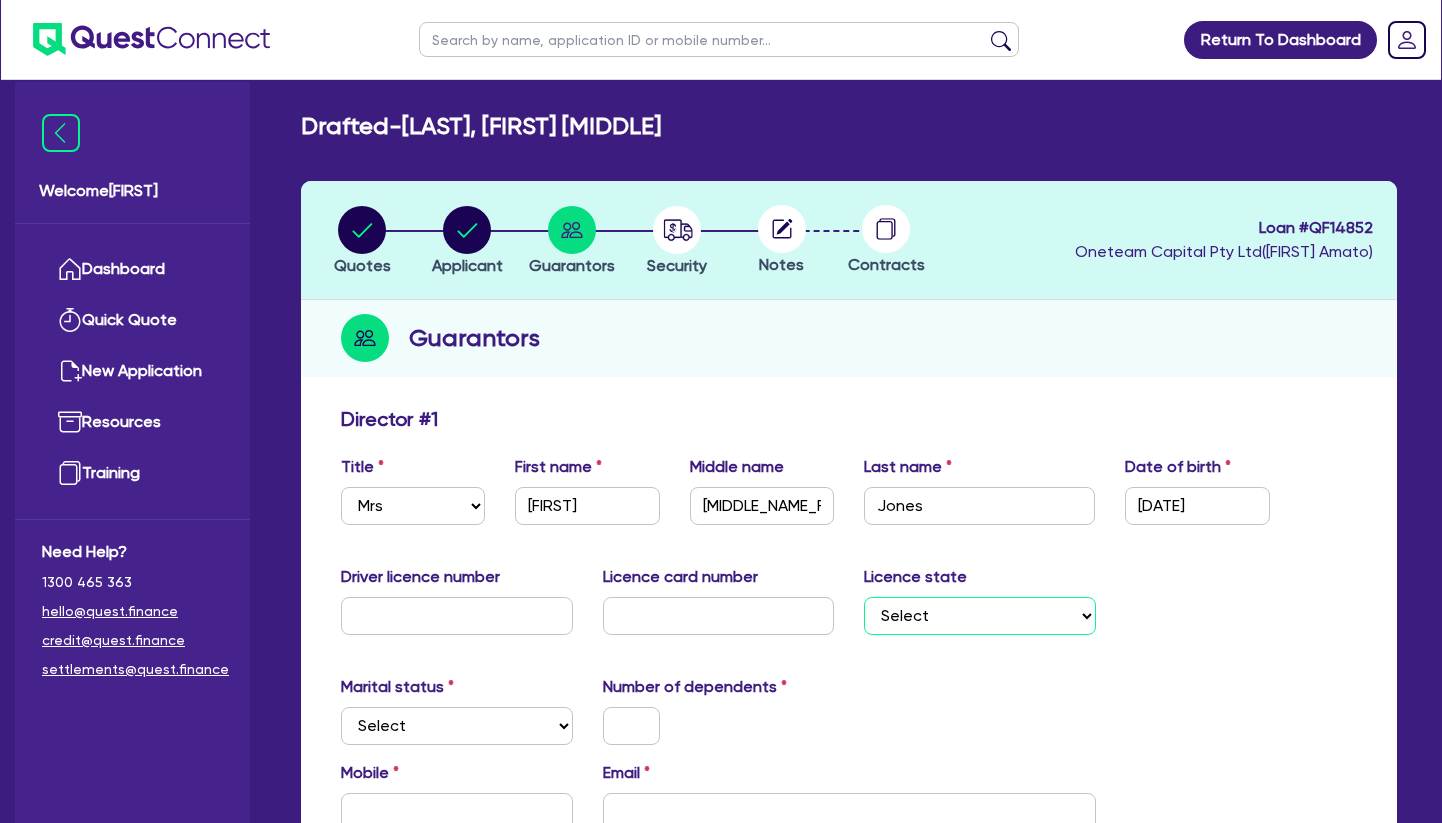 click on "Select NSW VIC QLD TAS ACT SA NT WA" at bounding box center [980, 616] 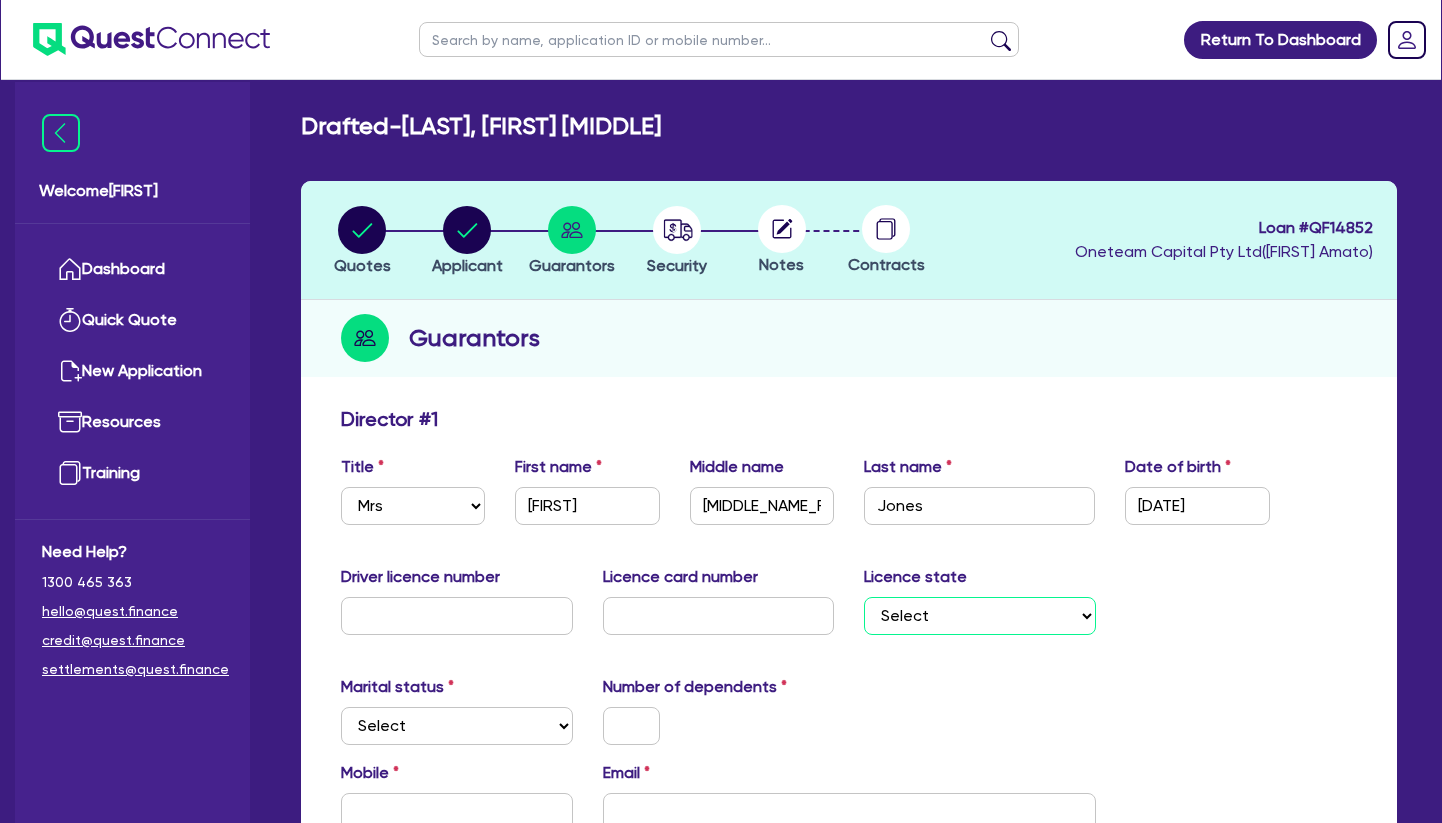 select on "NSW" 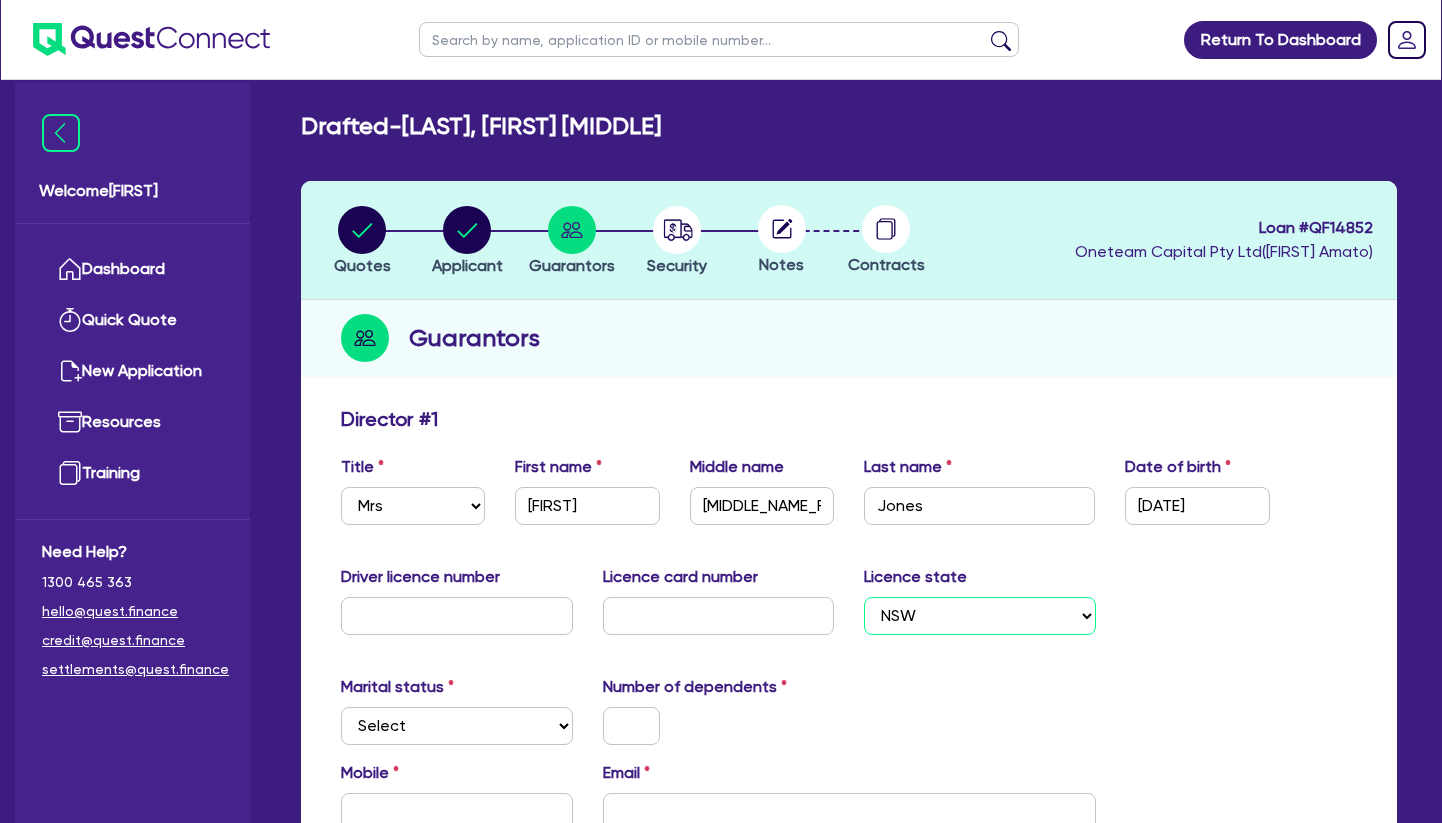 click on "NSW" at bounding box center [0, 0] 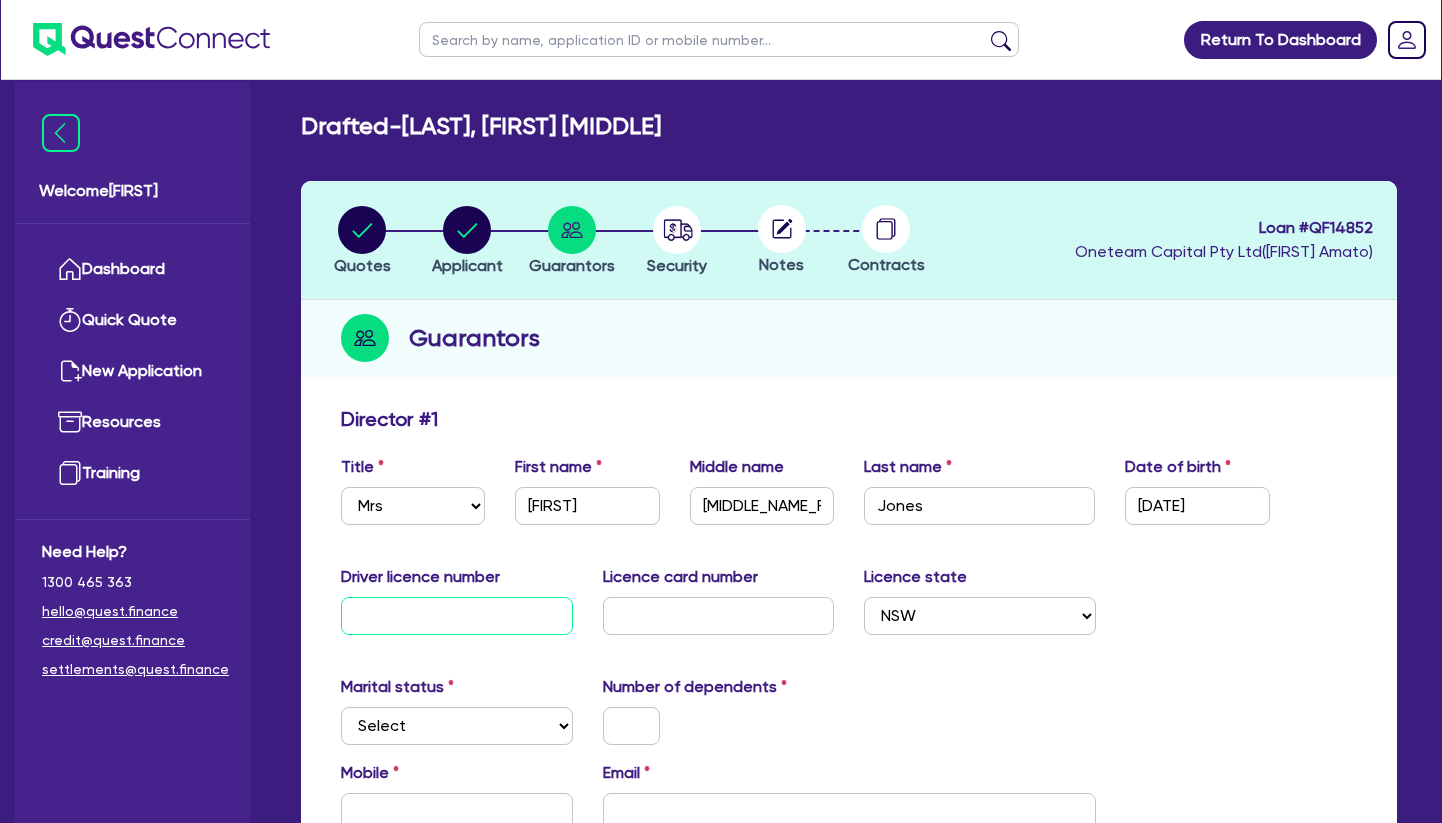 click at bounding box center (457, 616) 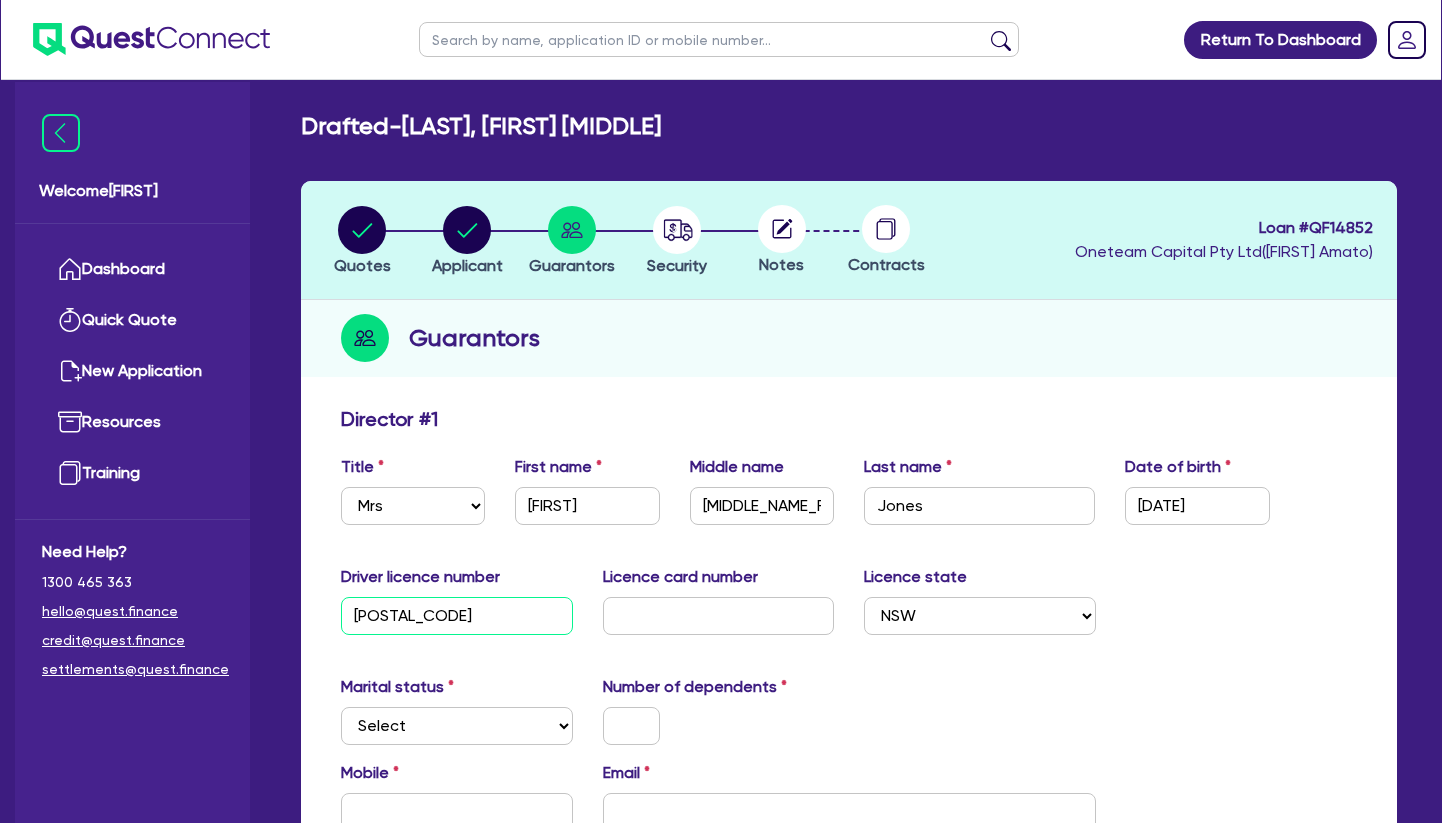 type on "[POSTAL_CODE]" 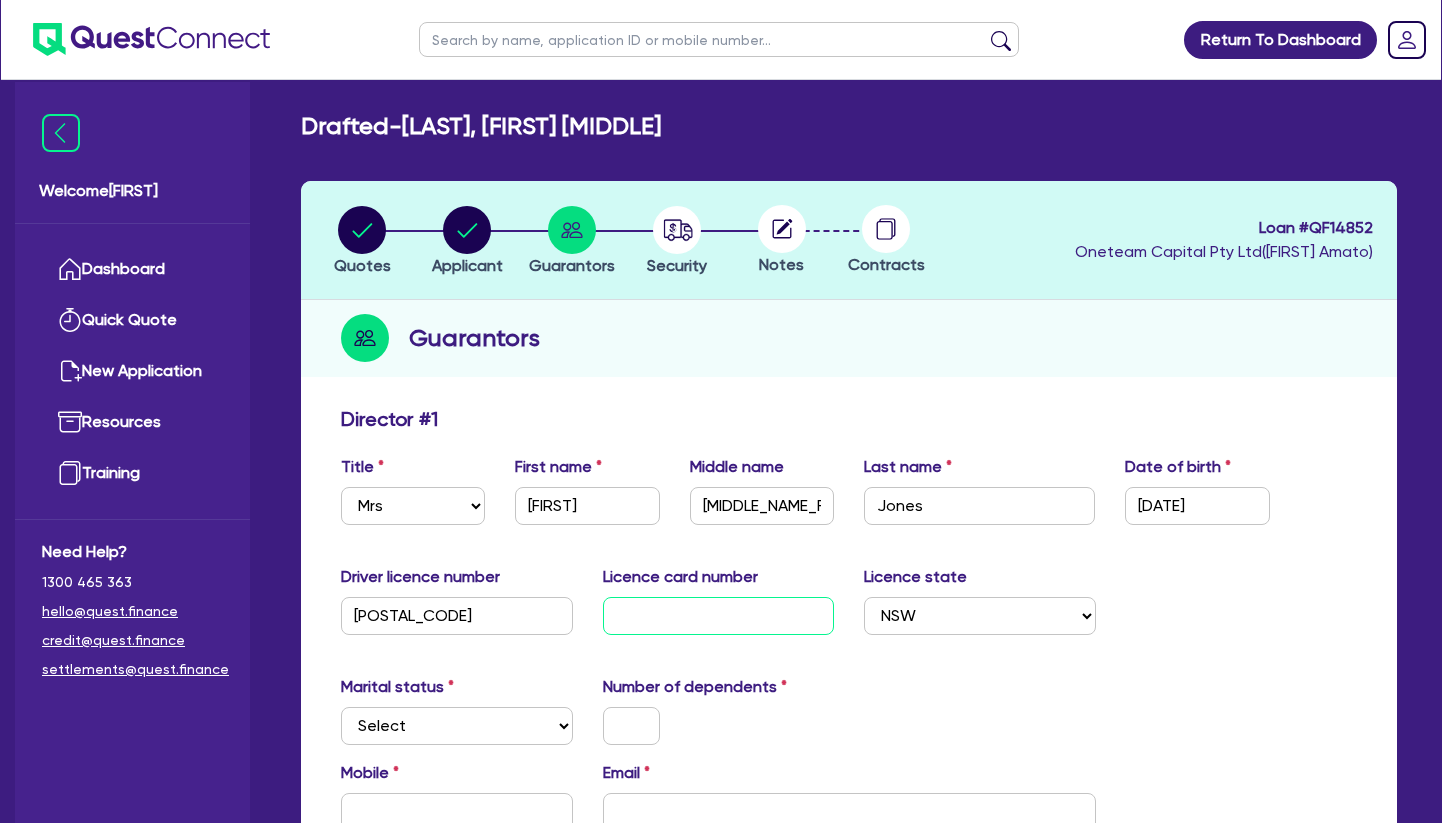 click at bounding box center (719, 616) 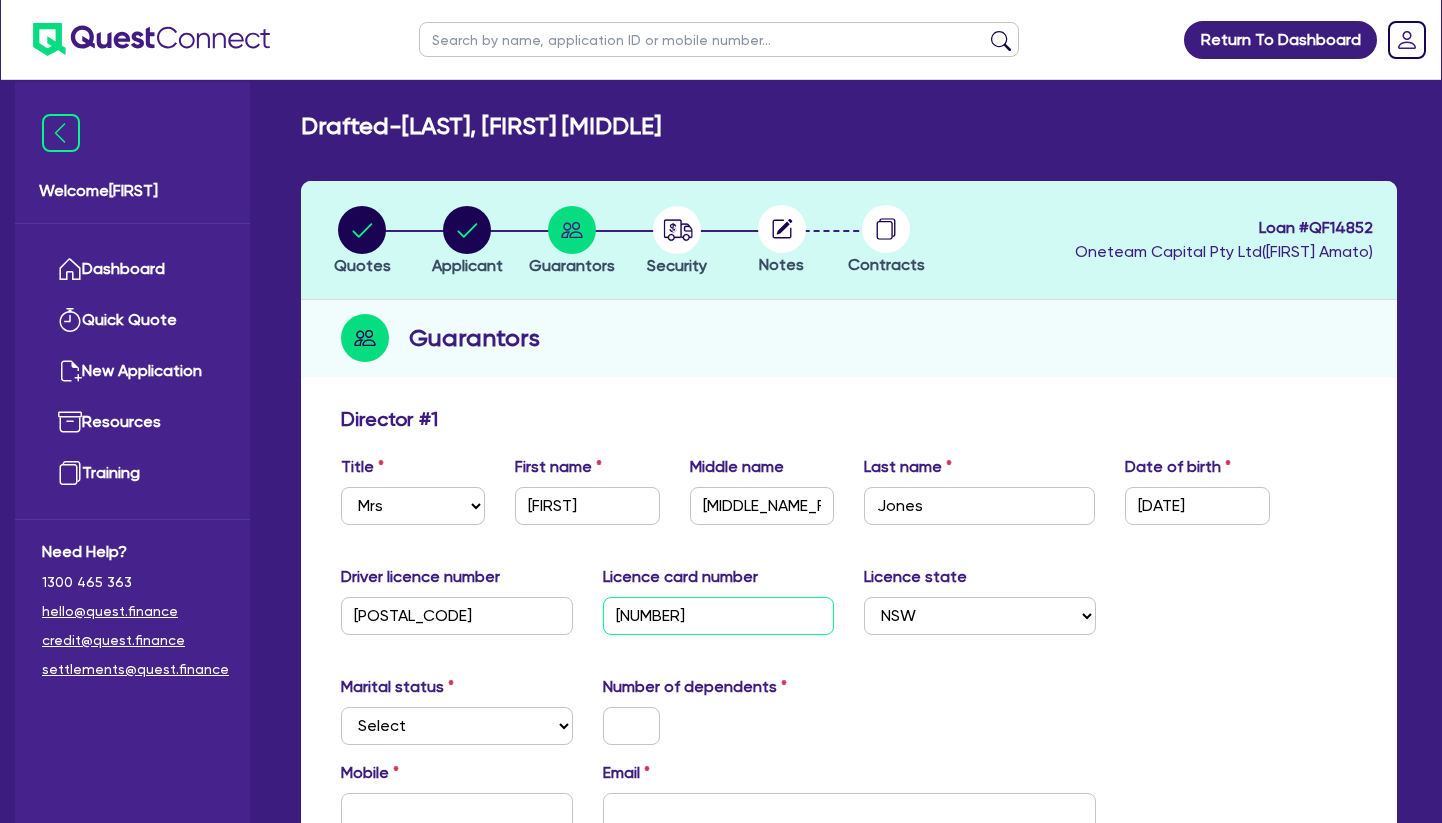type on "[NUMBER]" 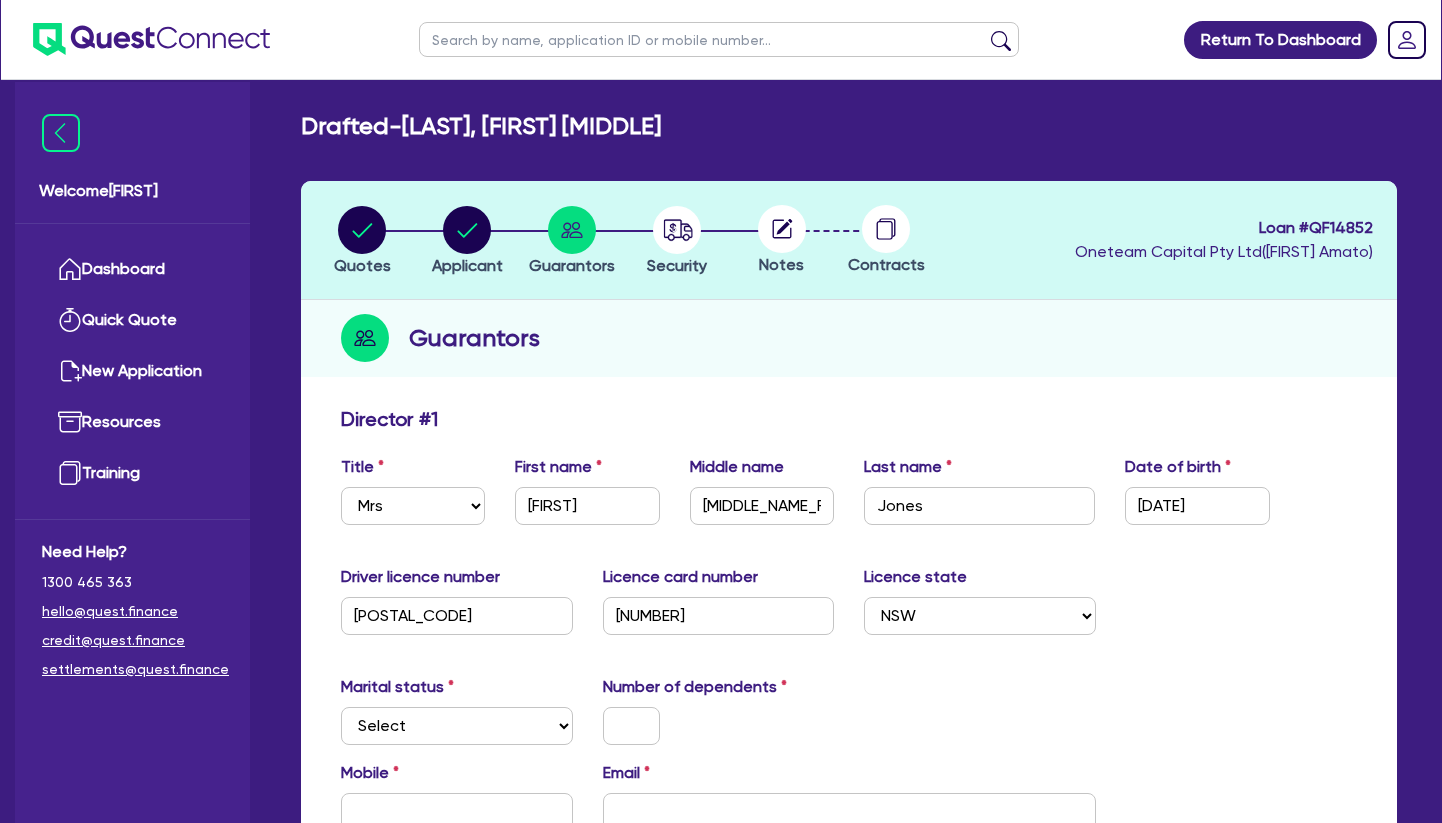 click on "Marital status Select Single Married De Facto / Partner Number of dependents" at bounding box center (849, 718) 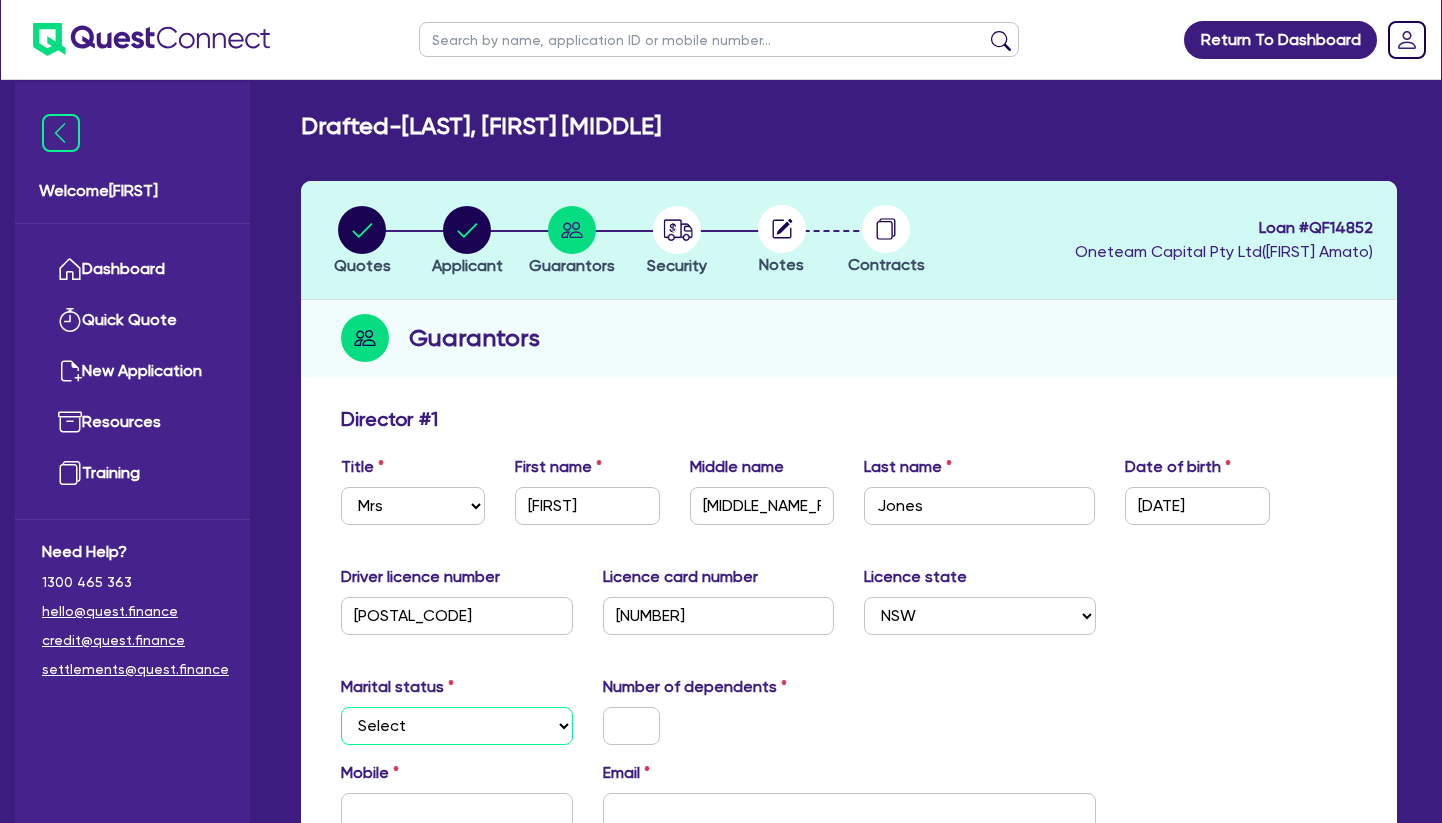 select on "MARRIED" 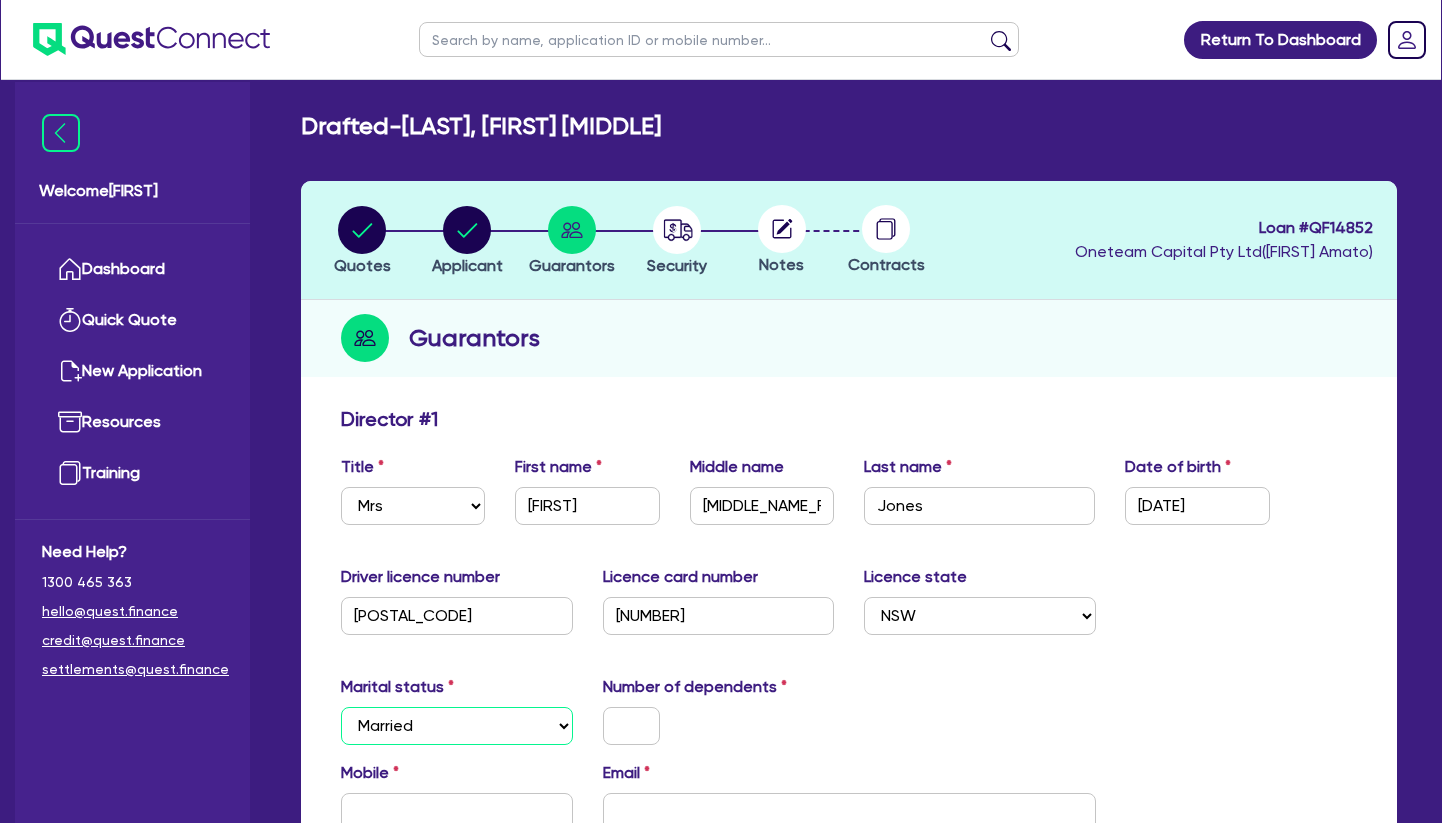 click on "Married" at bounding box center [0, 0] 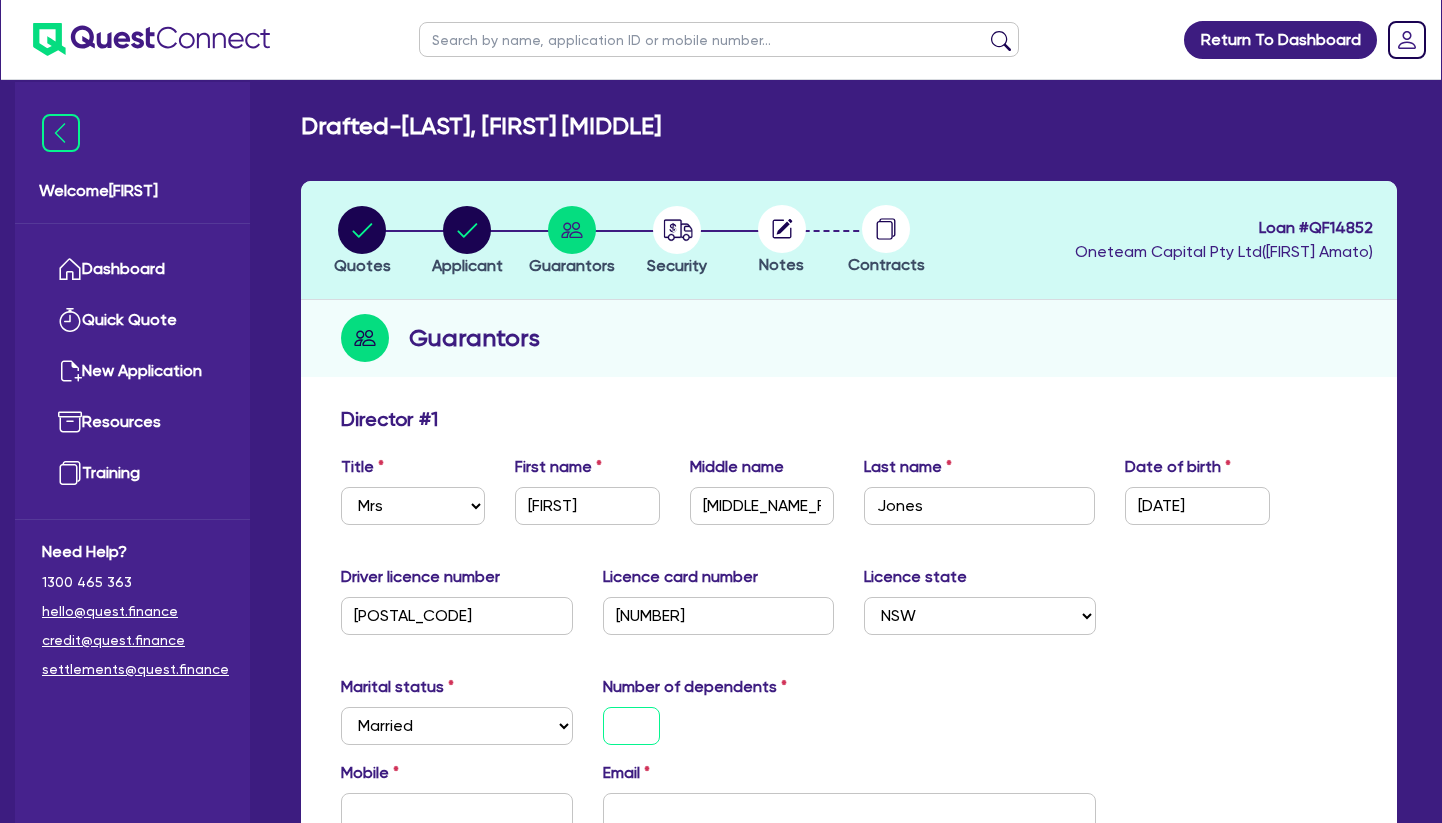 click at bounding box center [631, 726] 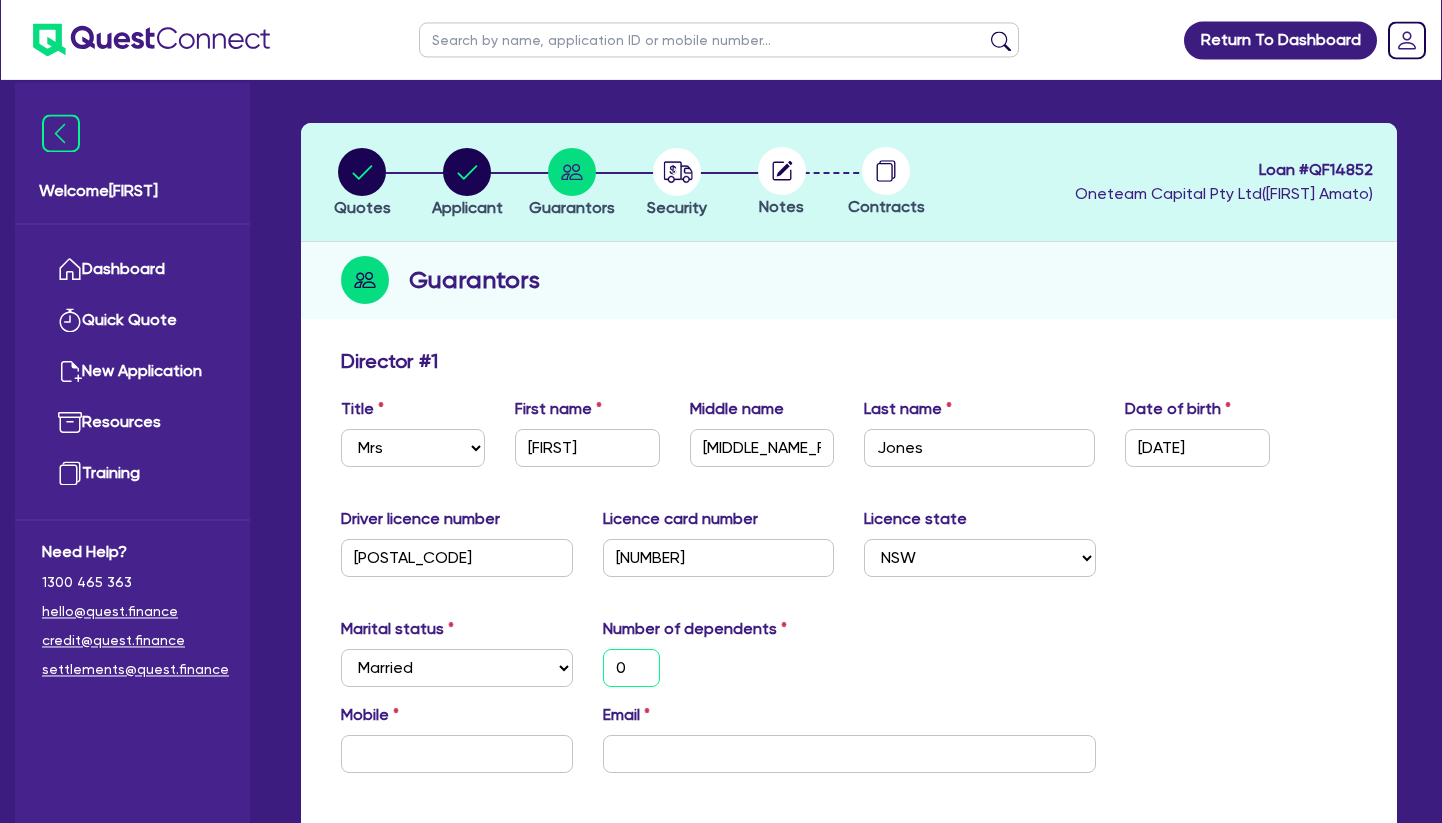 scroll, scrollTop: 102, scrollLeft: 0, axis: vertical 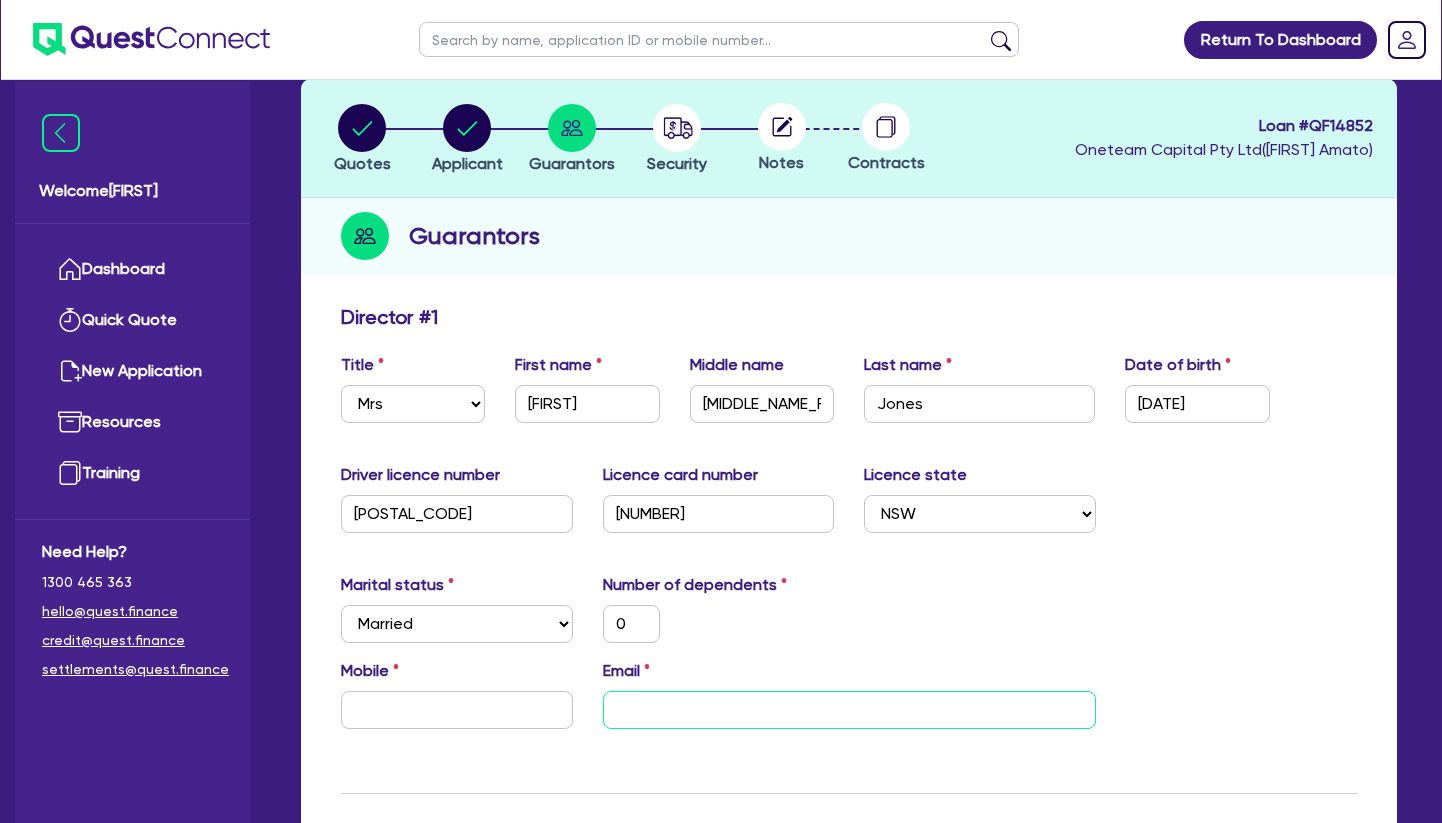 click at bounding box center (849, 710) 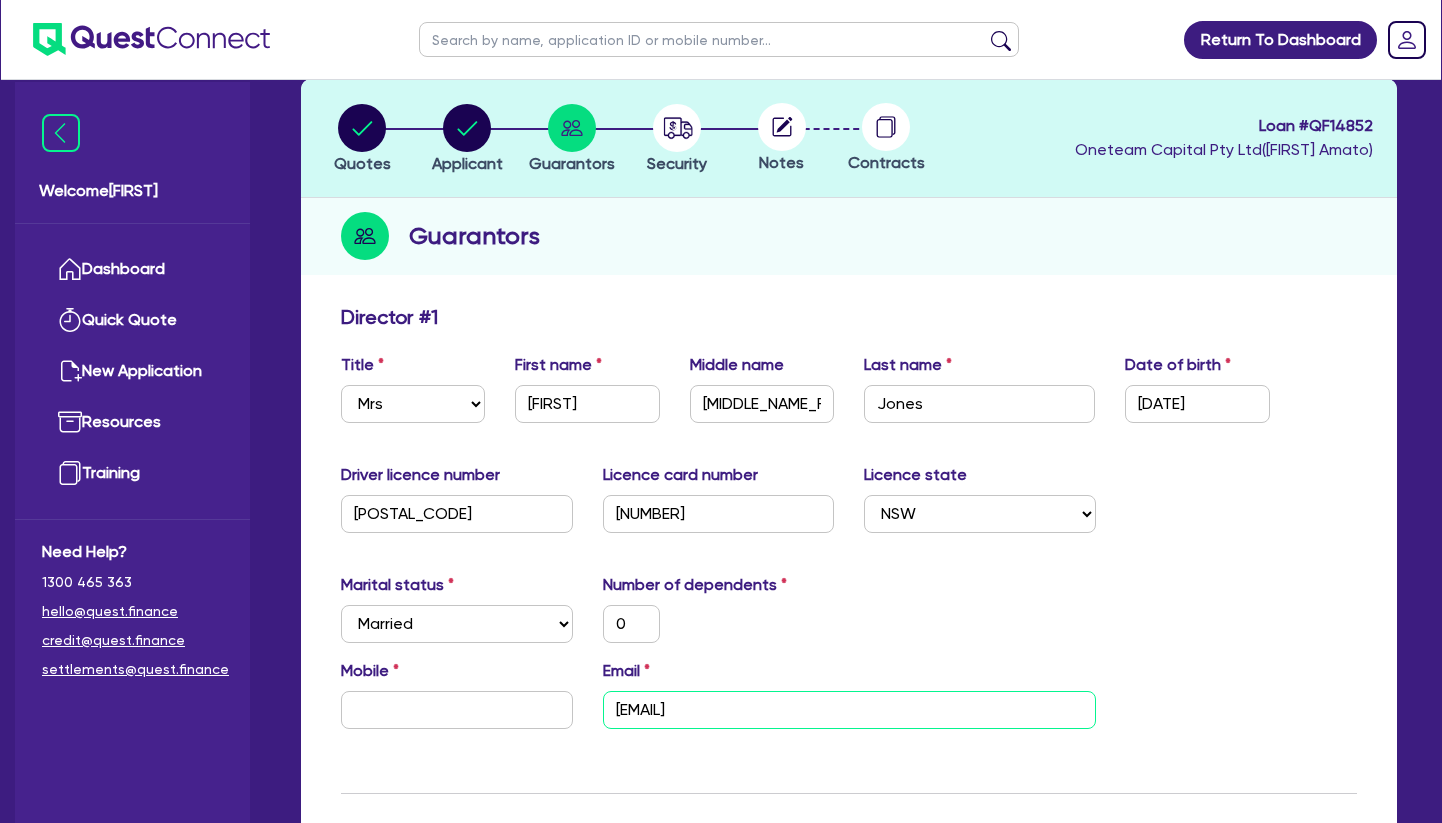 type on "[EMAIL]" 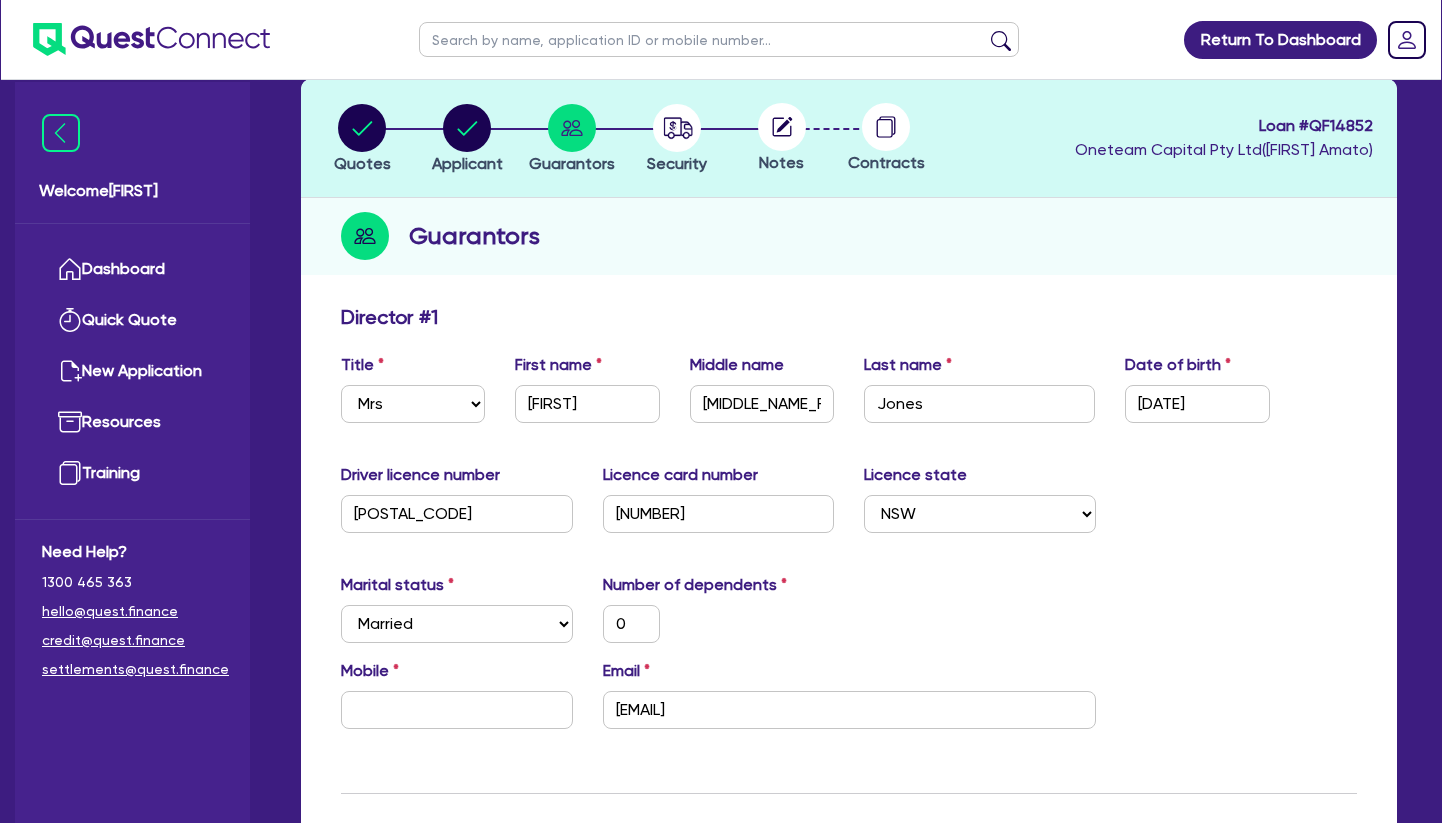 click on "Marital status Select Single Married De Facto / Partner Number of dependents 0" at bounding box center (849, 616) 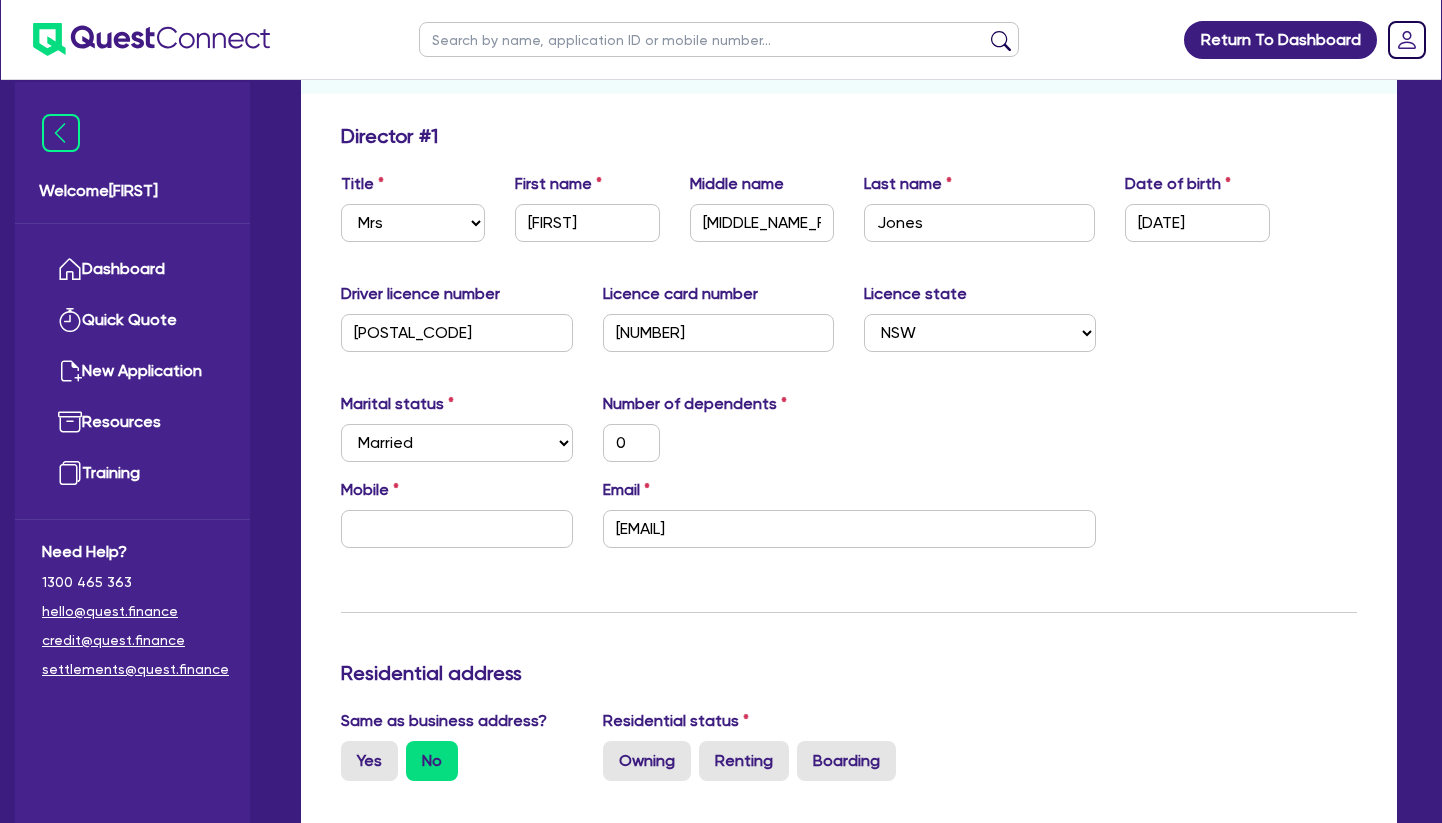 scroll, scrollTop: 306, scrollLeft: 0, axis: vertical 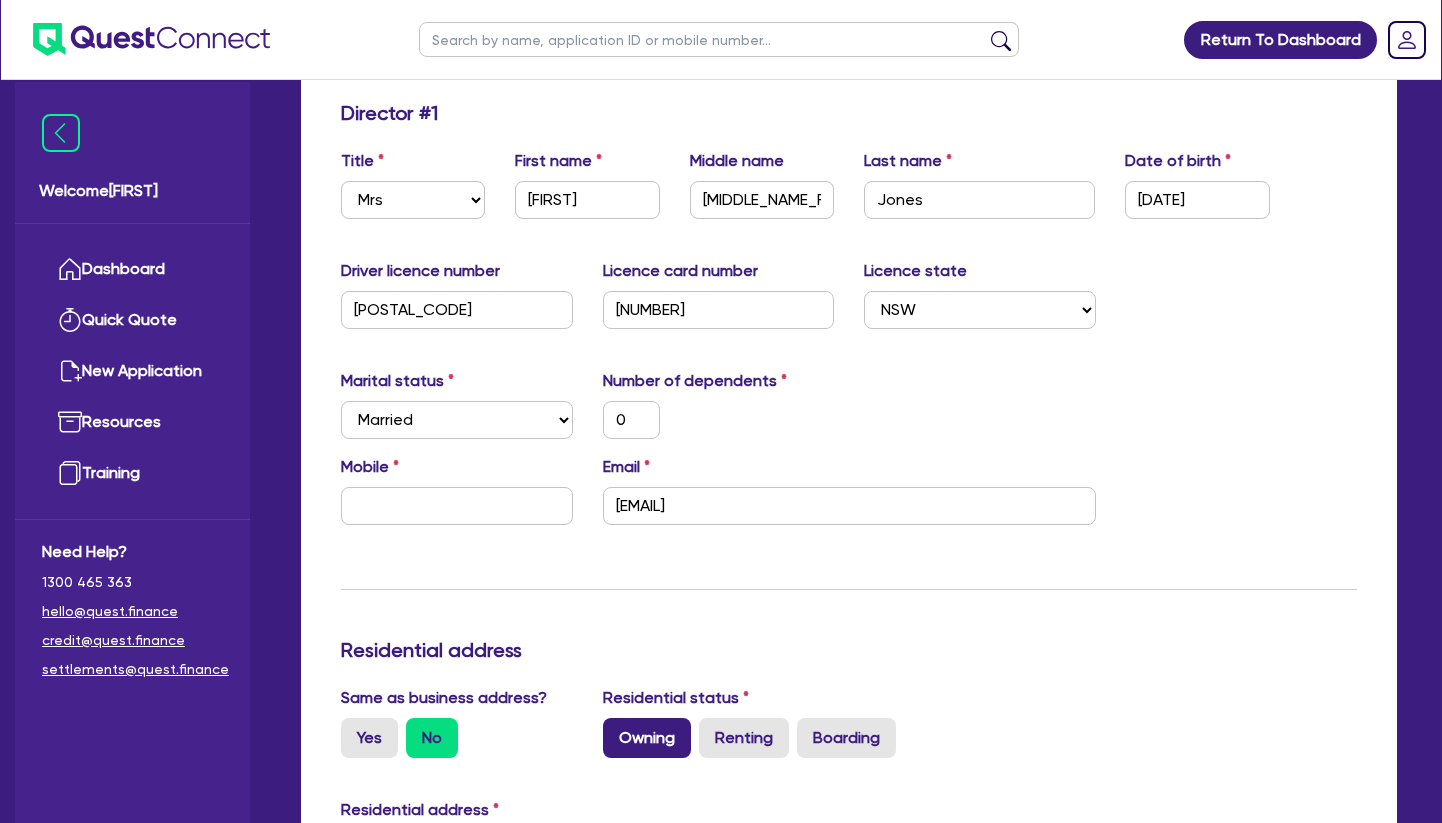click on "Owning" at bounding box center [647, 738] 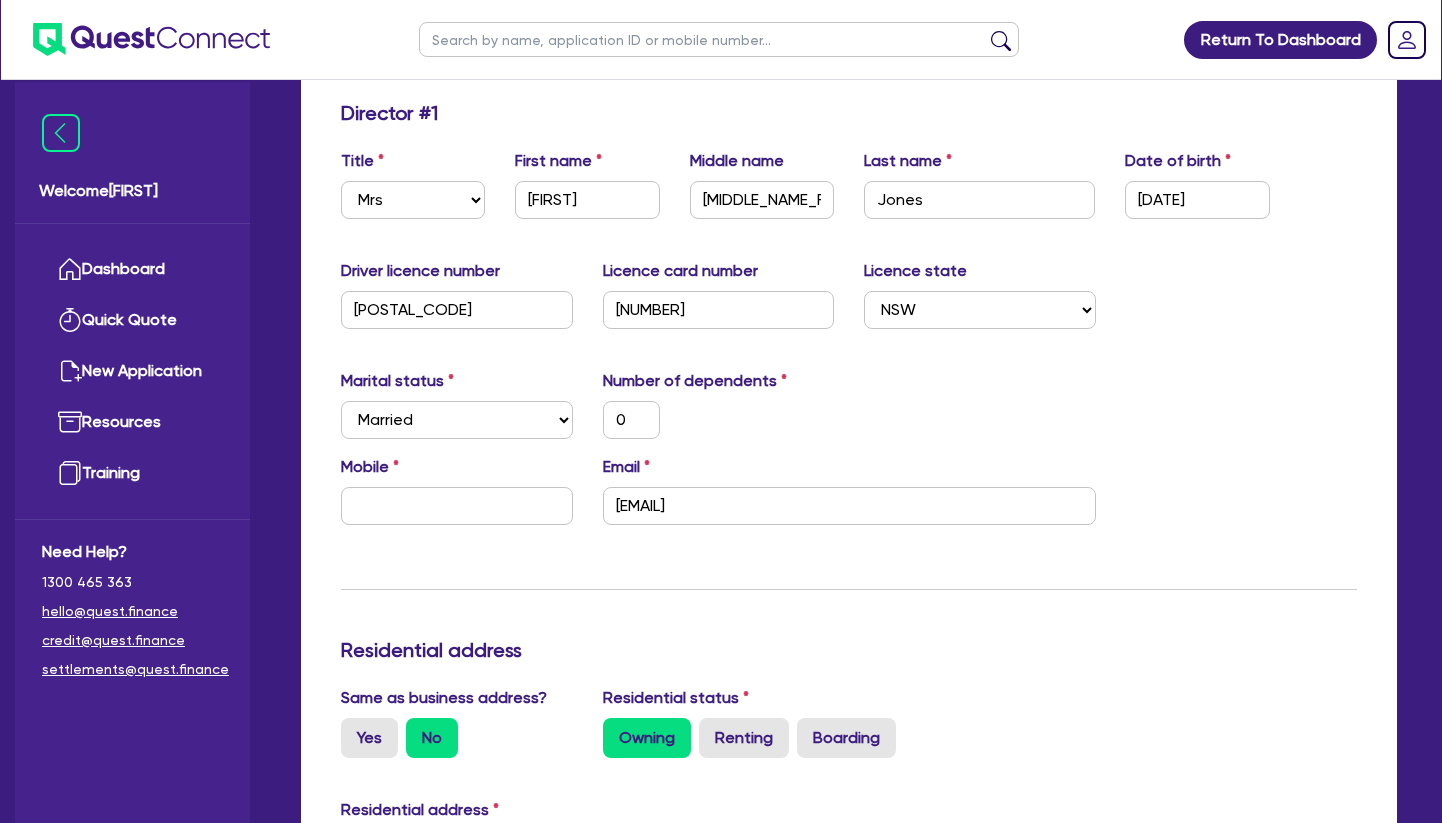 type on "0" 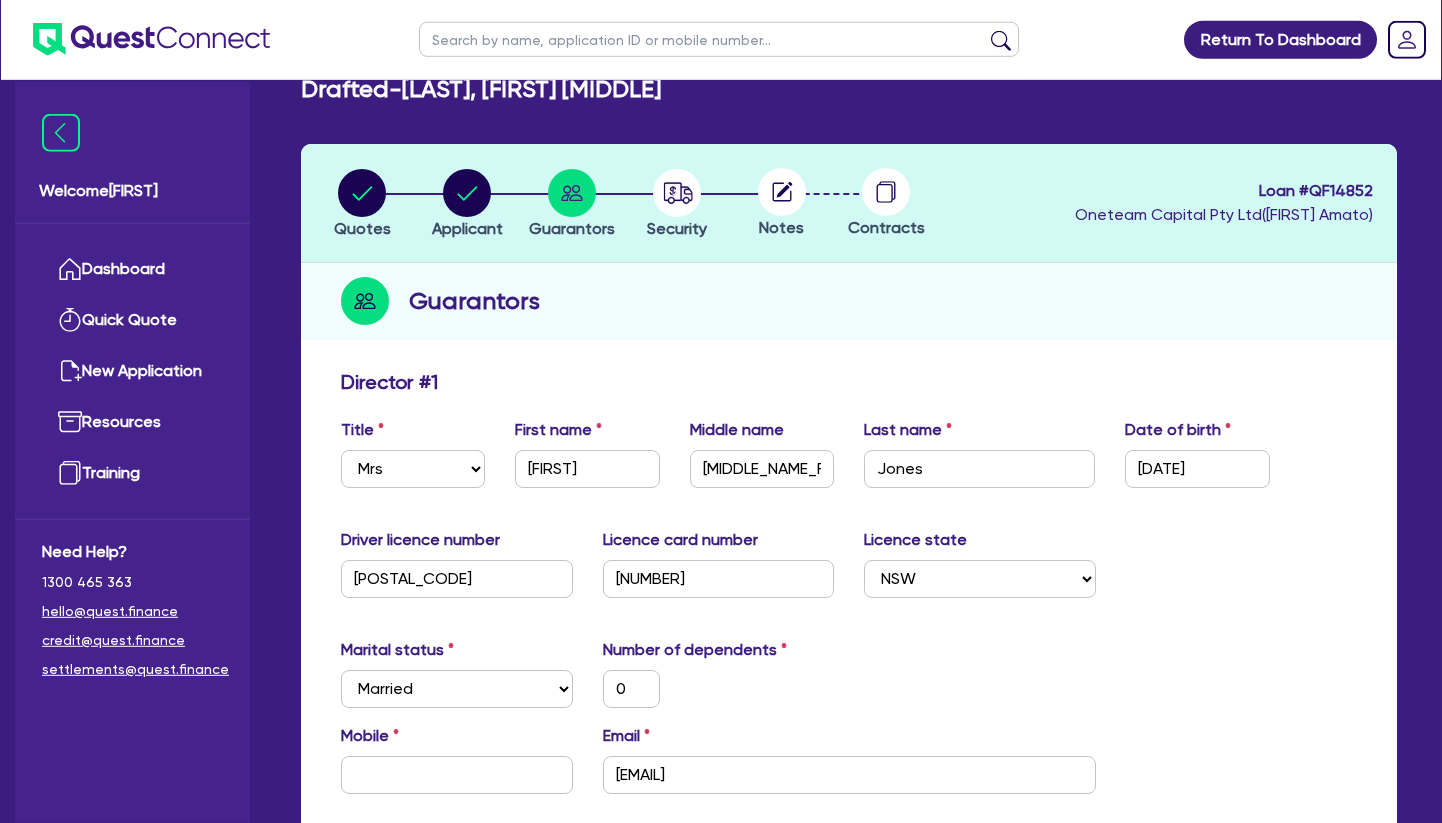 scroll, scrollTop: 0, scrollLeft: 0, axis: both 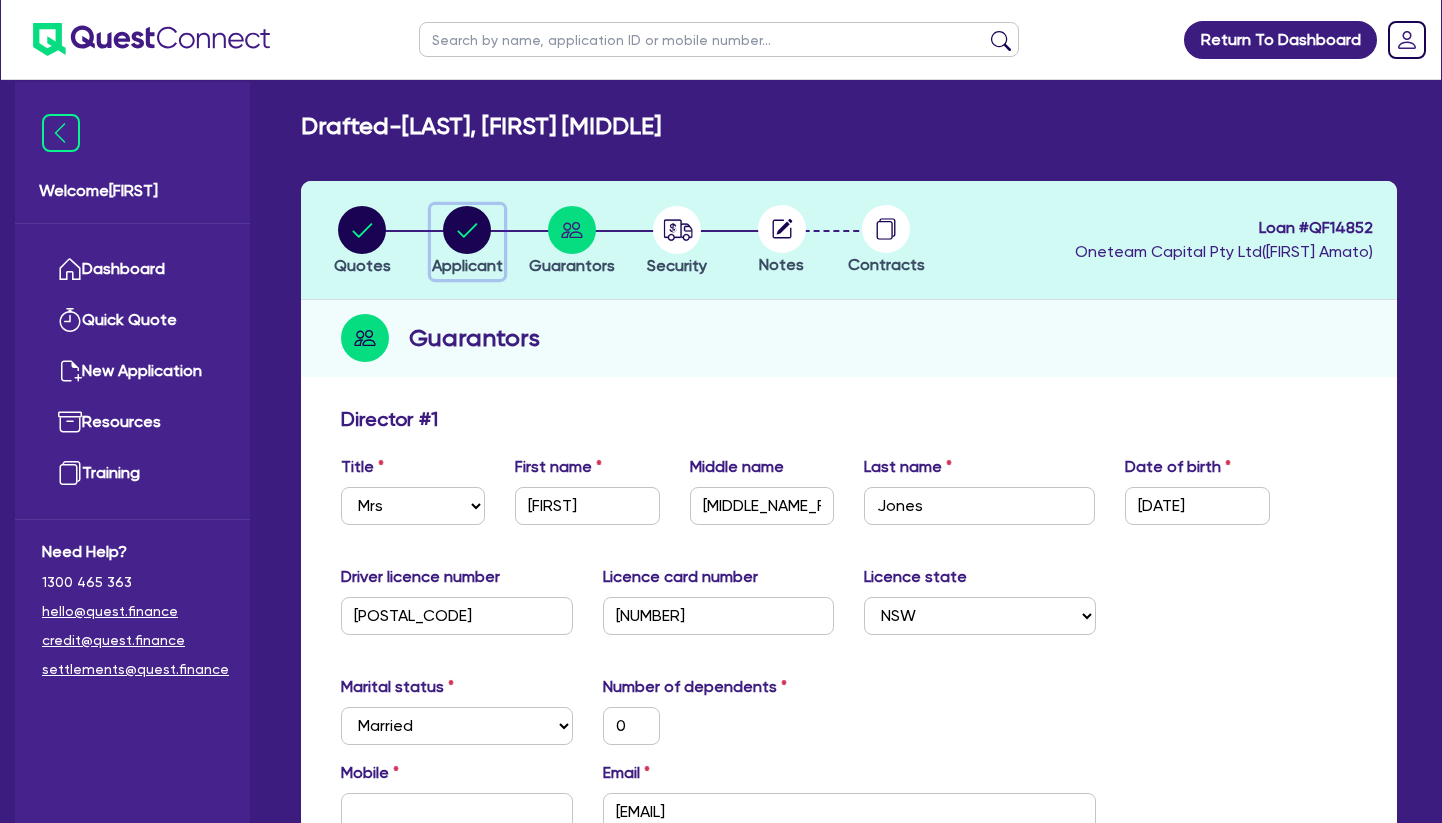 click 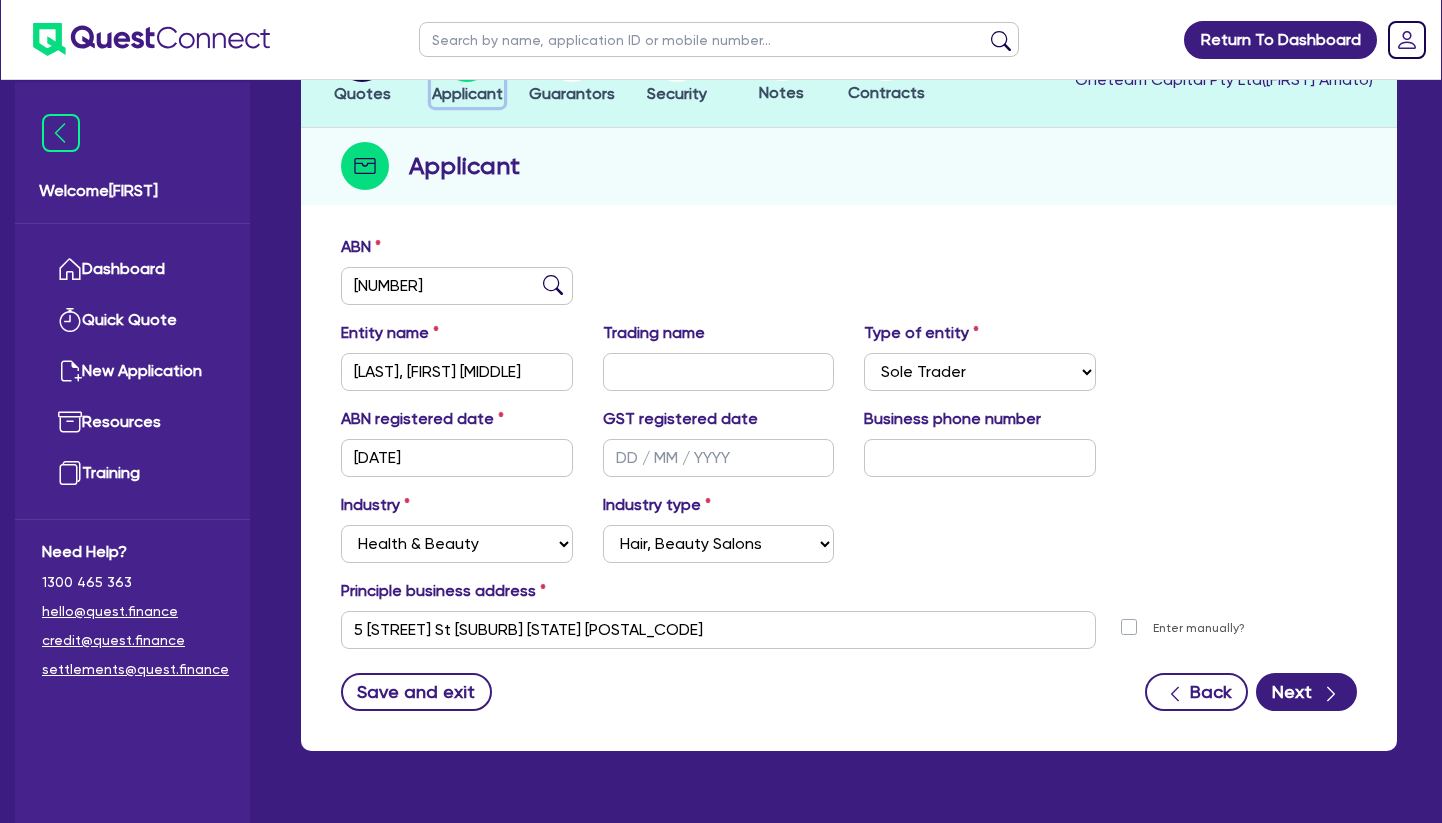 scroll, scrollTop: 222, scrollLeft: 0, axis: vertical 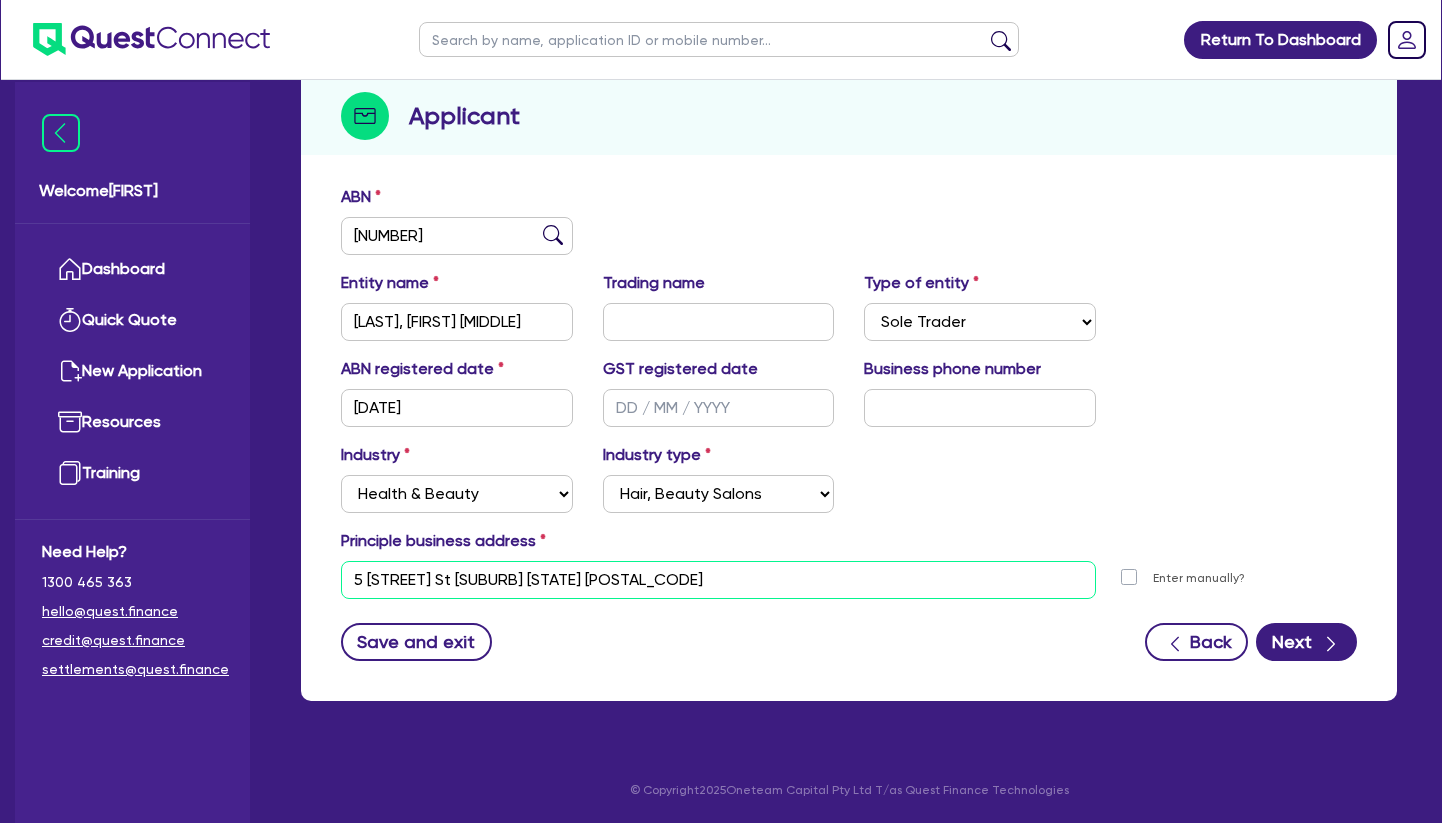 click on "5 [STREET] St [SUBURB] [STATE] [POSTAL_CODE]" at bounding box center [718, 580] 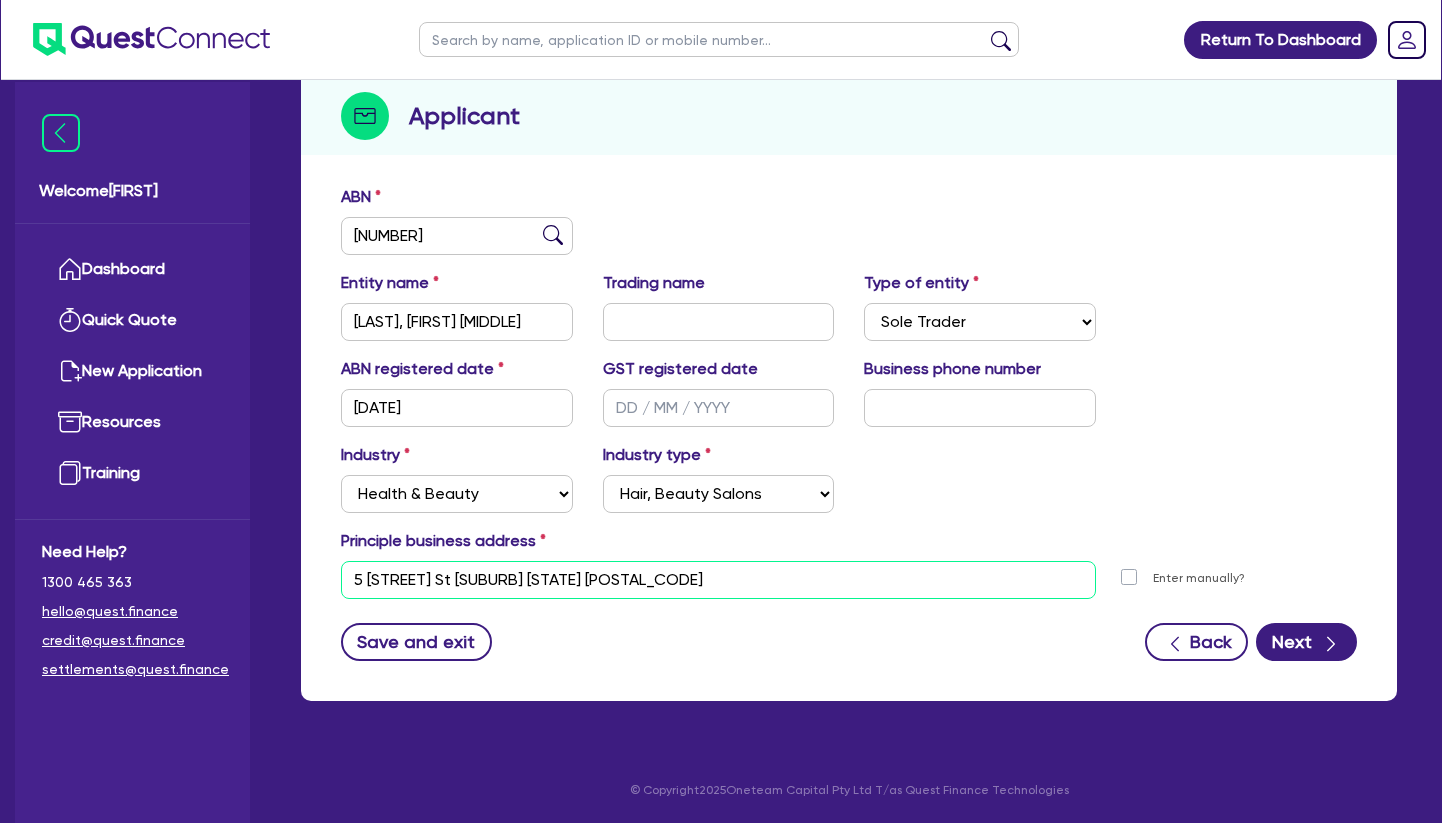 scroll, scrollTop: 0, scrollLeft: 0, axis: both 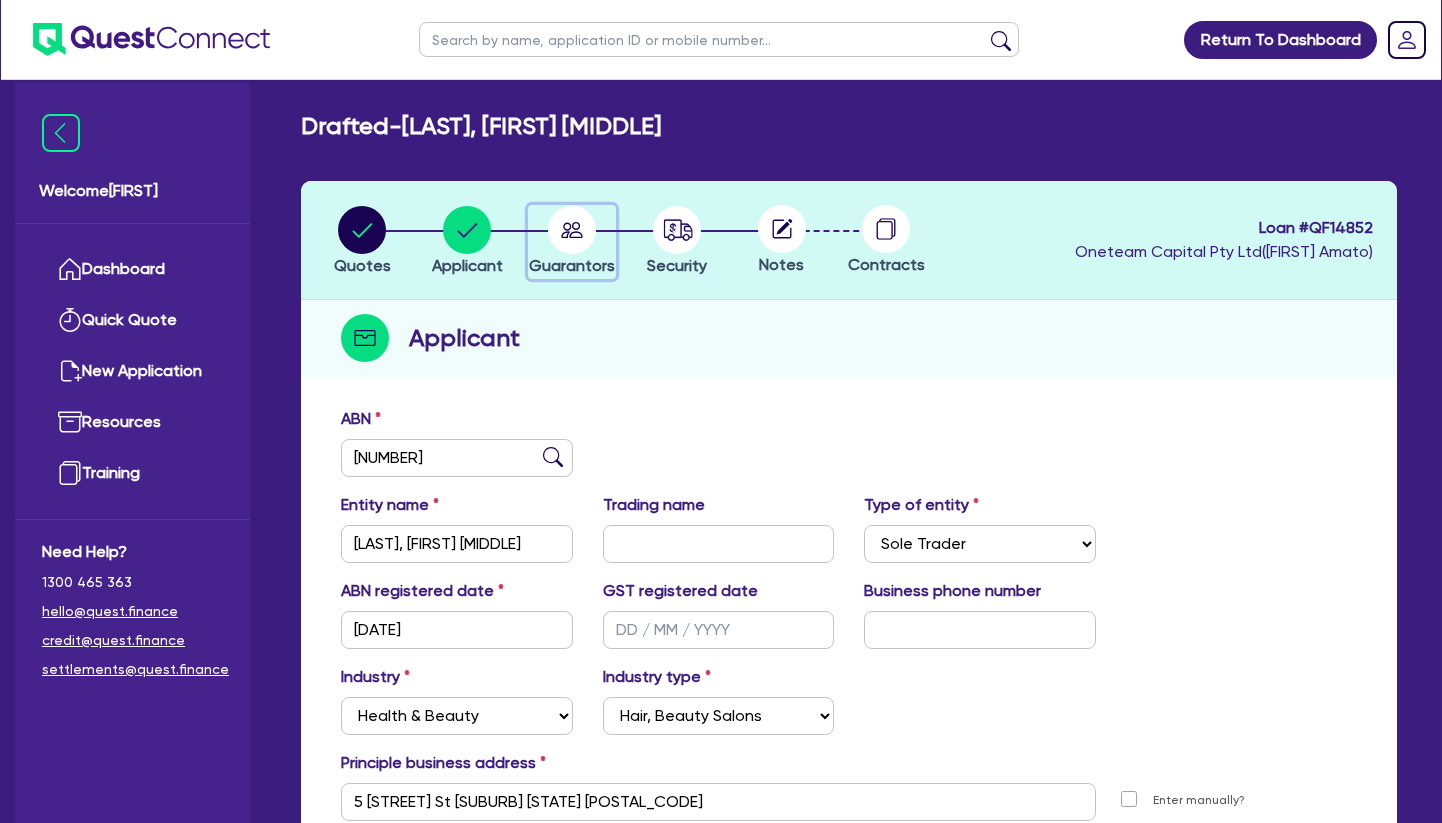 click 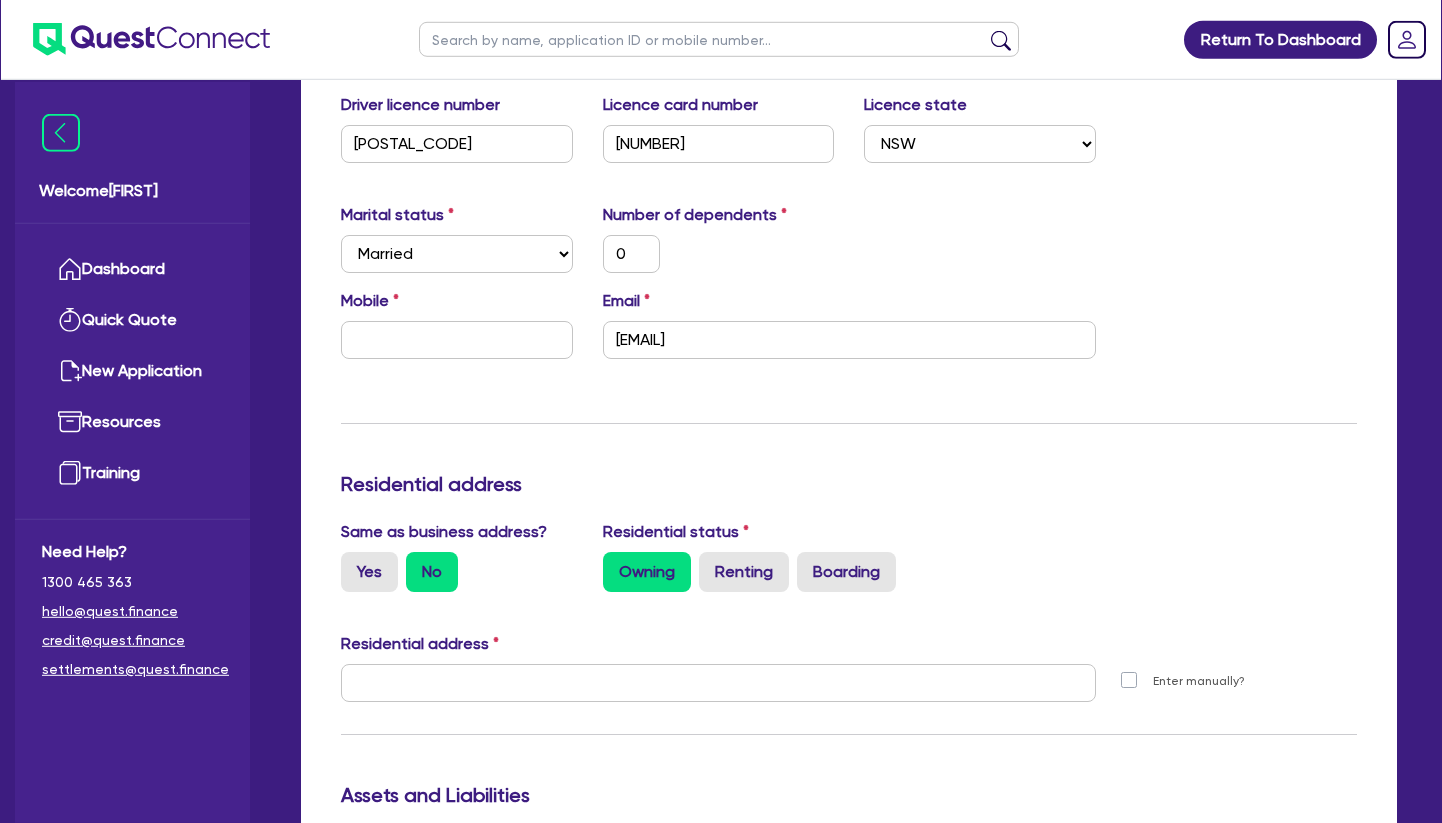 scroll, scrollTop: 510, scrollLeft: 0, axis: vertical 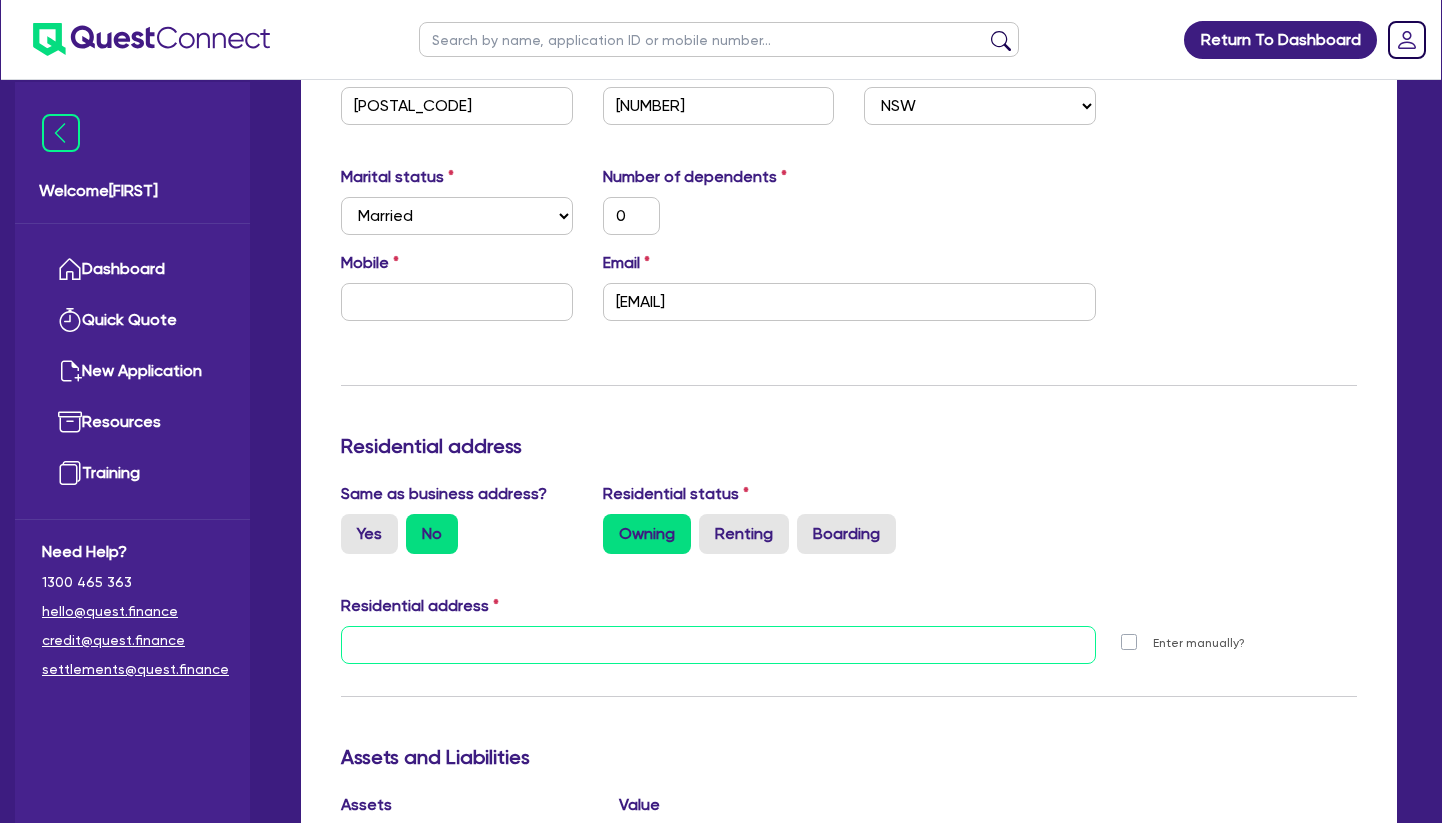 click at bounding box center (718, 645) 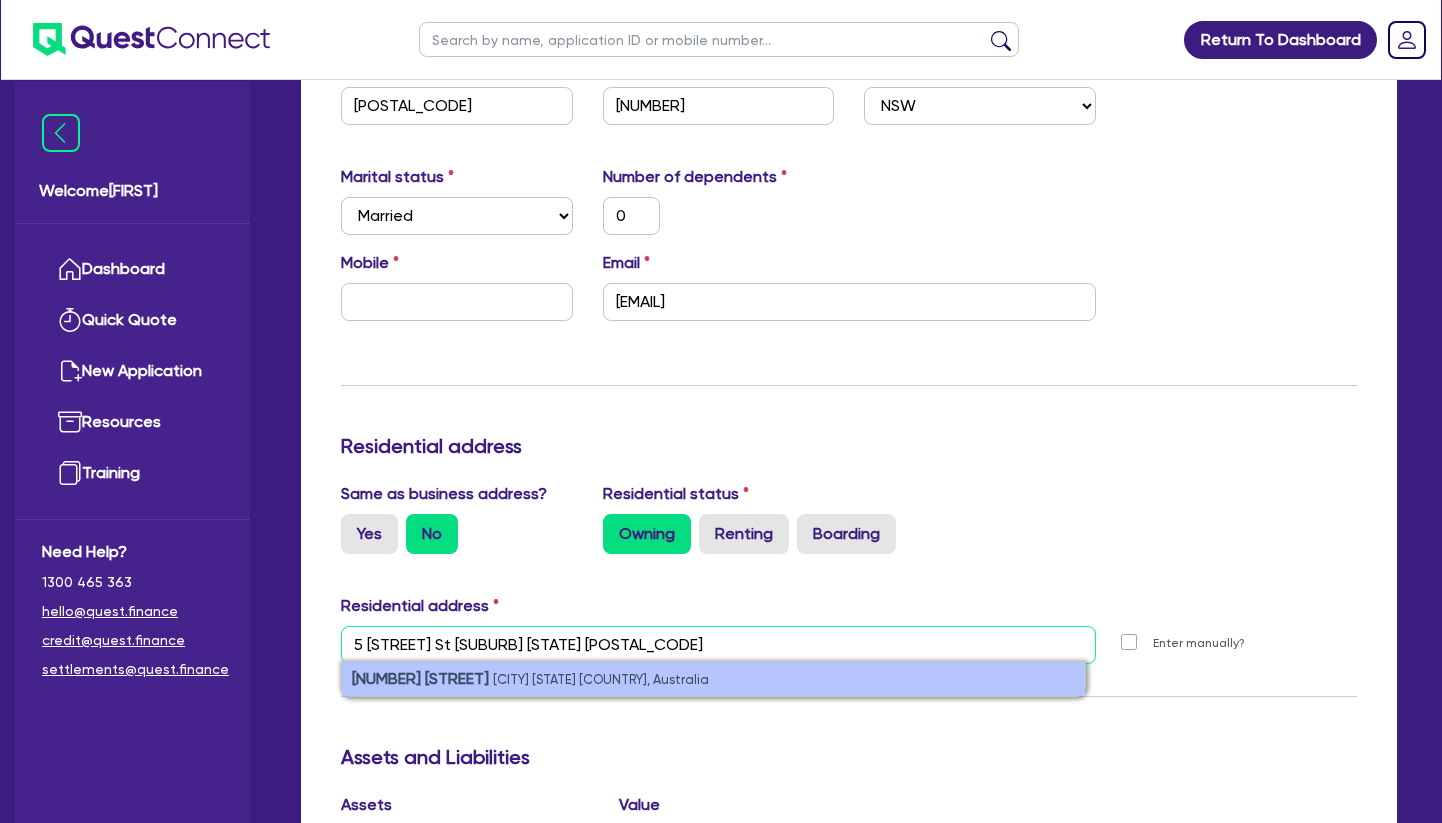 type on "5 [STREET] St [SUBURB] [STATE] [POSTAL_CODE]" 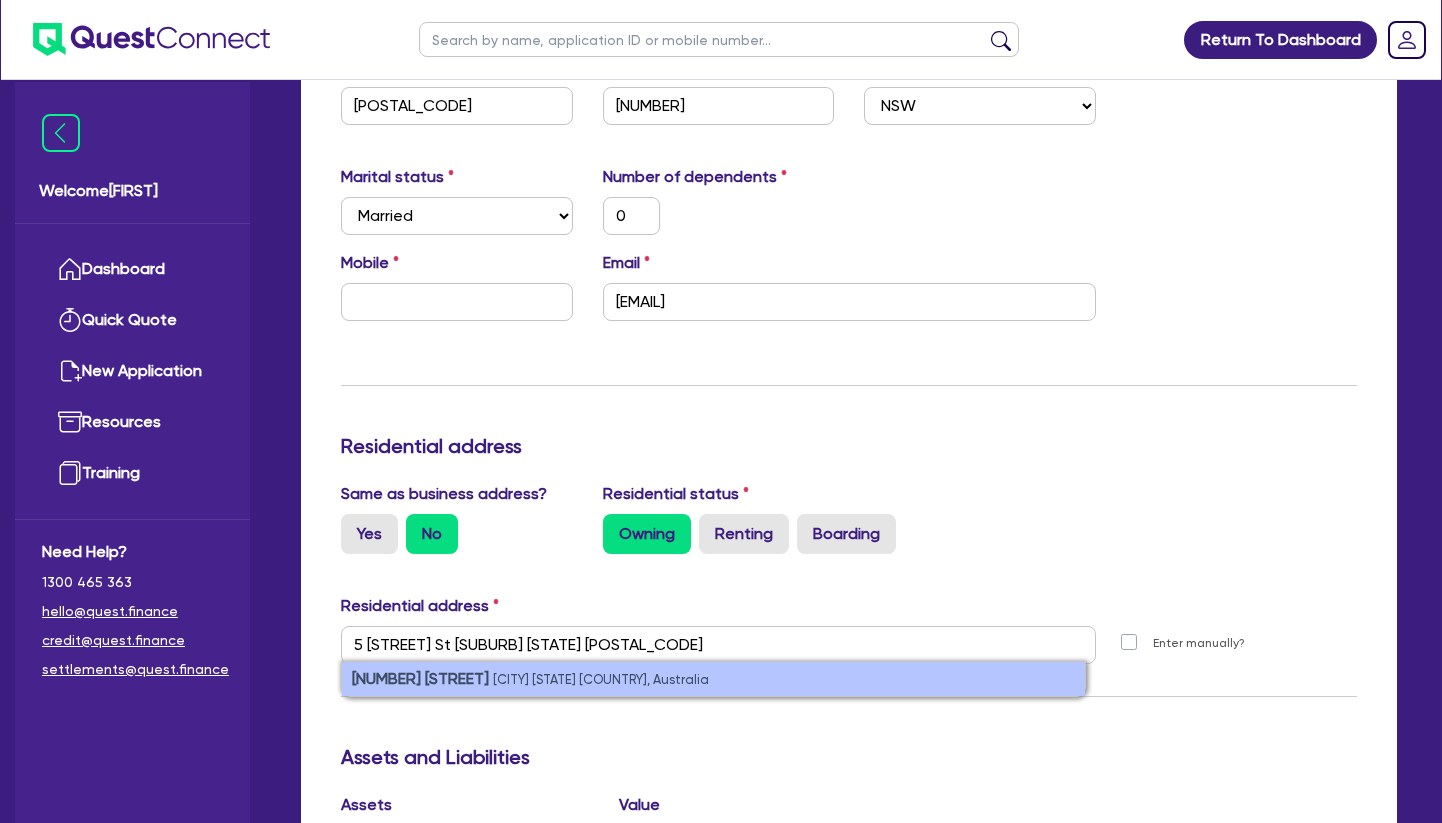 click on "[CITY] [STATE] [COUNTRY], Australia" at bounding box center (601, 679) 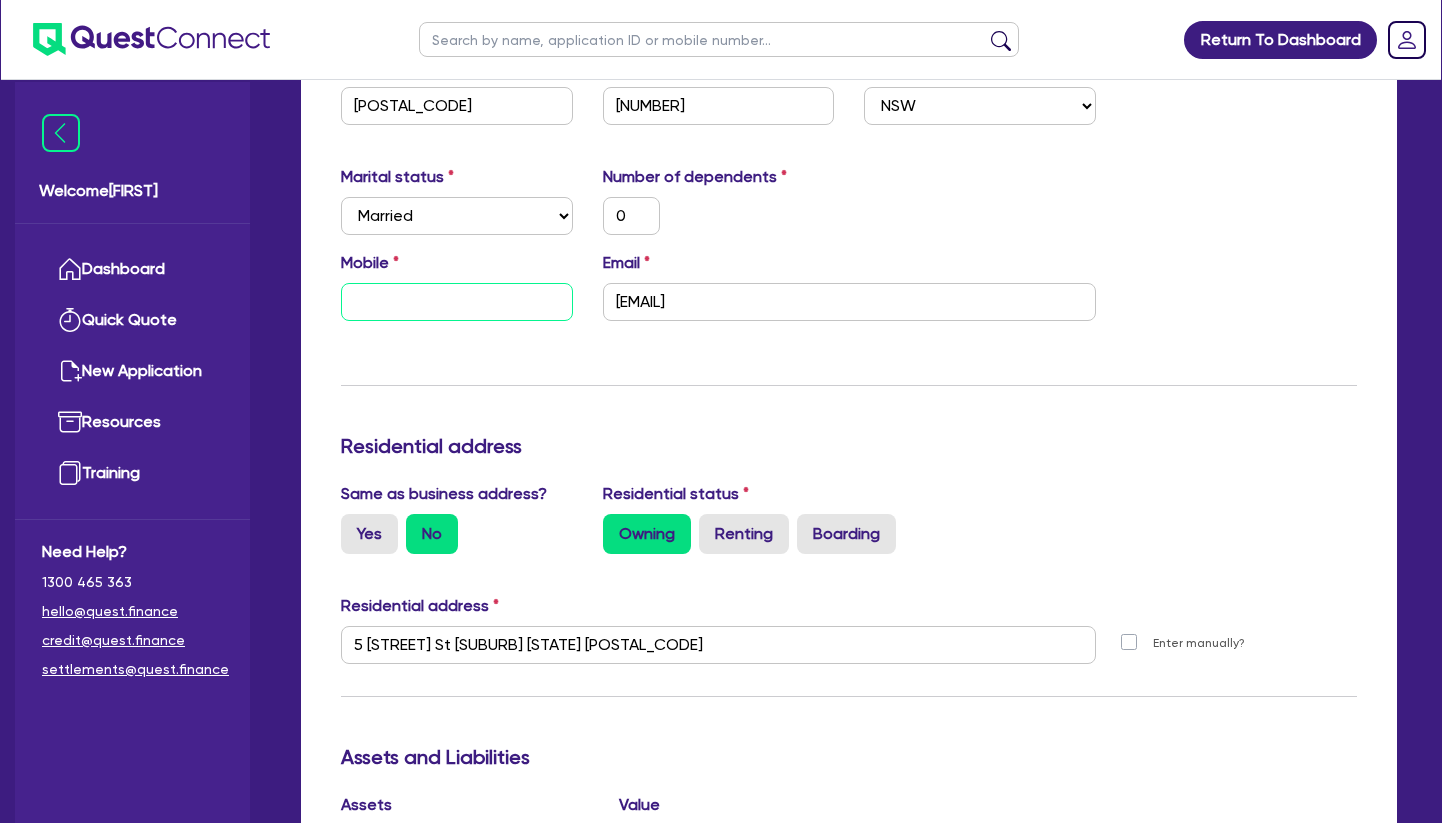 click at bounding box center (457, 302) 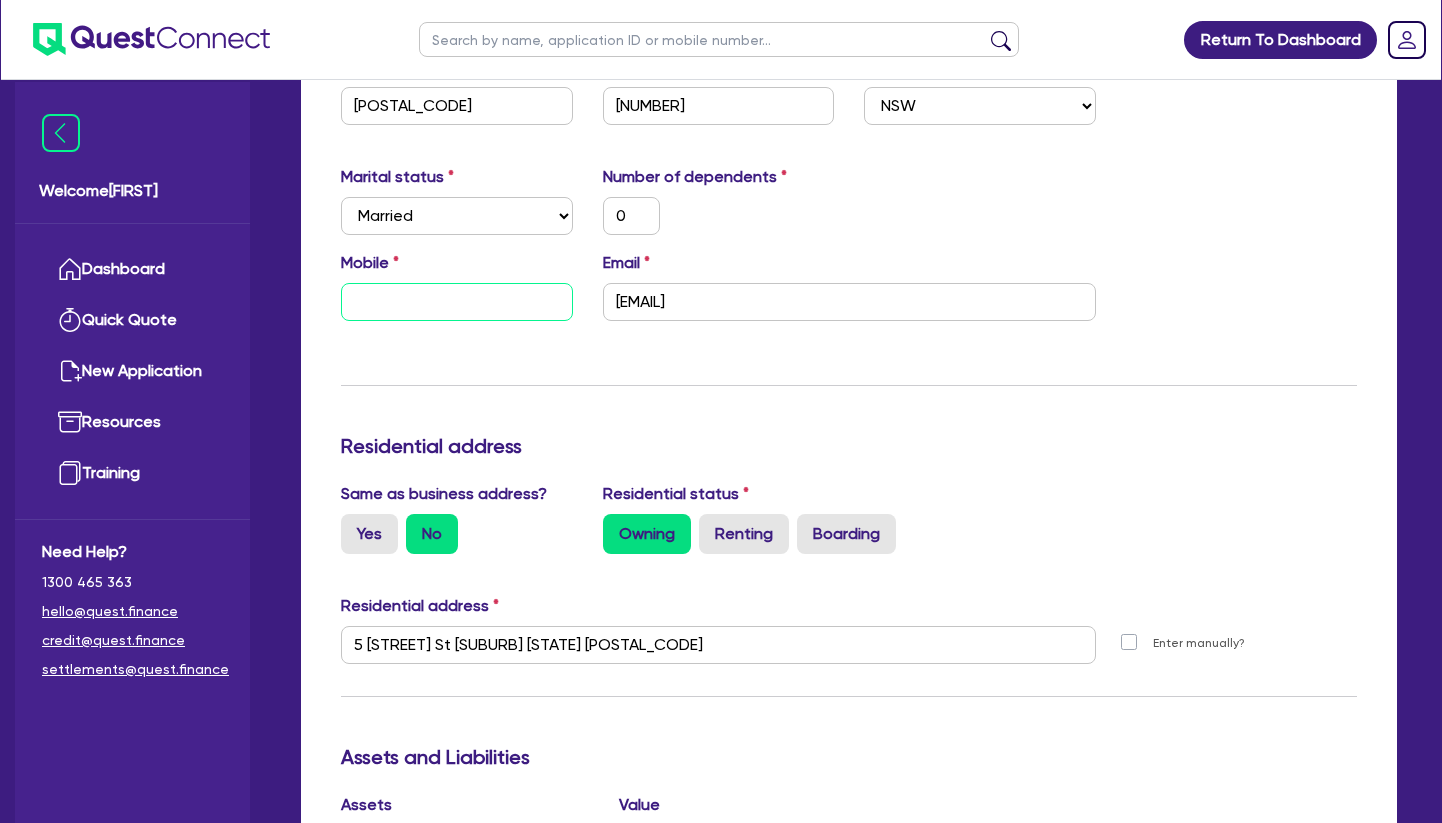 click at bounding box center [457, 302] 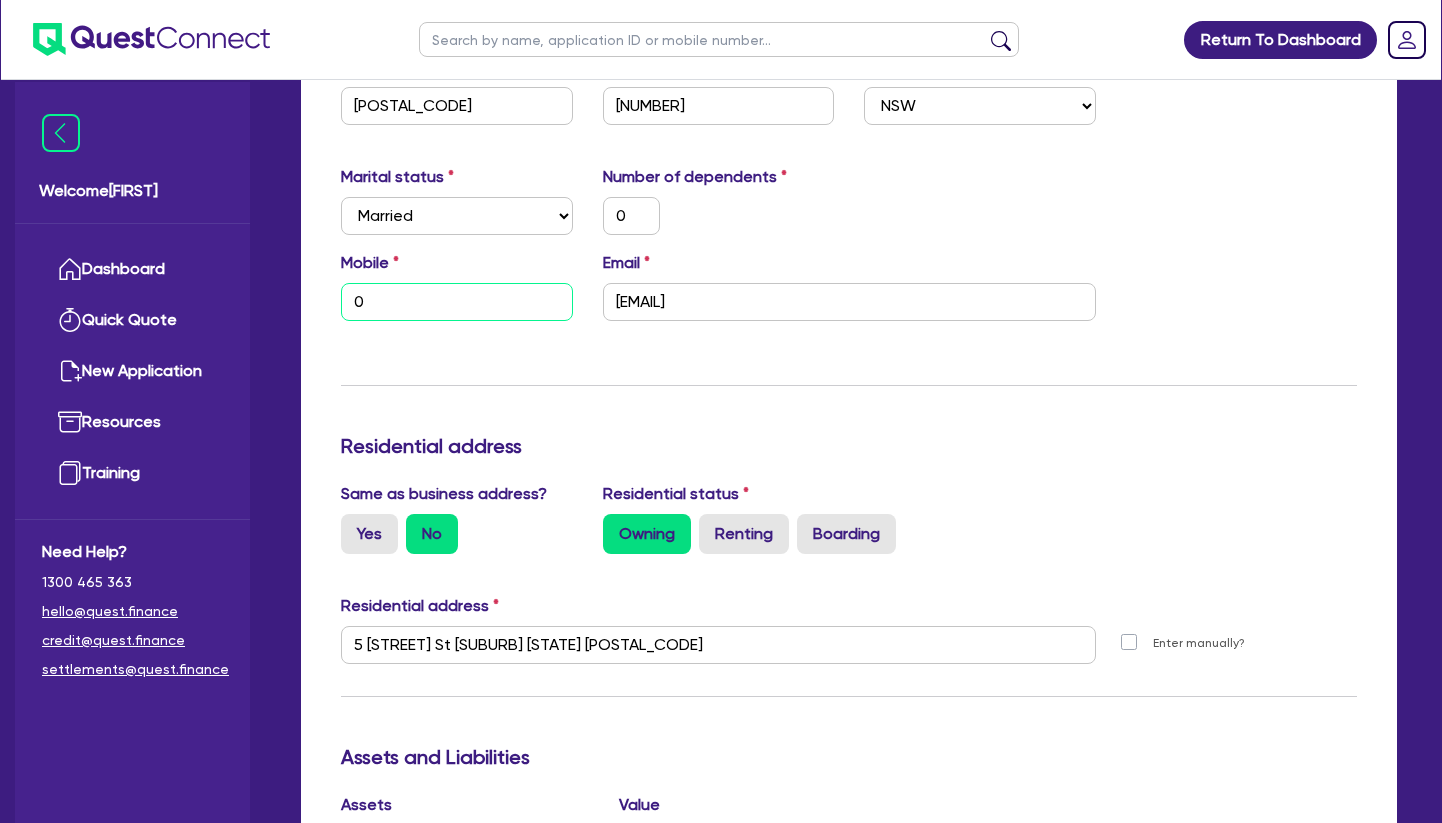 type on "0" 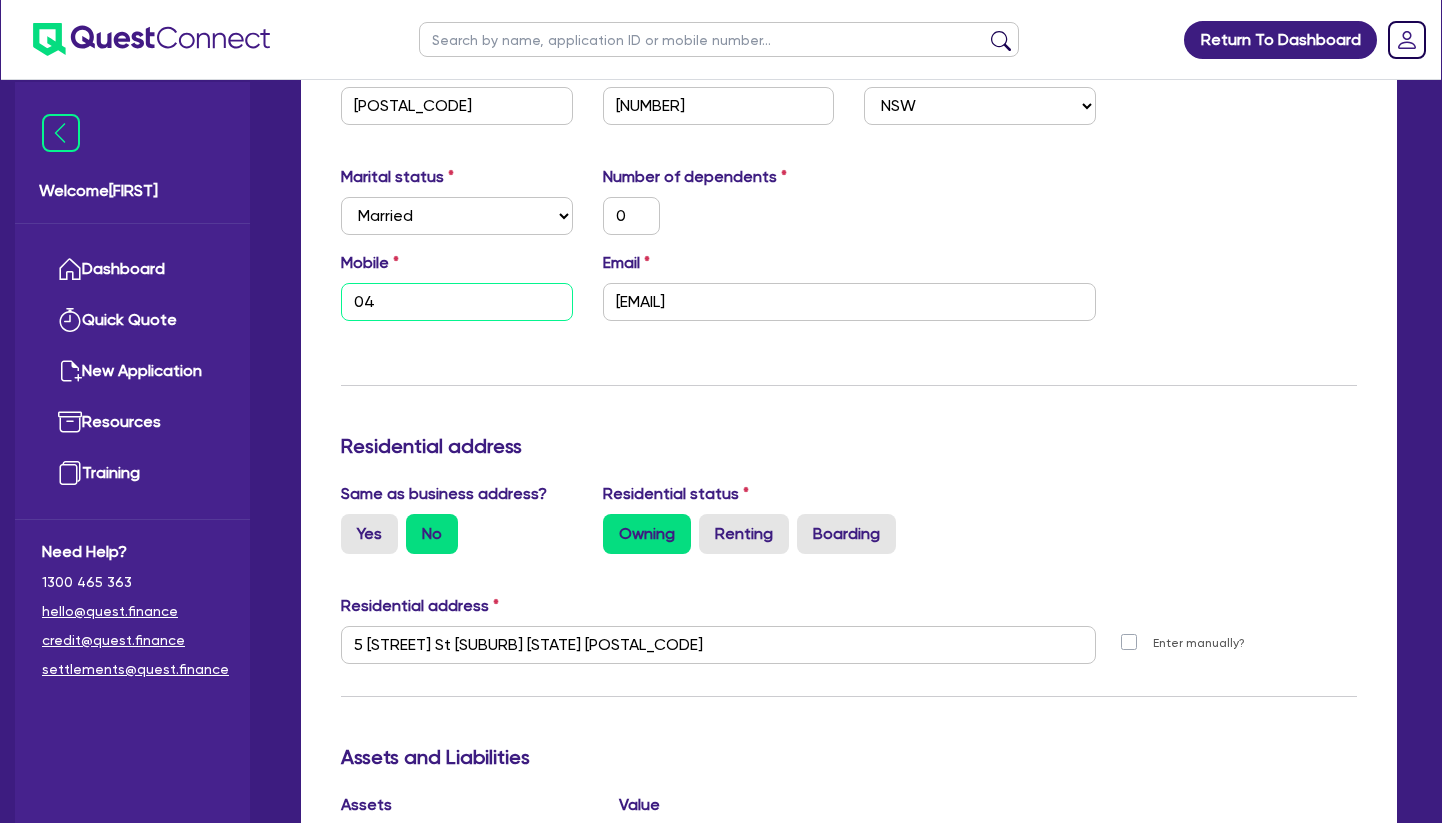 type on "0" 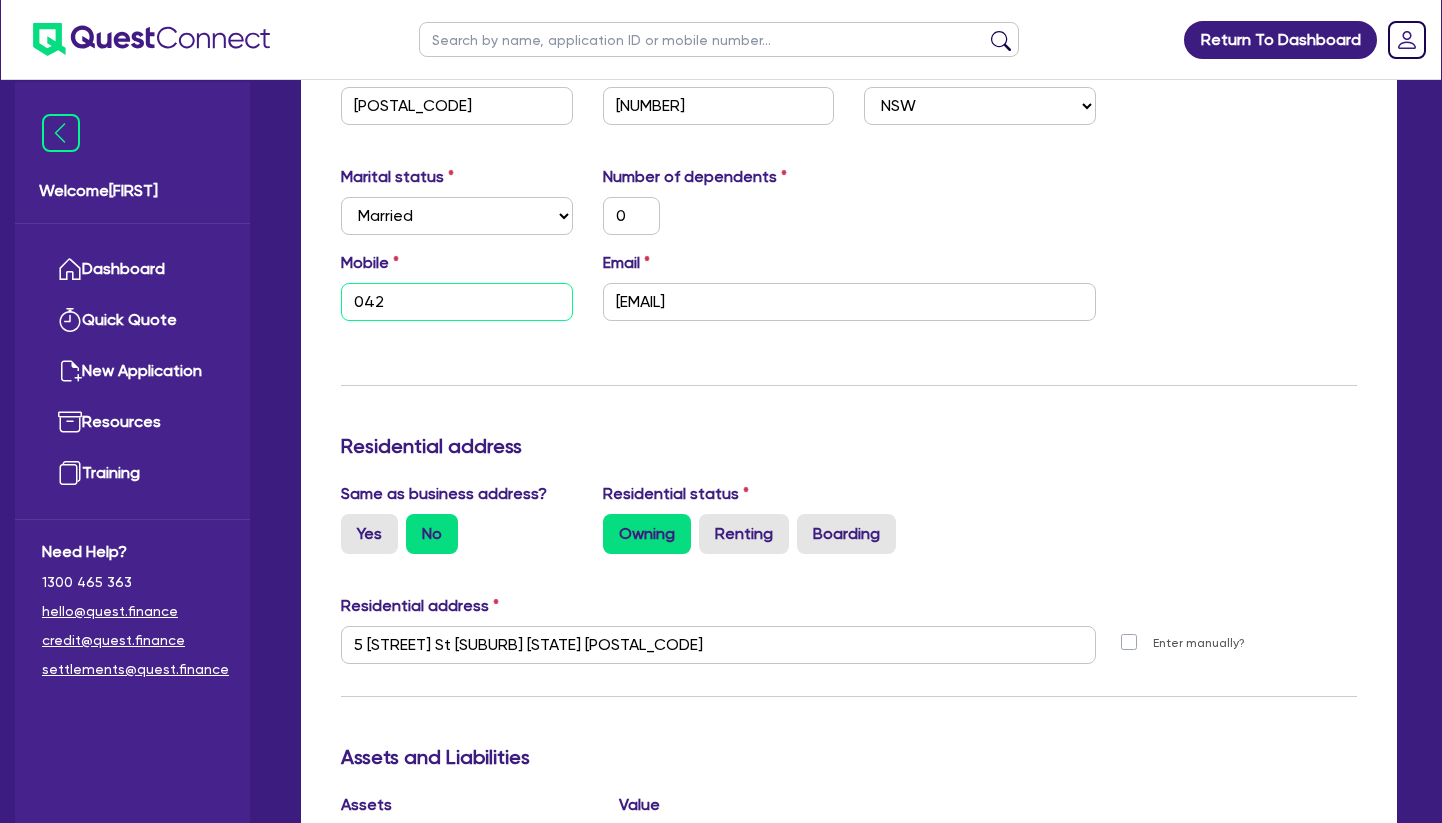 type on "0" 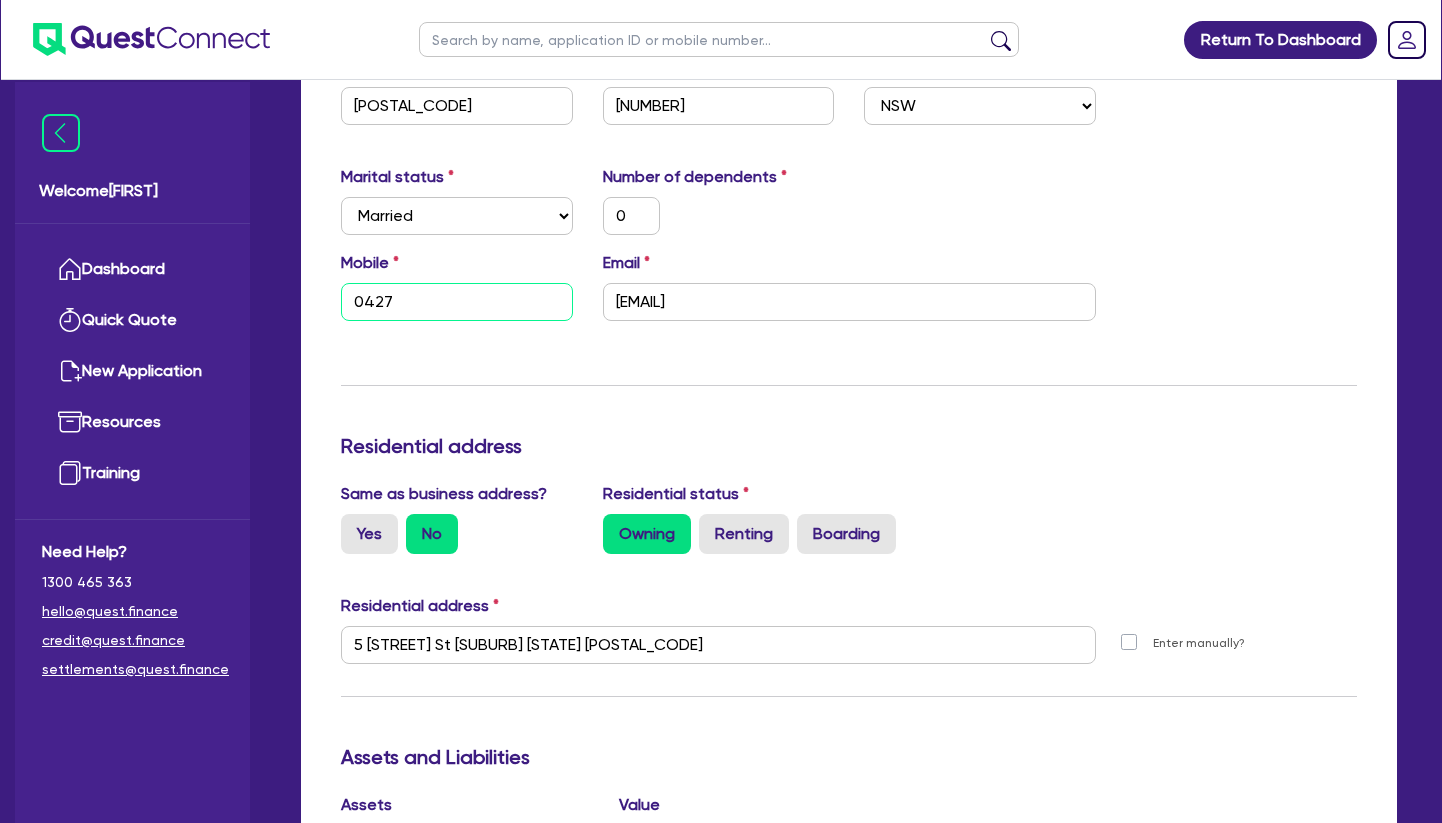 type on "0" 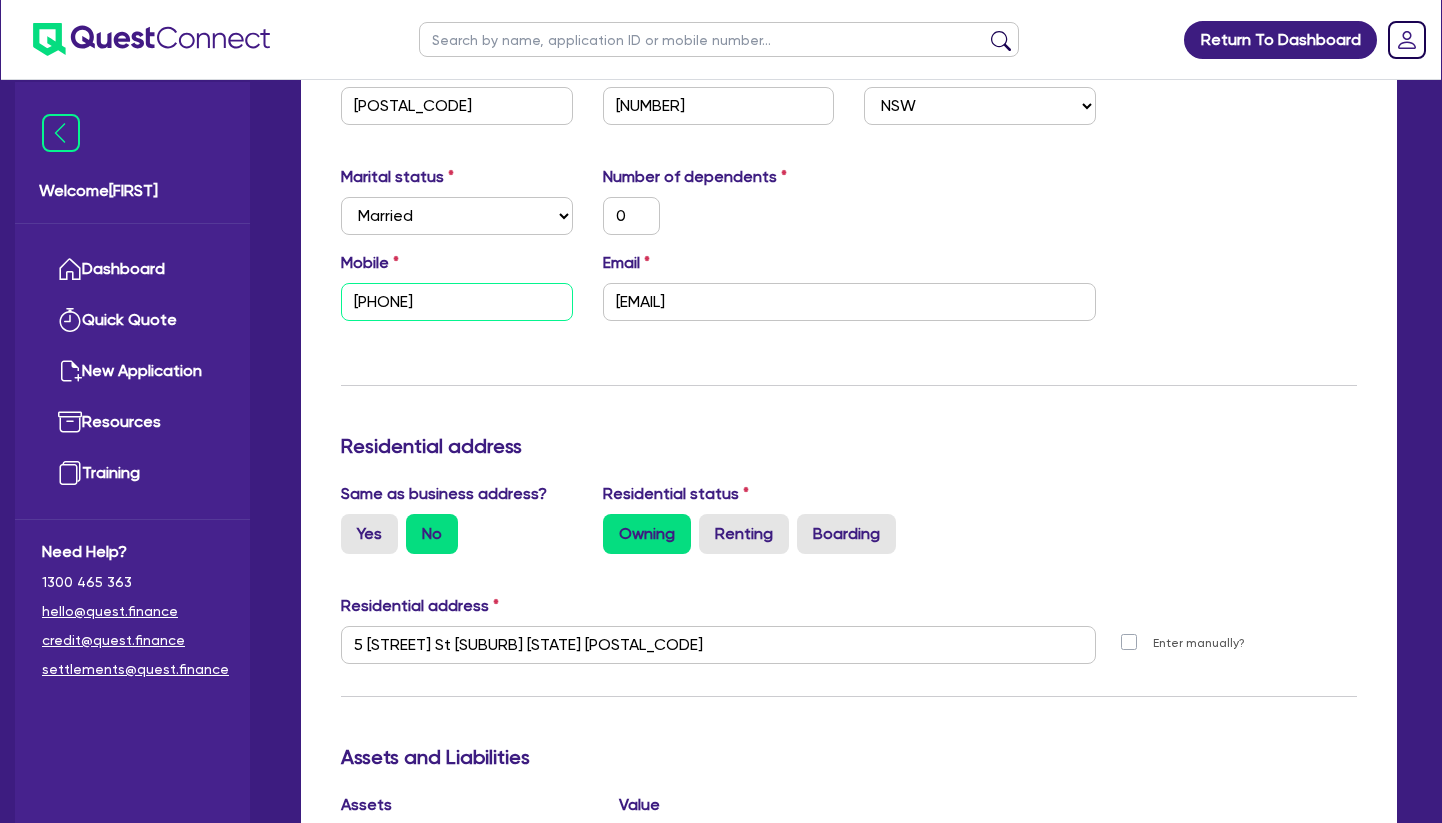type on "0" 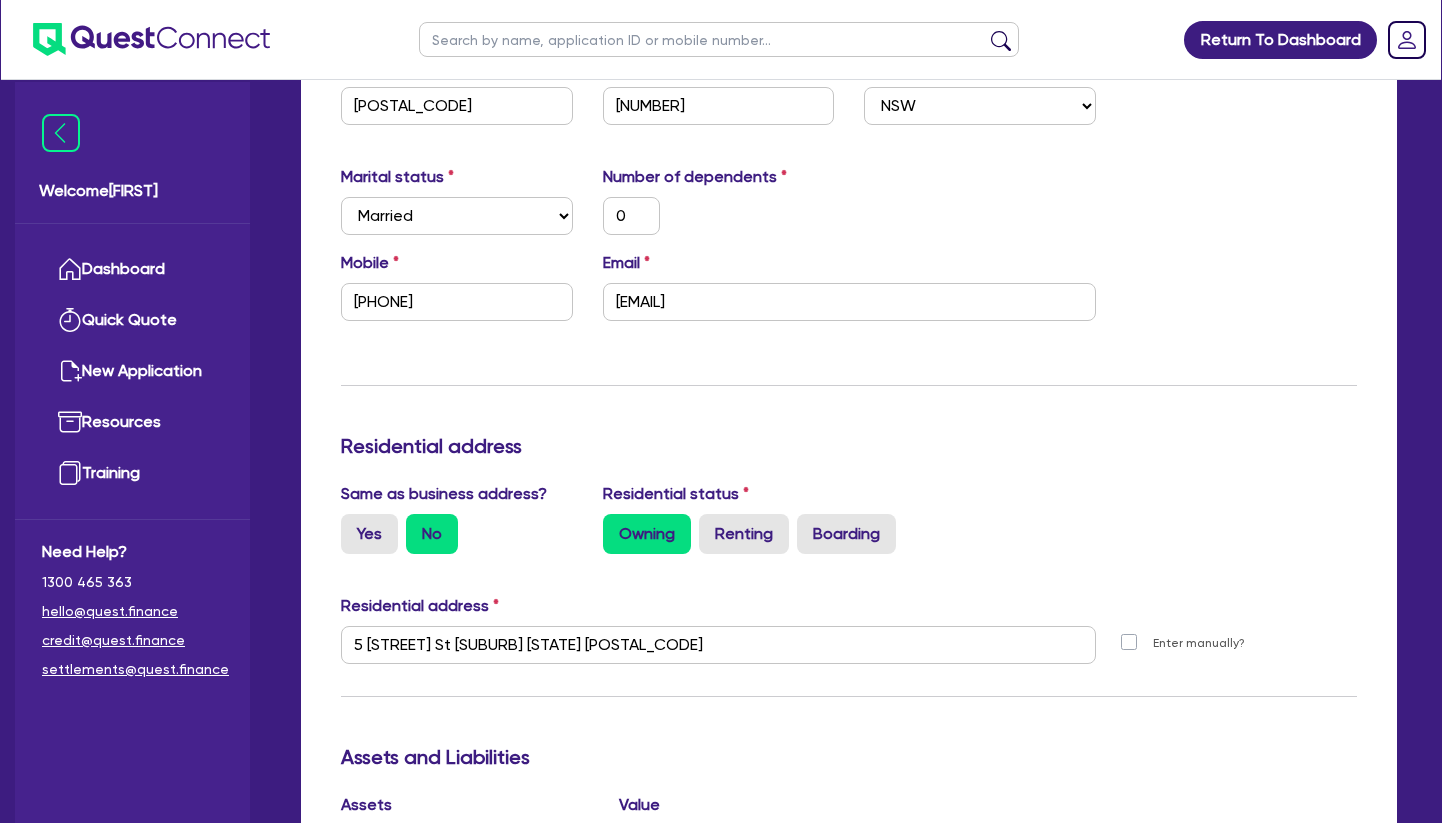 click on "Update residential status for Director #1 Boarding is only acceptable when the spouse owns the property. Cancel Ok Director # 1   Title Select Mr Mrs Ms Miss Dr First name [FIRST] Middle name [MIDDLE] Last name [LAST] Date of birth [DATE] Driver licence number [DRIVER_LICENSE] Licence card number 2060922337 Licence state Select [STATE] [STATE] [STATE] [STATE] [STATE] [STATE] [STATE] [STATE] Marital status Select Single Married De Facto / Partner Number of dependents 0 Mobile [PHONE] Email [EMAIL] Residential address Same as business address? Yes No Residential status Owning Renting Boarding Residential address 5 [STREET] St [SUBURB] [STATE] [POSTAL_CODE] Unit number [NUMBER] Street number 5 Street name [STREET] St Suburb [SUBURB] State Select [STATE] [STATE] [STATE] [STATE] [STATE] [STATE] [STATE] [STATE] Postal code [POSTAL_CODE] Enter manually? Assets and Liabilities Assets Value Select Asset Cash Property Investment property Vehicle Truck Trailer Equipment Household & personal asset Other asset Add asset  Liabilities Lender Name Balance / Credit Limit Monthly Repayment Mortgage" at bounding box center (849, 636) 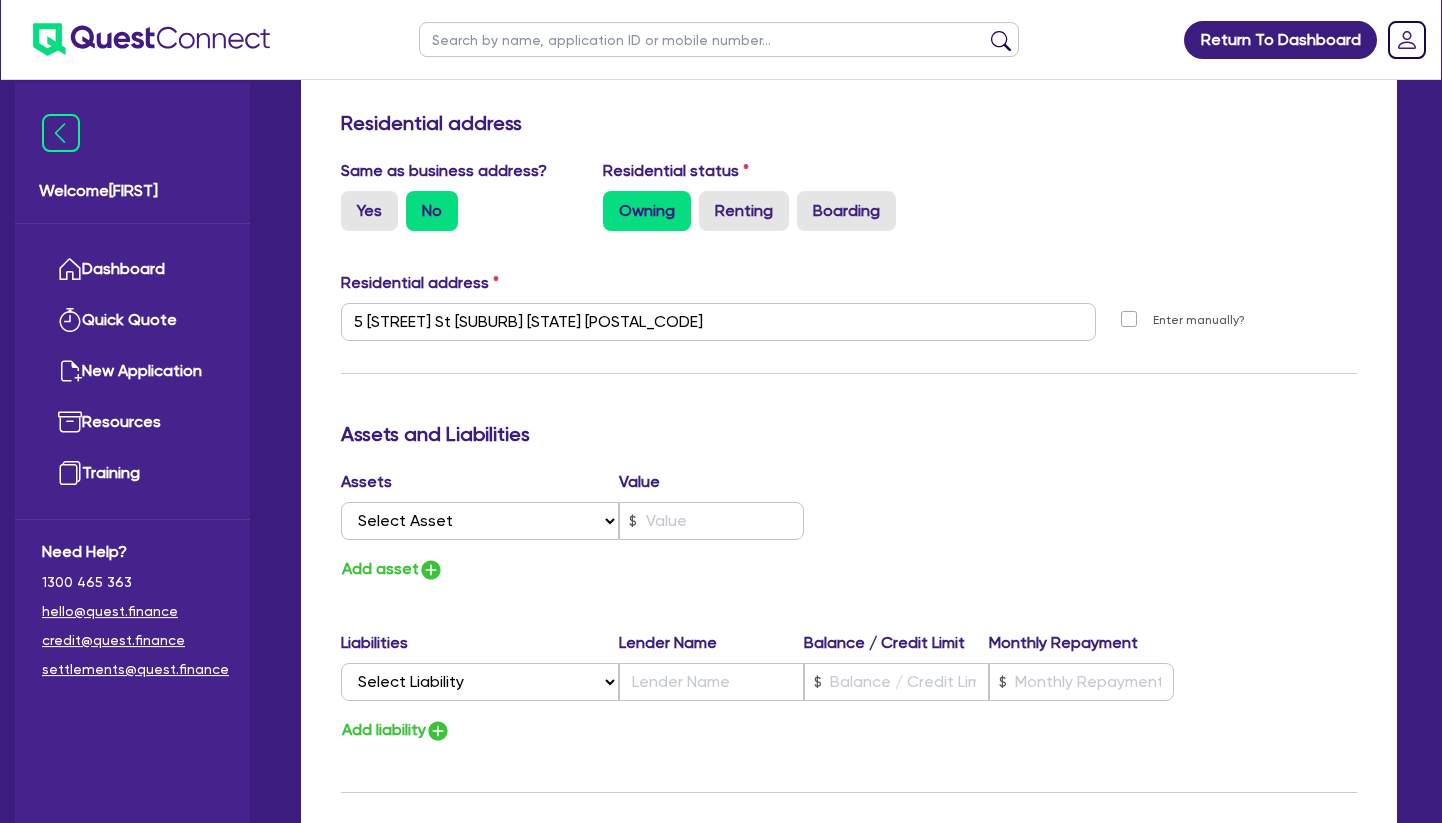 scroll, scrollTop: 918, scrollLeft: 0, axis: vertical 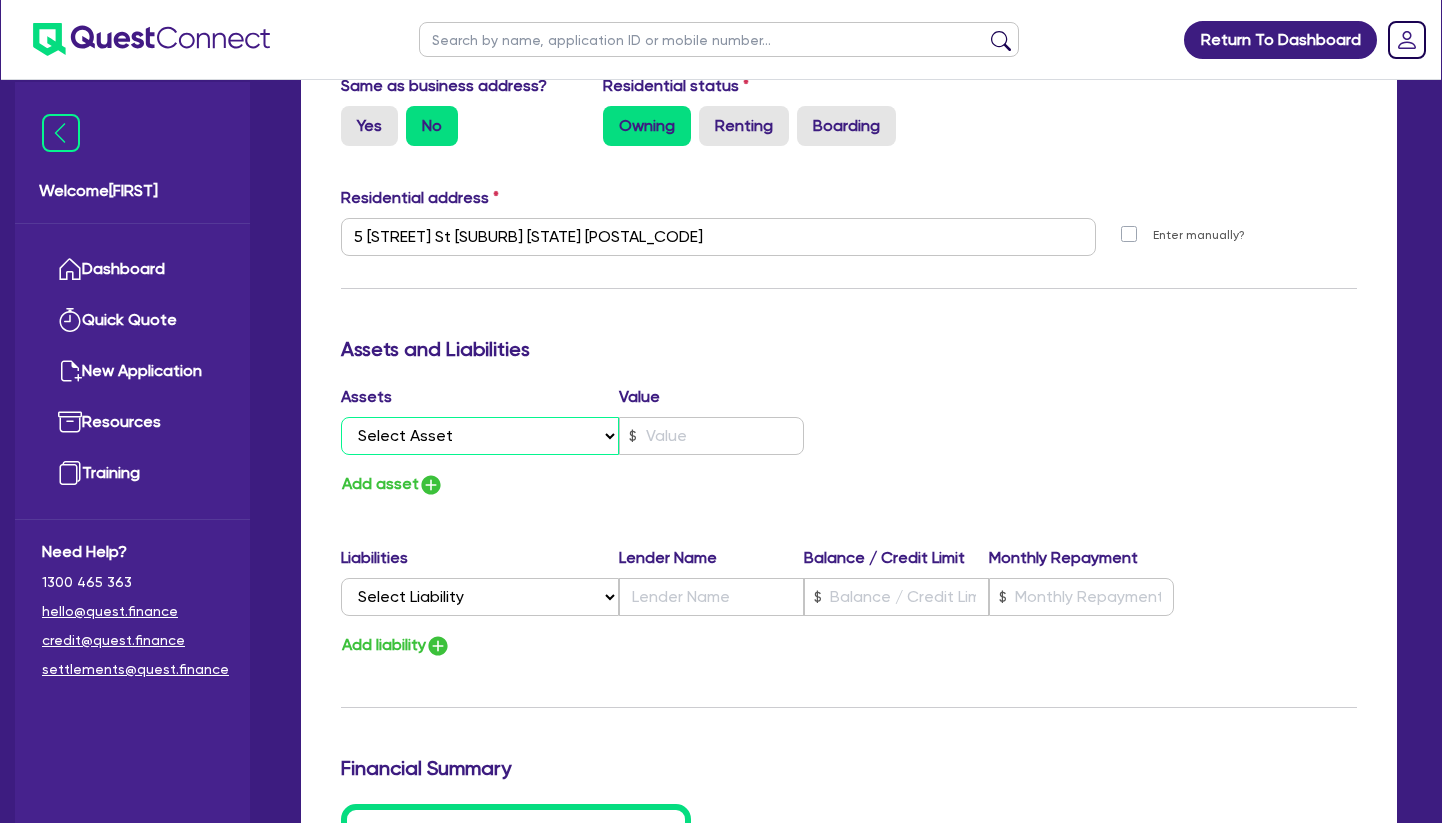 click on "Select Asset Cash Property Investment property Vehicle Truck Trailer Equipment Household & personal asset Other asset" at bounding box center [480, 436] 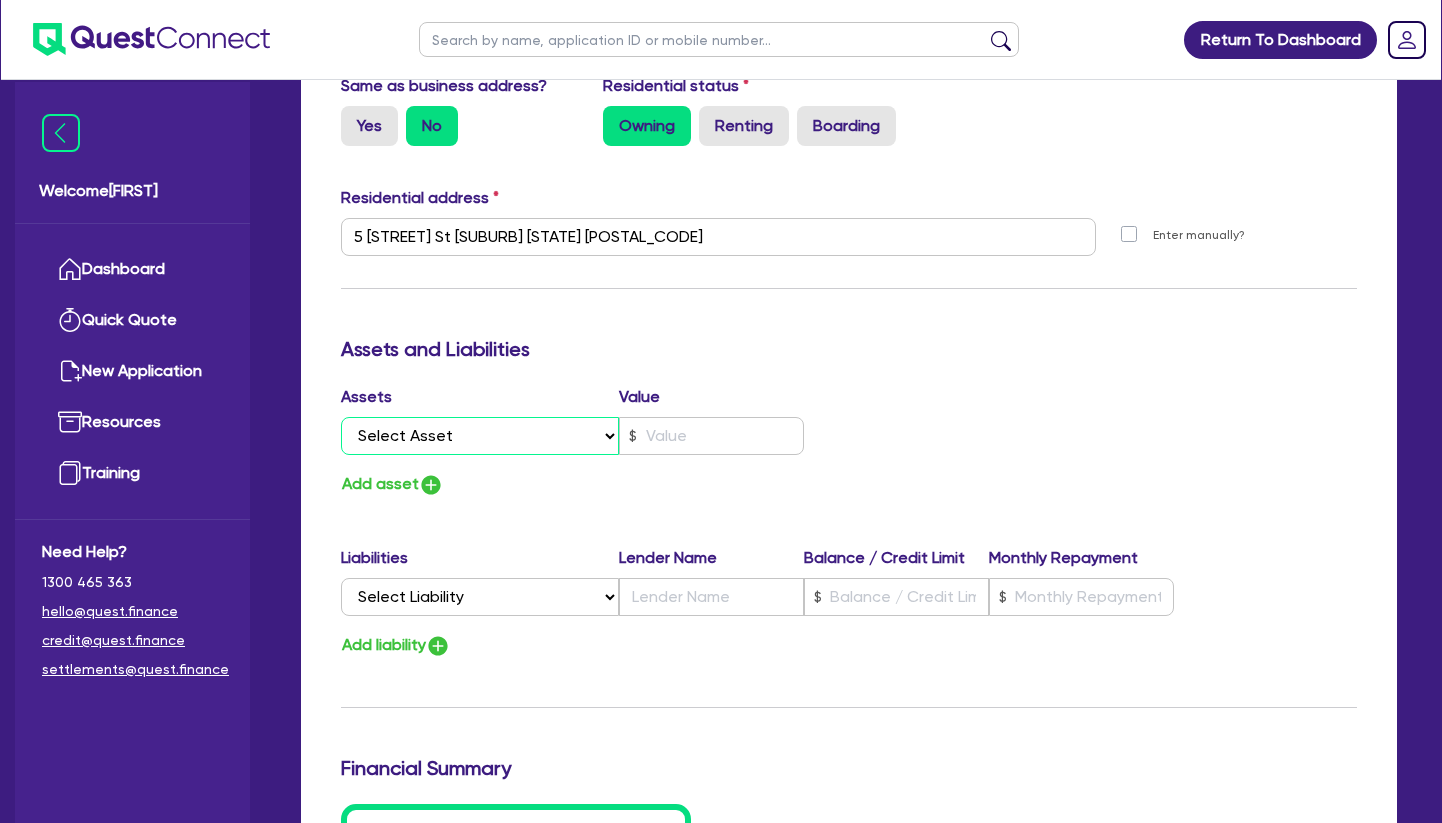 select on "PROPERTY" 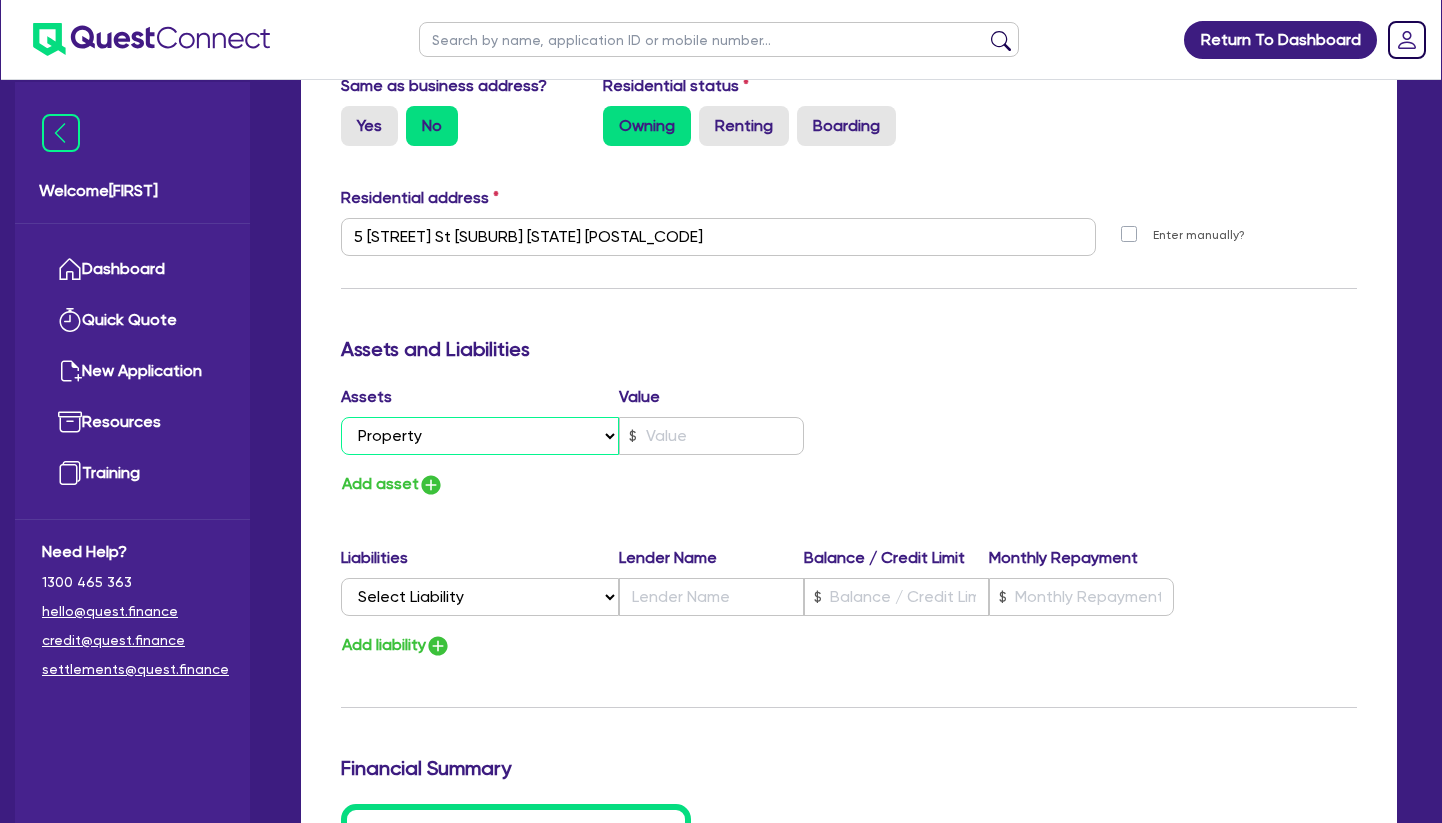 click on "Property" at bounding box center [0, 0] 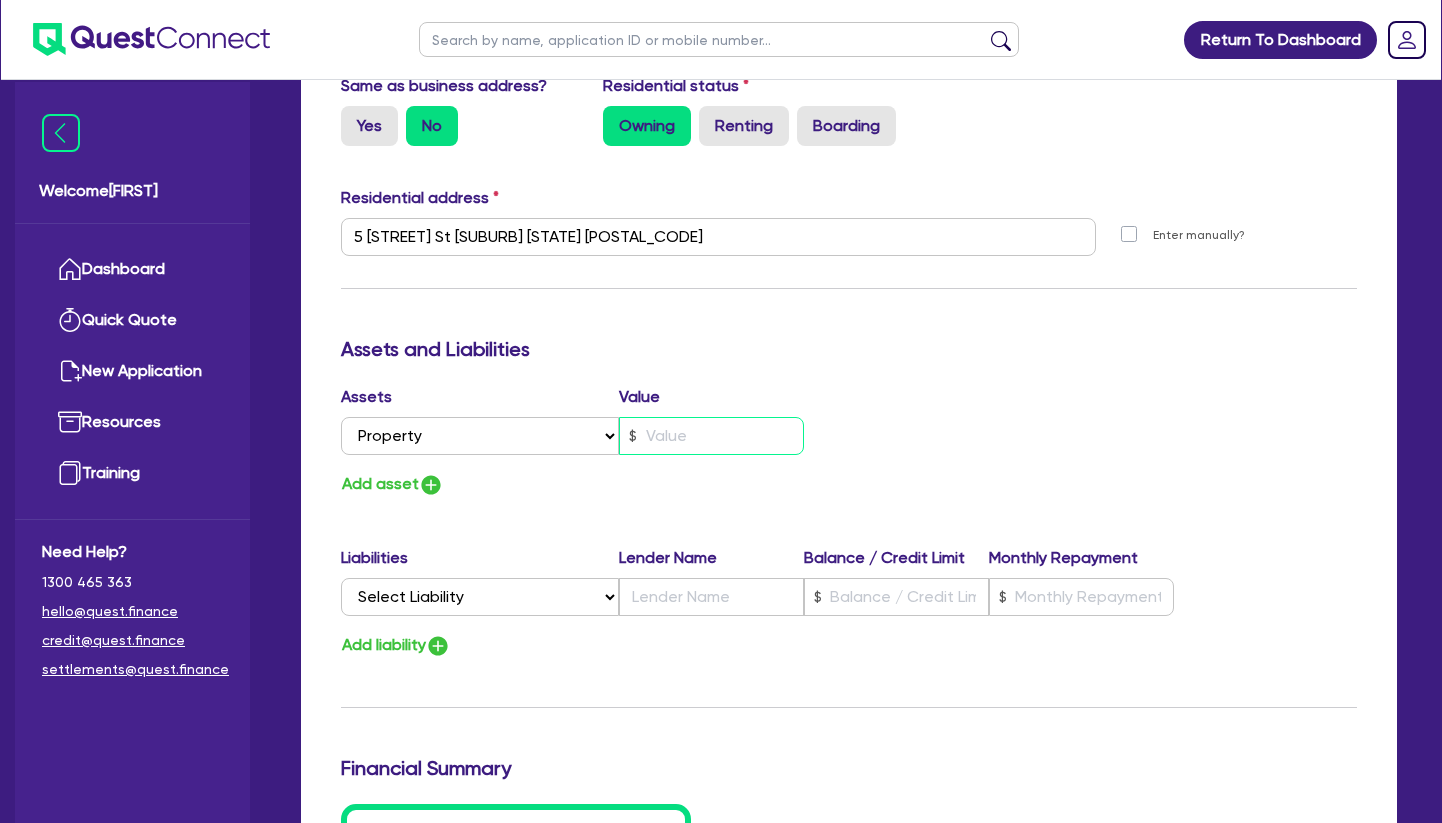 click at bounding box center [711, 436] 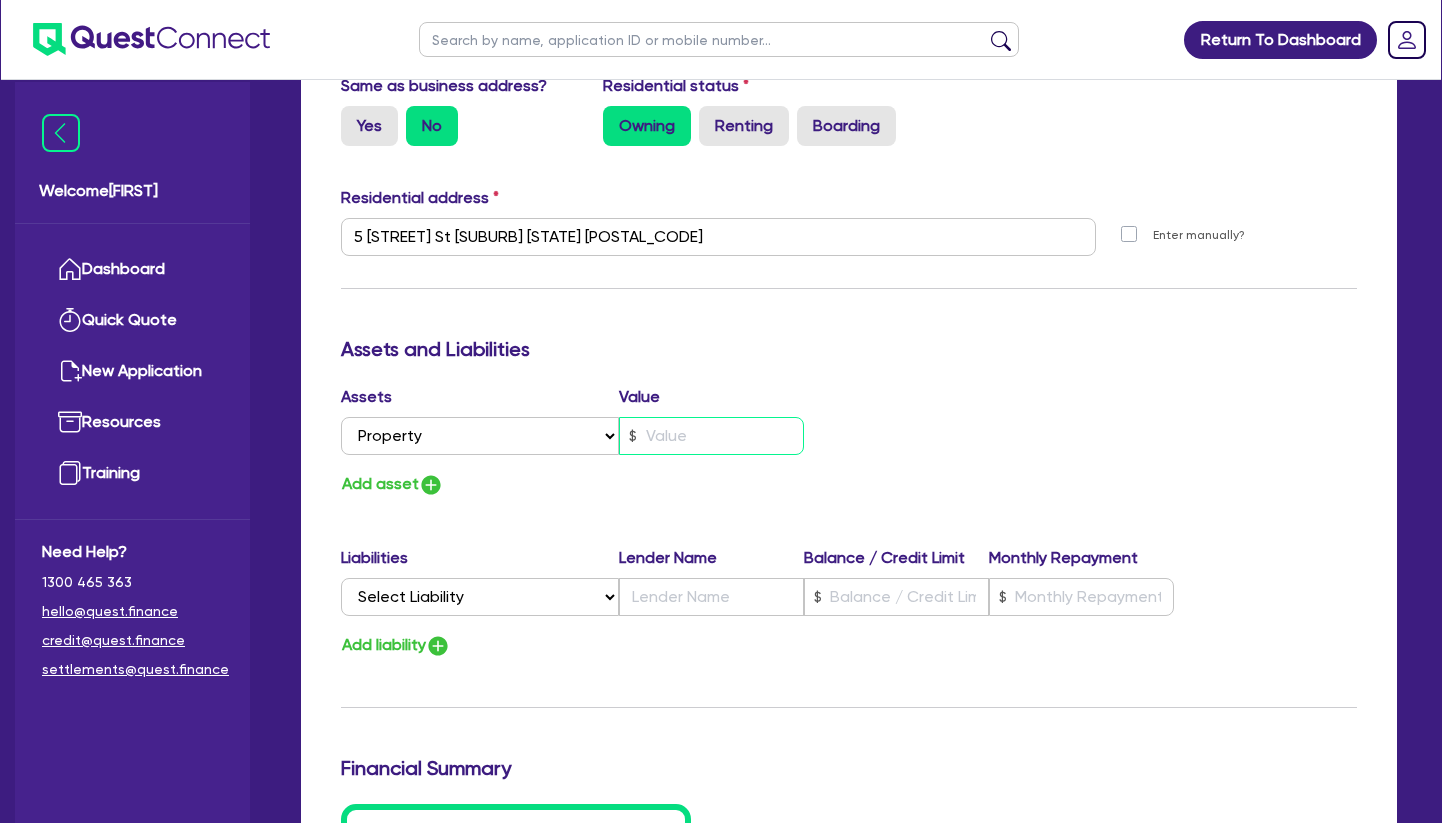type on "0" 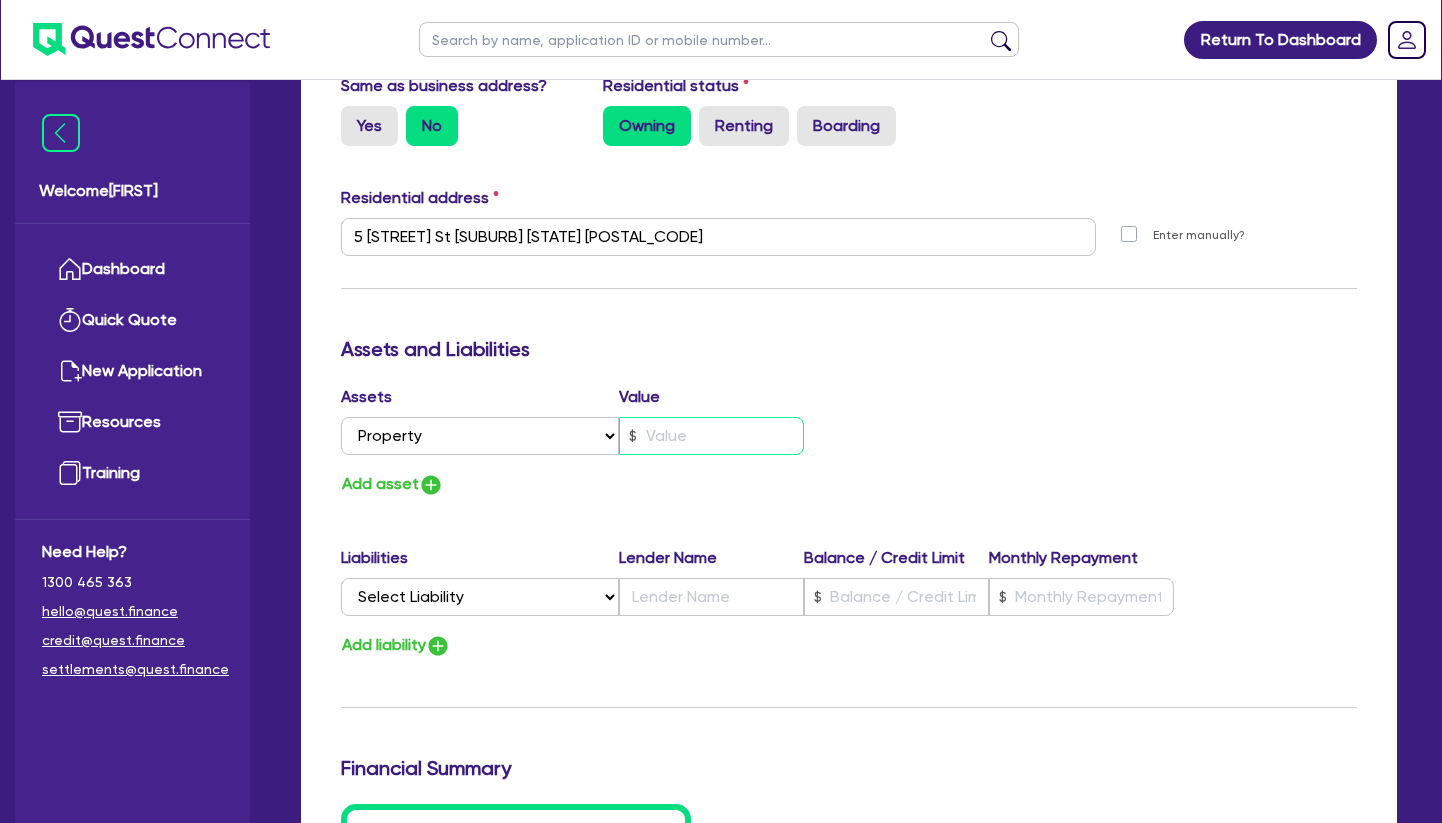 type on "[PHONE]" 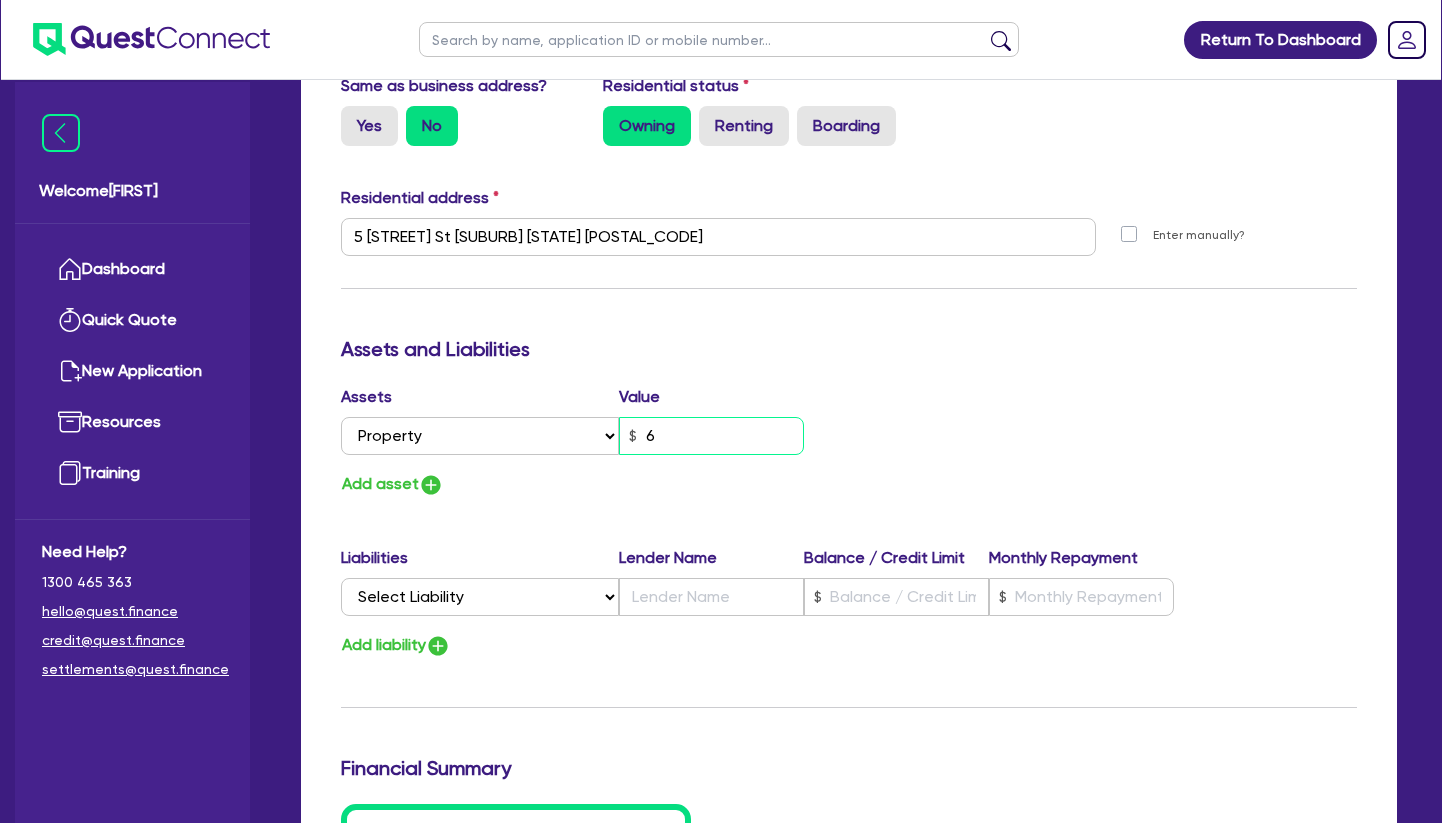 type on "0" 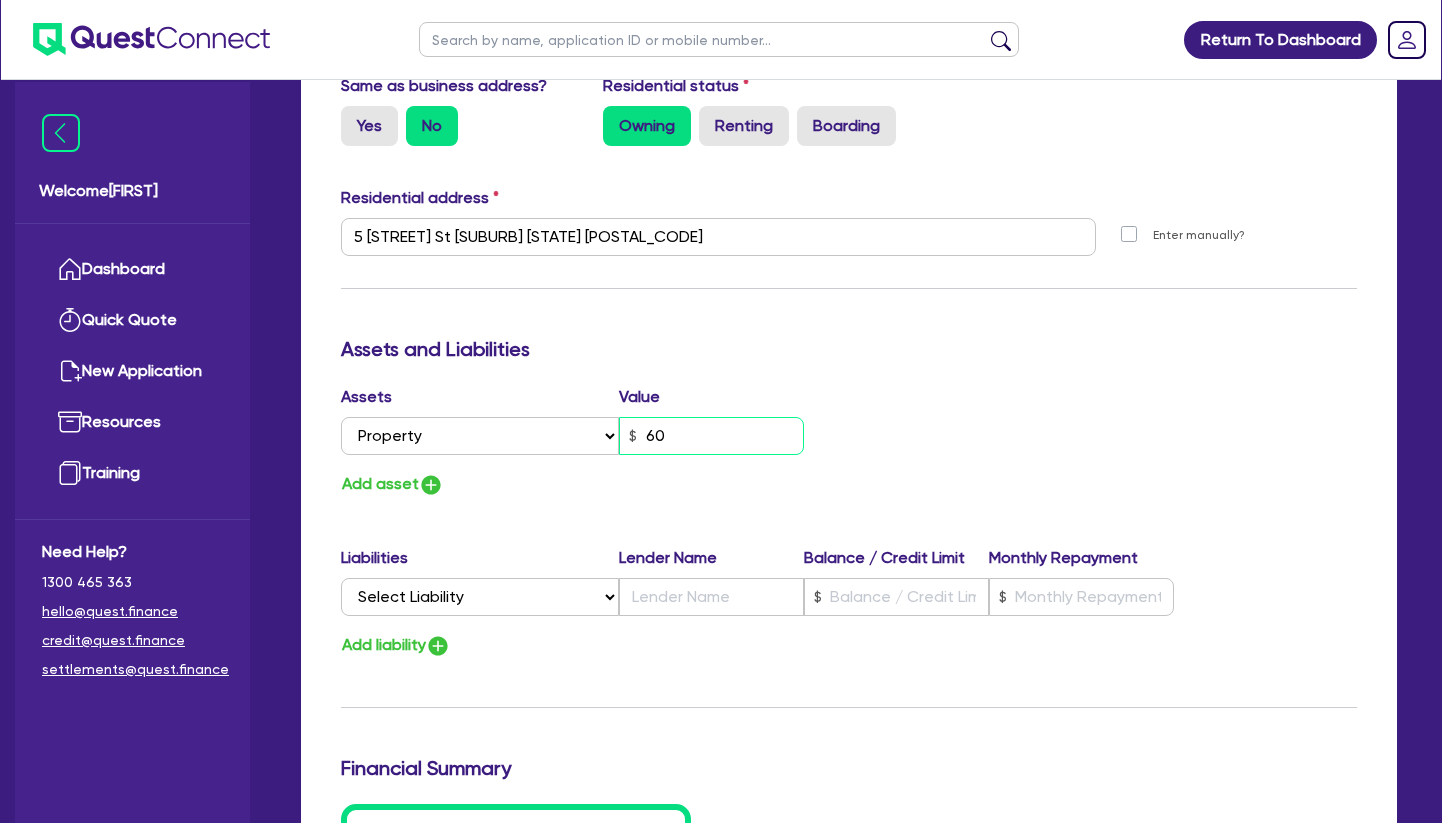 type on "0" 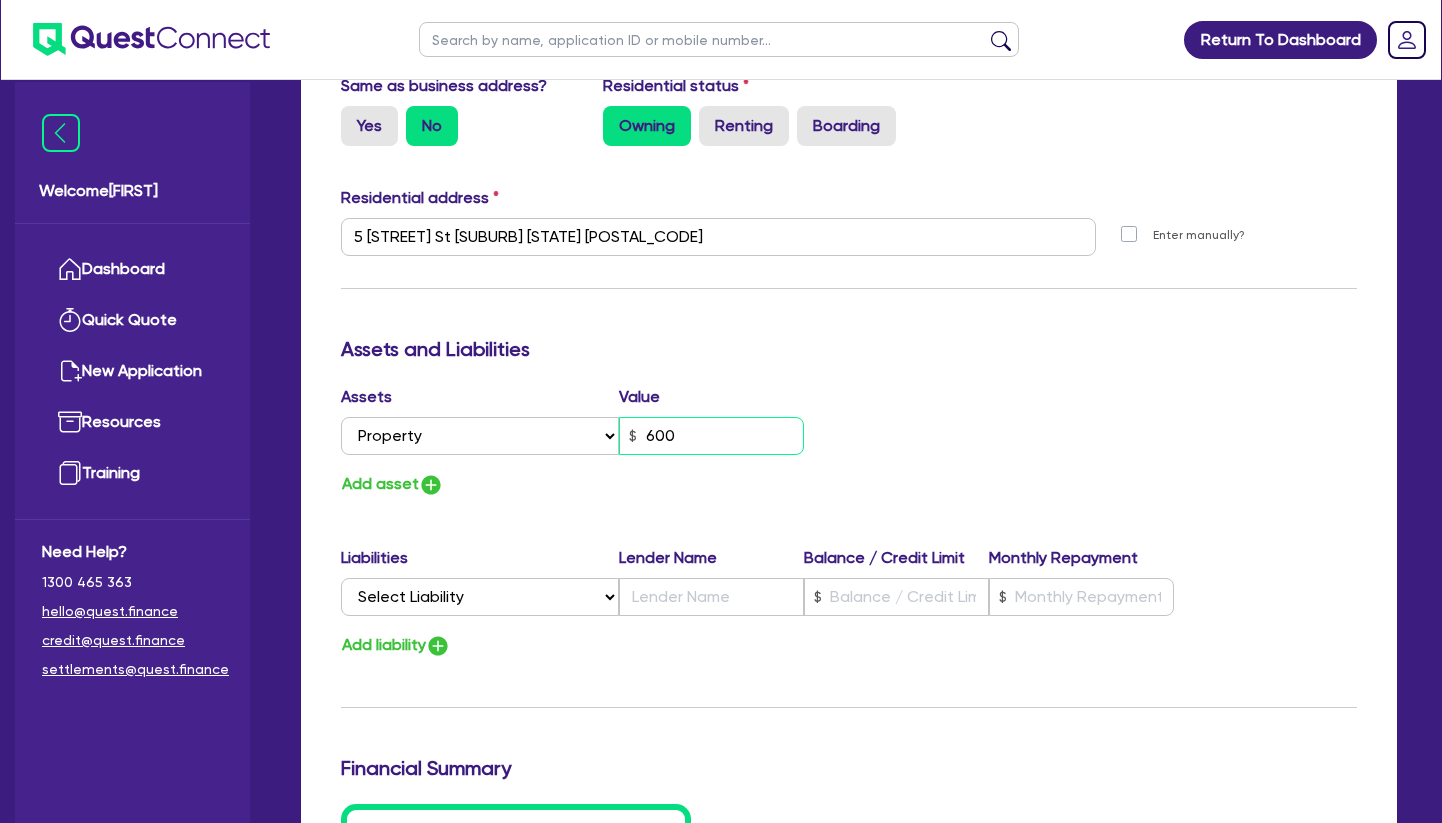 type on "0" 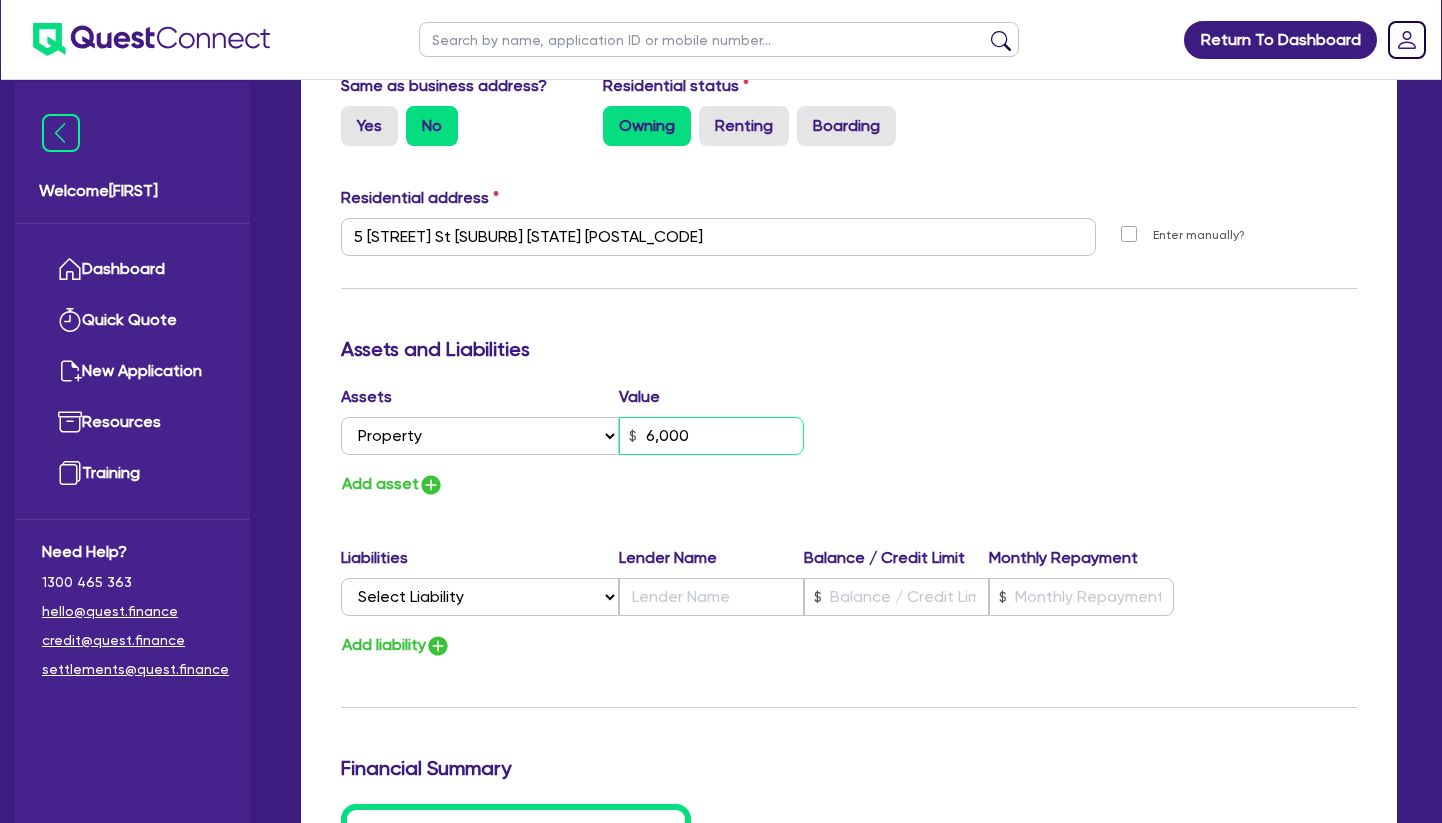 type on "0" 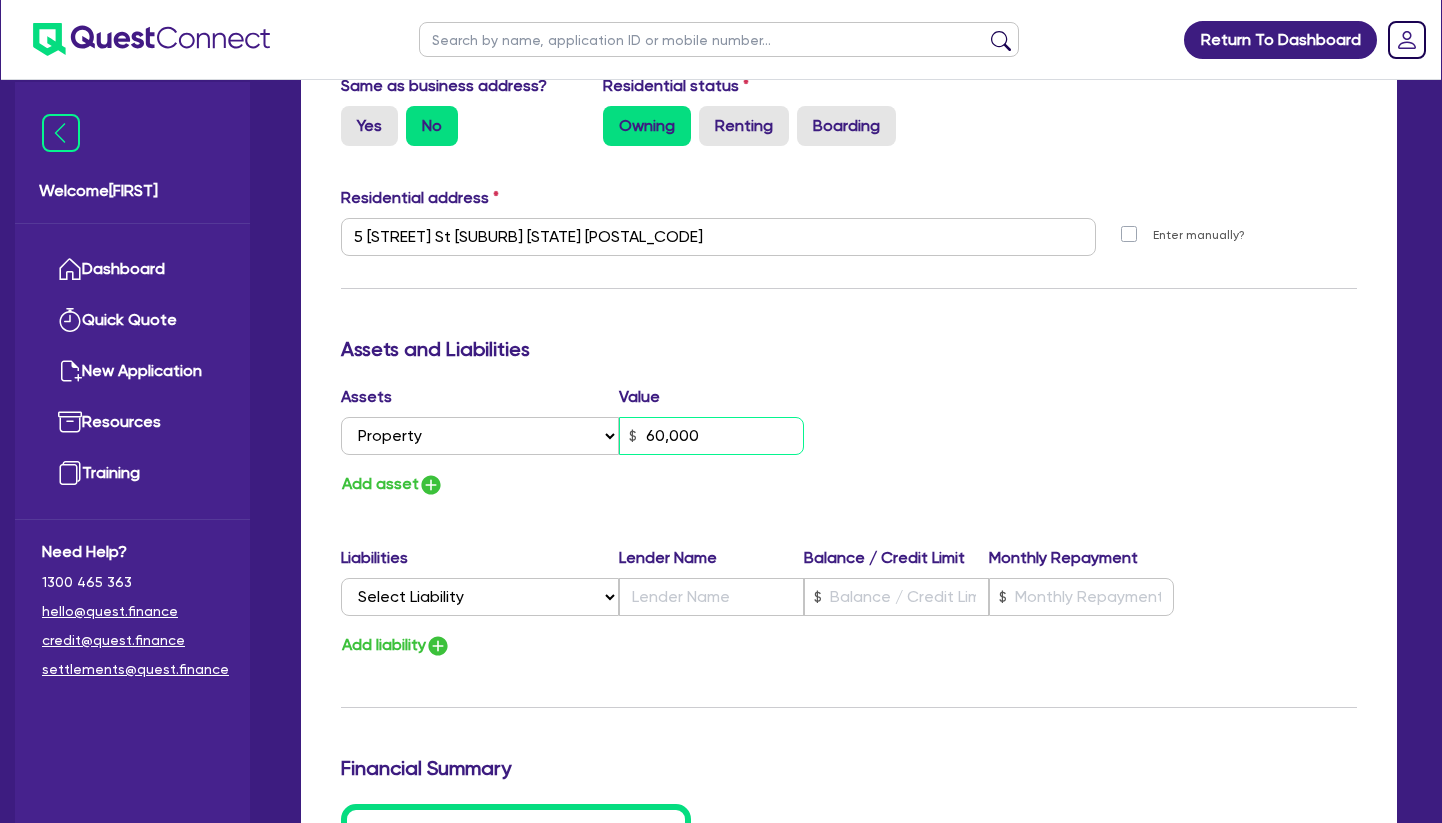 type on "0" 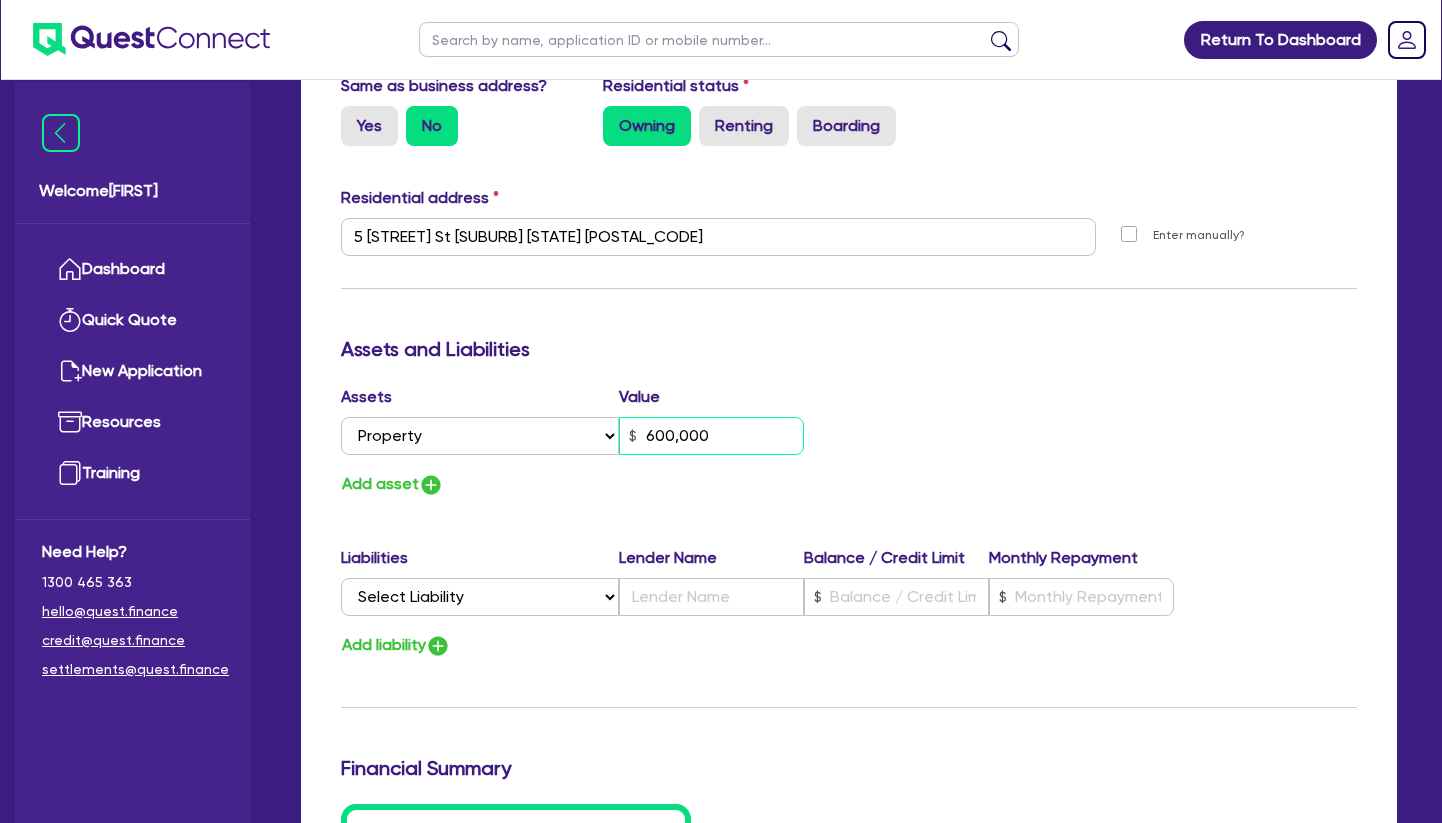 type on "600,000" 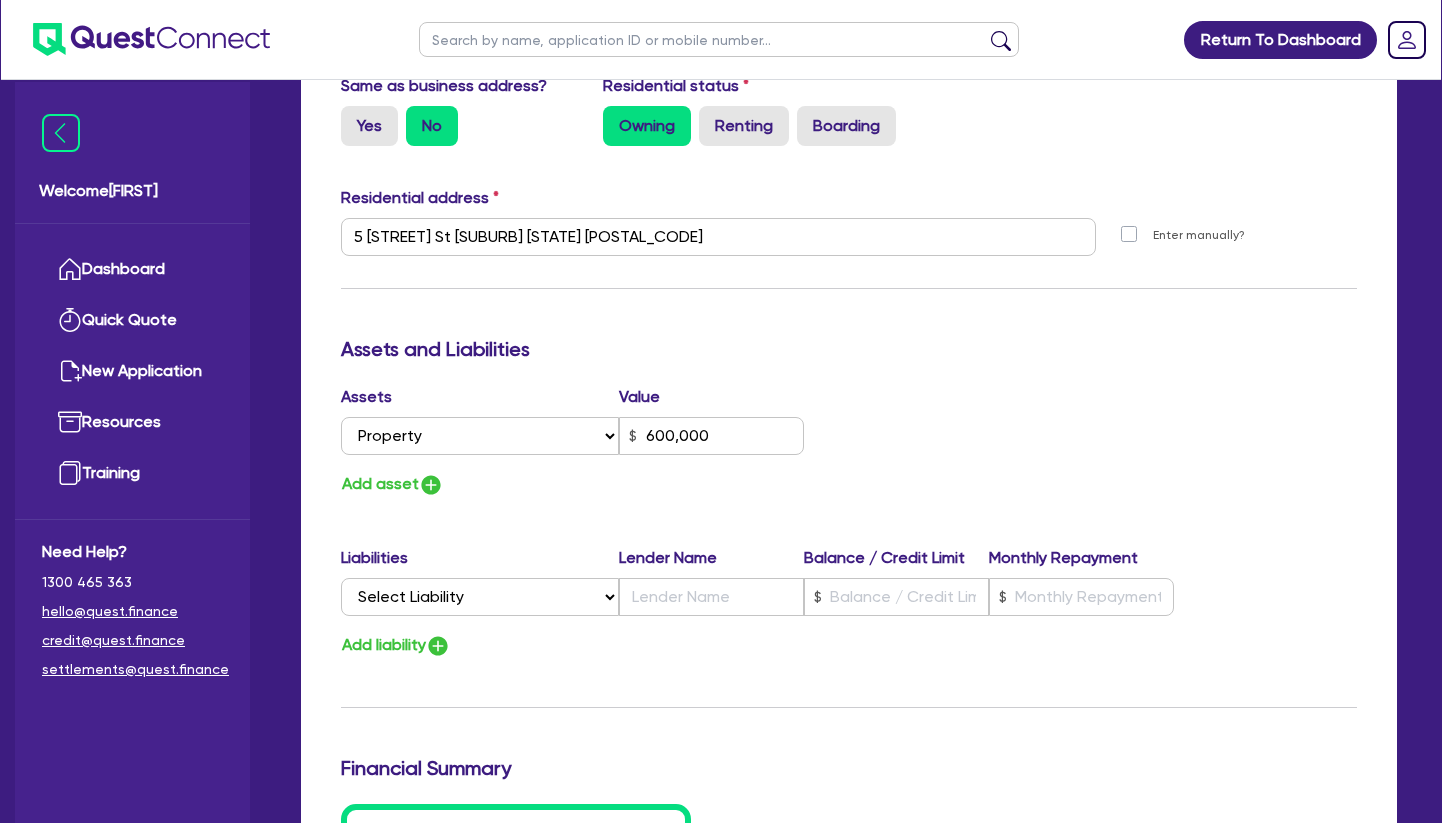 click on "Assets Value Select Asset Cash Property Investment property Vehicle Truck Trailer Equipment Household & personal asset Other asset $[NUMBER] Add asset" at bounding box center (849, 441) 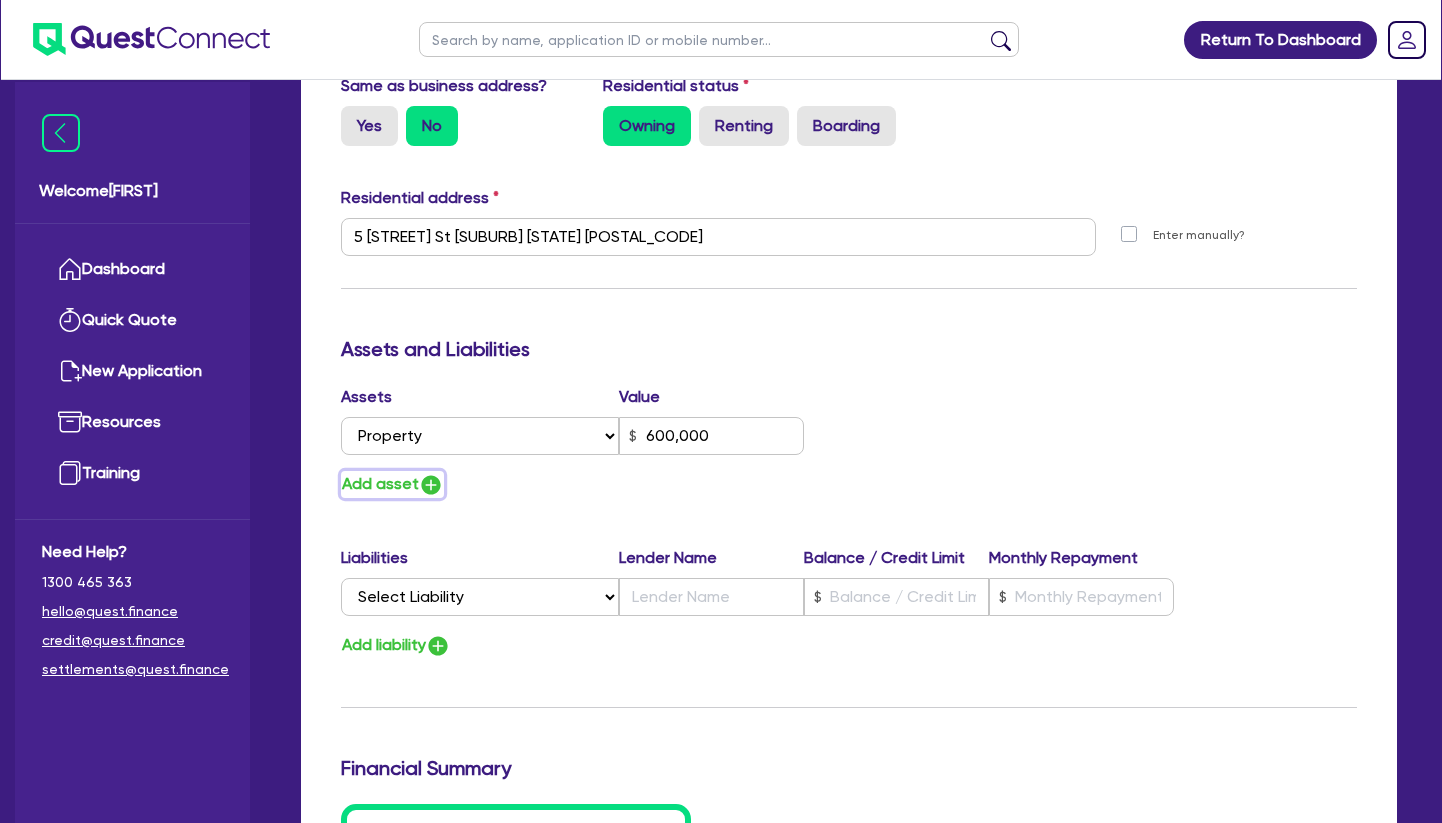 click on "Add asset" at bounding box center (392, 484) 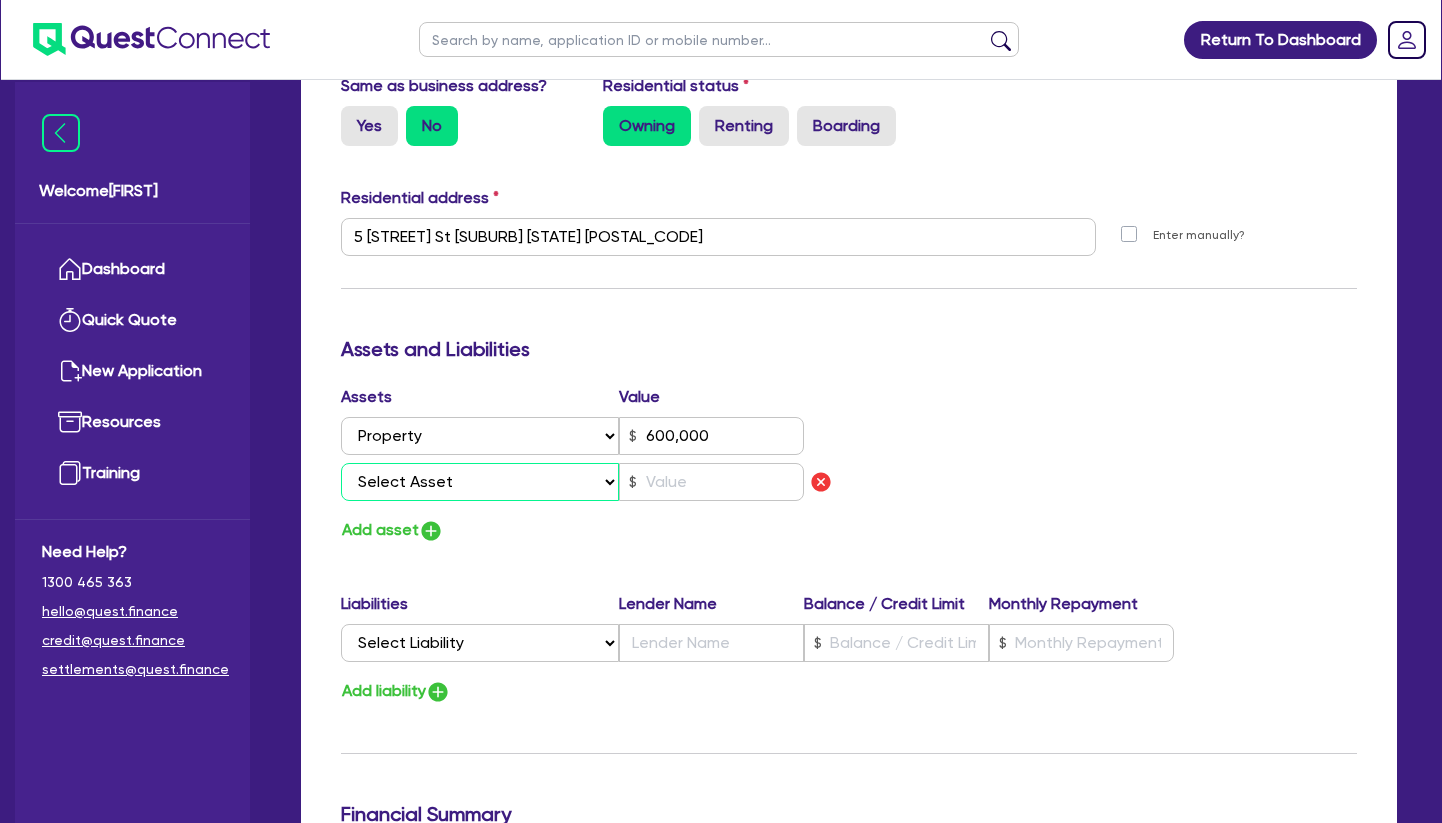 click on "Select Asset Cash Property Investment property Vehicle Truck Trailer Equipment Household & personal asset Other asset" at bounding box center [480, 482] 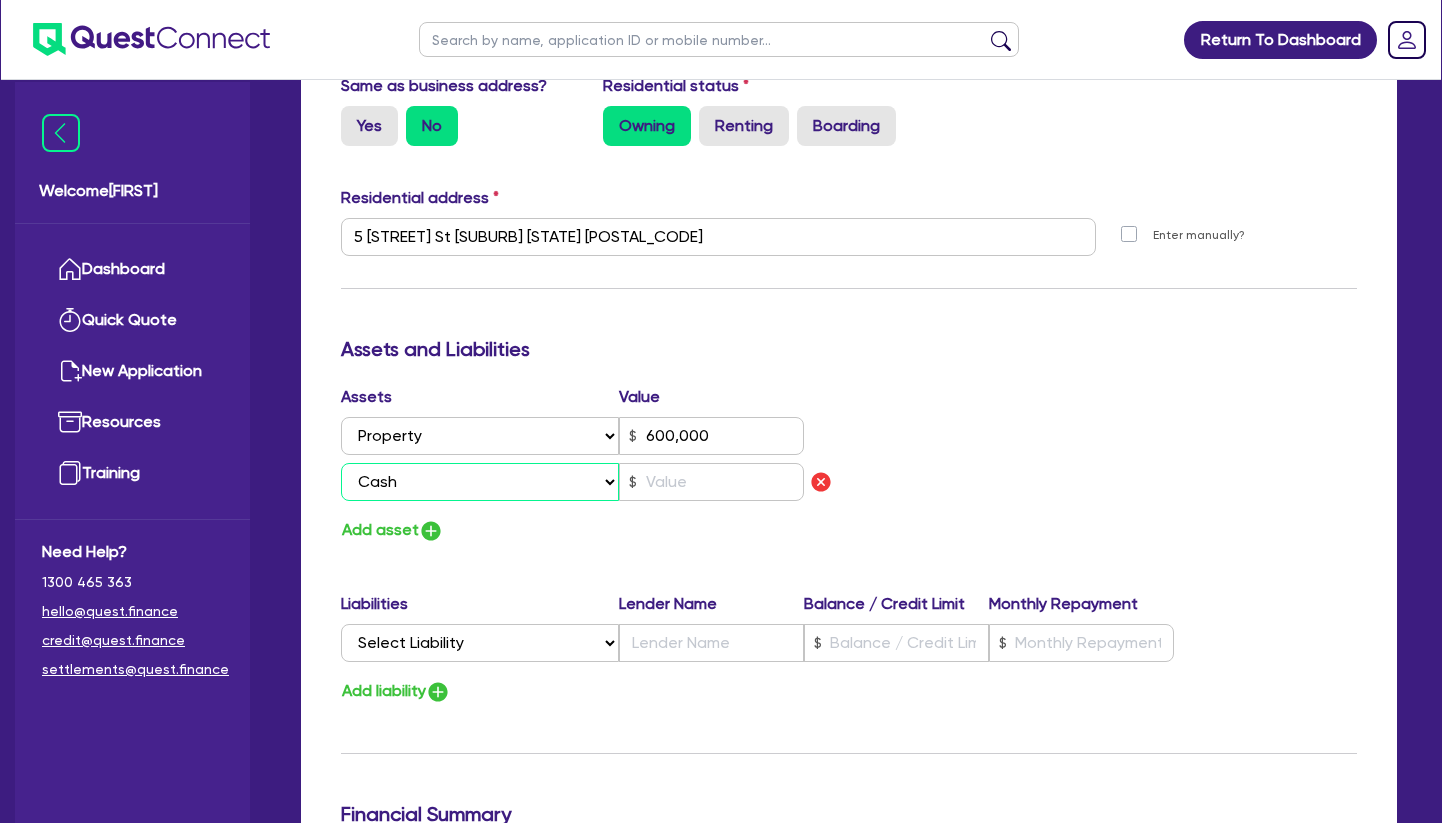 click on "Cash" at bounding box center (0, 0) 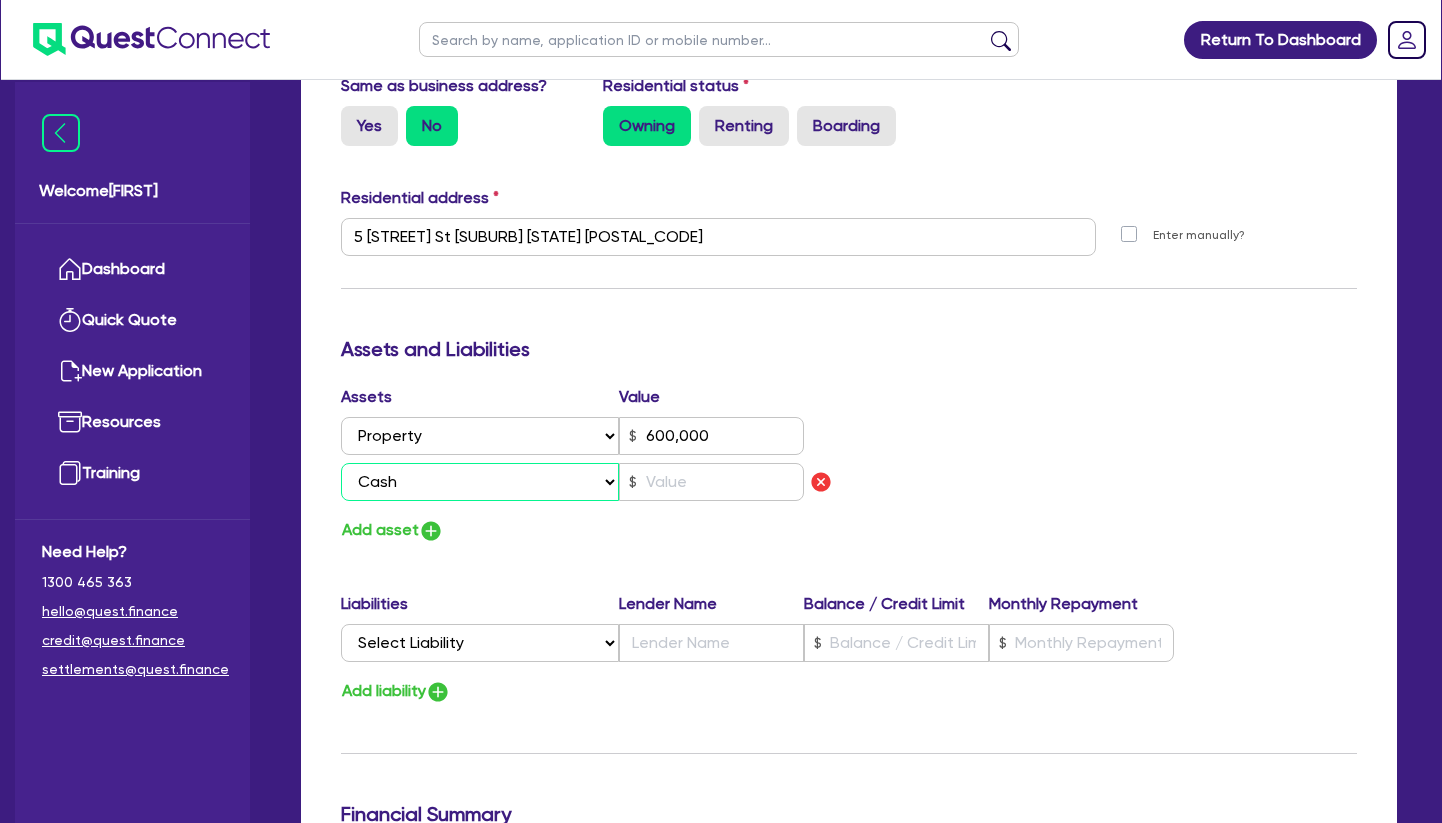 type on "0" 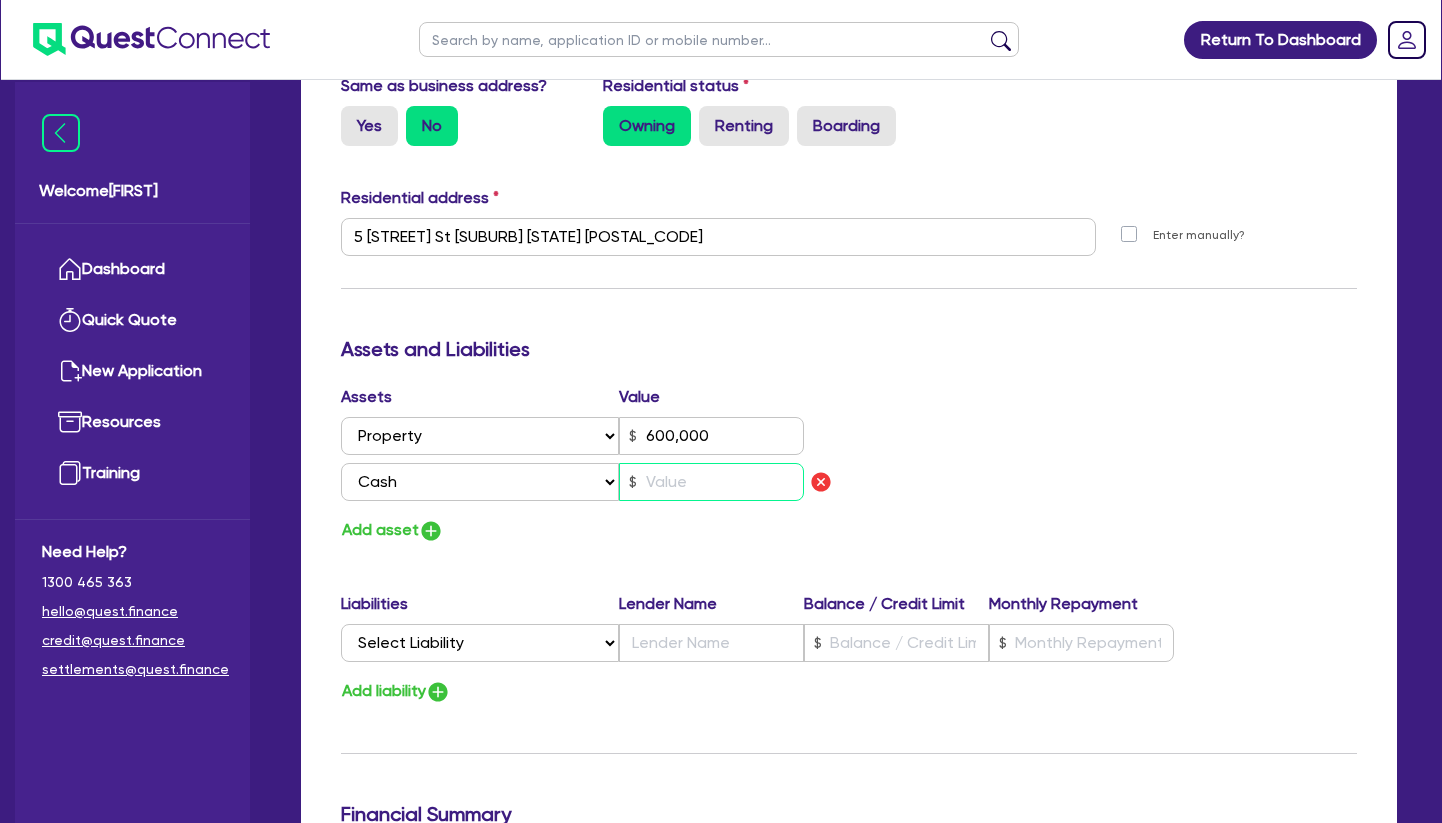 click at bounding box center [711, 482] 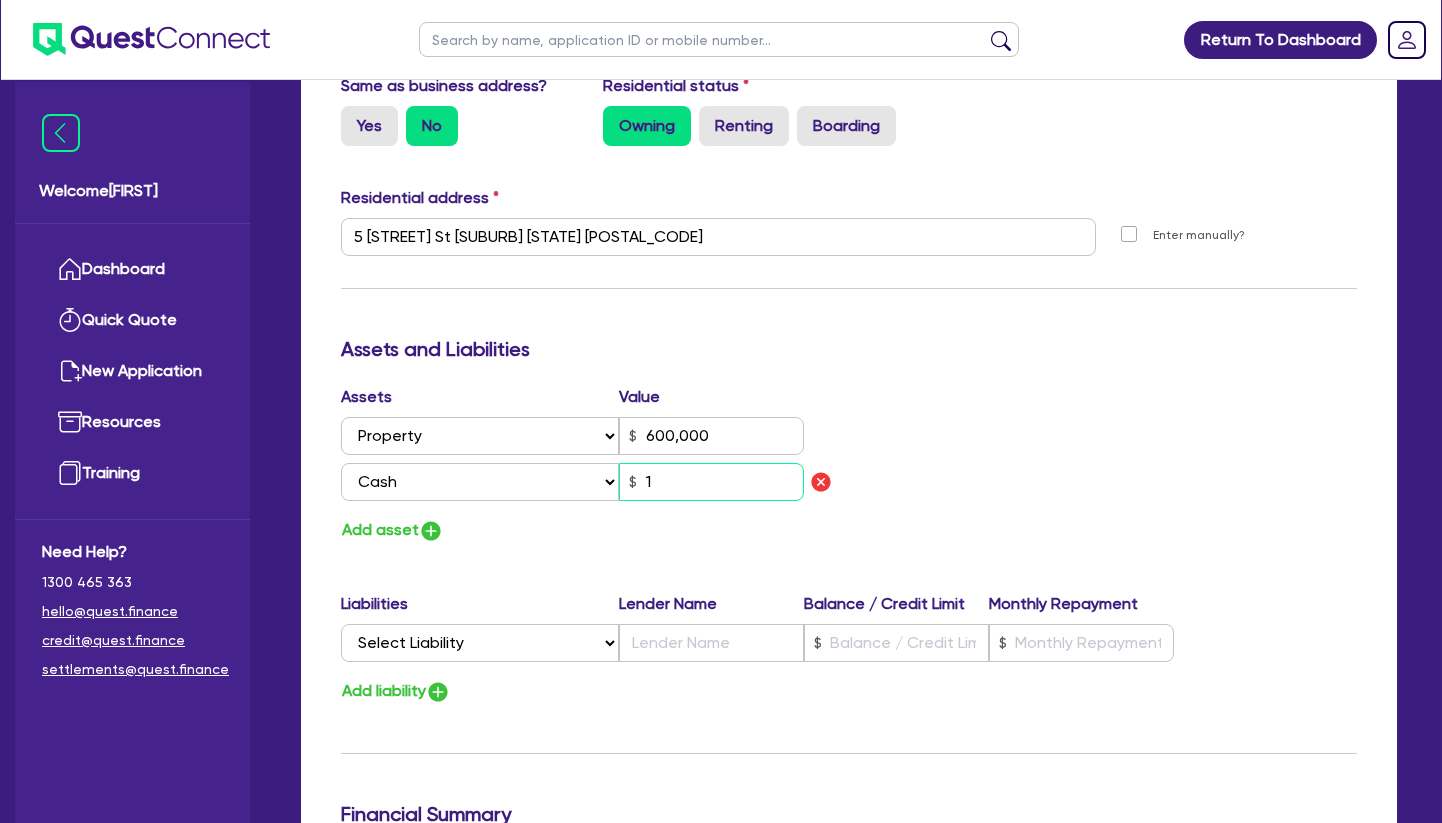 type on "0" 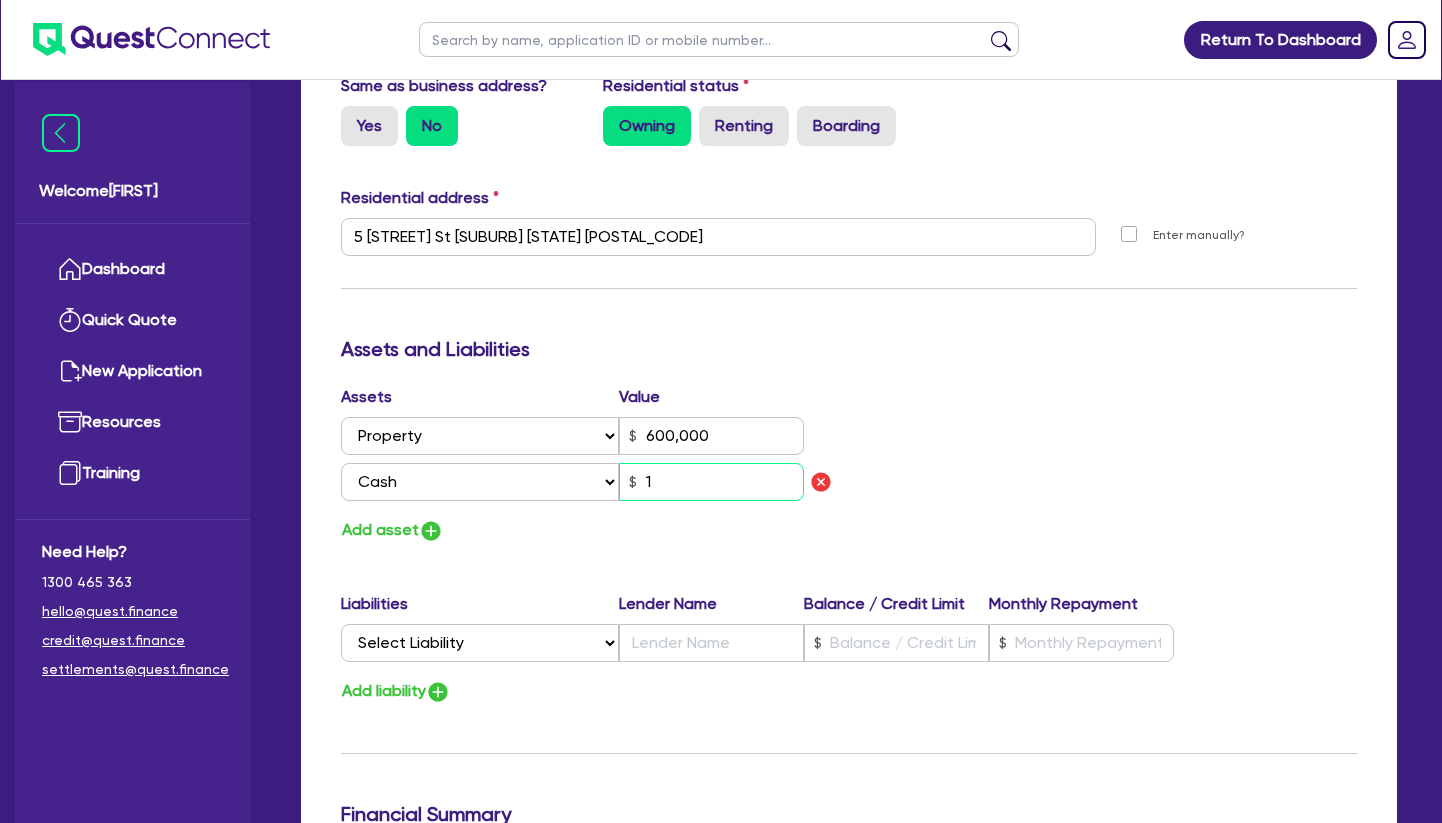 type on "[PHONE]" 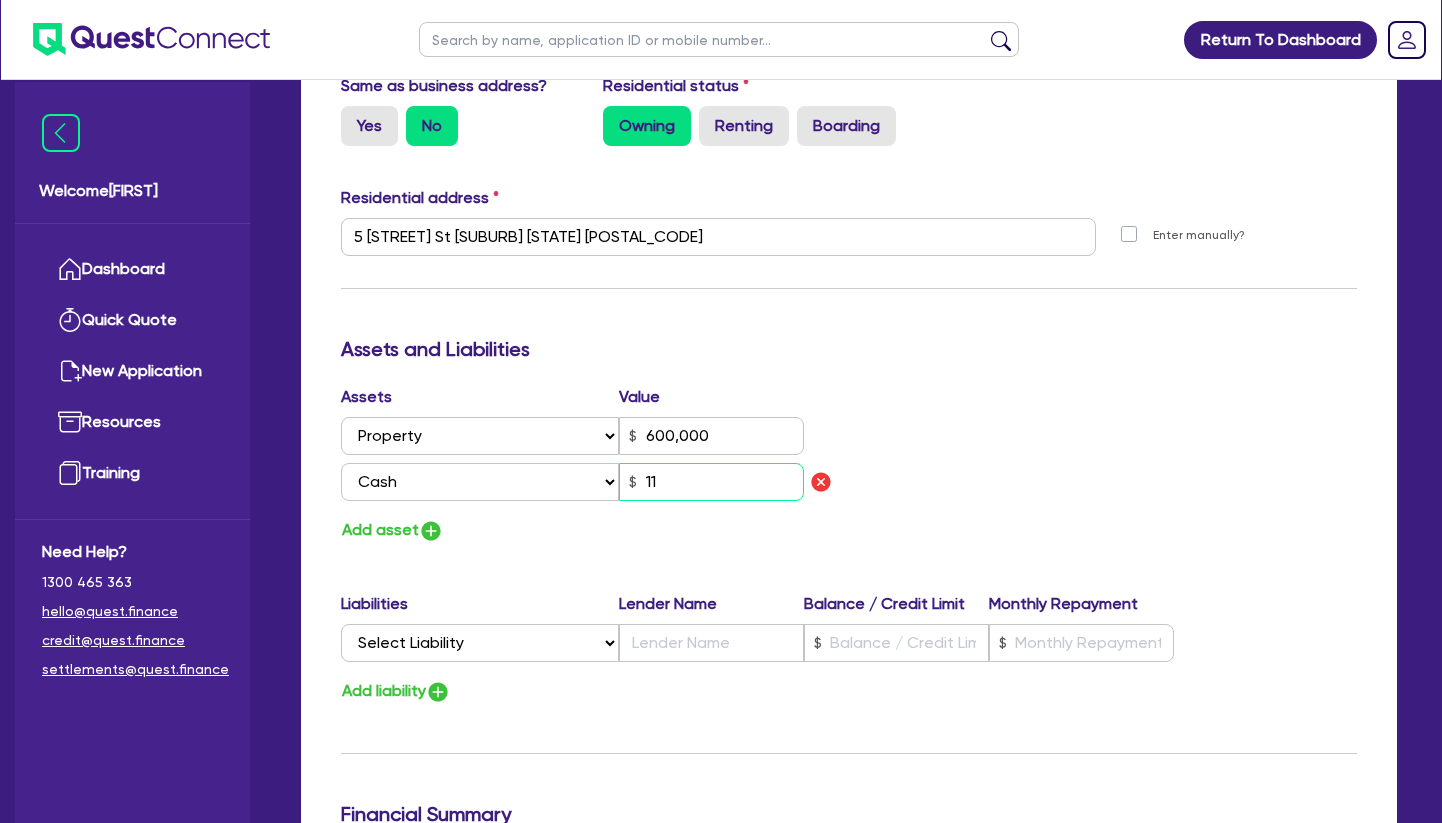 type on "0" 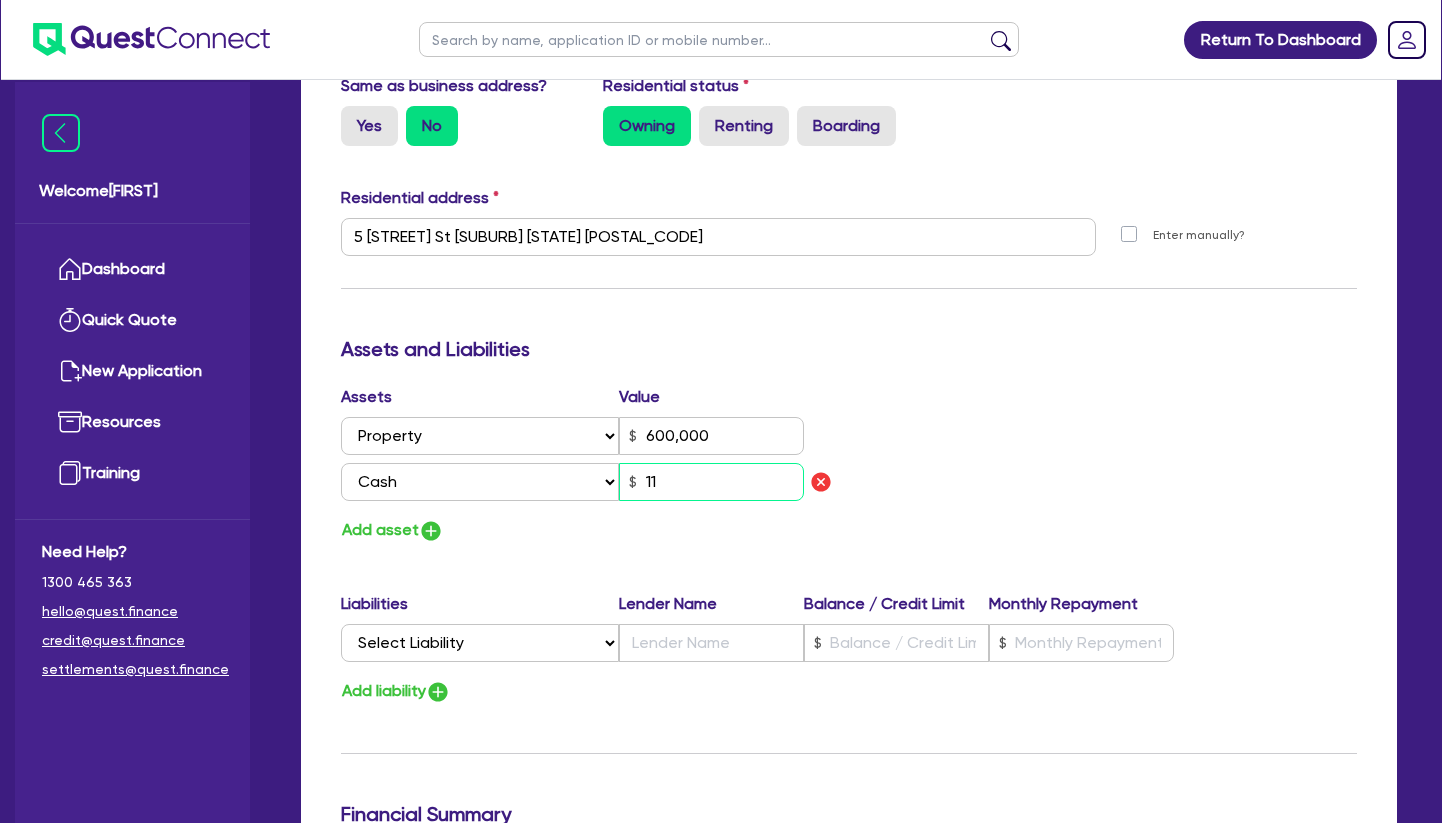 type on "[PHONE]" 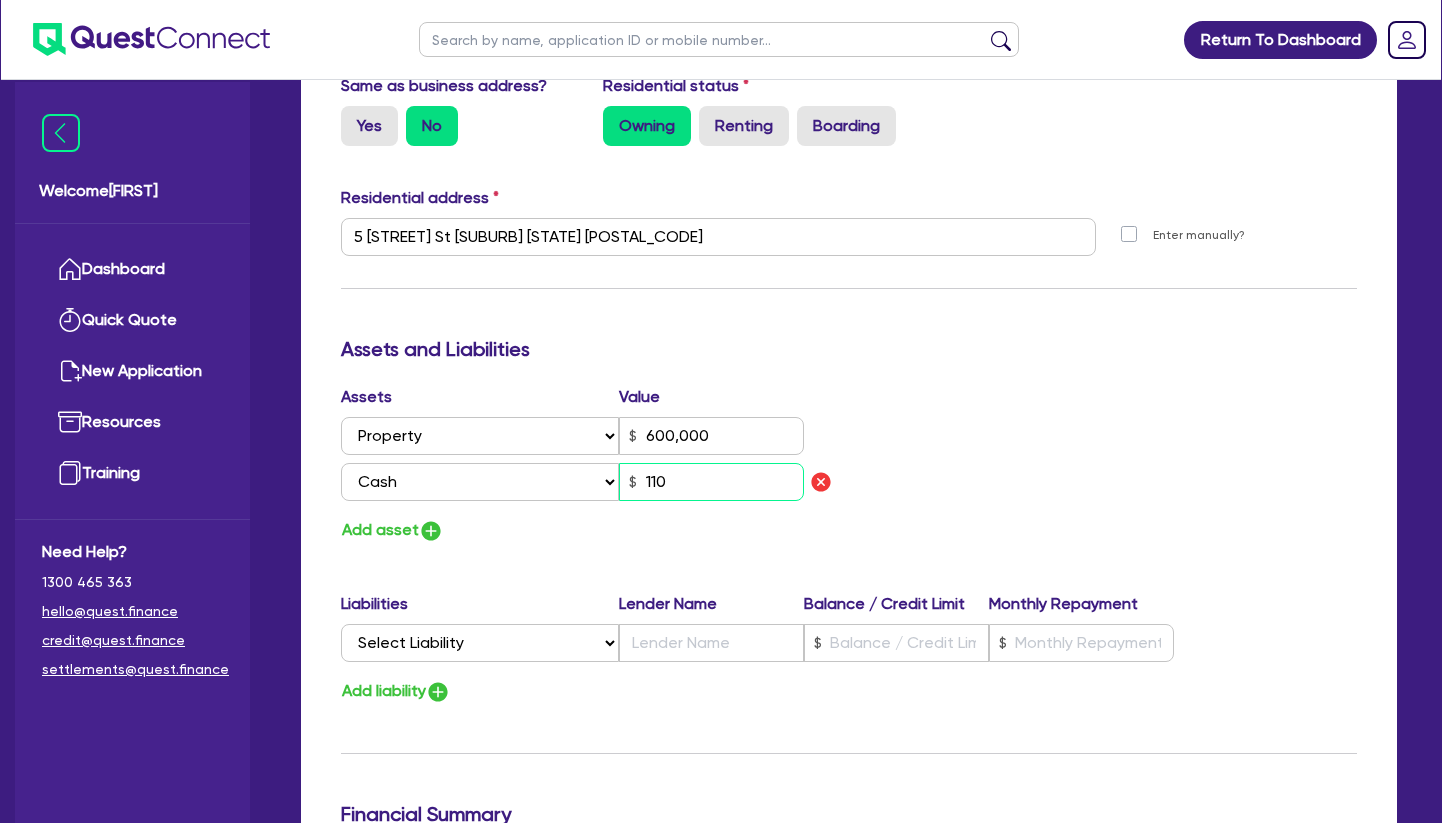type on "0" 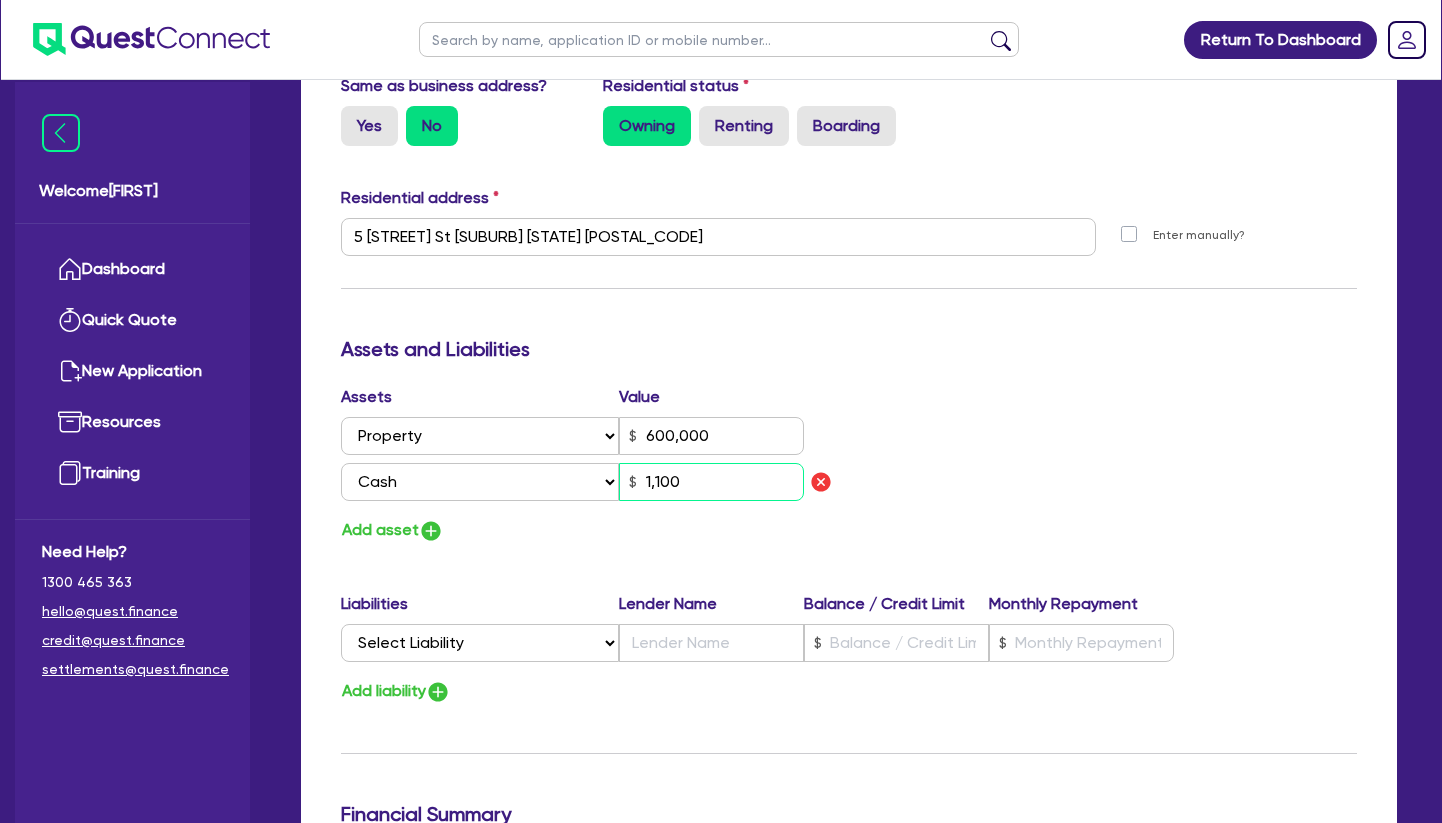 type on "0" 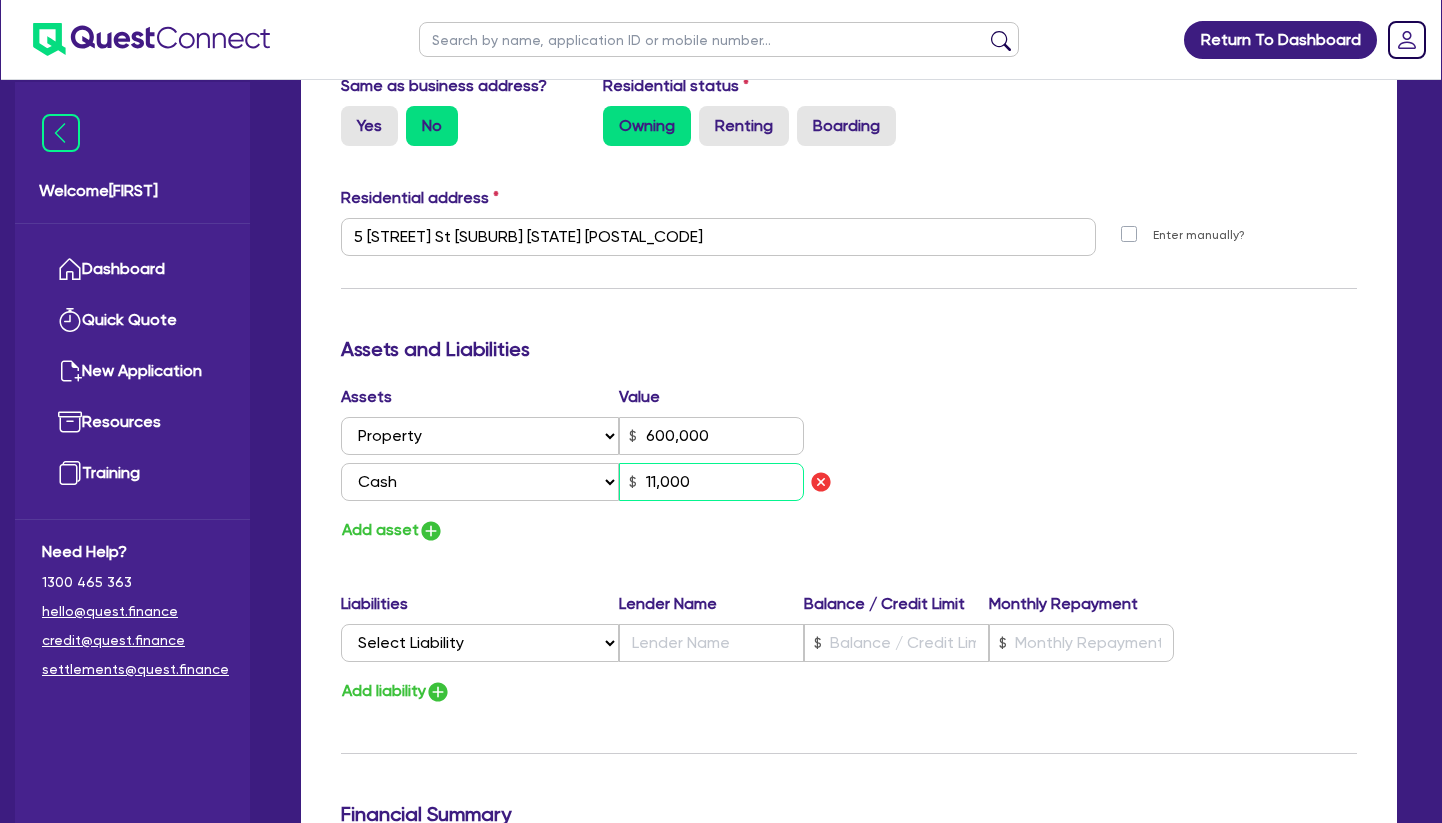 type on "11,000" 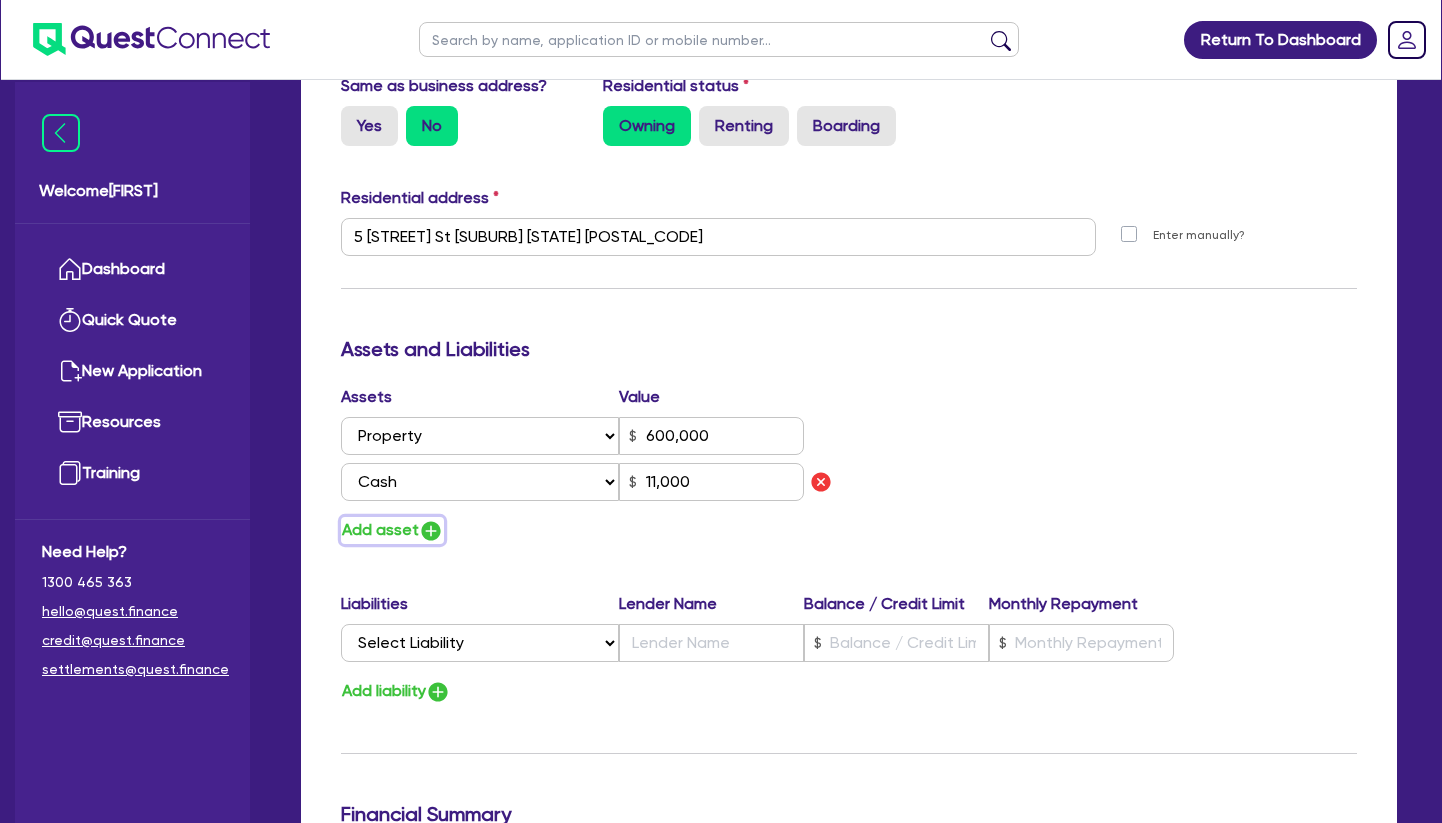 click on "Add asset" at bounding box center [392, 530] 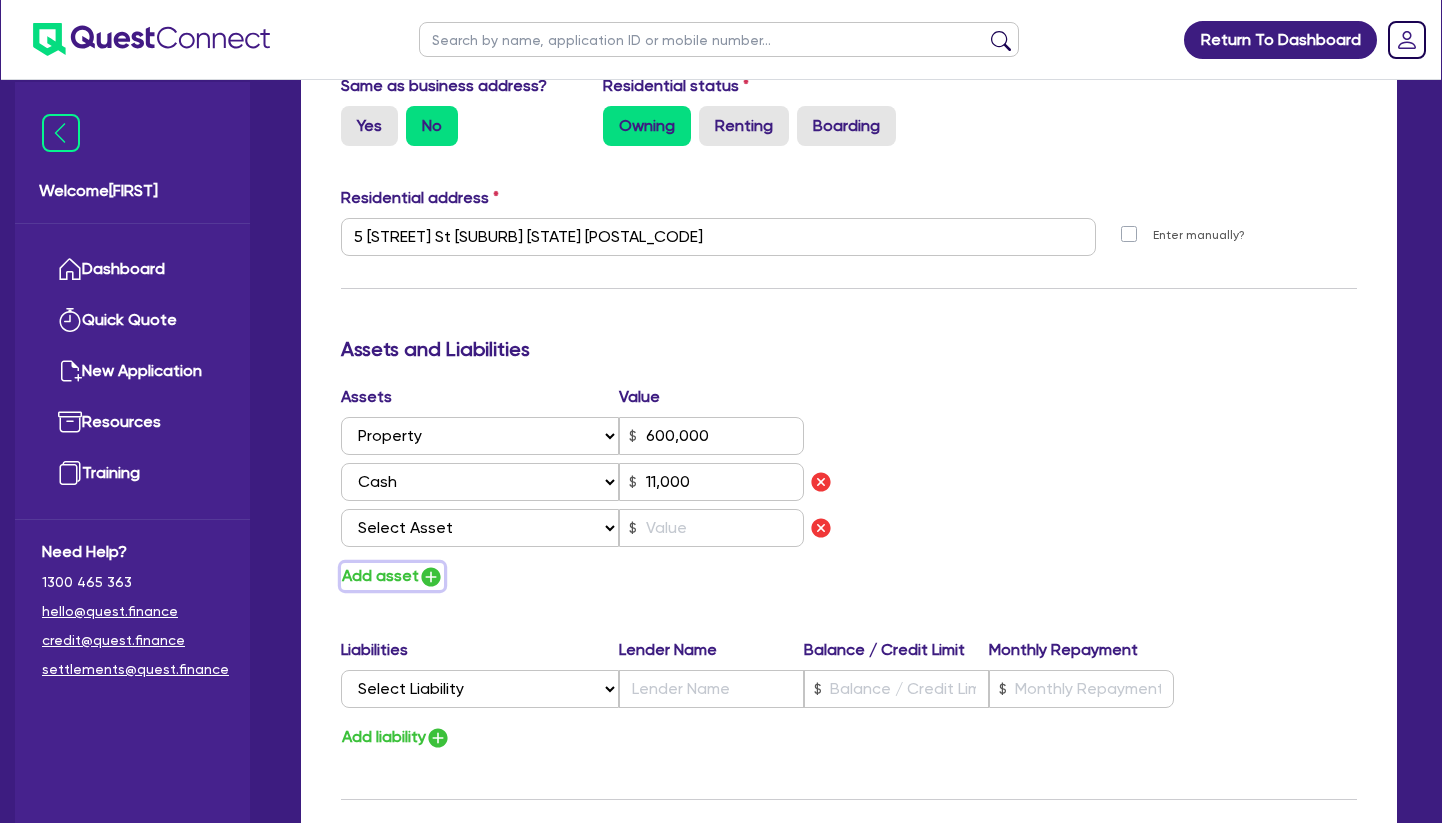 click on "Add asset" at bounding box center [392, 576] 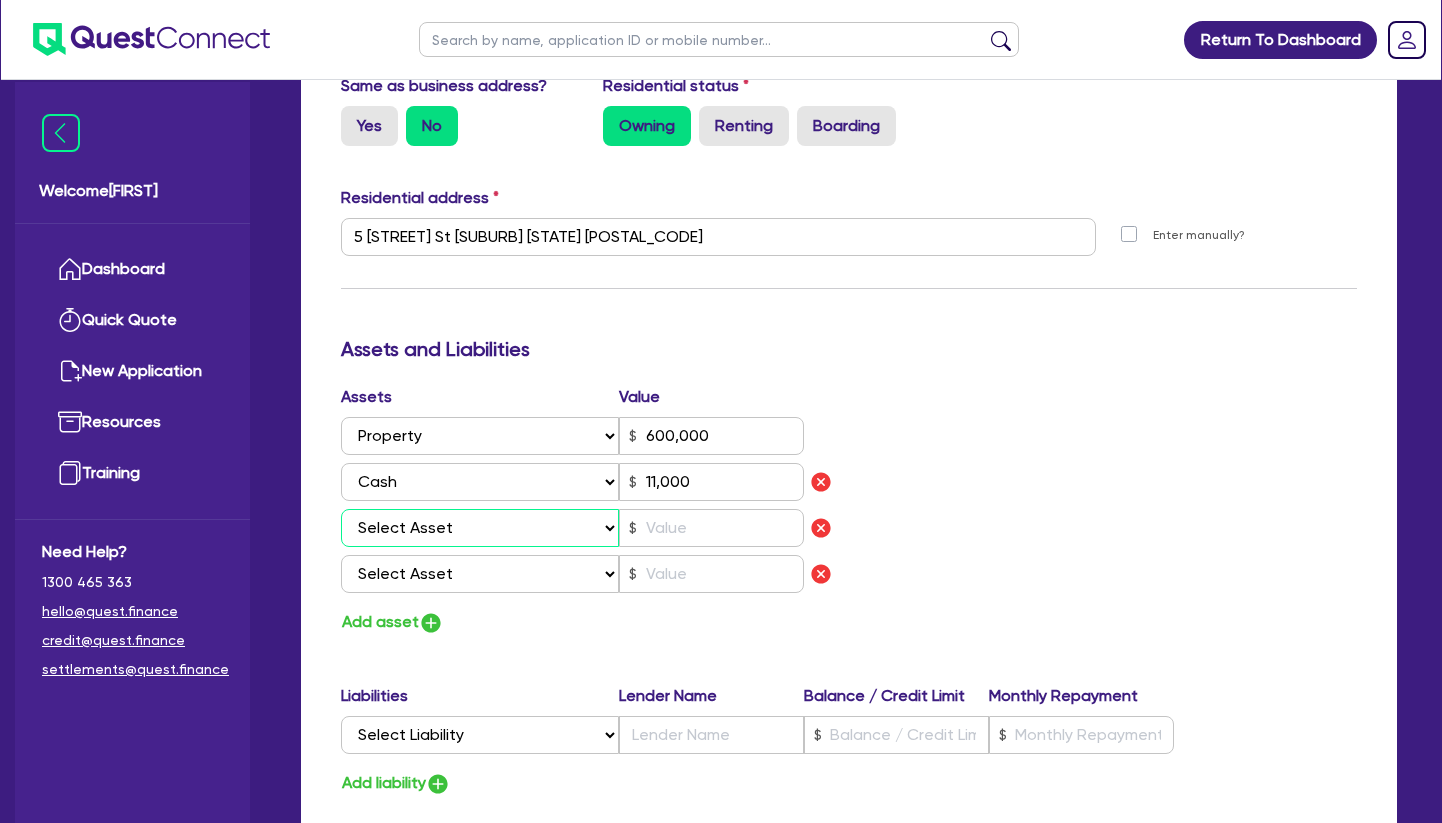 click on "Select Asset Cash Property Investment property Vehicle Truck Trailer Equipment Household & personal asset Other asset" at bounding box center (480, 528) 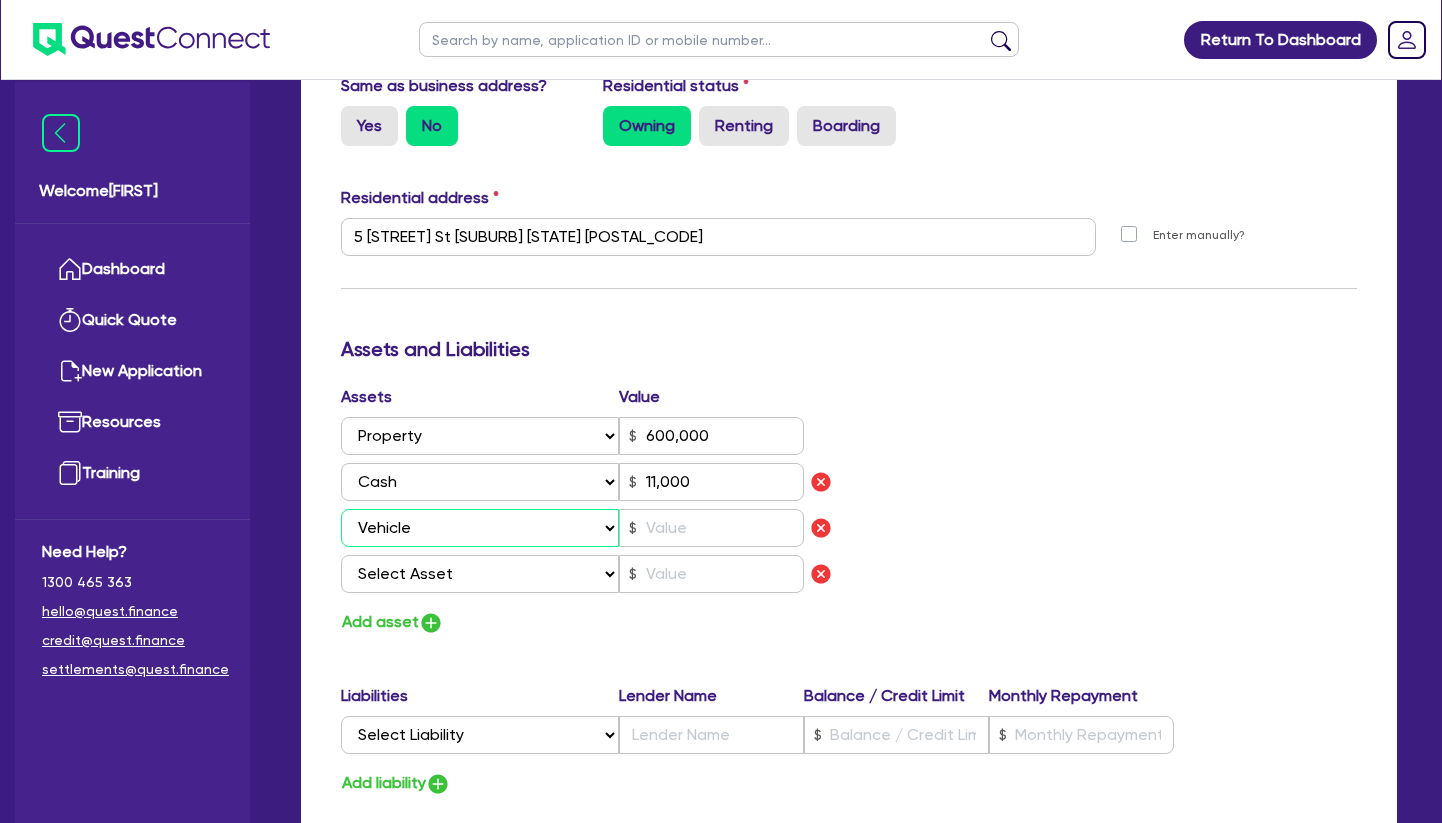 click on "Vehicle" at bounding box center (0, 0) 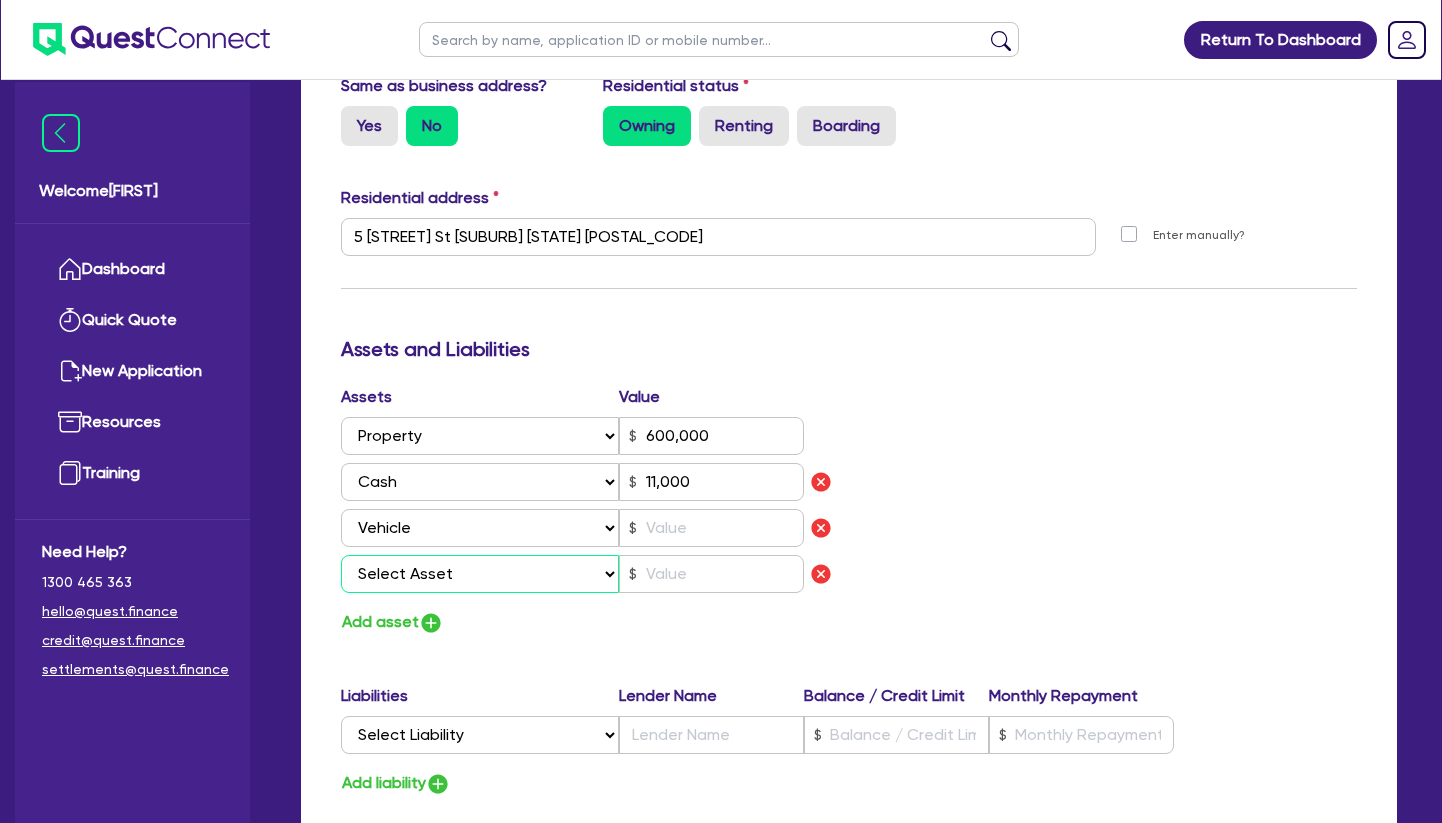 click on "Select Asset Cash Property Investment property Vehicle Truck Trailer Equipment Household & personal asset Other asset" at bounding box center (480, 574) 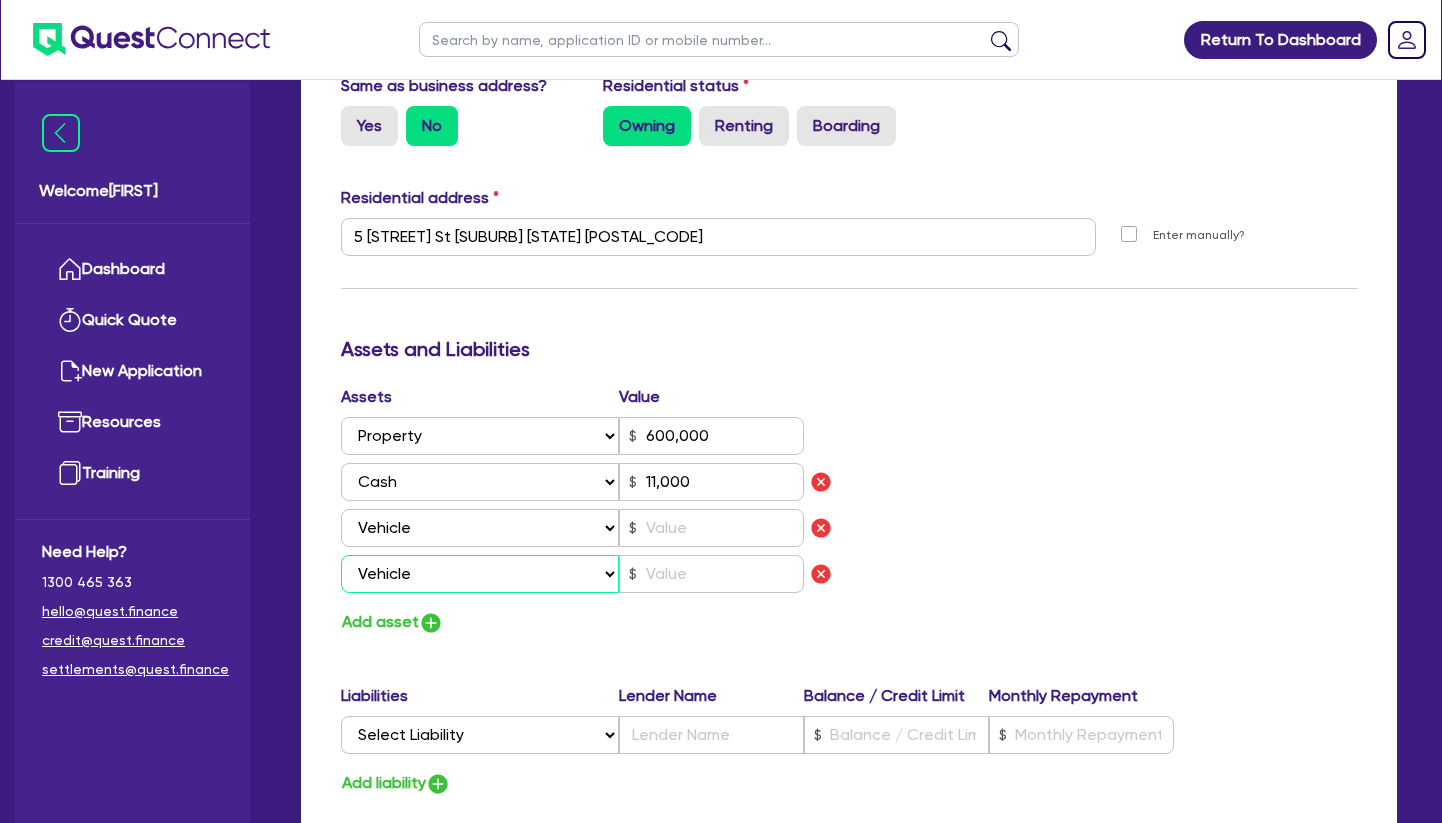 click on "Vehicle" at bounding box center (0, 0) 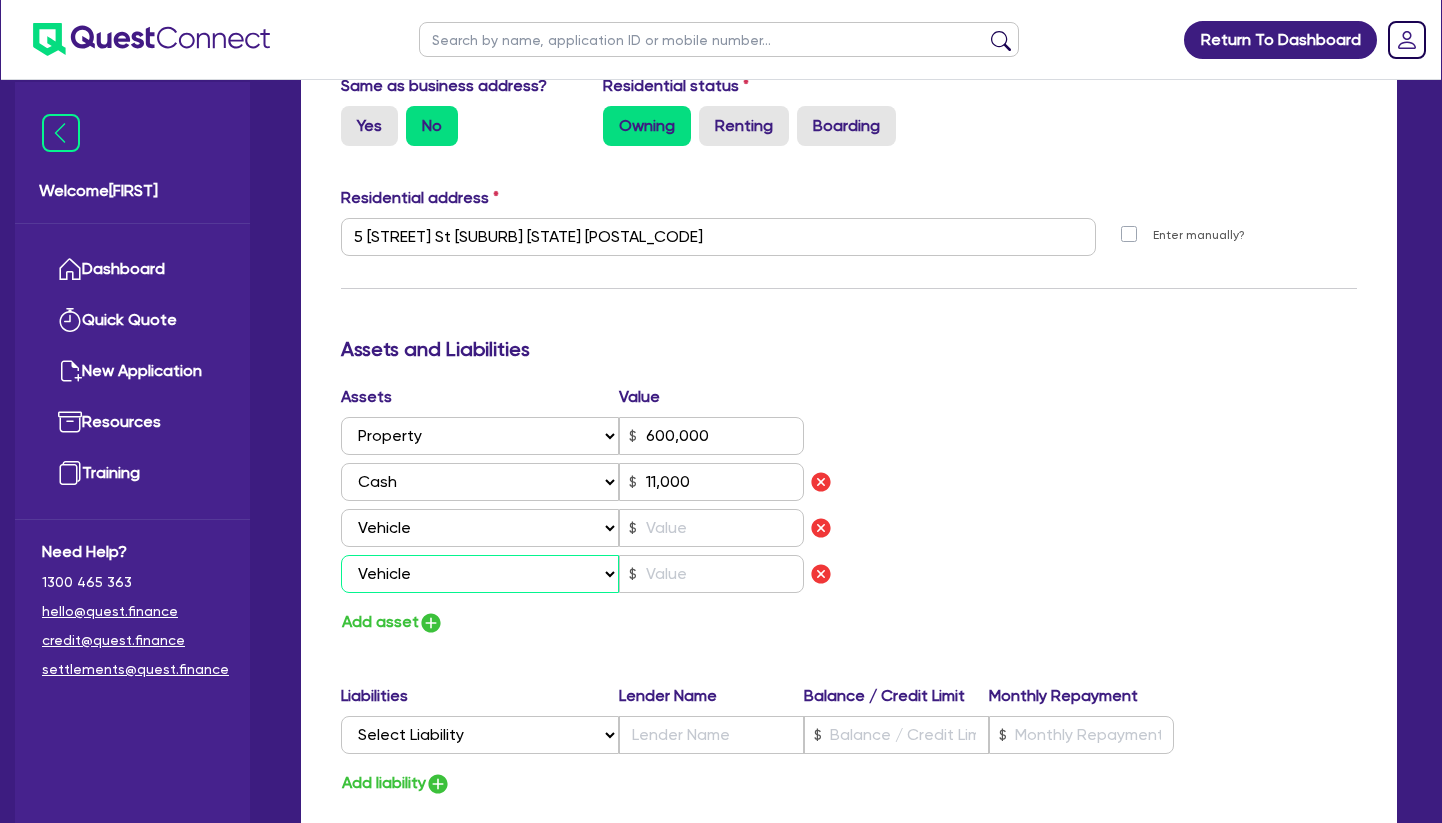 type on "0" 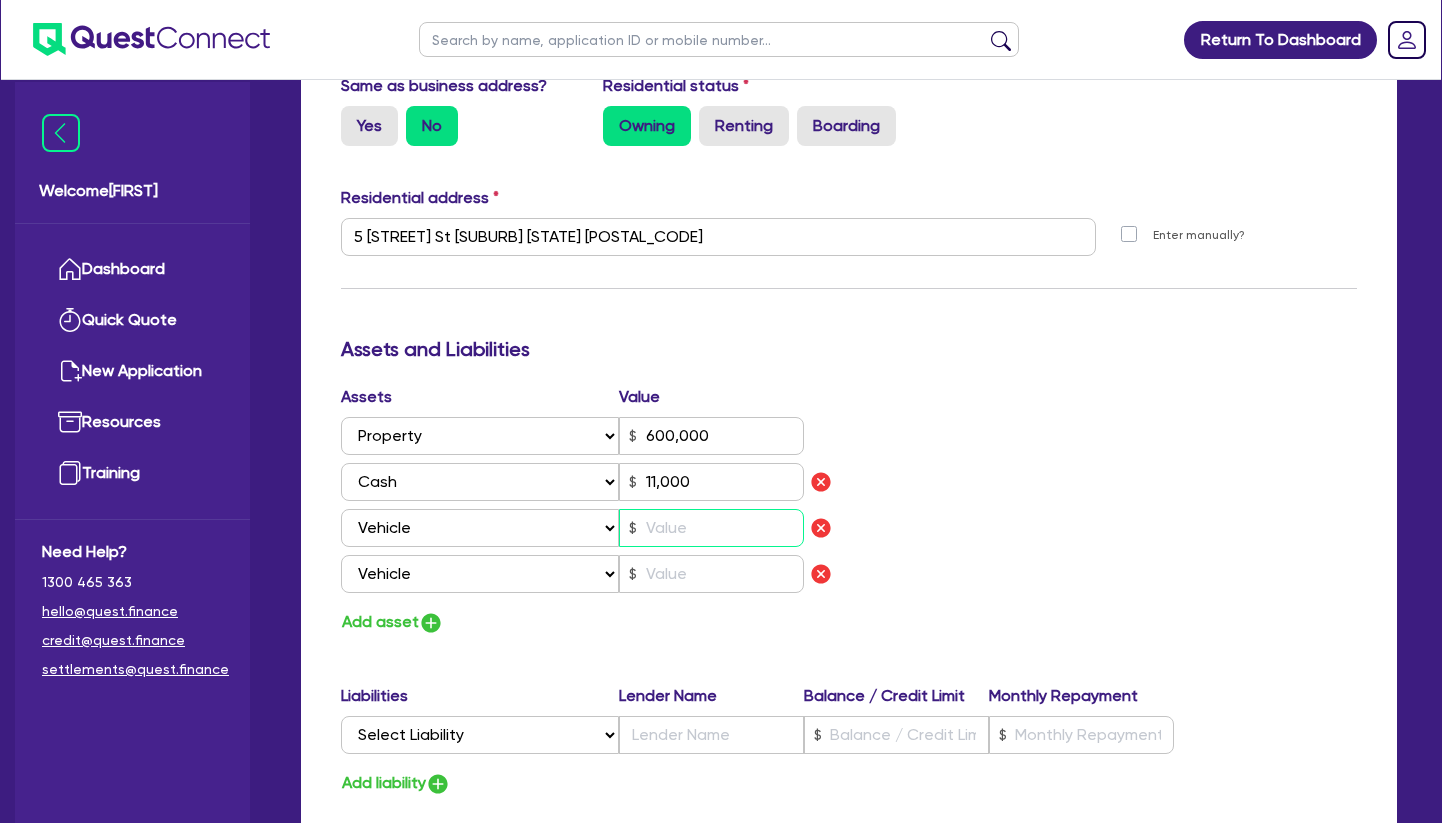 click at bounding box center (711, 528) 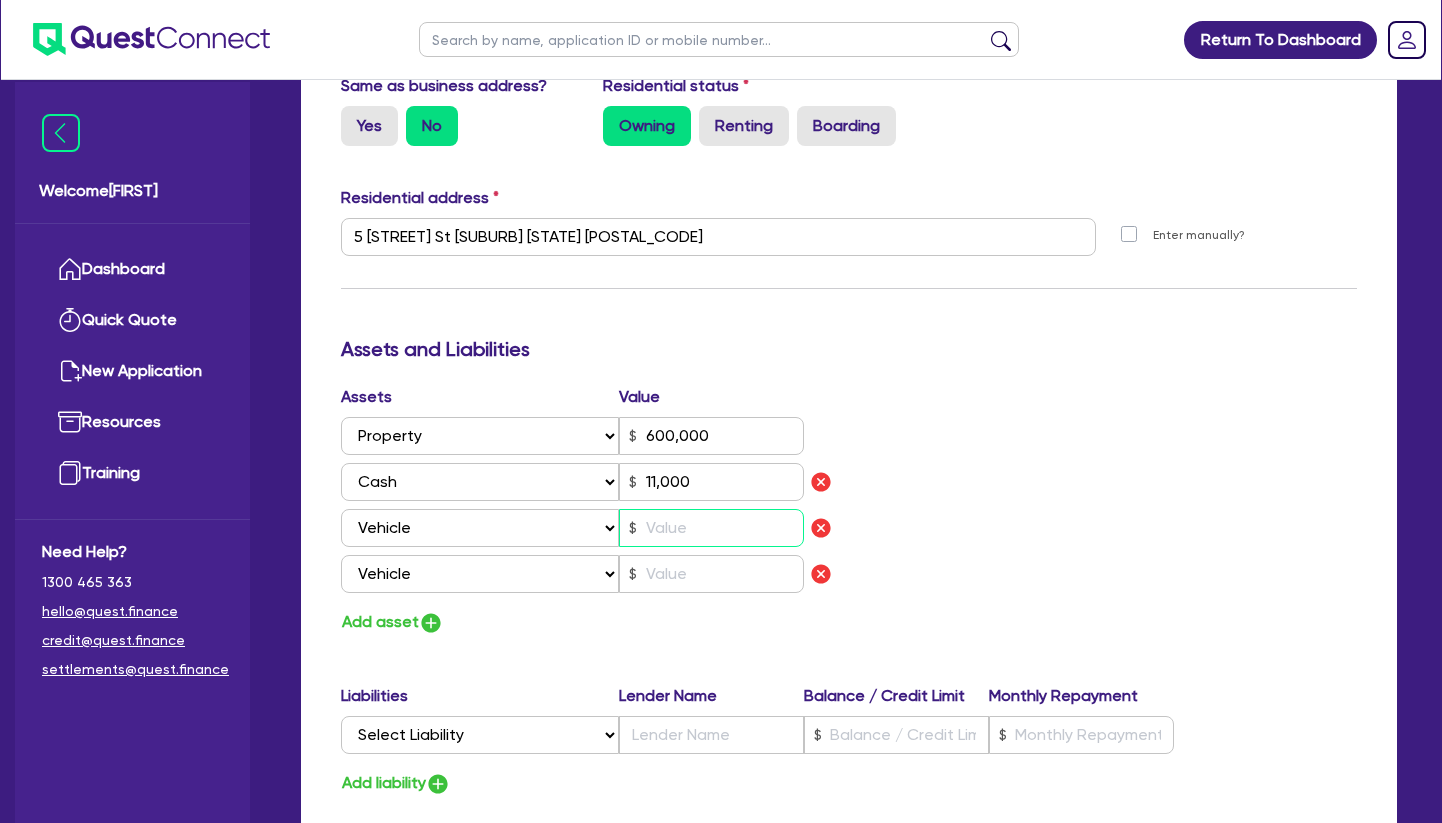type on "0" 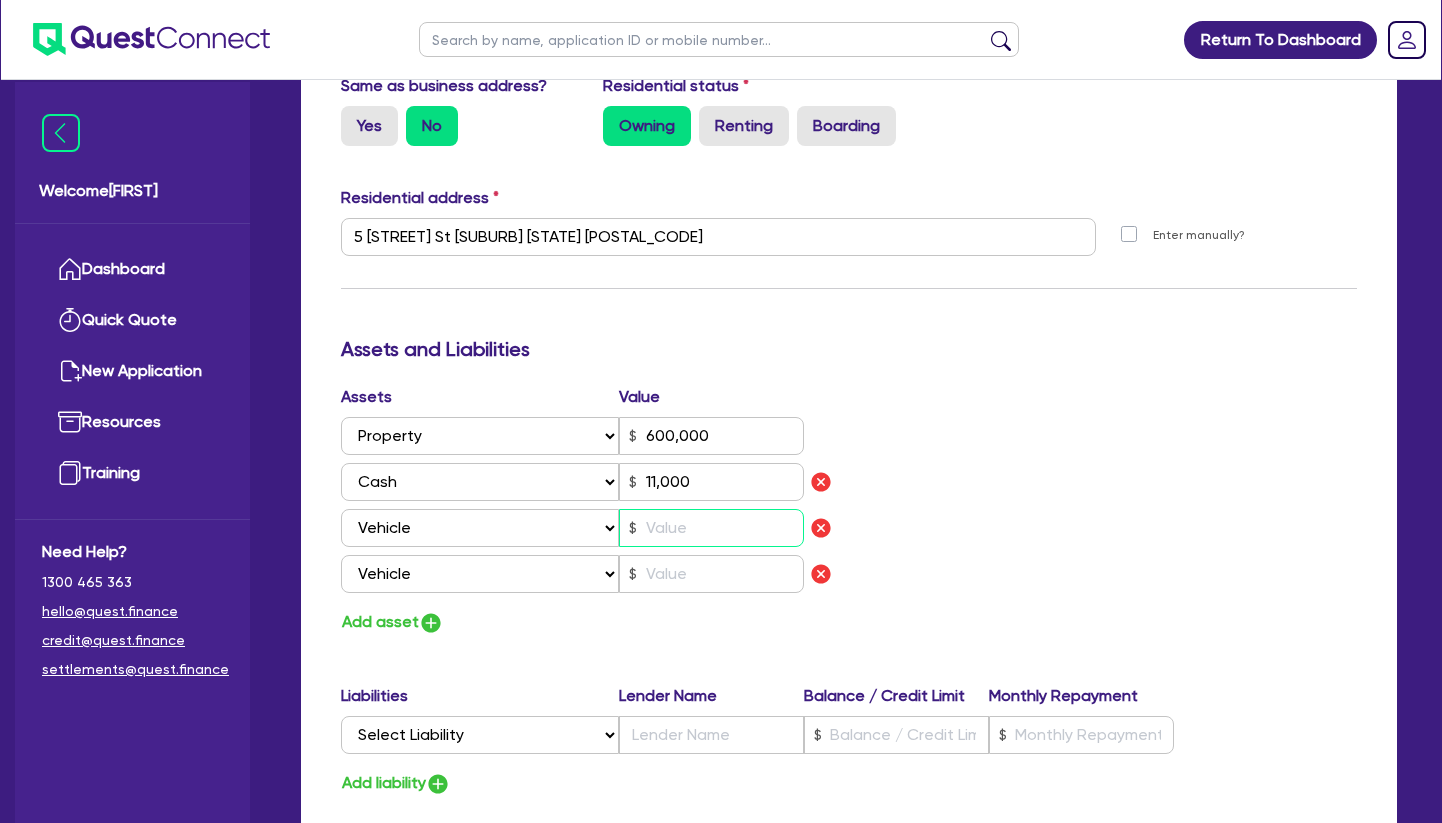 type on "[PHONE]" 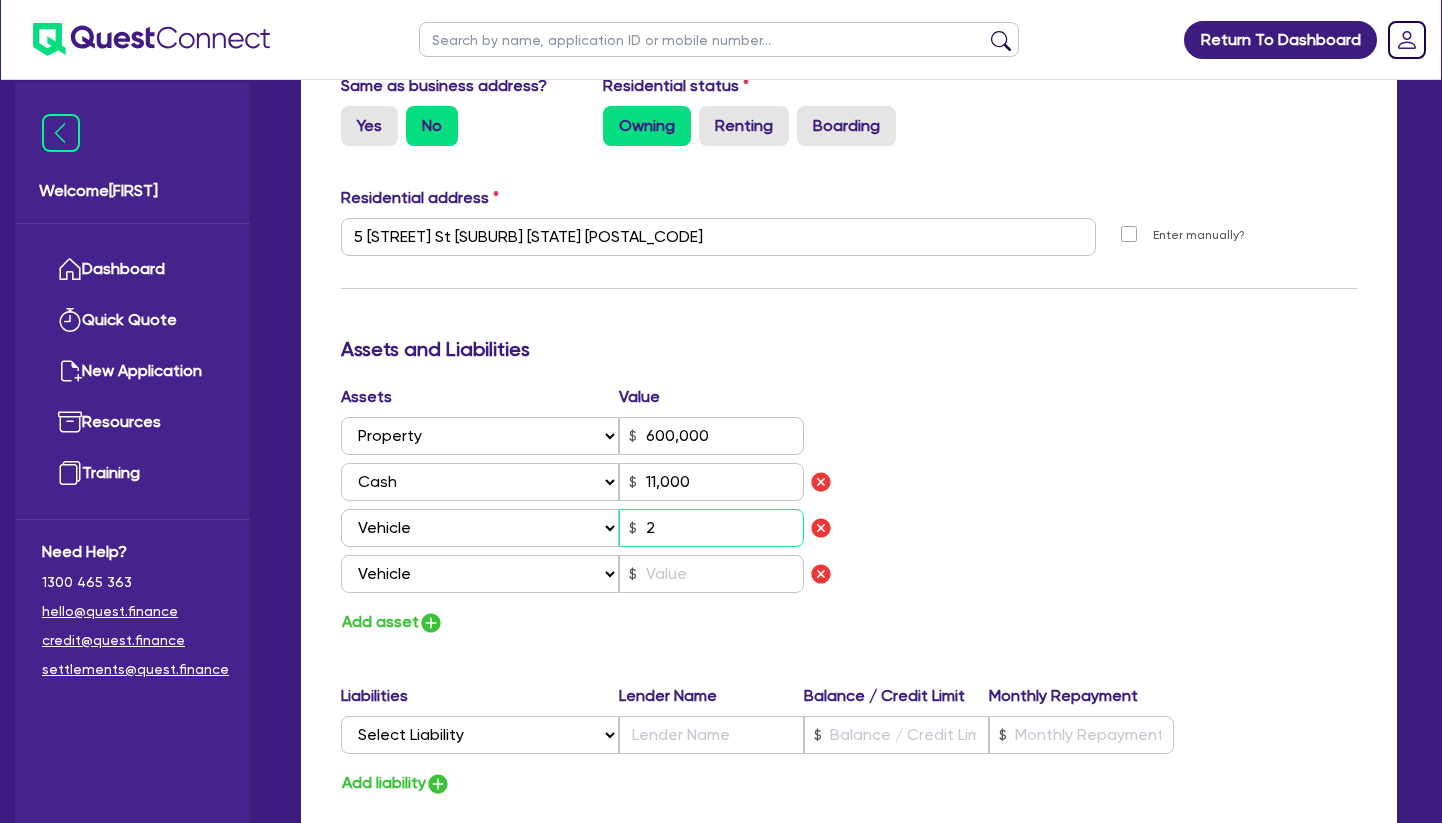 type on "0" 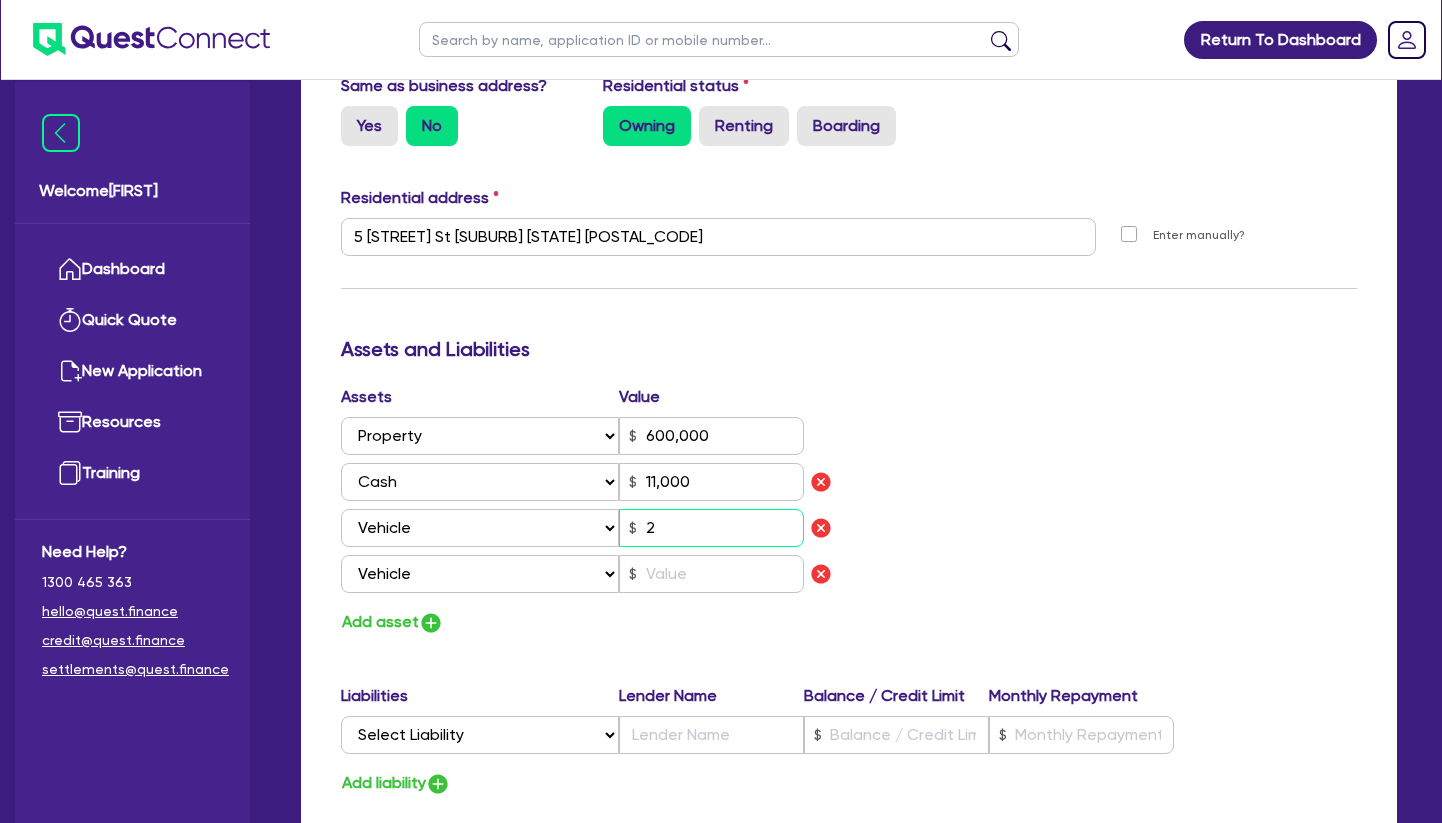 type on "[PHONE]" 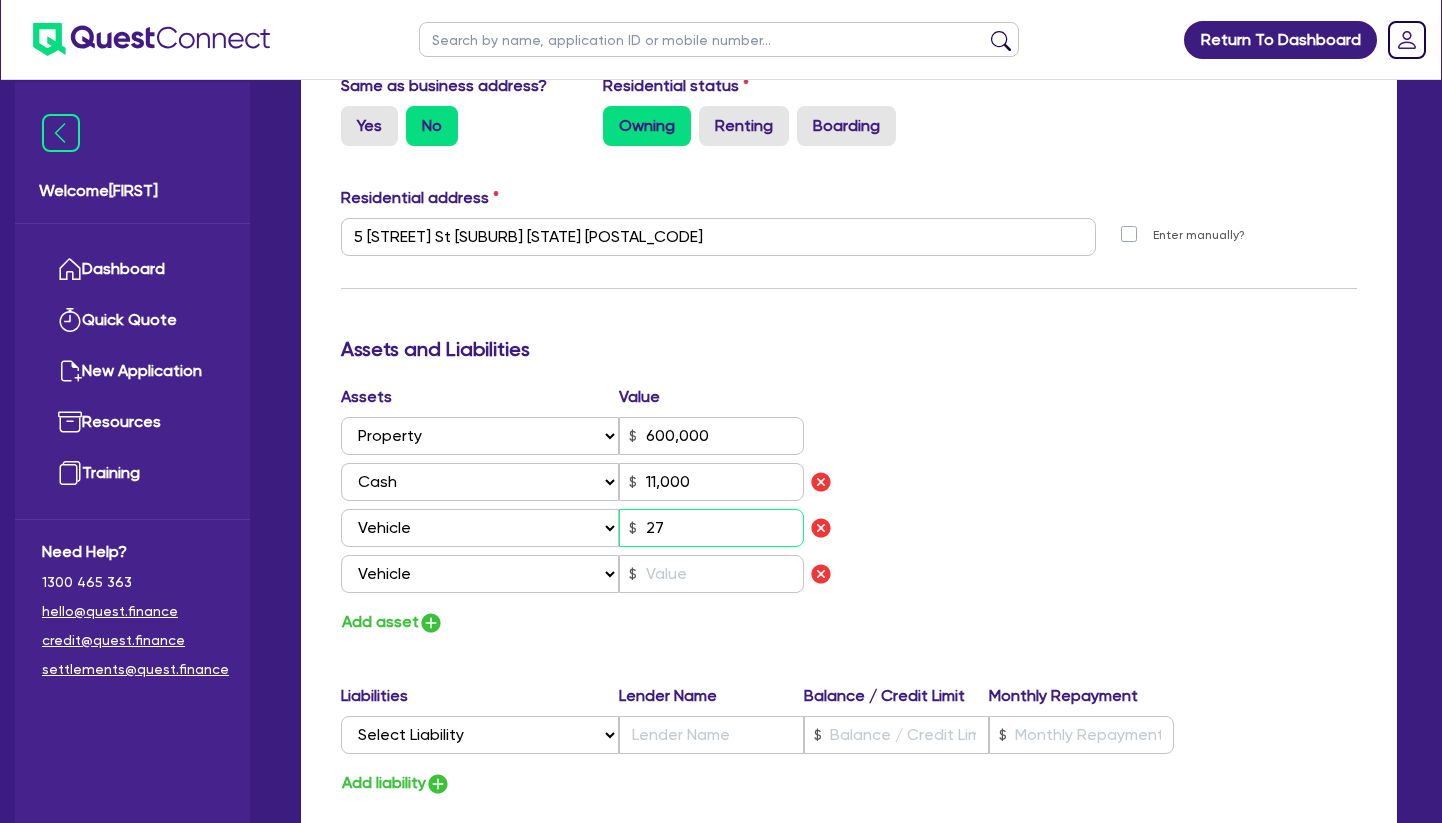 type on "0" 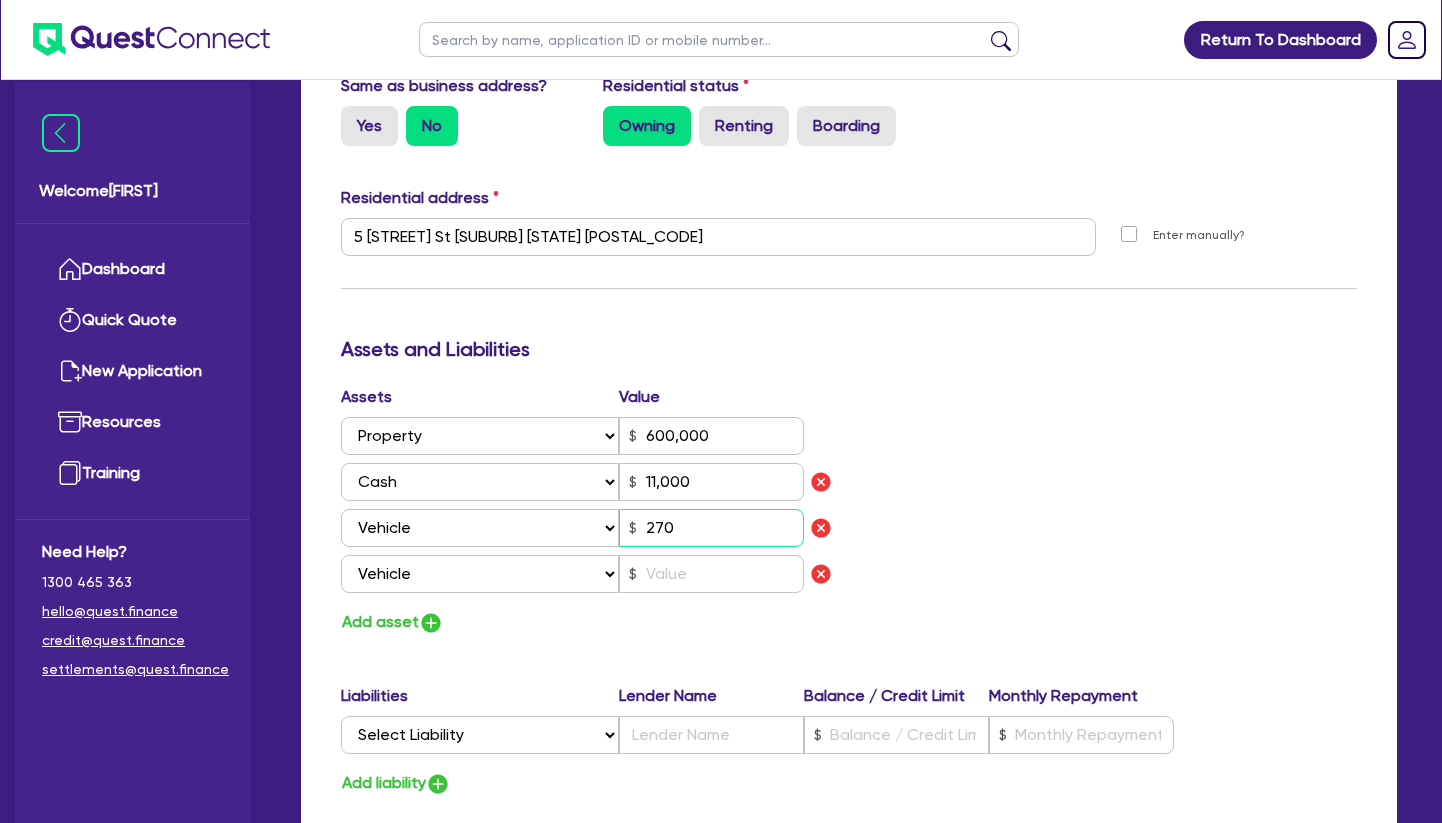 type on "0" 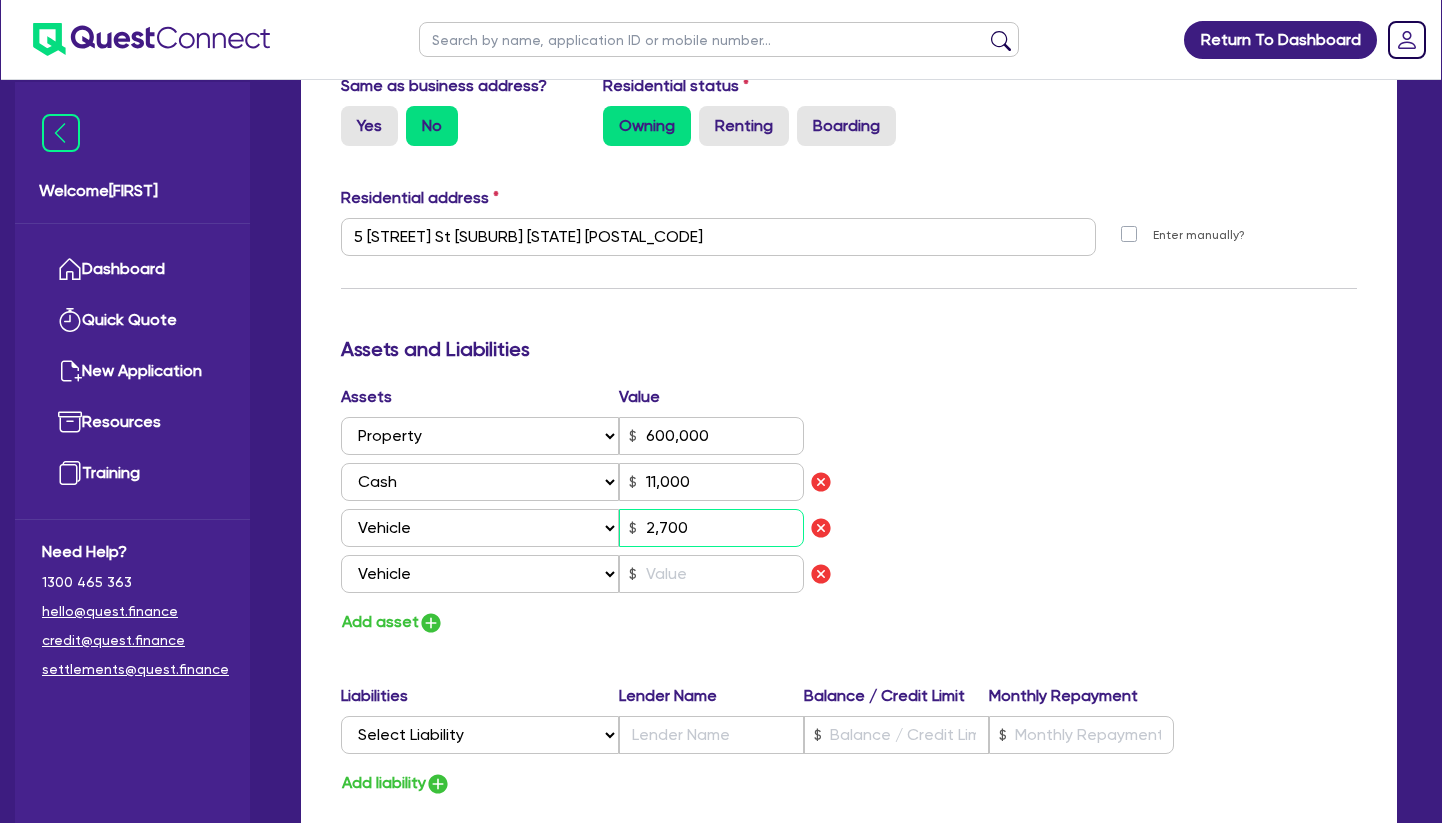 type on "0" 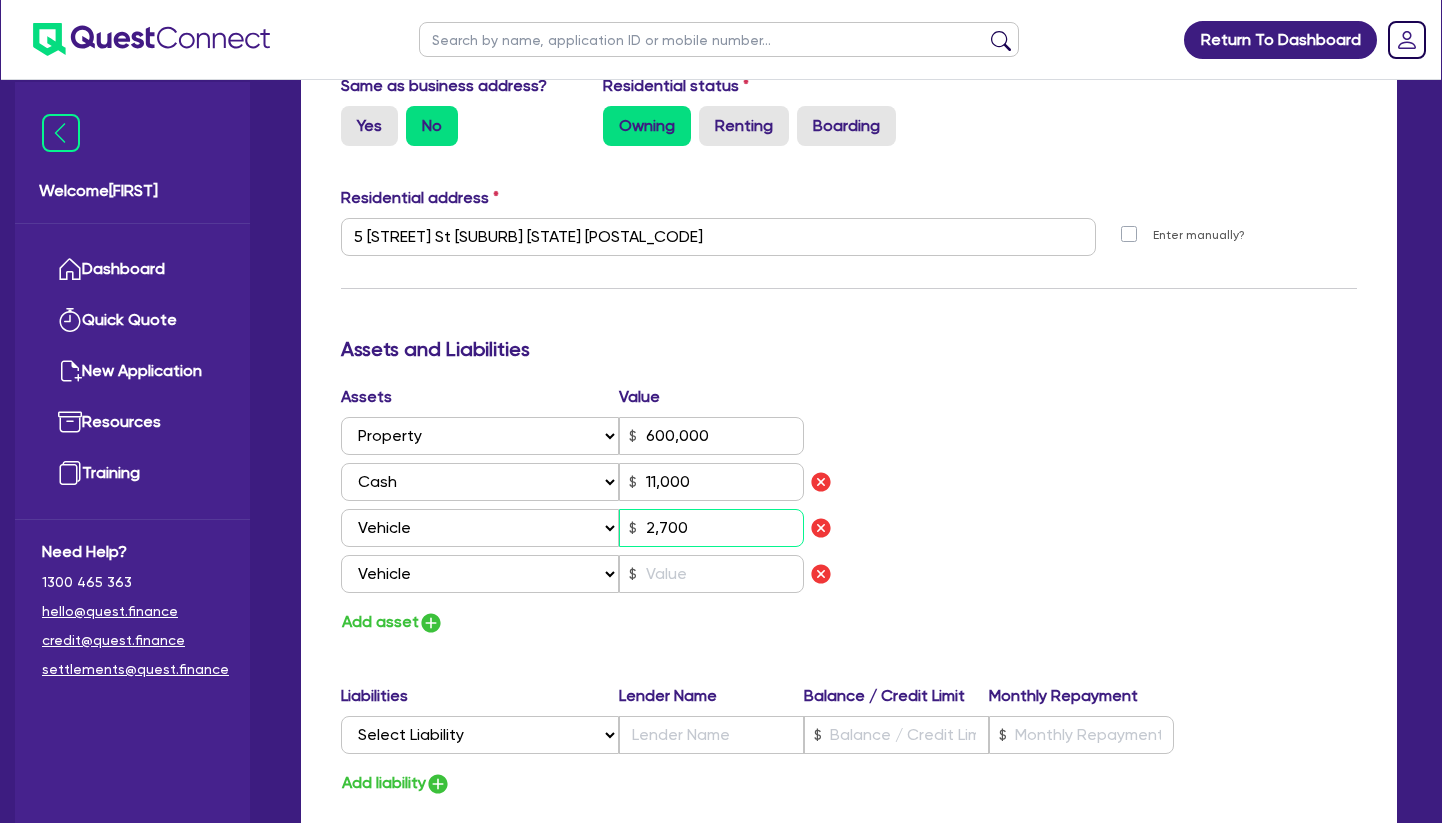 type on "[PHONE]" 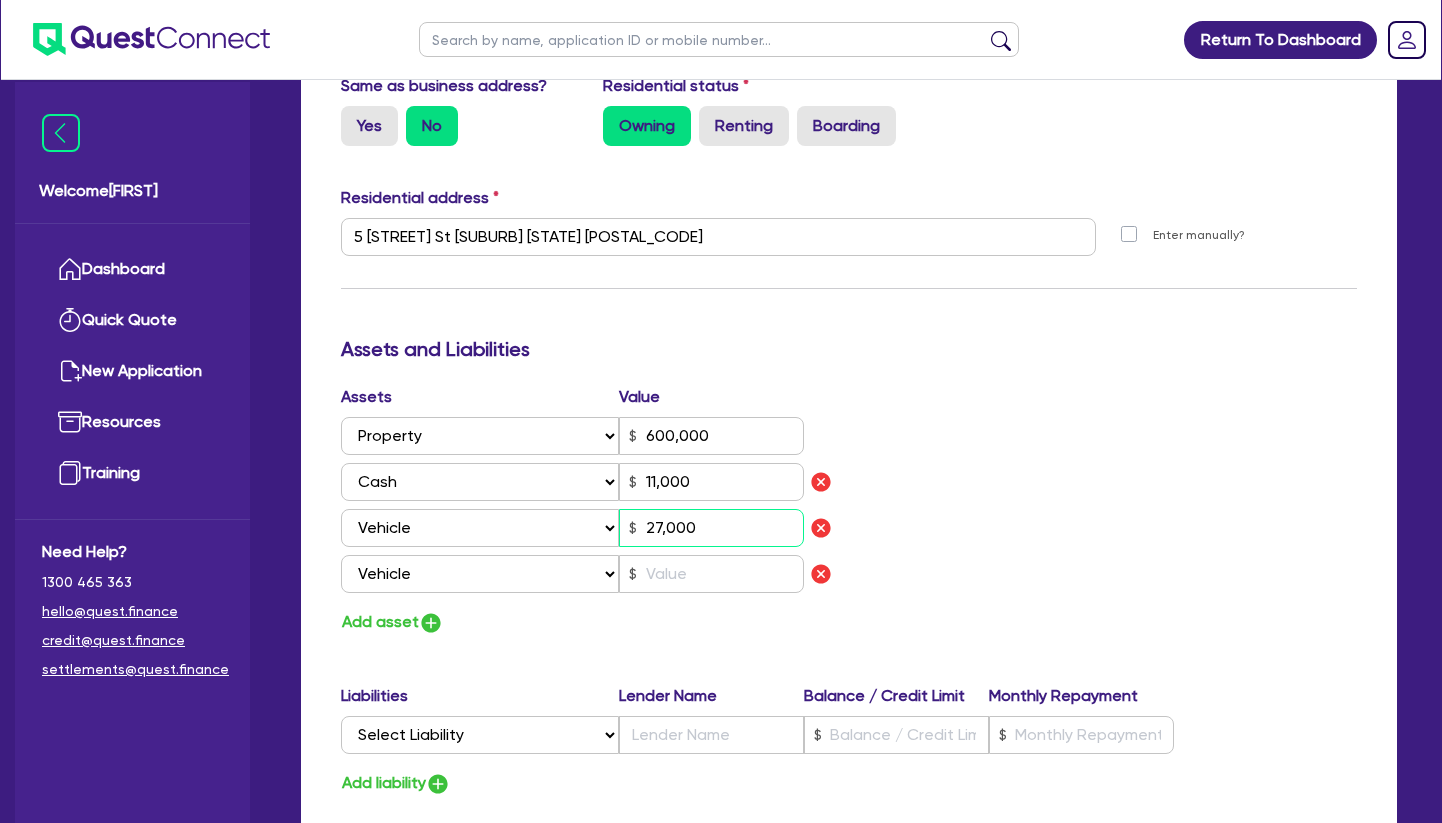 type on "27,000" 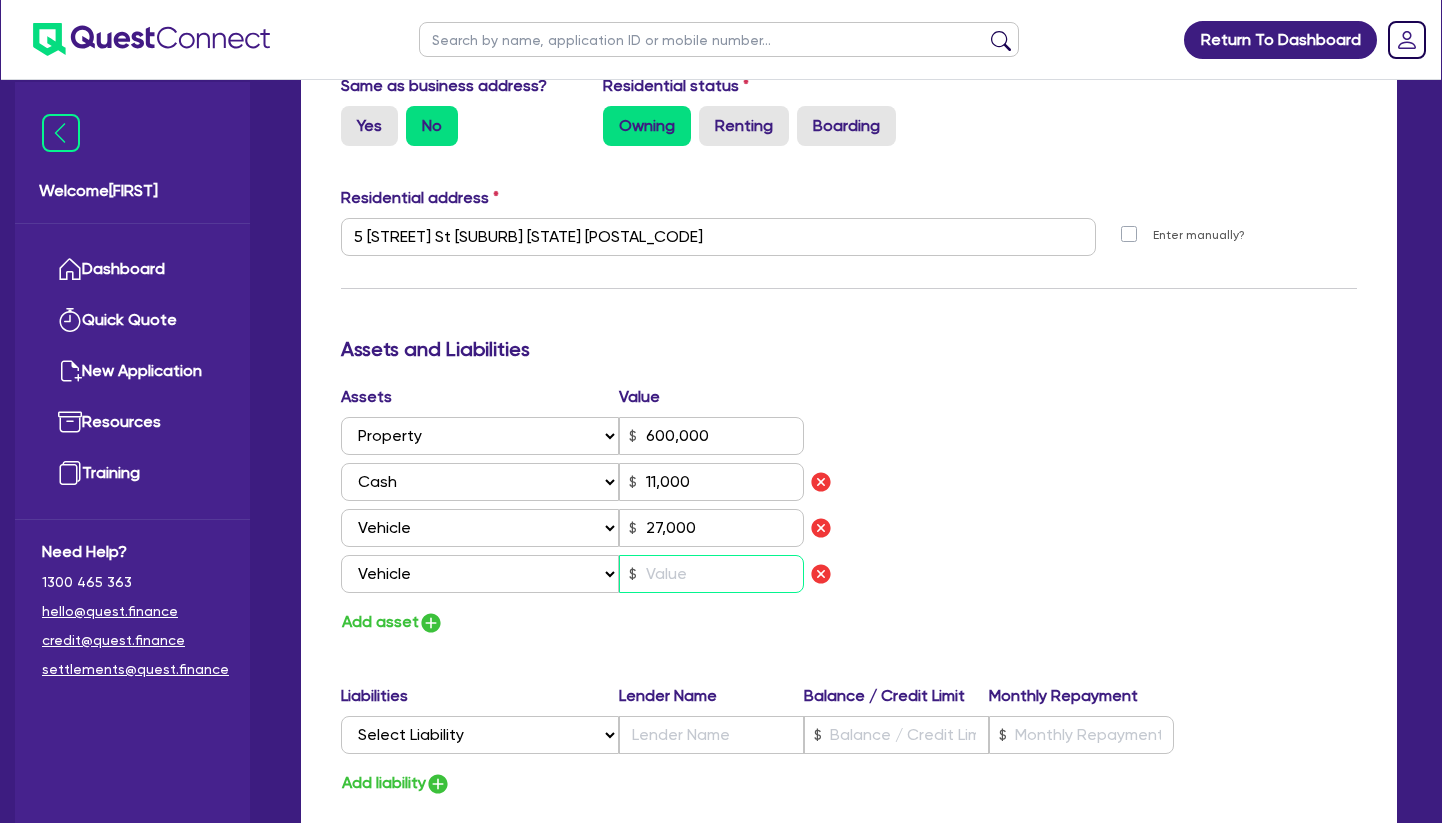 click at bounding box center (711, 574) 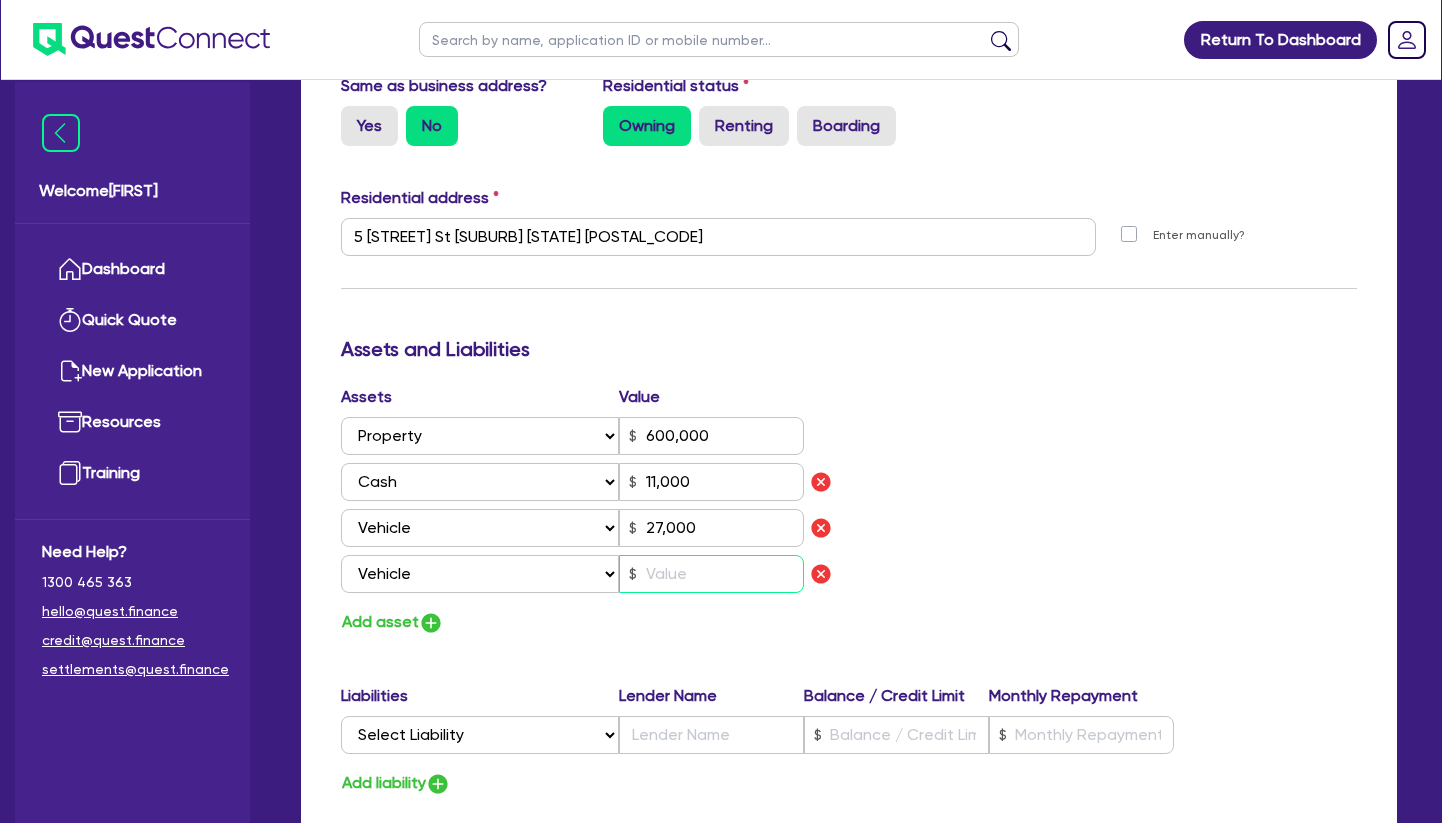 type on "0" 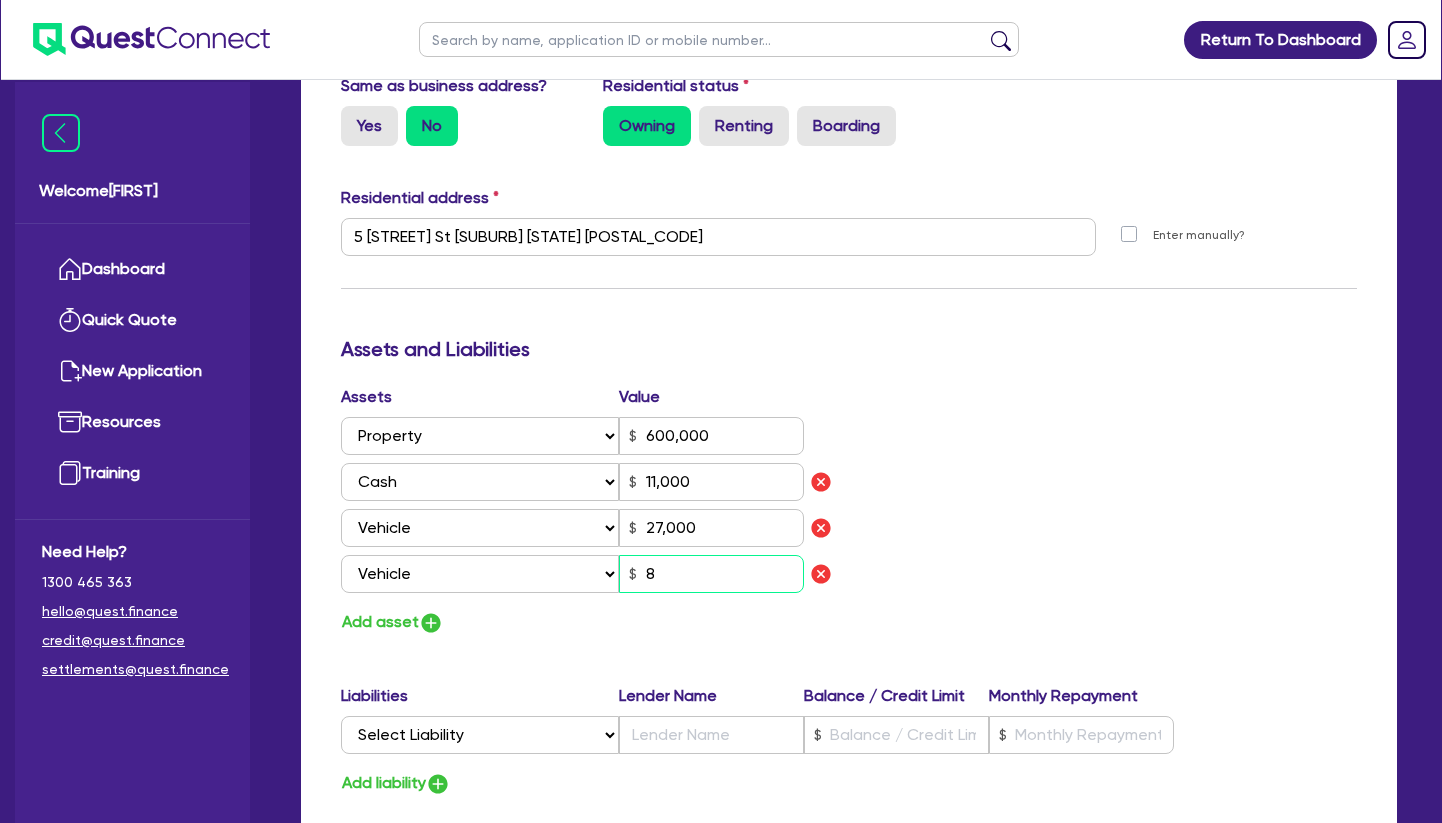 type on "0" 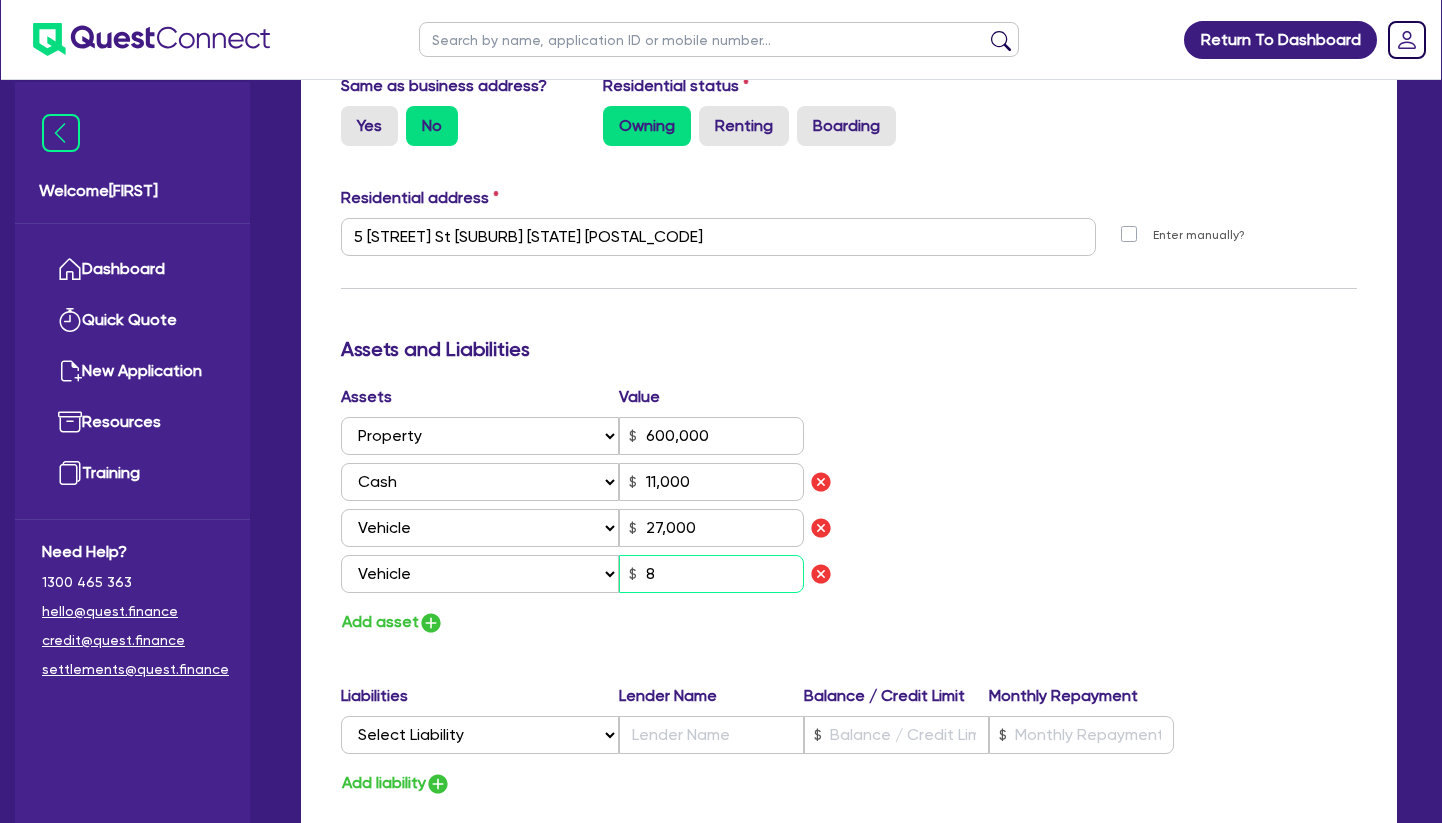 type on "[PHONE]" 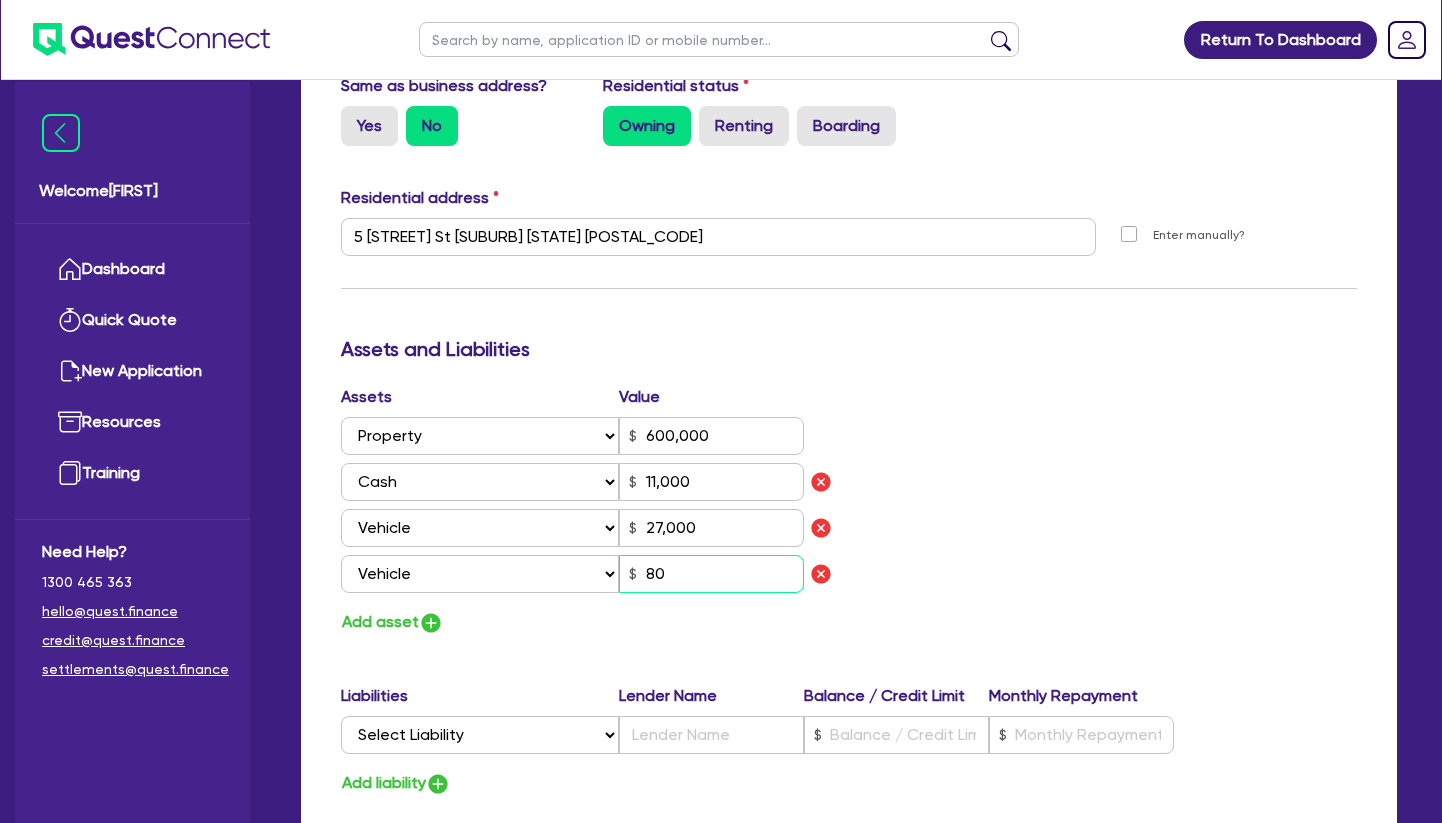 type on "0" 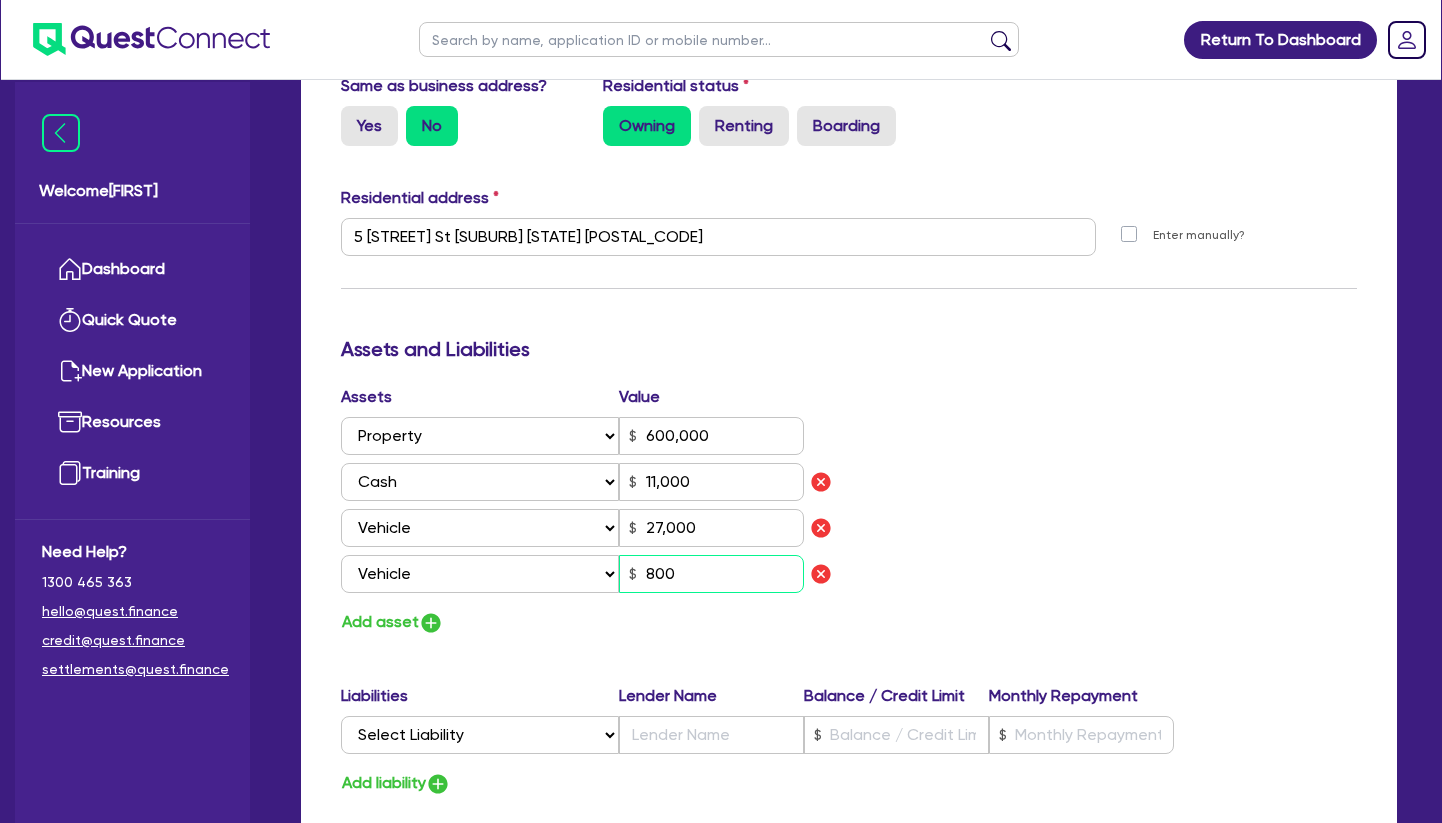 type on "0" 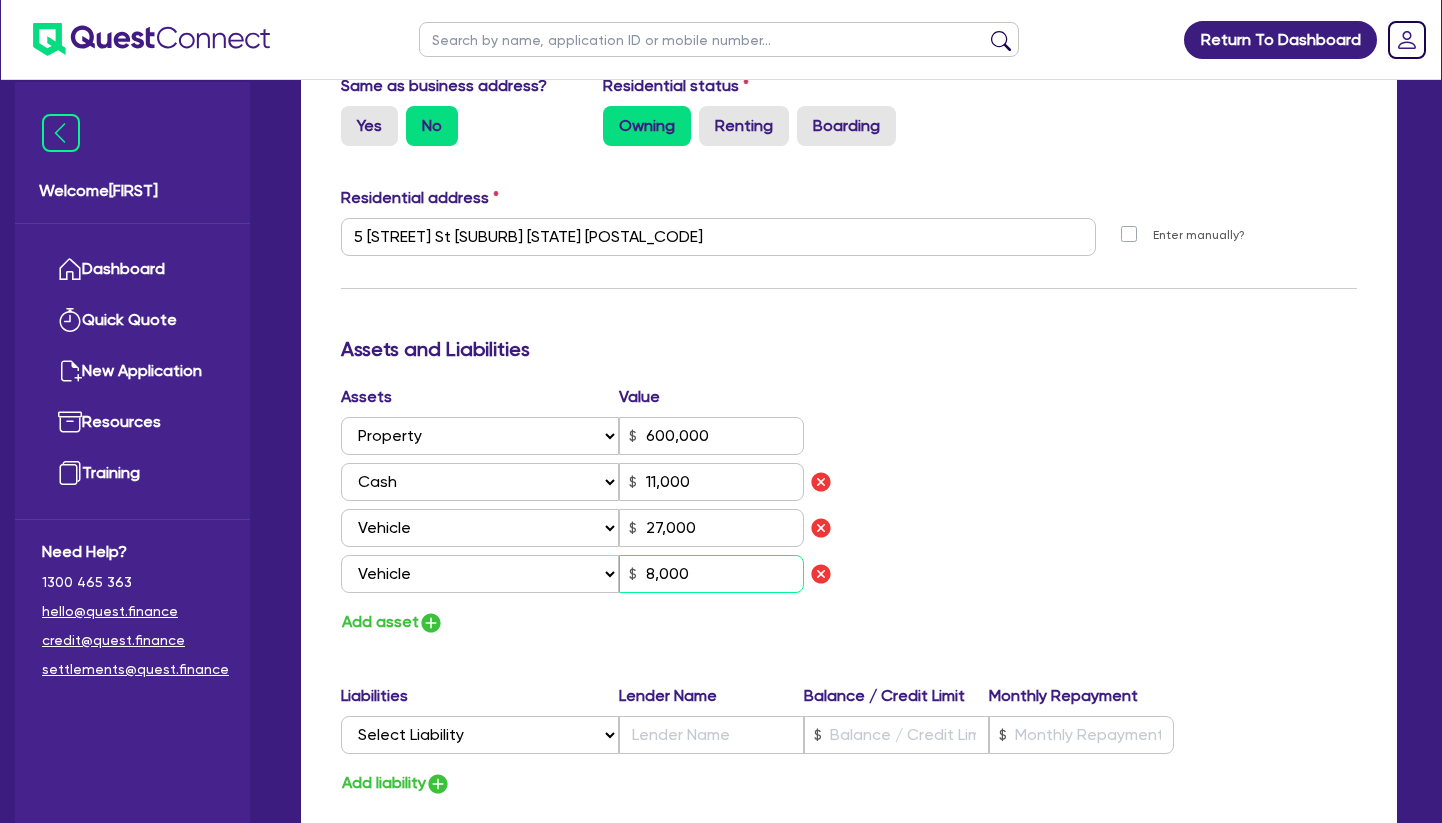 type on "0" 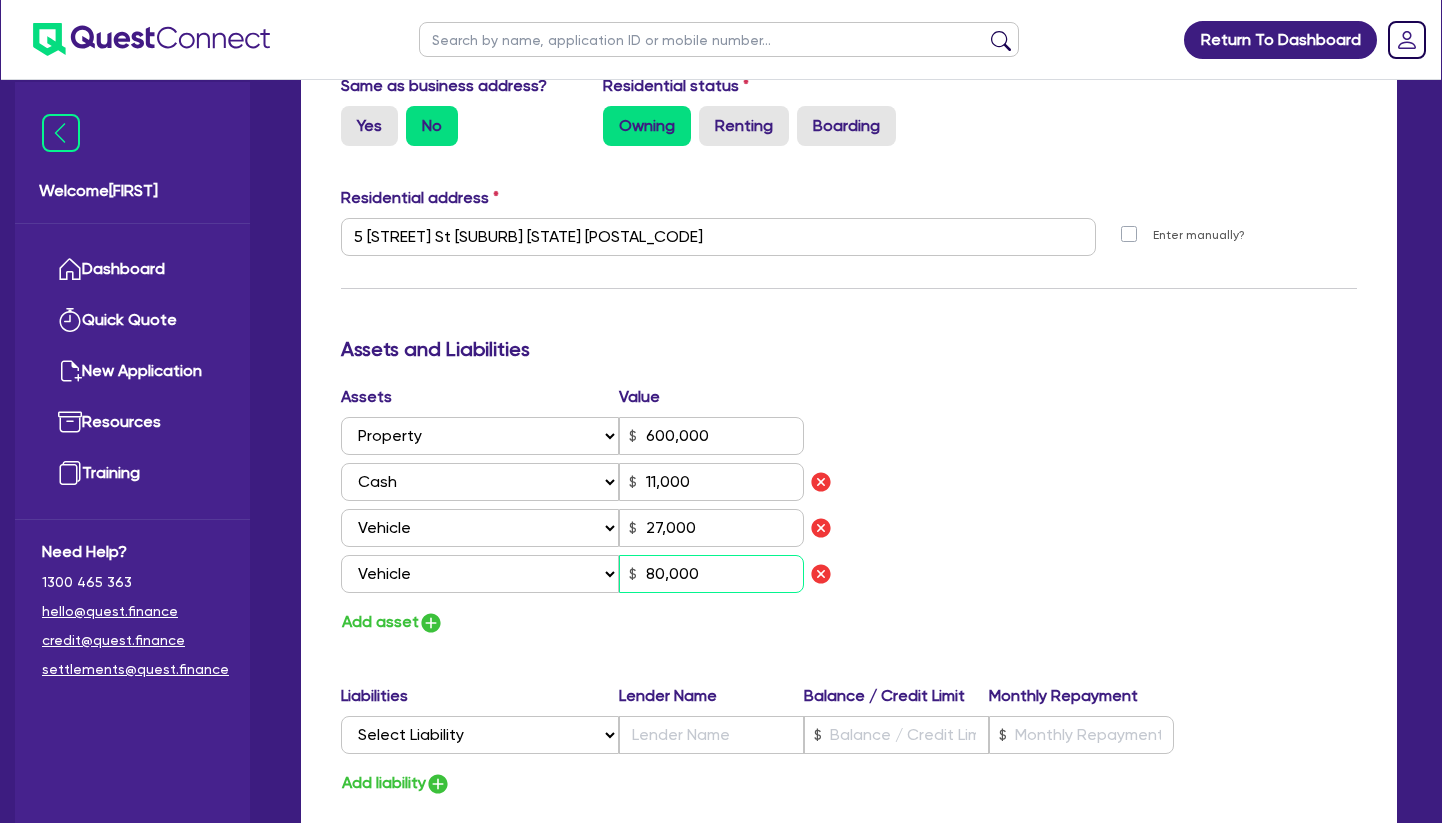 type on "80,000" 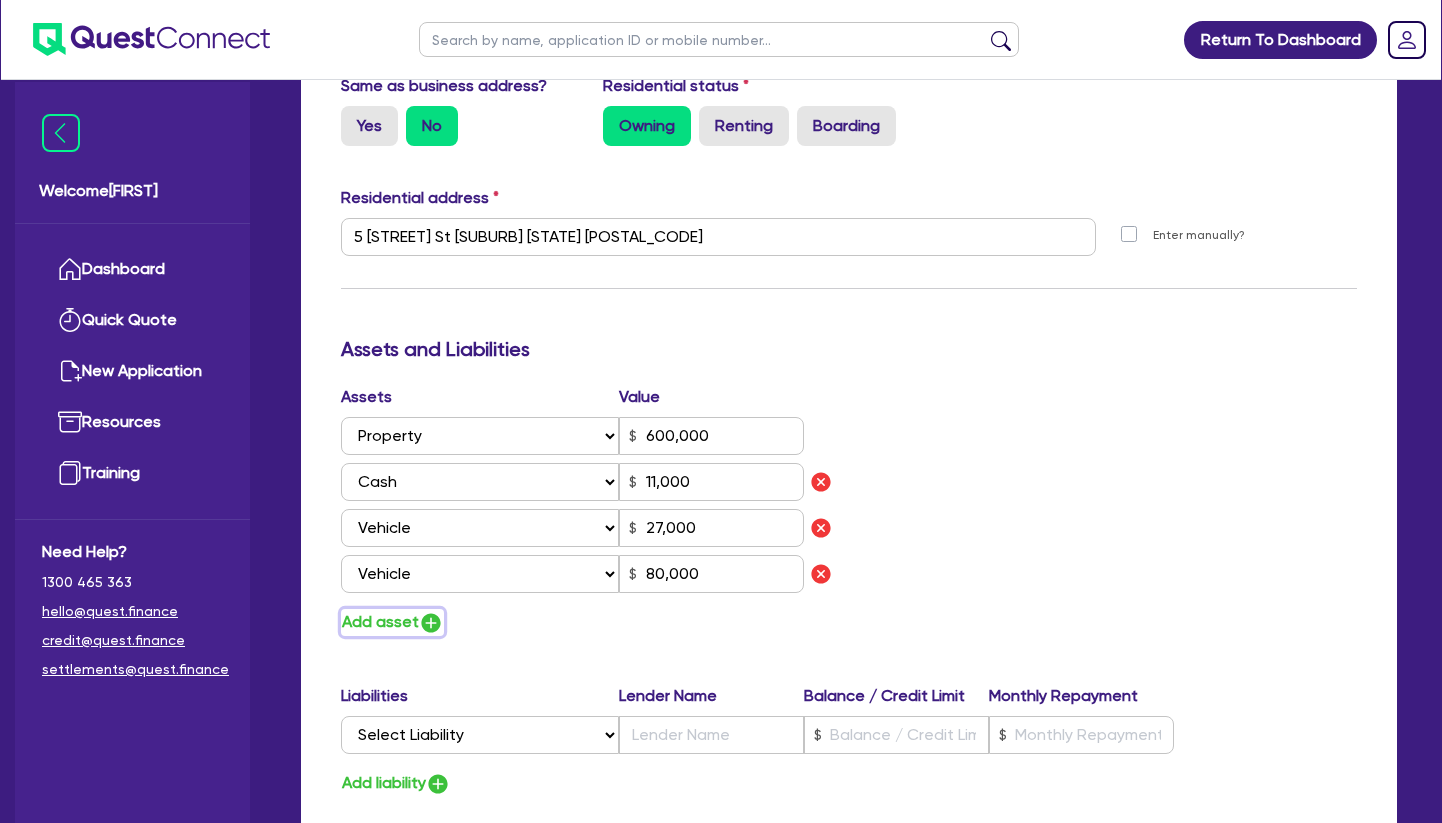 click on "Add asset" at bounding box center (392, 622) 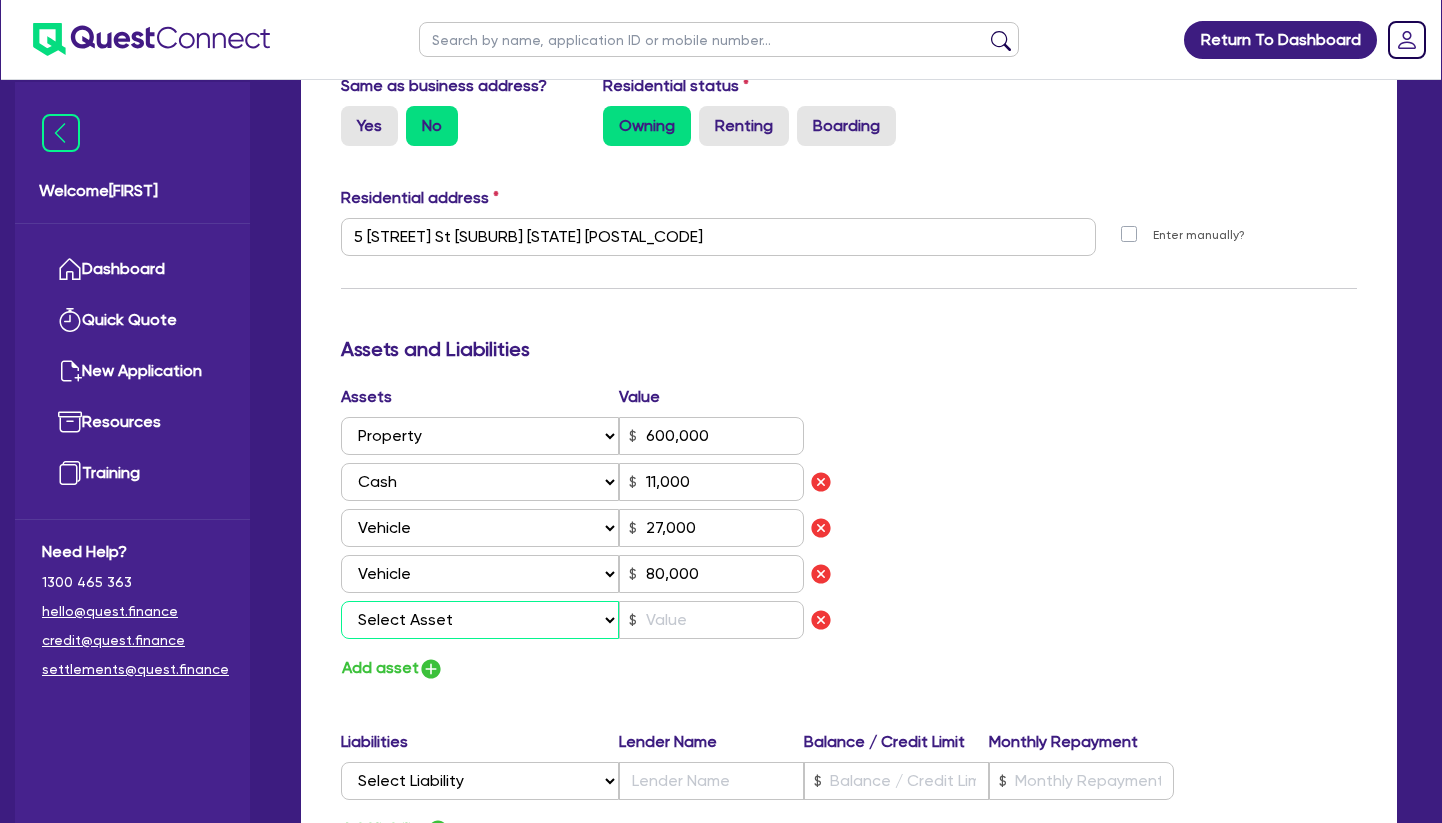 click on "Select Asset Cash Property Investment property Vehicle Truck Trailer Equipment Household & personal asset Other asset" at bounding box center [480, 620] 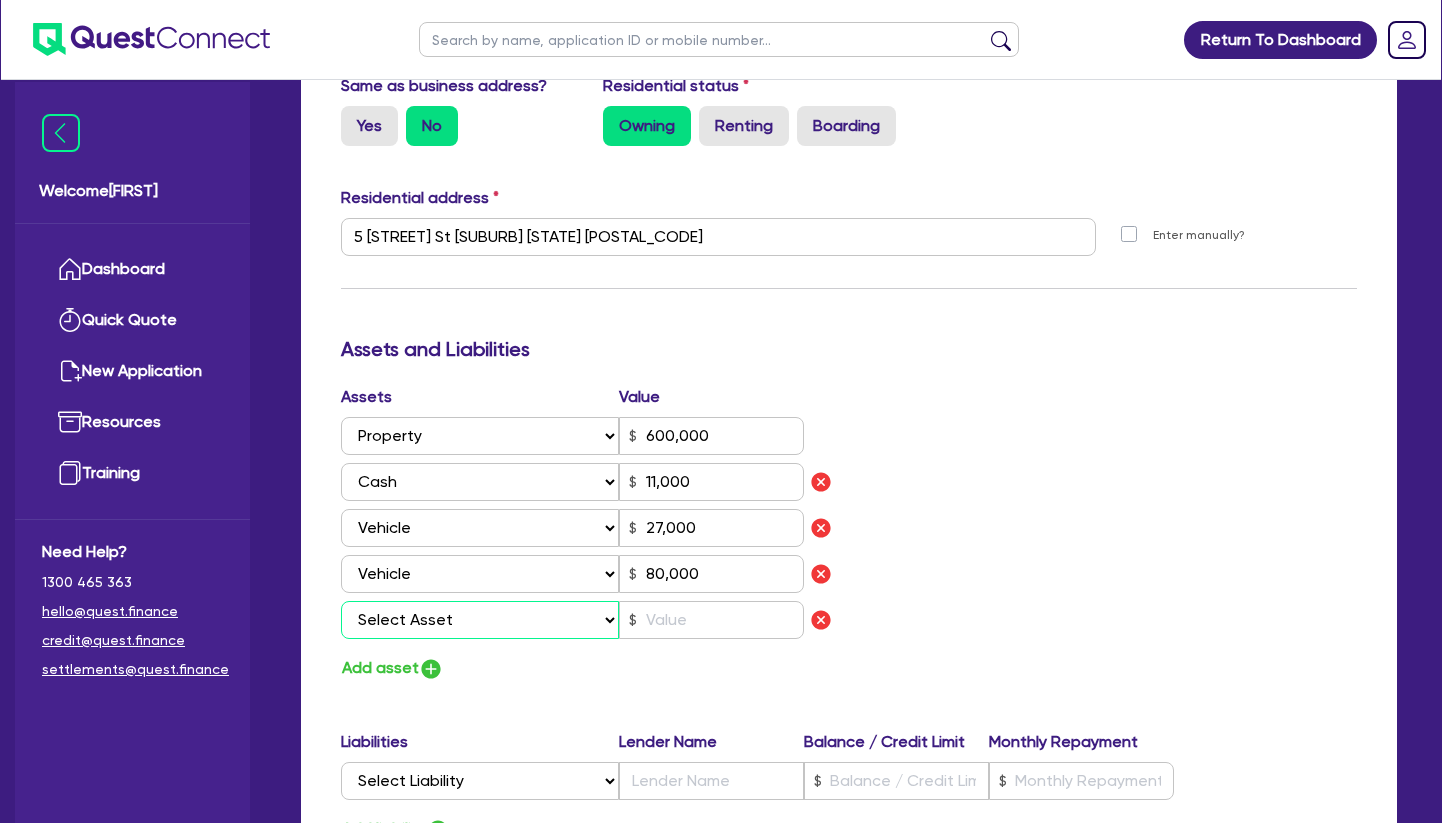 select on "OTHER" 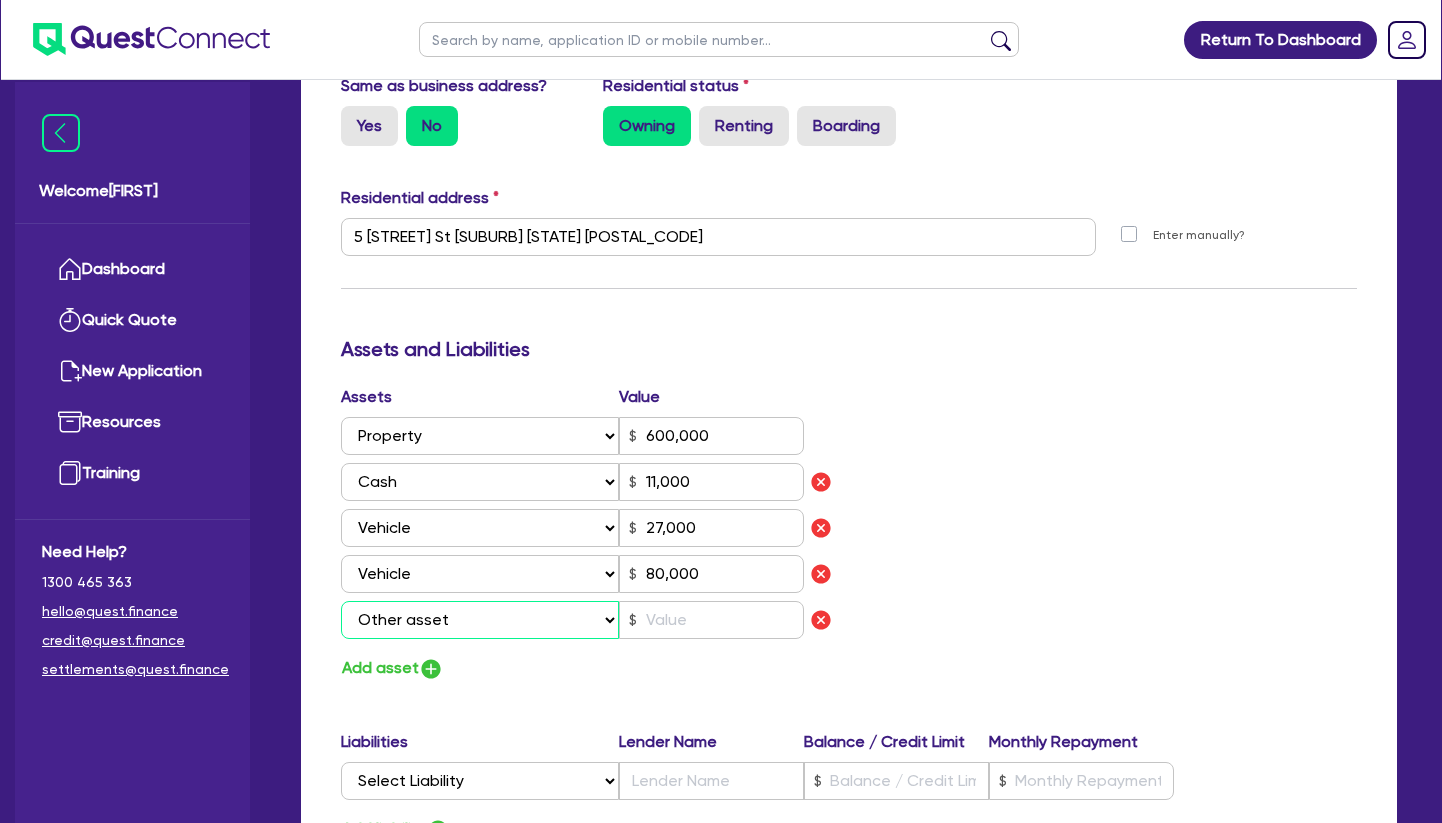 click on "Other asset" at bounding box center [0, 0] 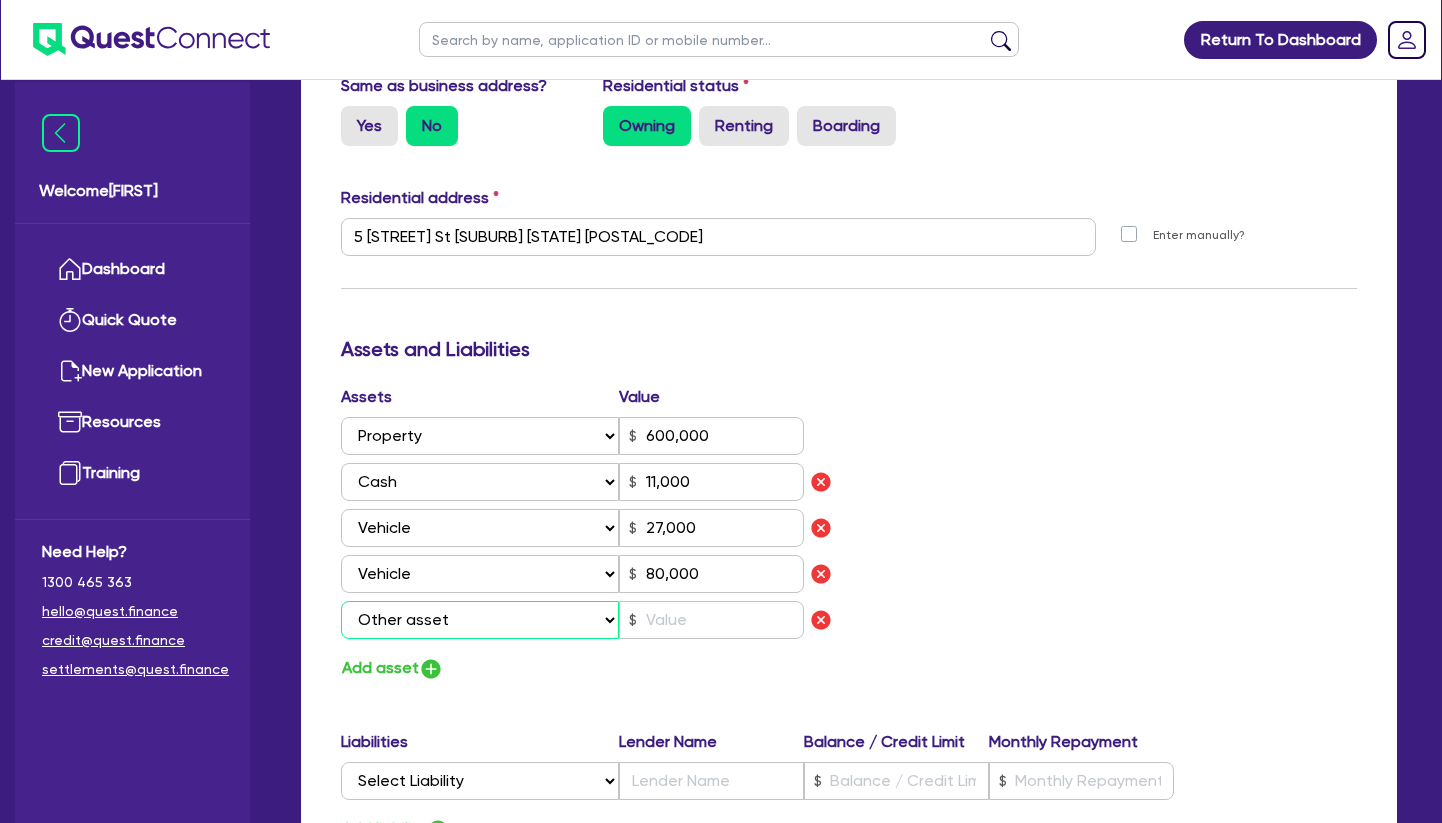type on "0" 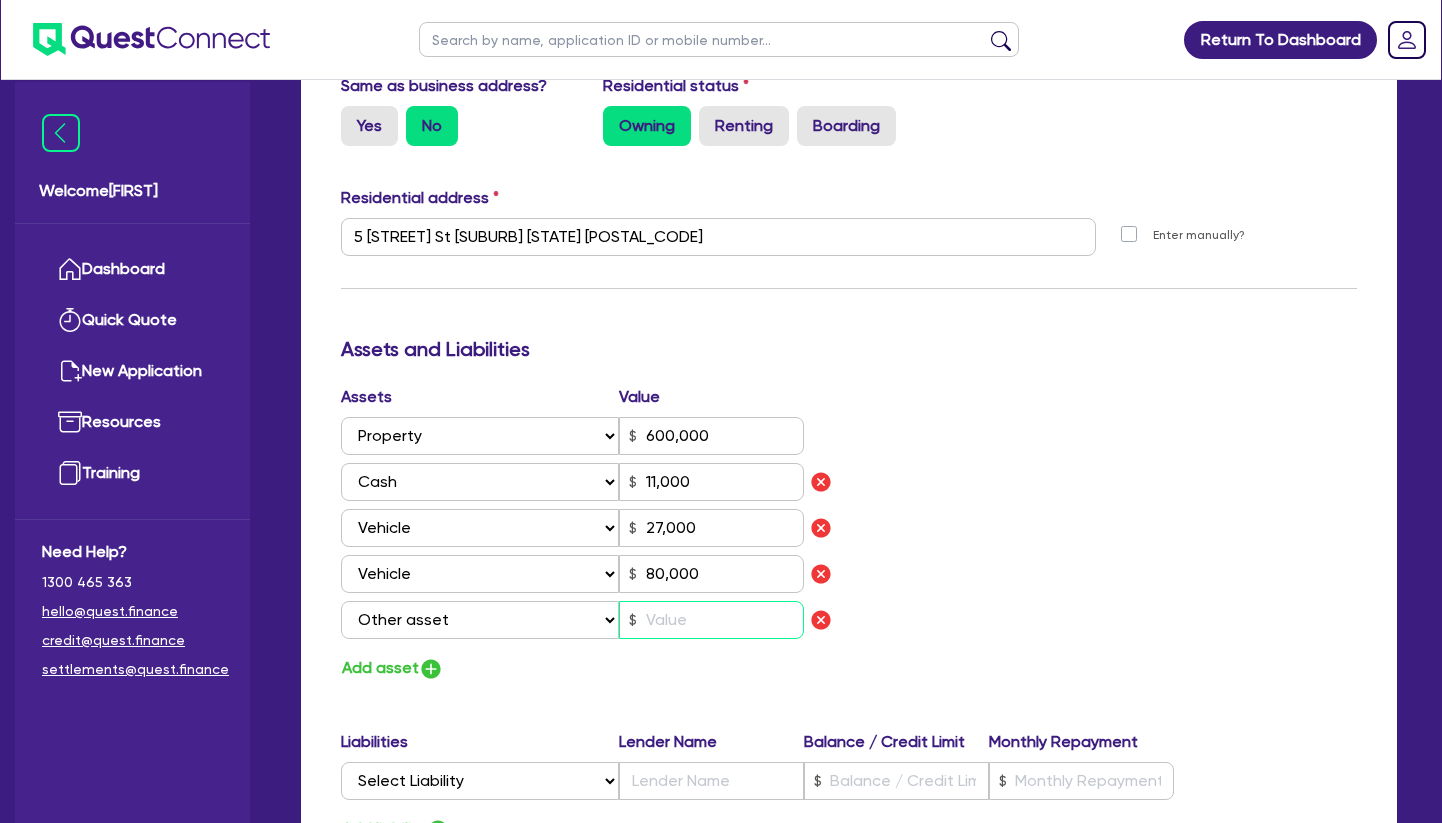 click at bounding box center (711, 620) 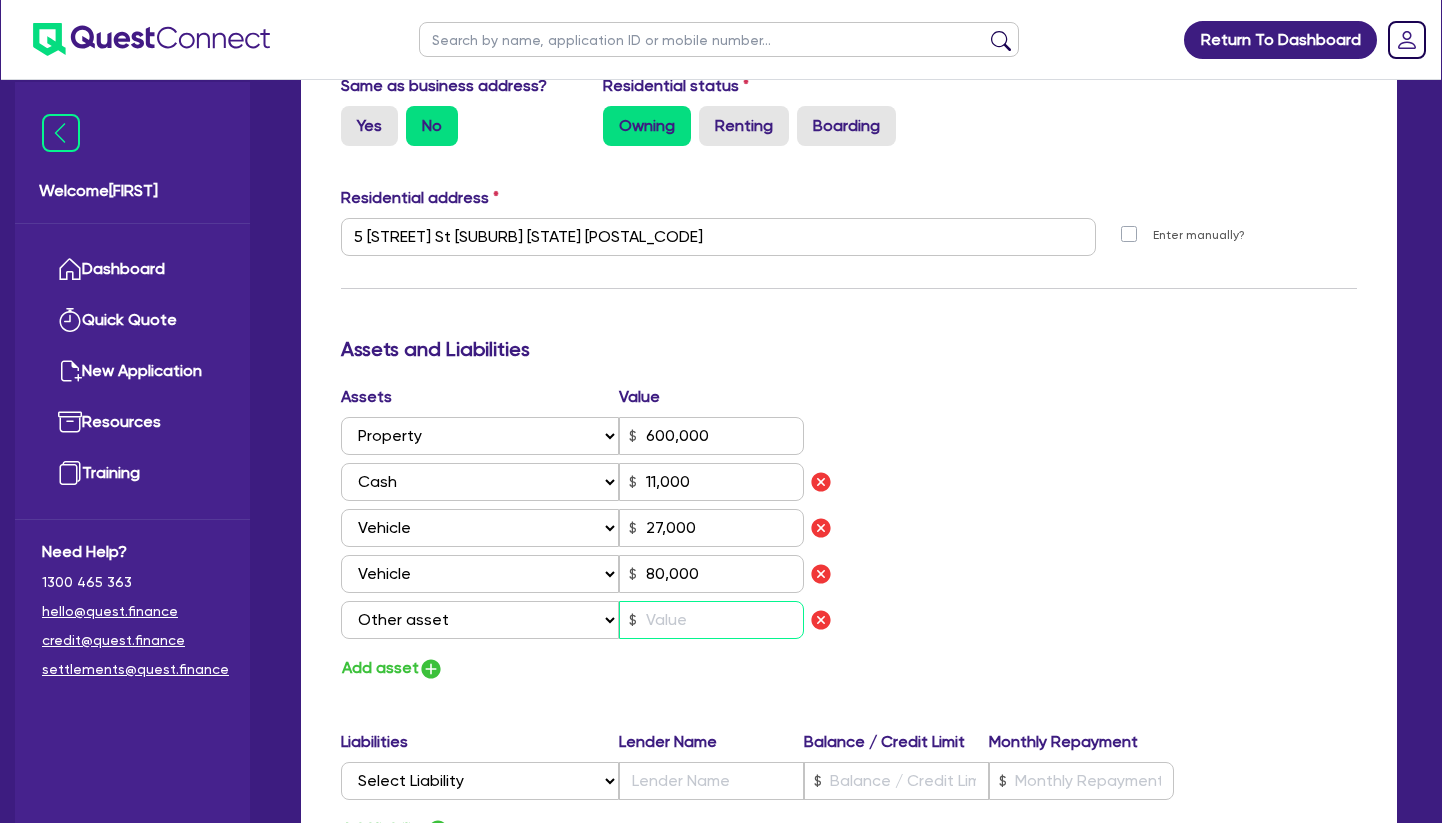 type on "0" 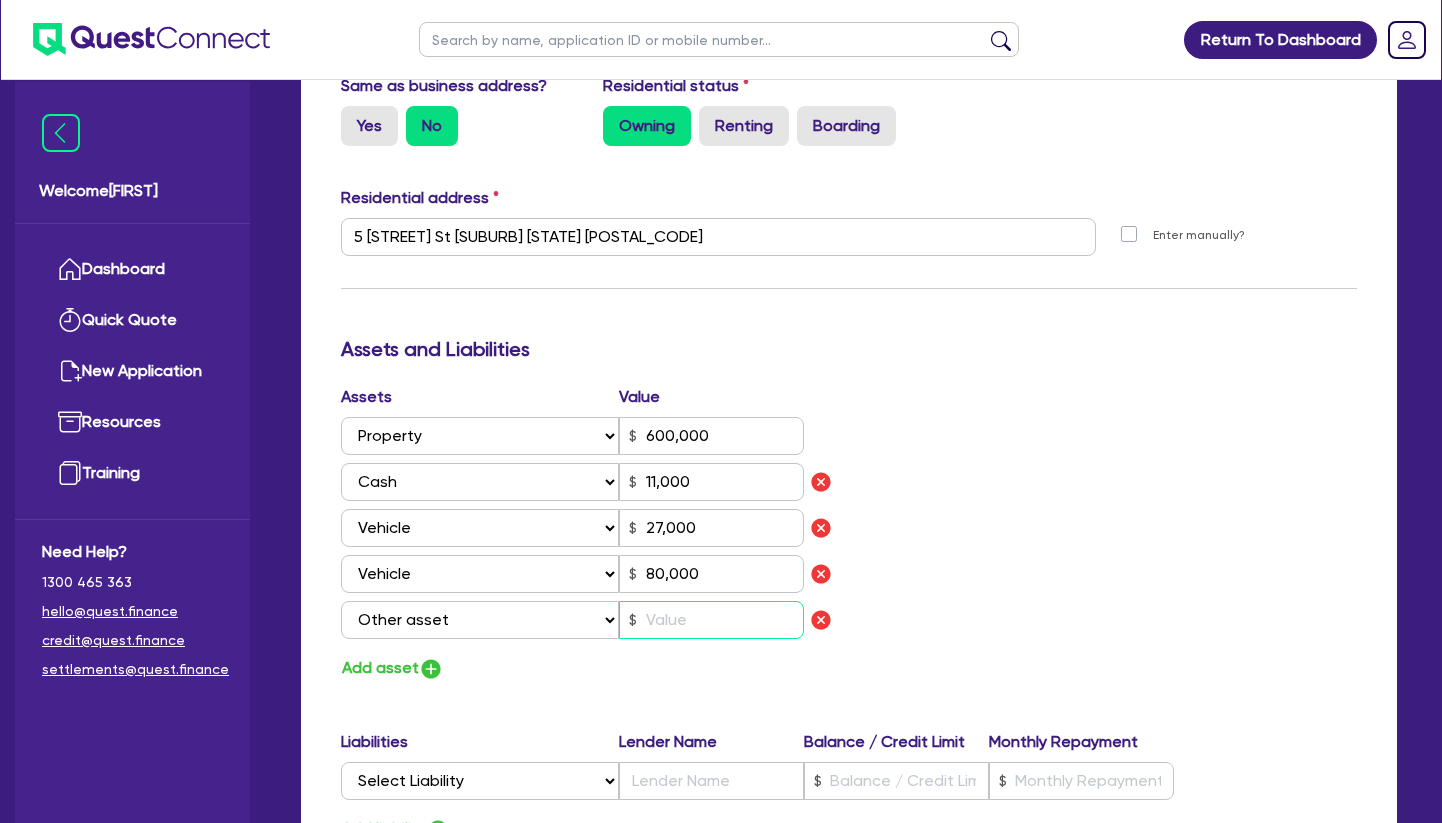 type on "[PHONE]" 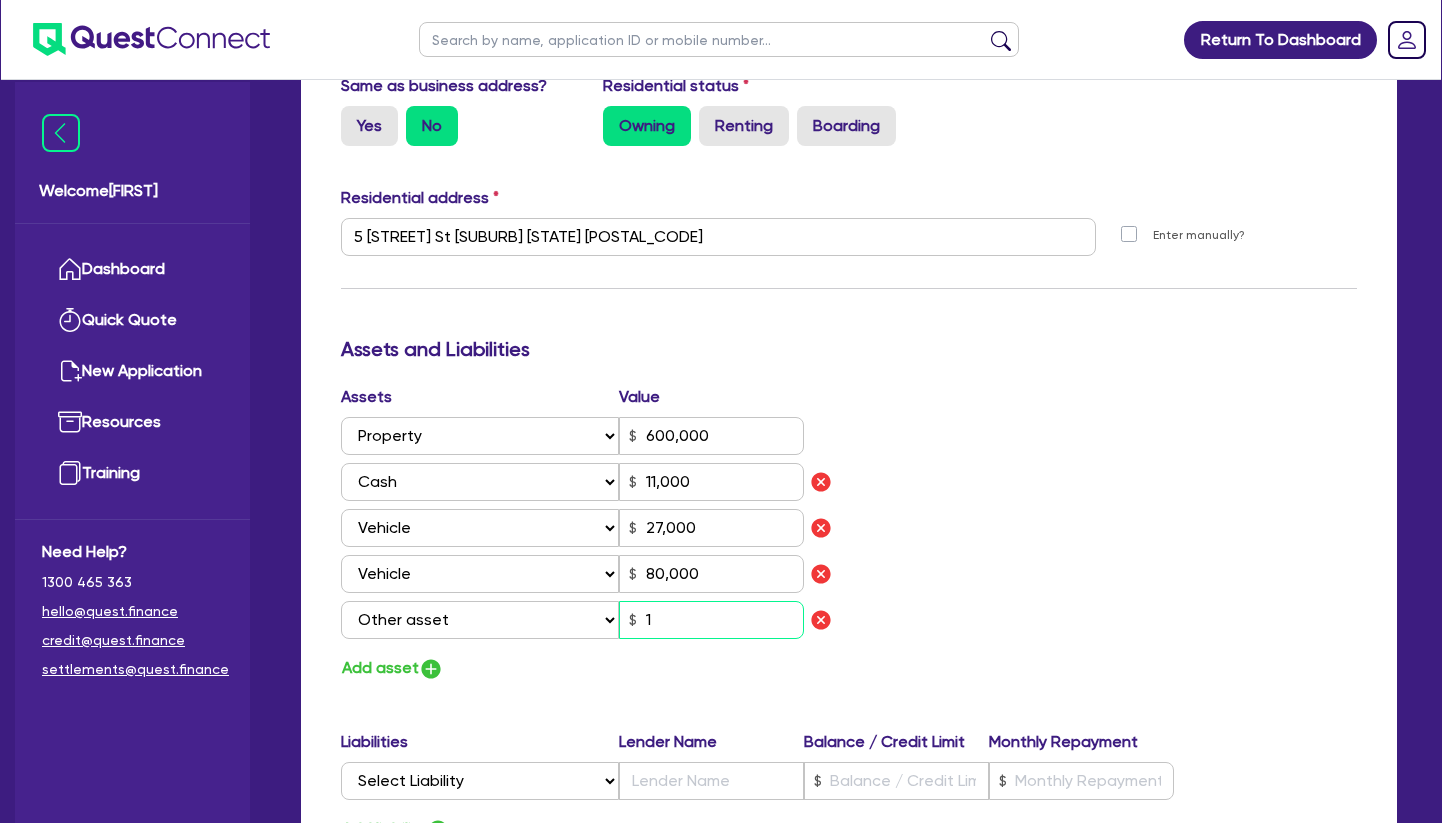 type 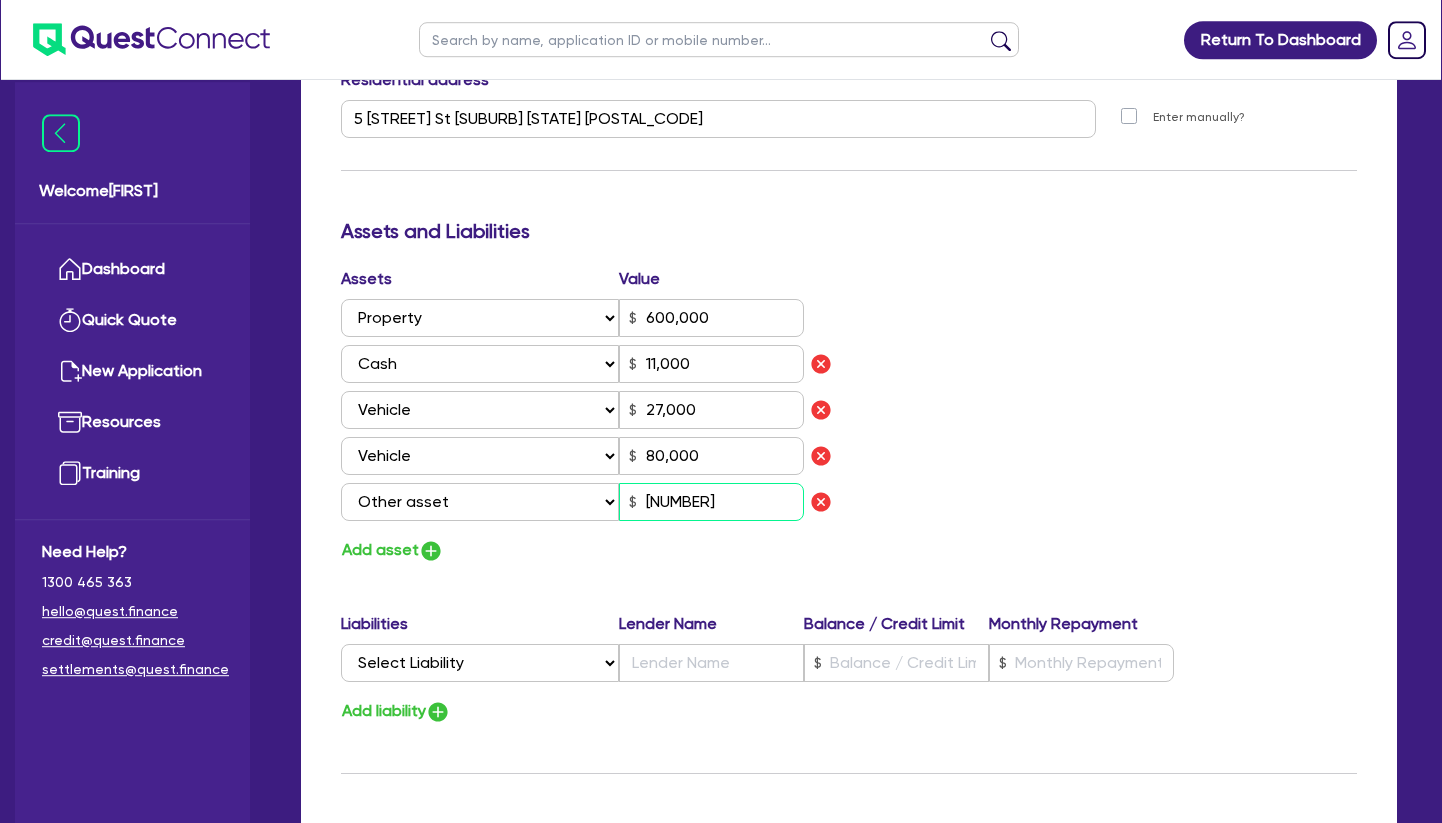 scroll, scrollTop: 1122, scrollLeft: 0, axis: vertical 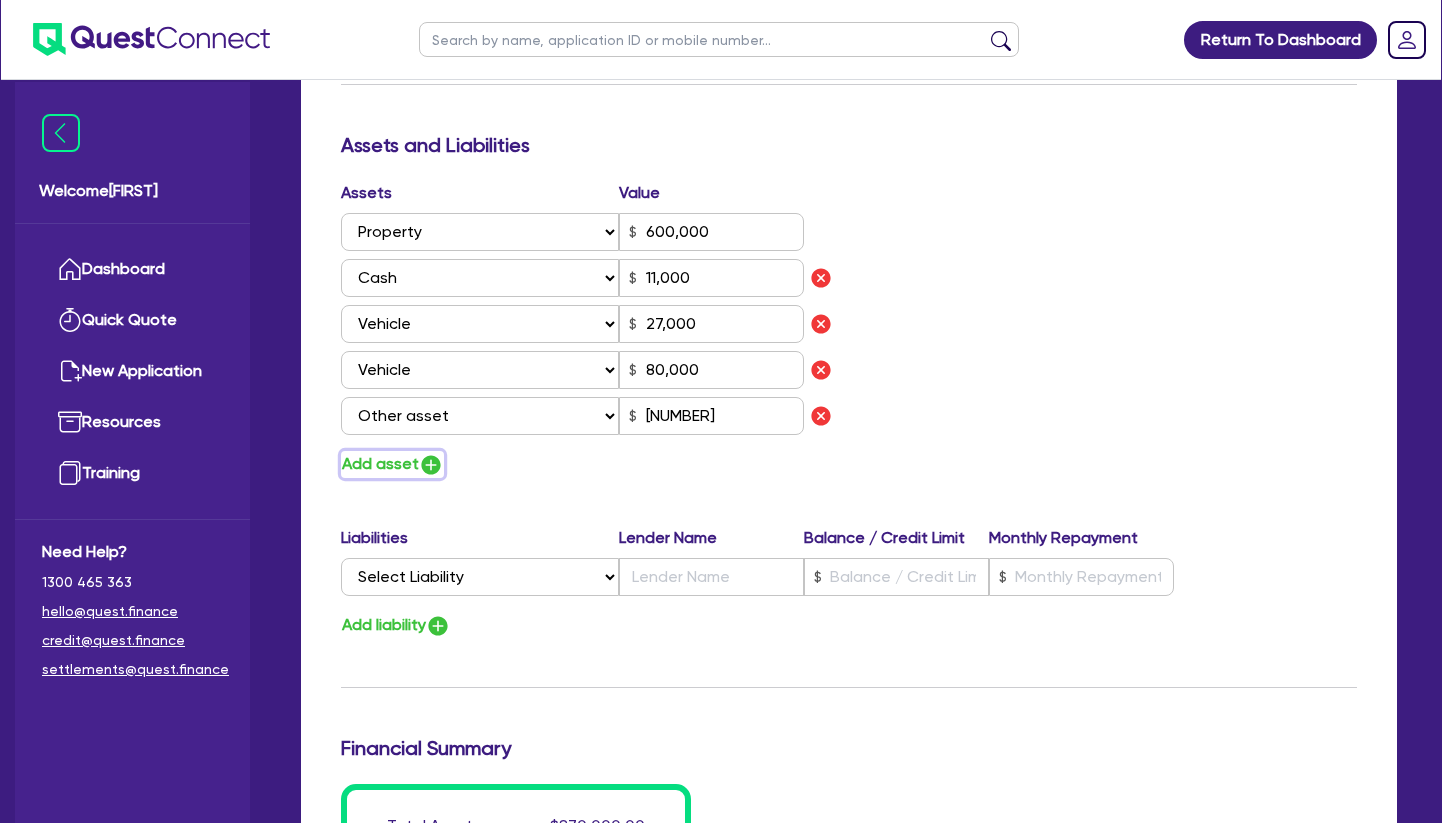 click on "Add asset" at bounding box center (392, 464) 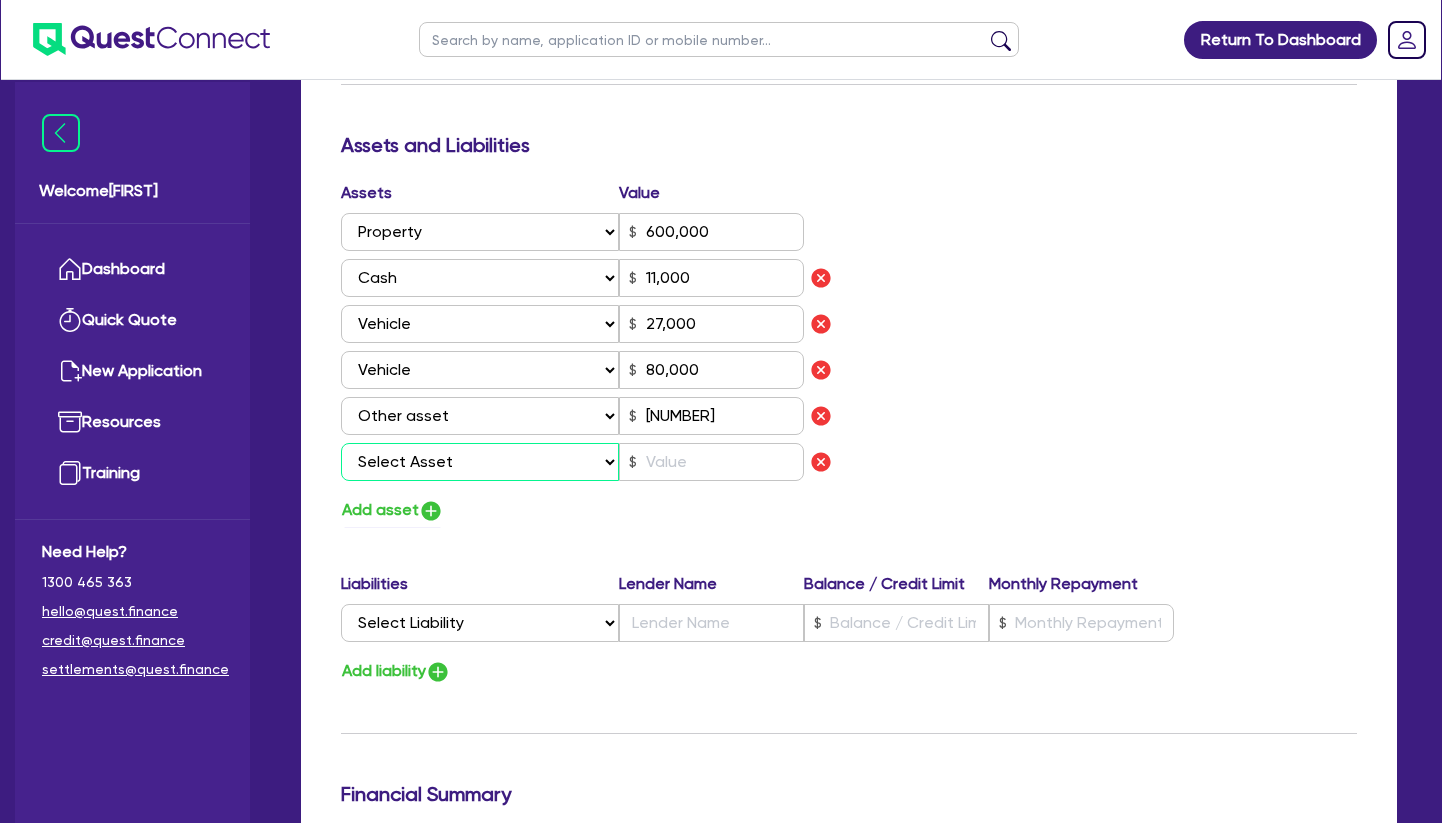 click on "Select Asset Cash Property Investment property Vehicle Truck Trailer Equipment Household & personal asset Other asset" at bounding box center [480, 462] 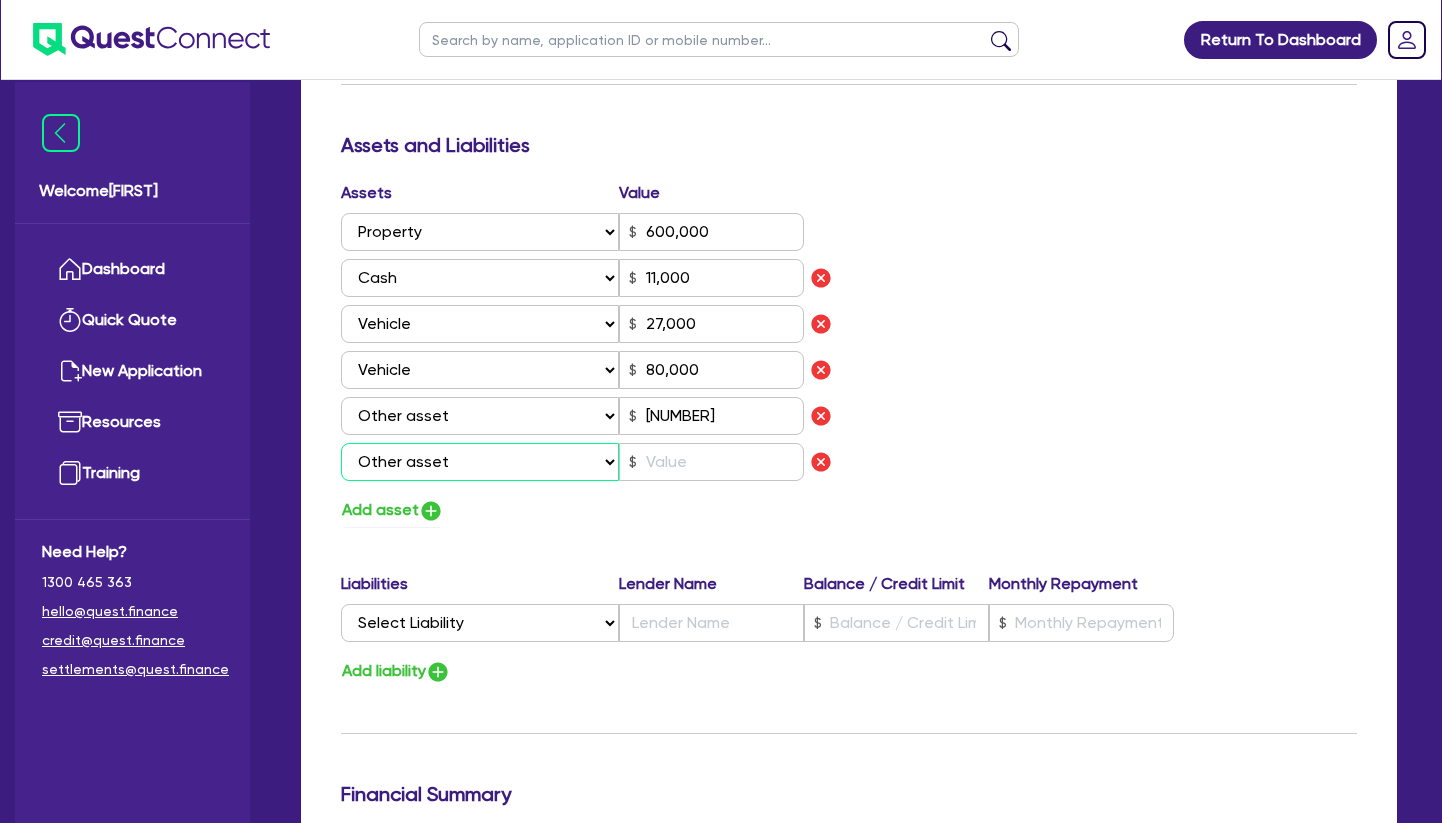 click on "Other asset" at bounding box center (0, 0) 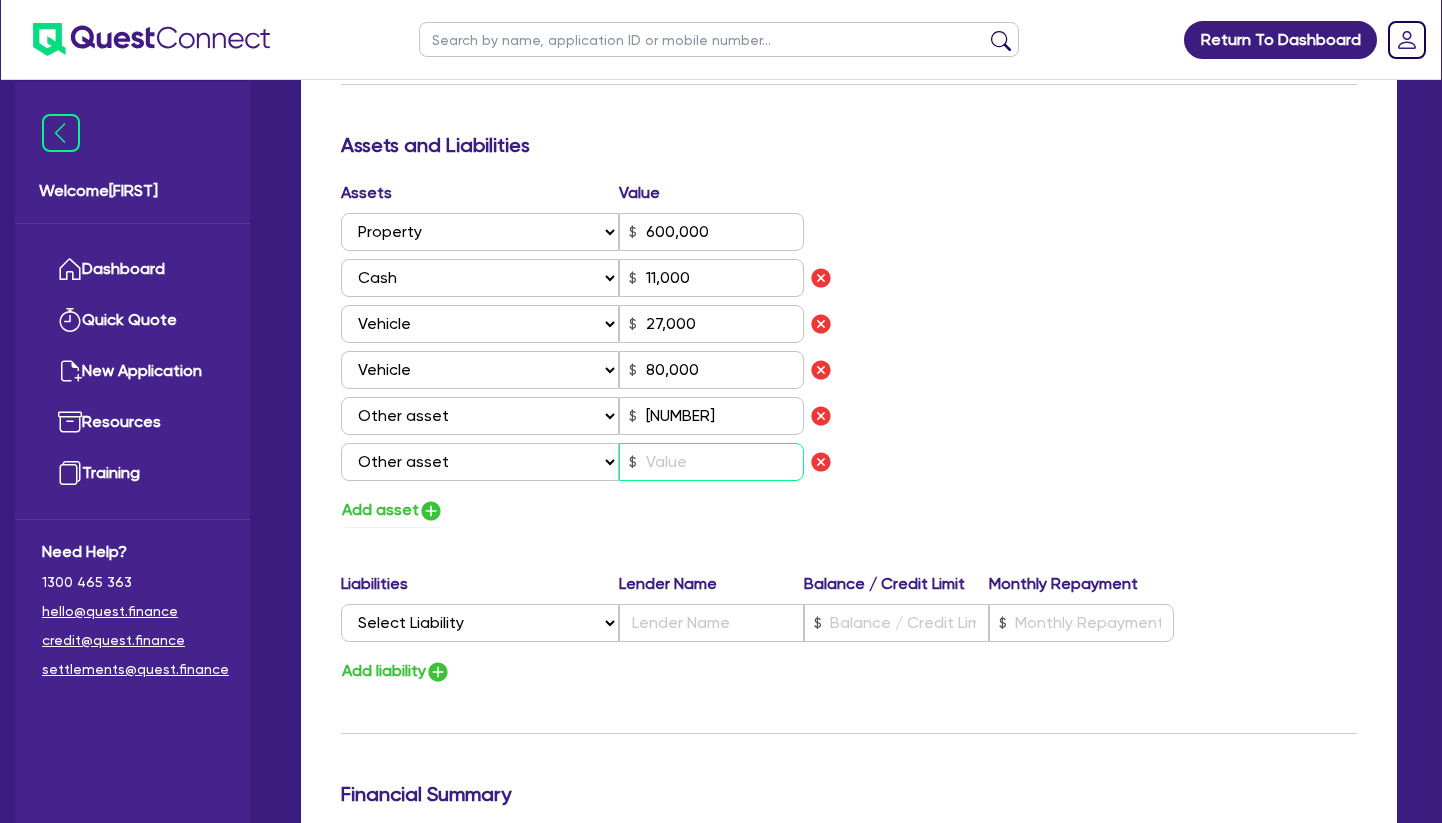 click at bounding box center [711, 462] 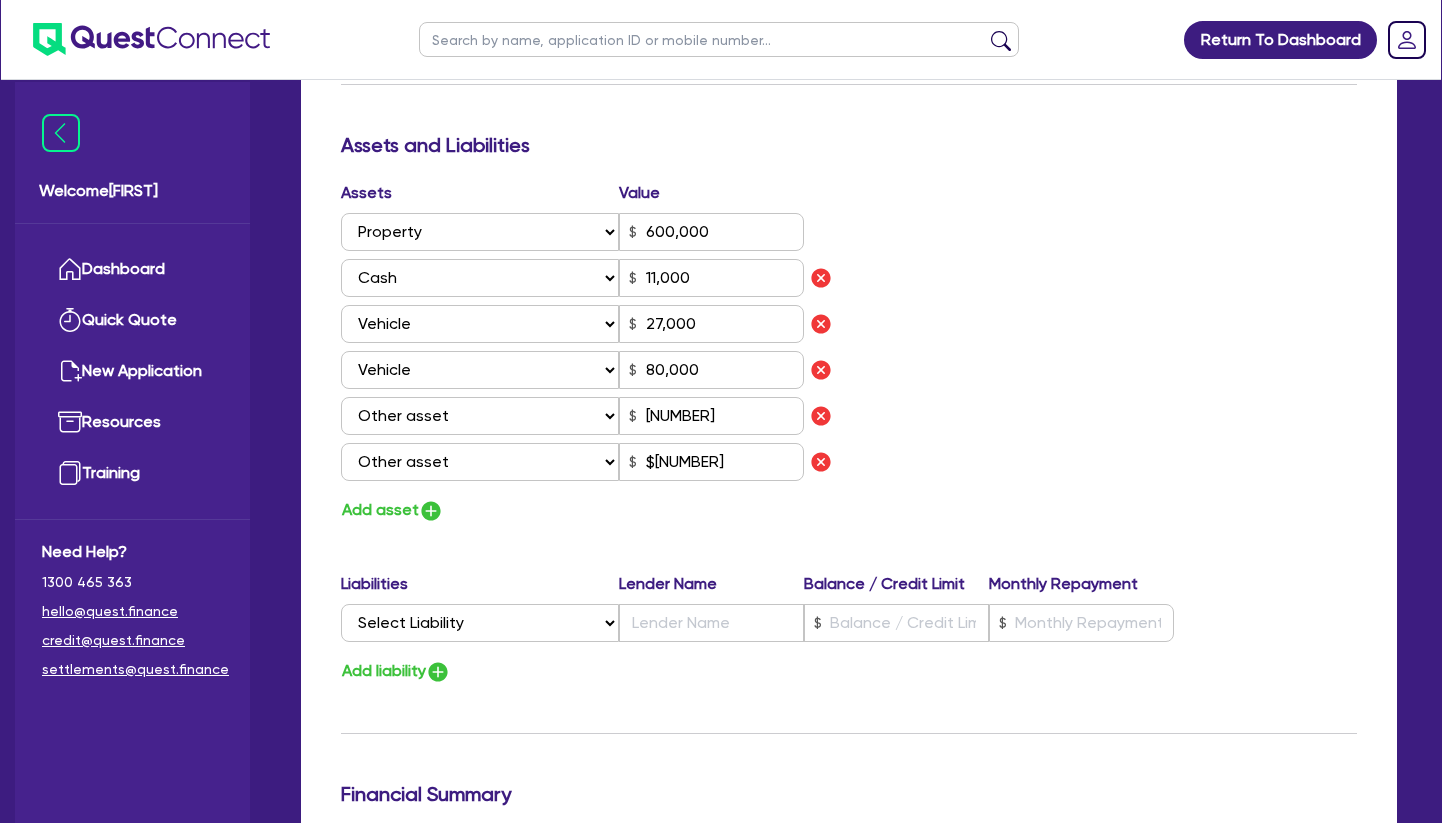 click on "Assets Value Select Asset Cash Property Investment property Vehicle Truck Trailer Equipment Household & personal asset Other asset $[NUMBER] Select Asset Cash Property Investment property Vehicle Truck Trailer Equipment Household & personal asset Other asset $[NUMBER] Select Asset Cash Property Investment property Vehicle Truck Trailer Equipment Household & personal asset Other asset $[NUMBER] Select Asset Cash Property Investment property Vehicle Truck Trailer Equipment Household & personal asset Other asset $[NUMBER] Select Asset Cash Property Investment property Vehicle Truck Trailer Equipment Household & personal asset Other asset $[NUMBER] Add asset" at bounding box center (849, 352) 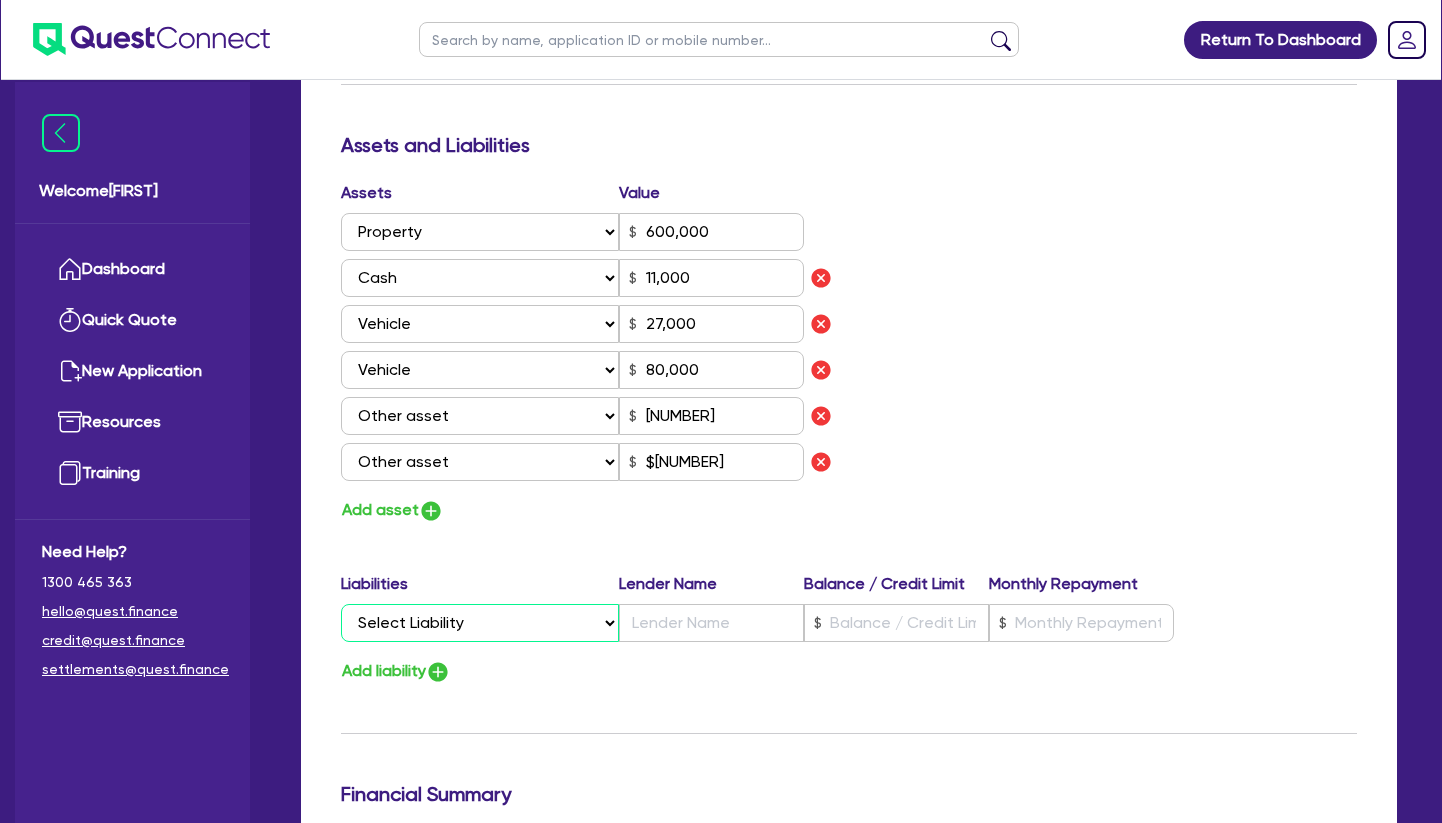 click on "Select Liability Credit card Mortgage Investment property loan Vehicle loan Truck loan Trailer loan Equipment loan Personal loan Other loan" at bounding box center [480, 623] 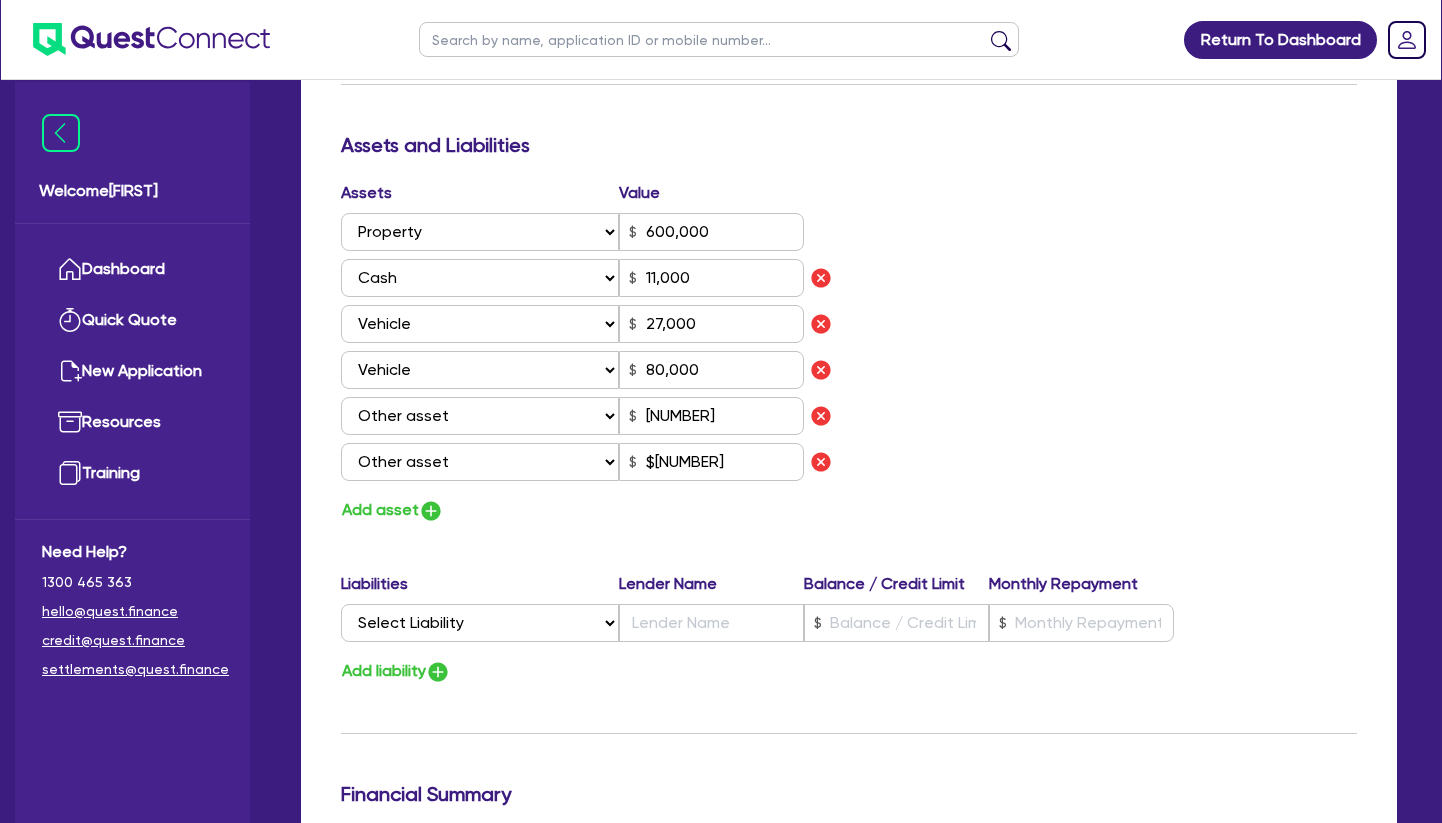 click on "Assets Value Select Asset Cash Property Investment property Vehicle Truck Trailer Equipment Household & personal asset Other asset $[NUMBER] Select Asset Cash Property Investment property Vehicle Truck Trailer Equipment Household & personal asset Other asset $[NUMBER] Select Asset Cash Property Investment property Vehicle Truck Trailer Equipment Household & personal asset Other asset $[NUMBER] Select Asset Cash Property Investment property Vehicle Truck Trailer Equipment Household & personal asset Other asset $[NUMBER] Select Asset Cash Property Investment property Vehicle Truck Trailer Equipment Household & personal asset Other asset $[NUMBER] Add asset" at bounding box center (849, 352) 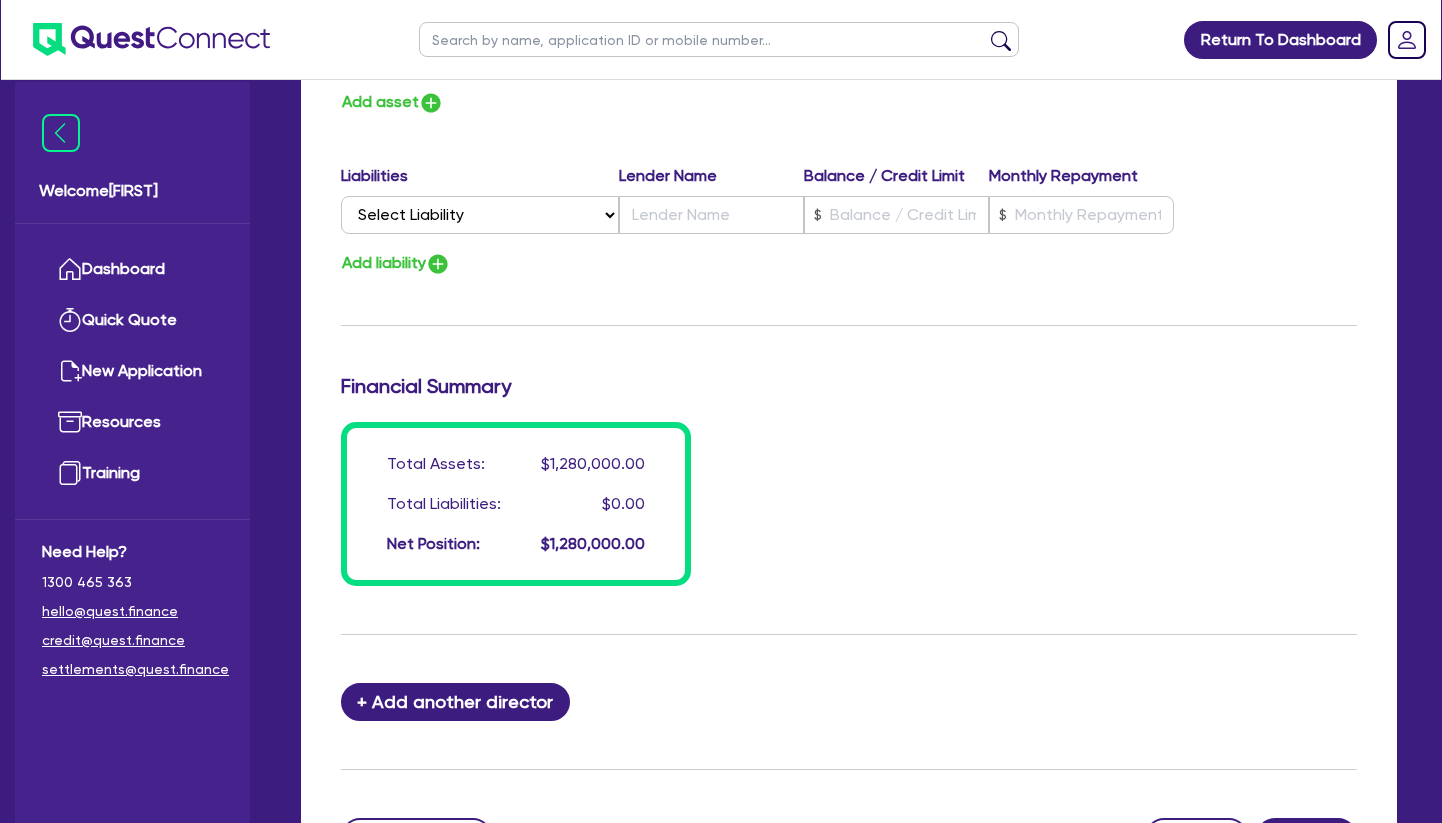 scroll, scrollTop: 1726, scrollLeft: 0, axis: vertical 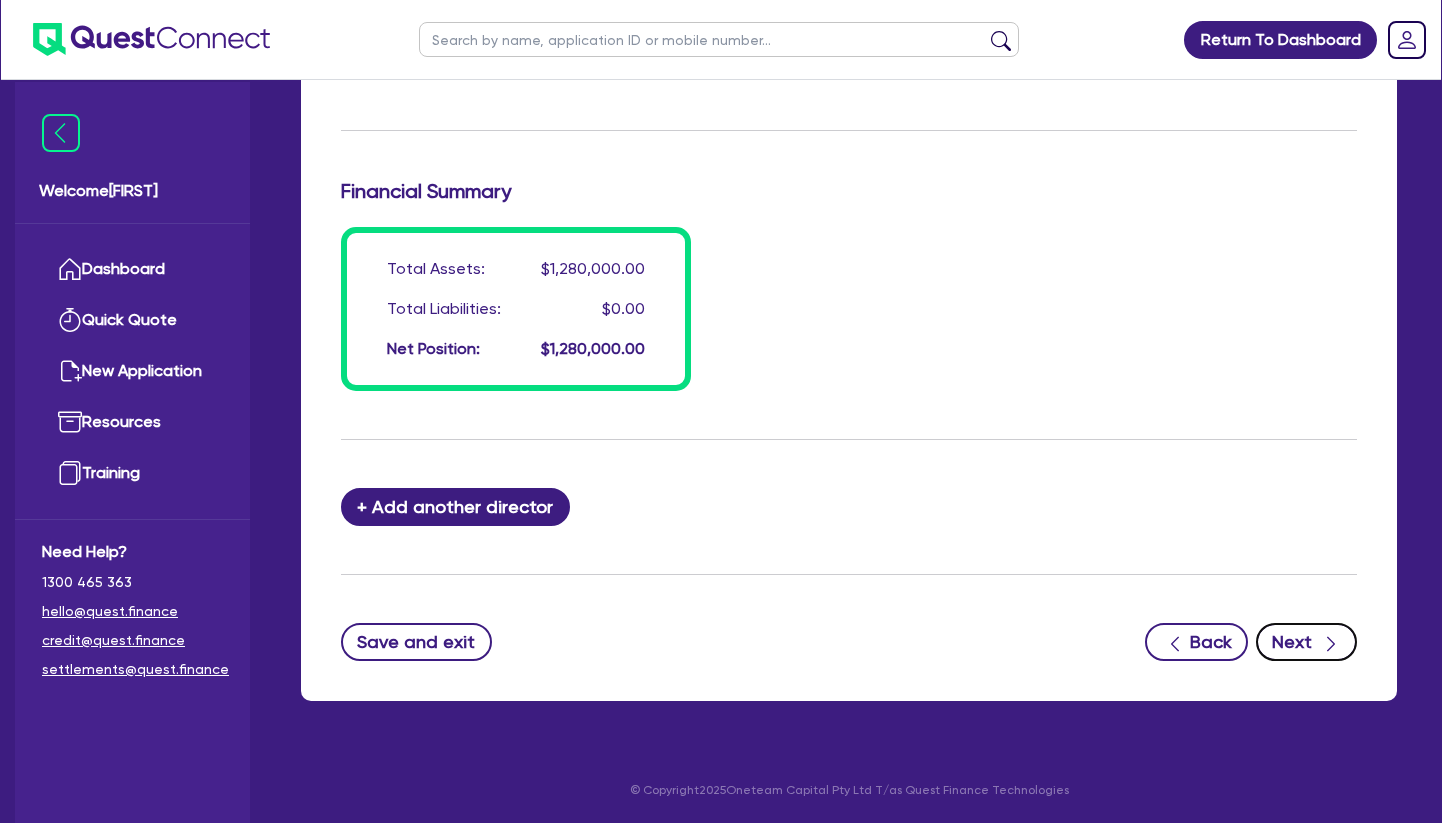 click on "Next" at bounding box center [1306, 642] 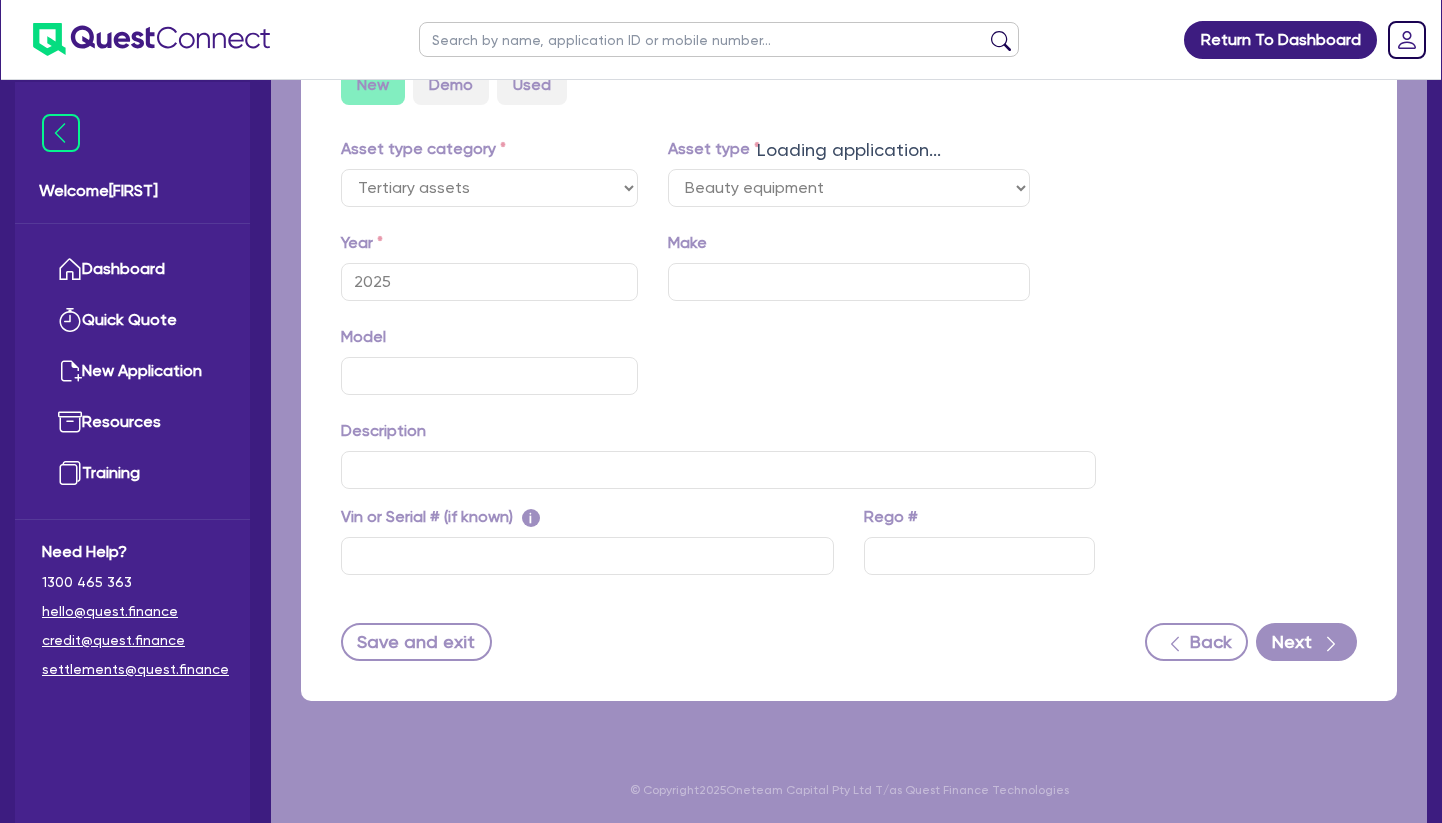 scroll, scrollTop: 0, scrollLeft: 0, axis: both 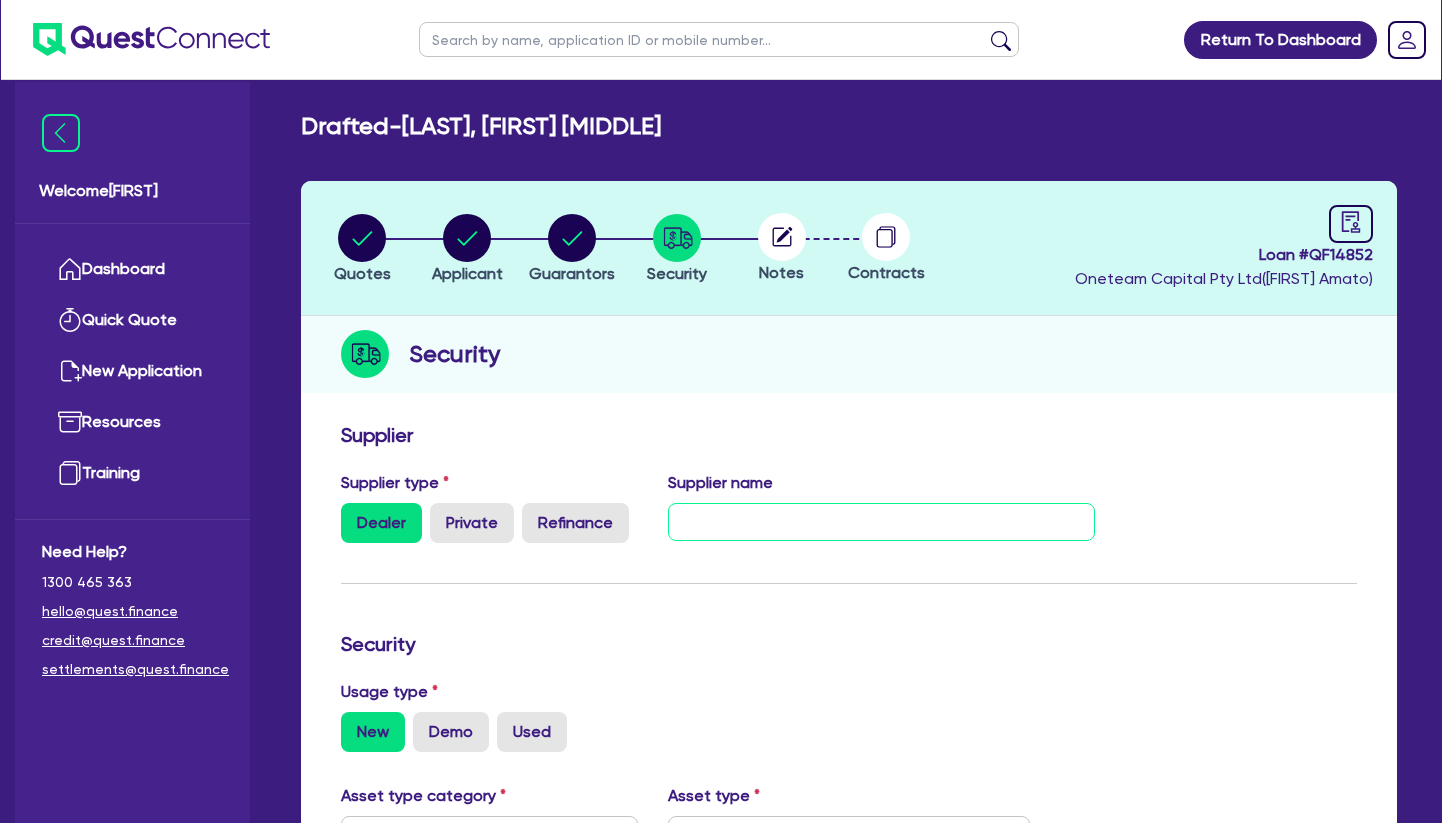 click at bounding box center (882, 522) 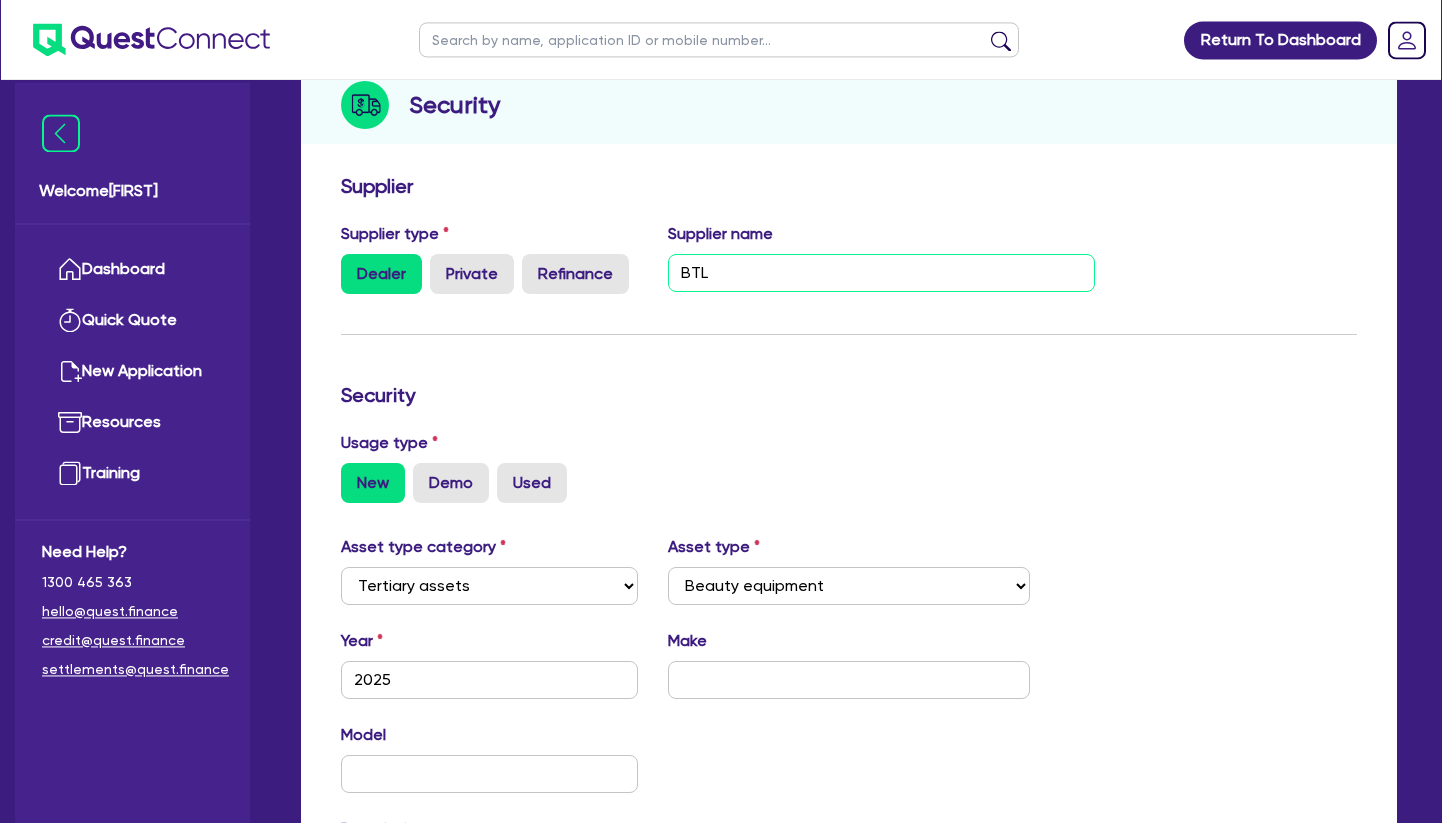 scroll, scrollTop: 306, scrollLeft: 0, axis: vertical 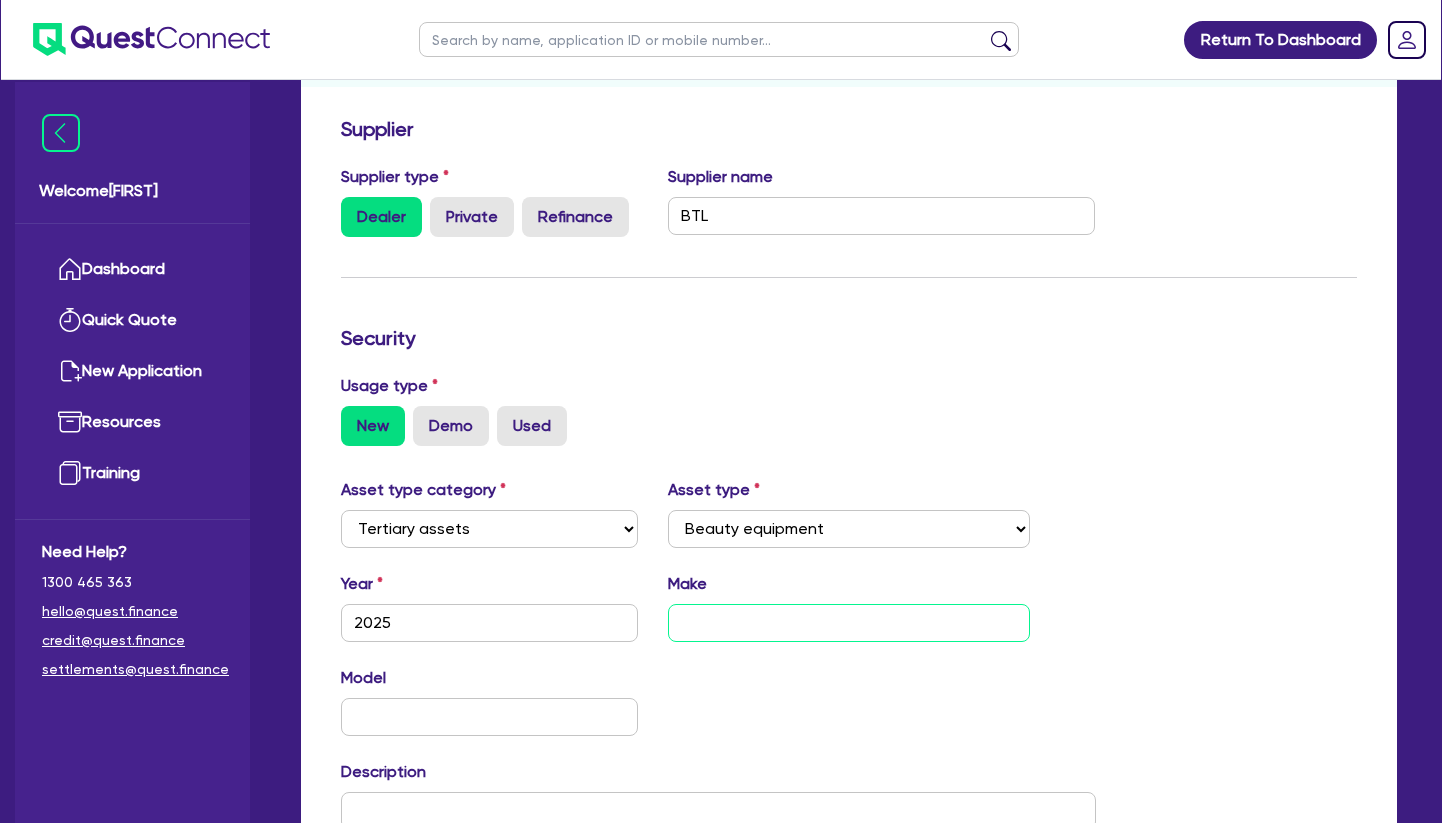 click at bounding box center [849, 623] 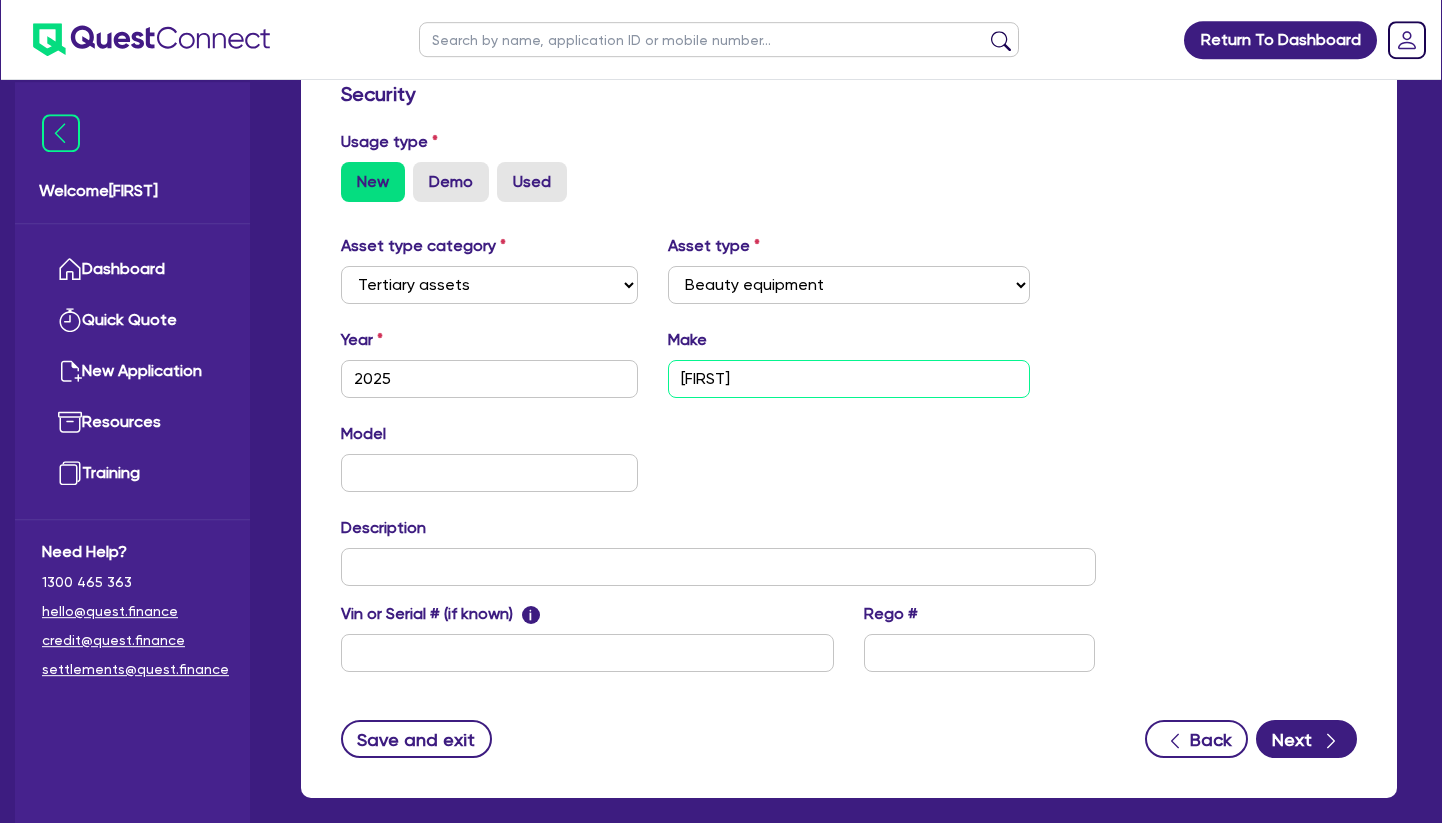 scroll, scrollTop: 686, scrollLeft: 0, axis: vertical 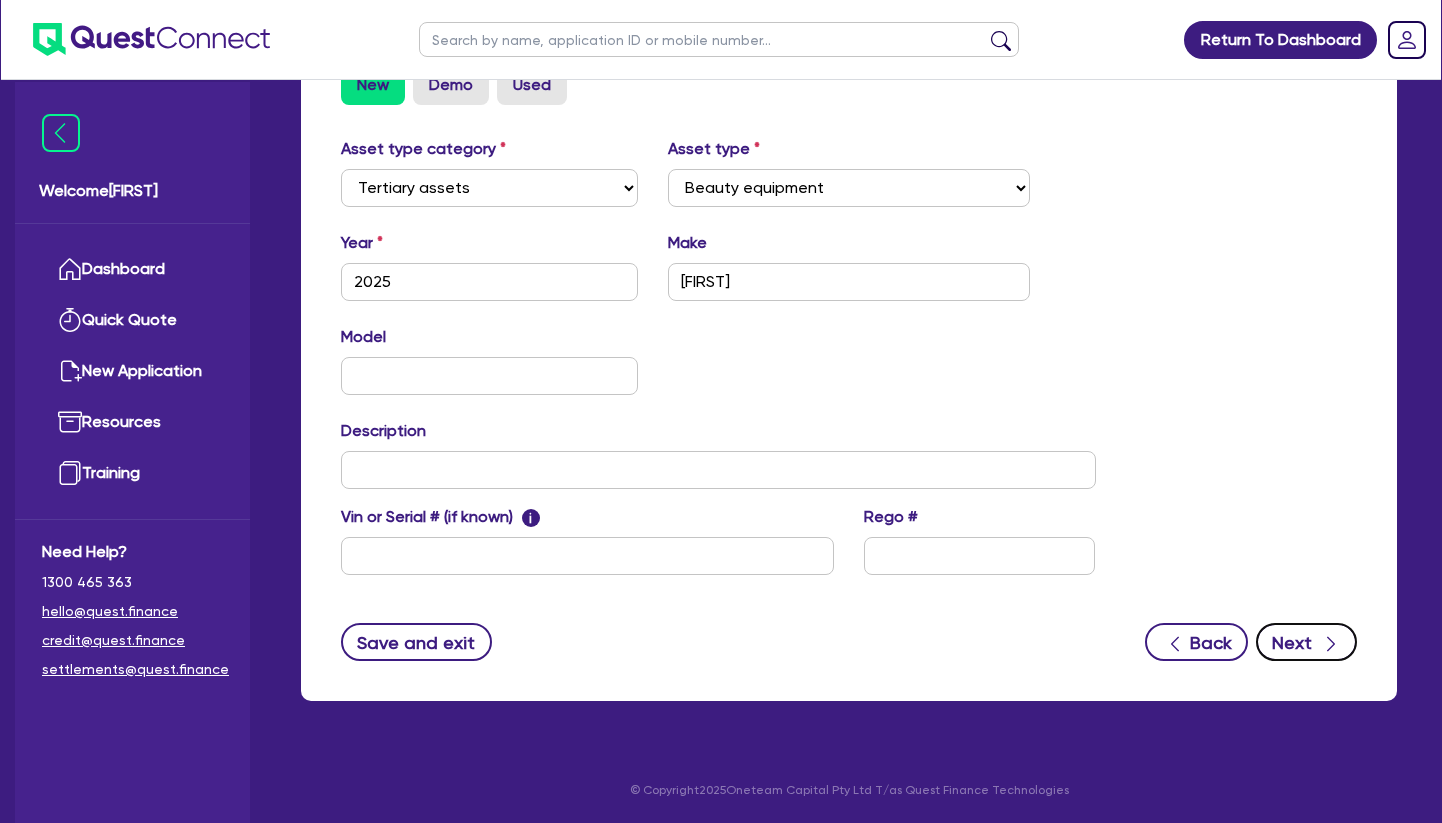 click on "Next" at bounding box center (1306, 642) 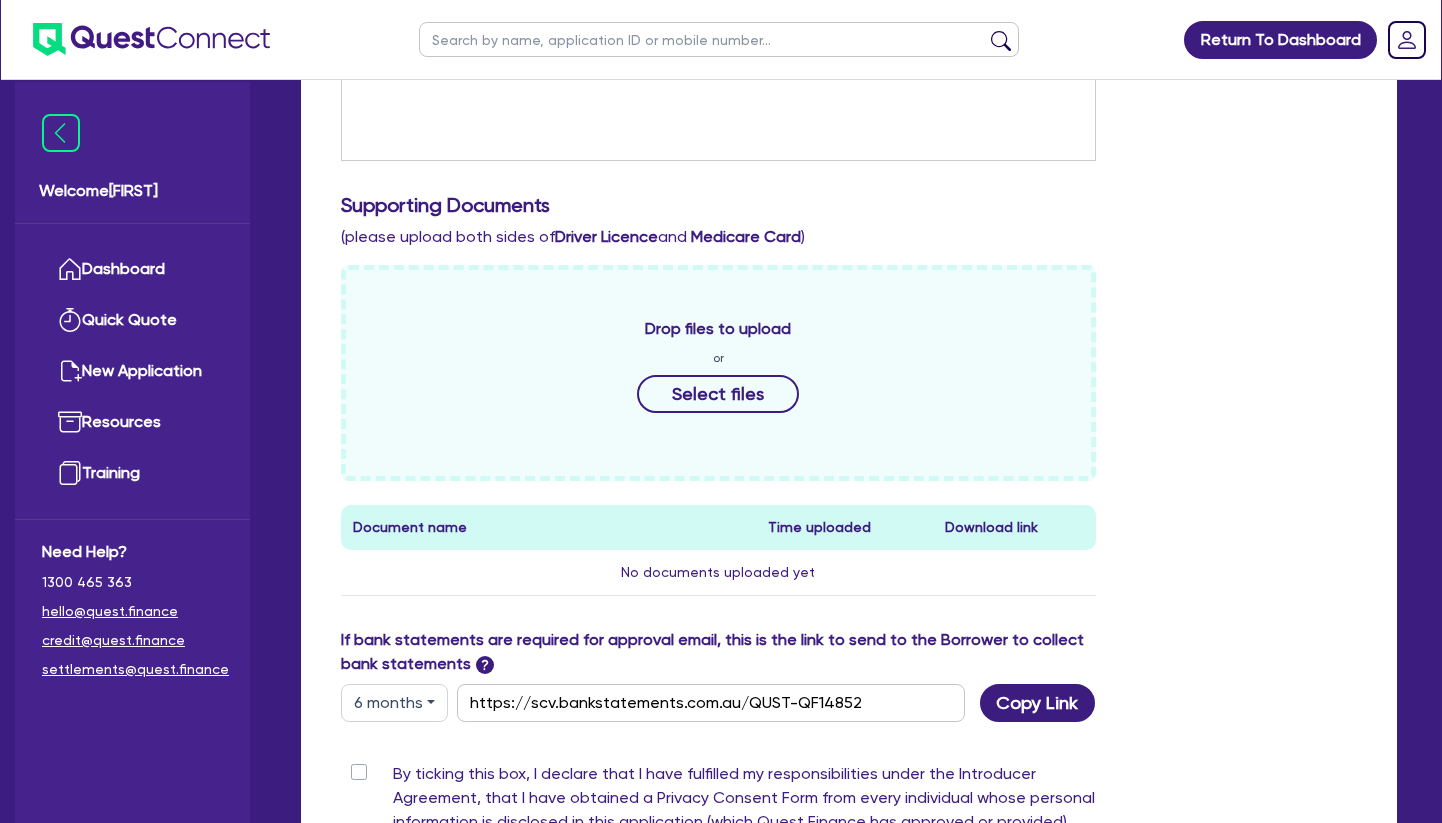 scroll, scrollTop: 0, scrollLeft: 0, axis: both 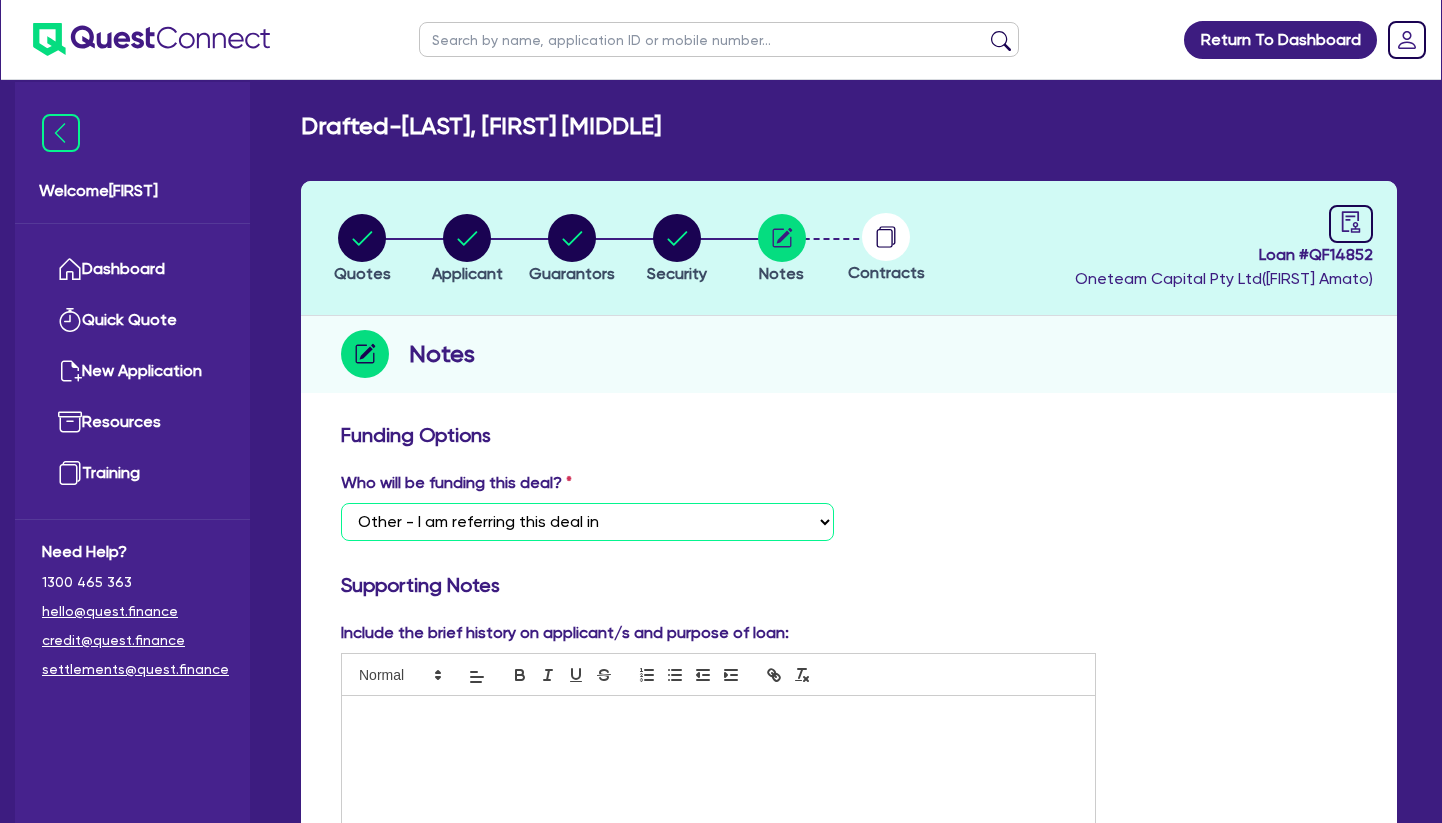 click on "Other - I am referring this deal in" at bounding box center [0, 0] 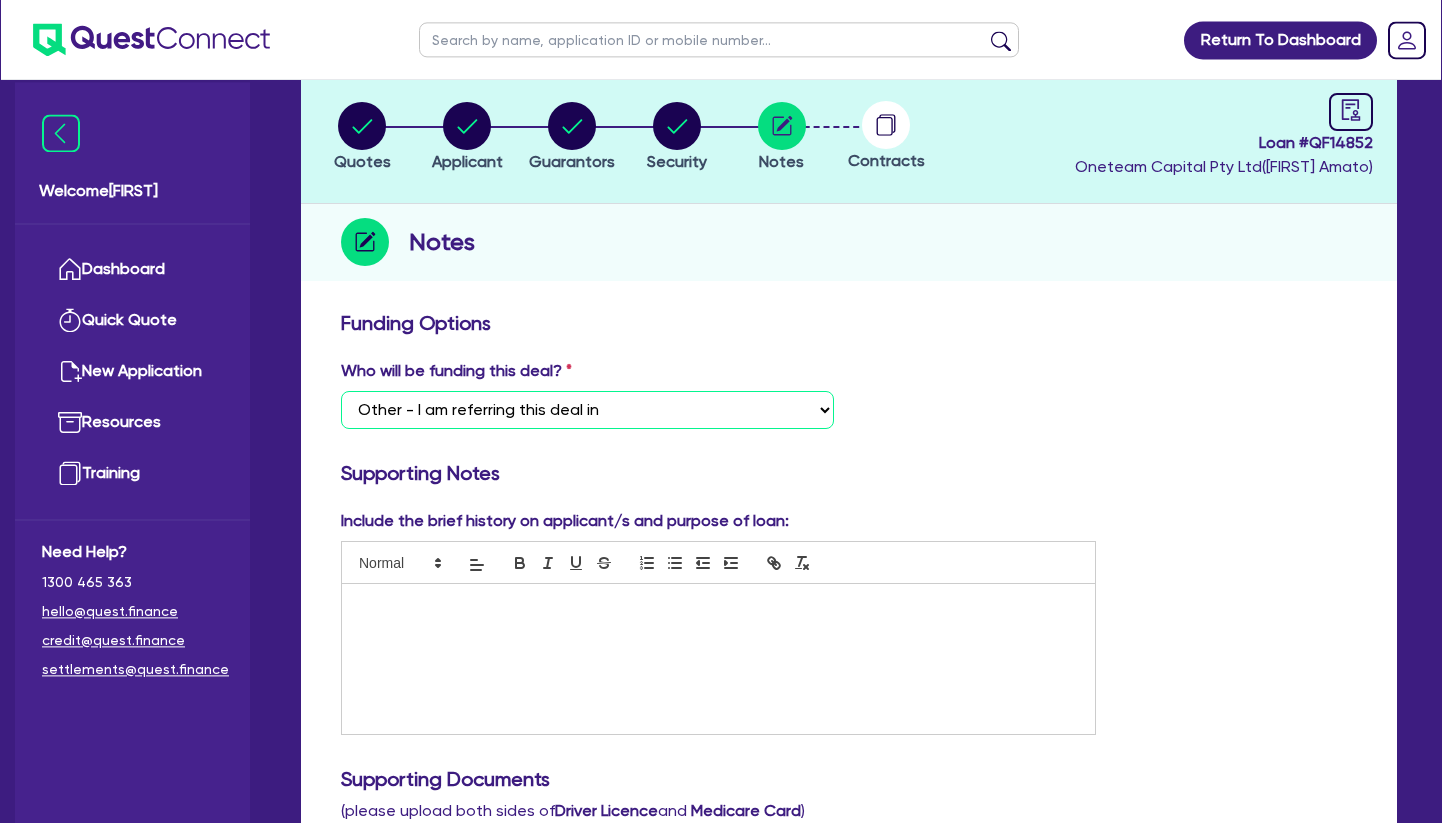 scroll, scrollTop: 204, scrollLeft: 0, axis: vertical 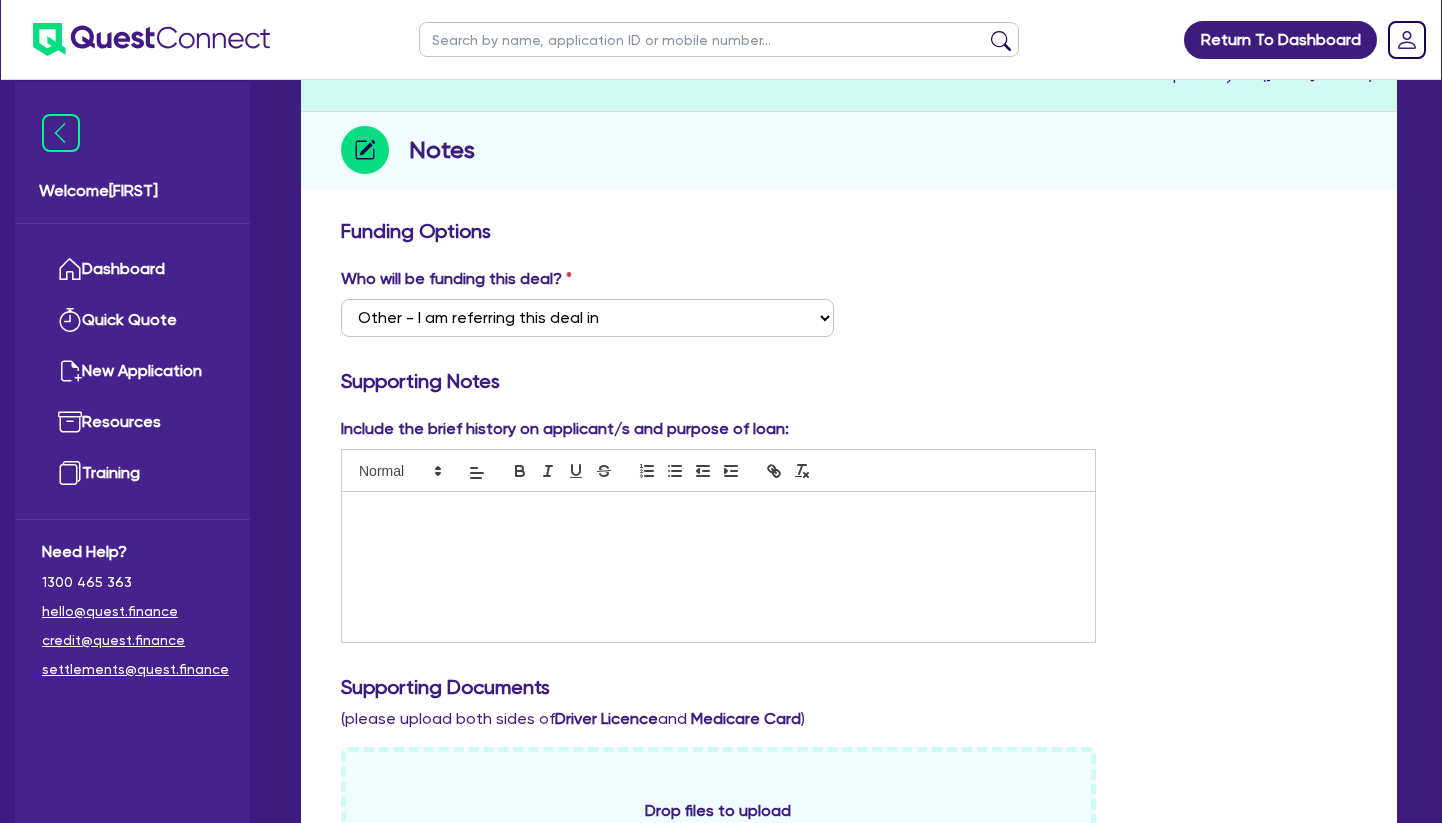 drag, startPoint x: 570, startPoint y: 553, endPoint x: 575, endPoint y: 543, distance: 11.18034 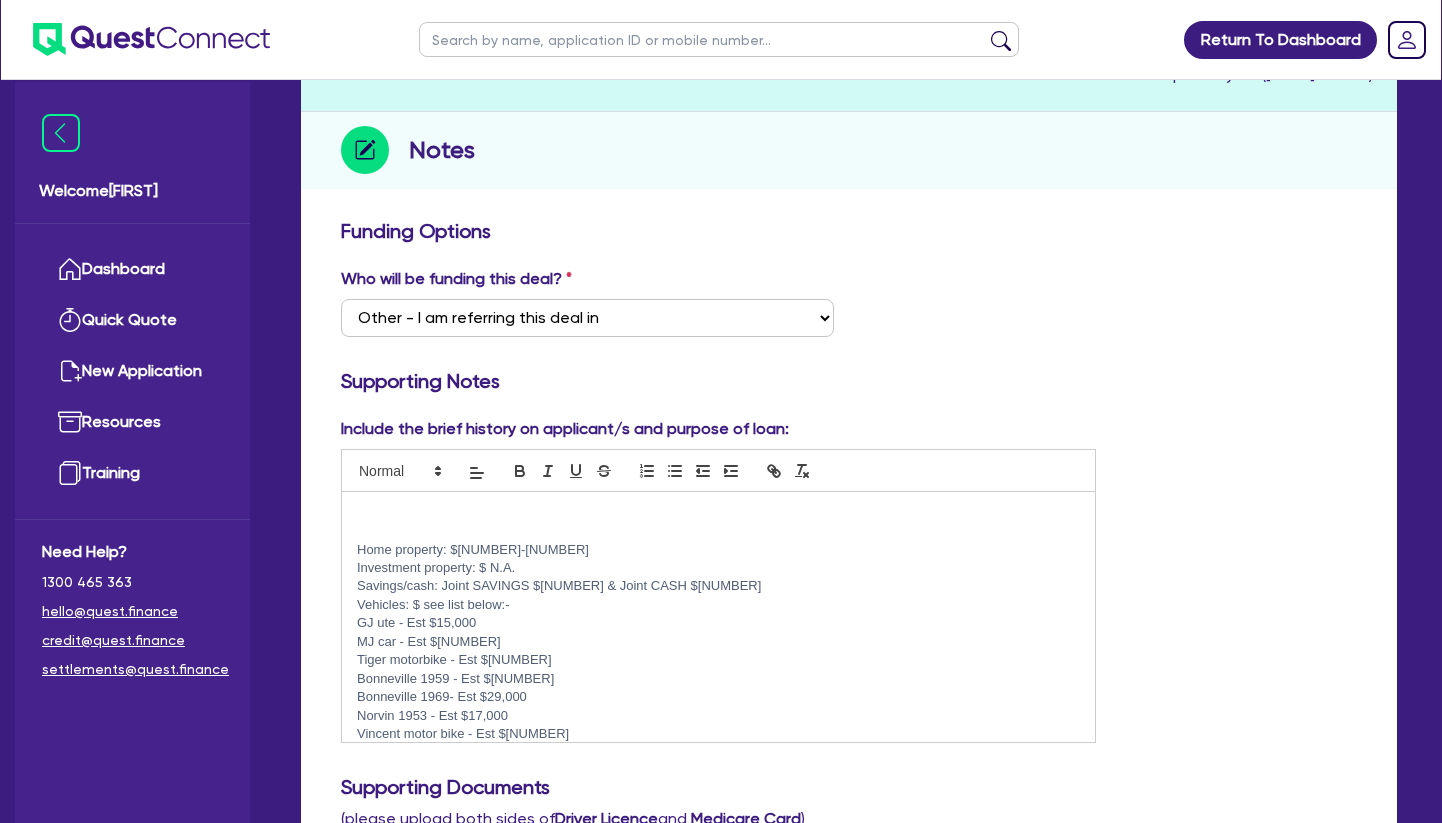 scroll, scrollTop: 0, scrollLeft: 0, axis: both 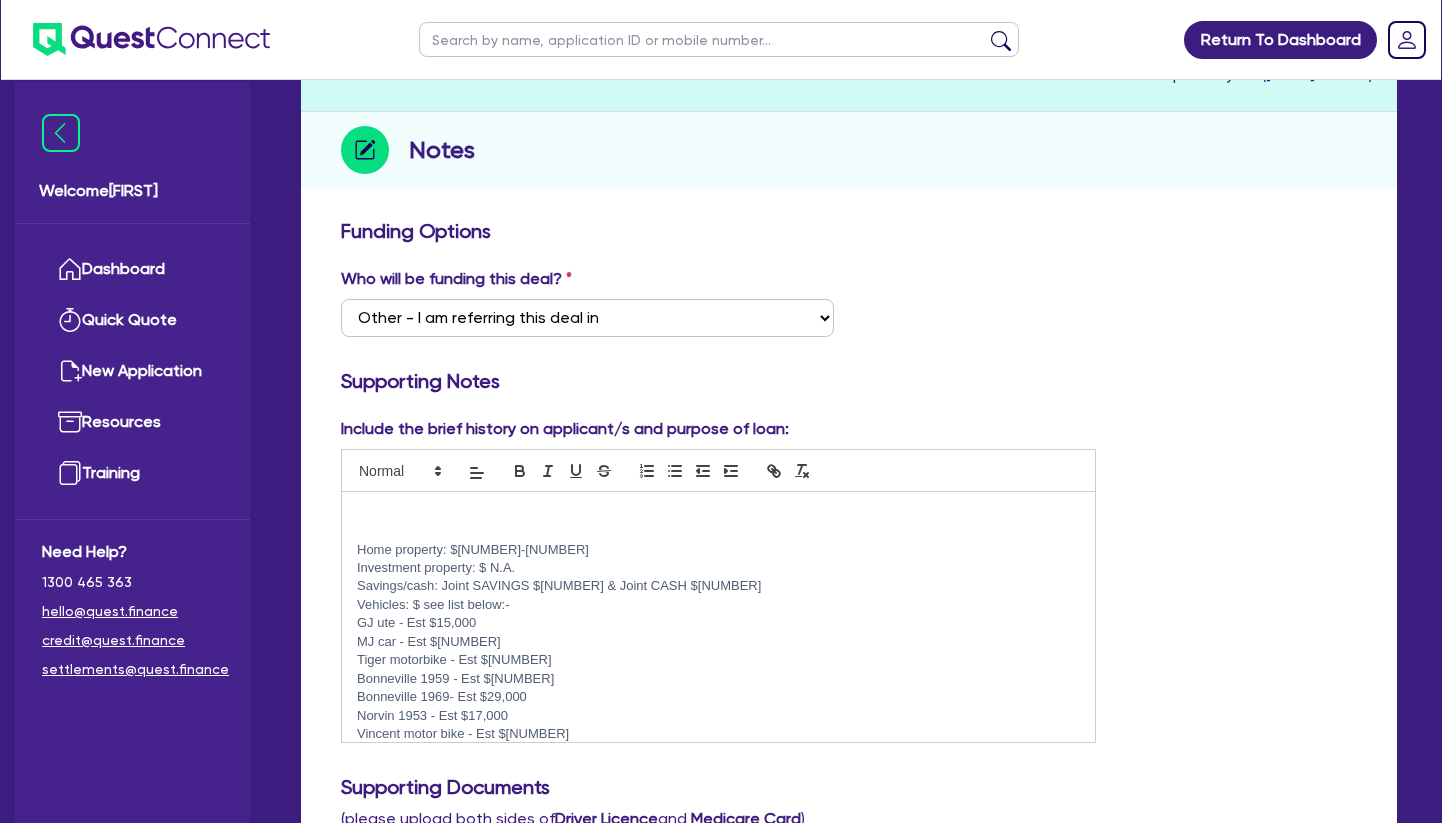 click at bounding box center [718, 513] 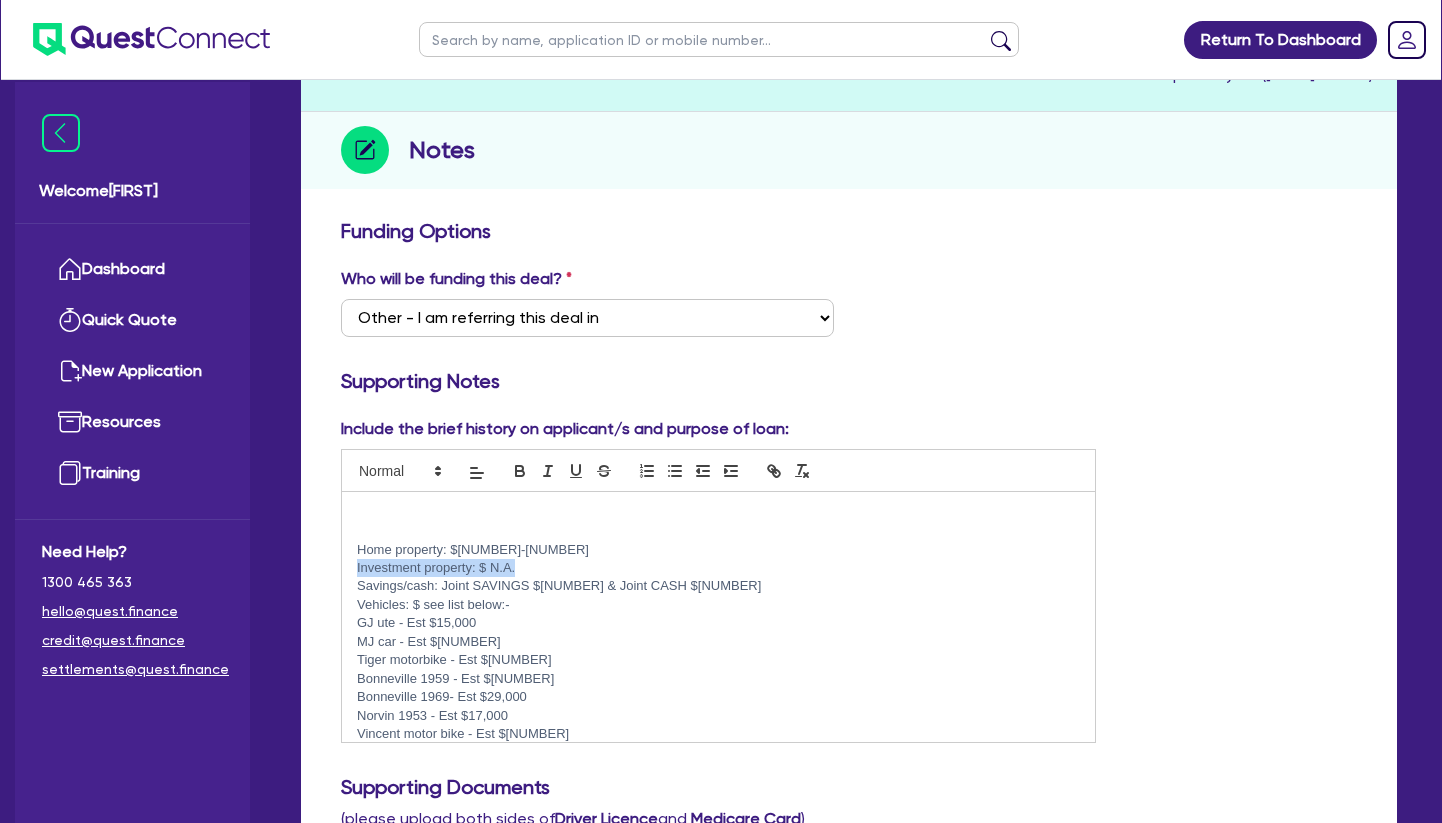 drag, startPoint x: 533, startPoint y: 564, endPoint x: 358, endPoint y: 568, distance: 175.04572 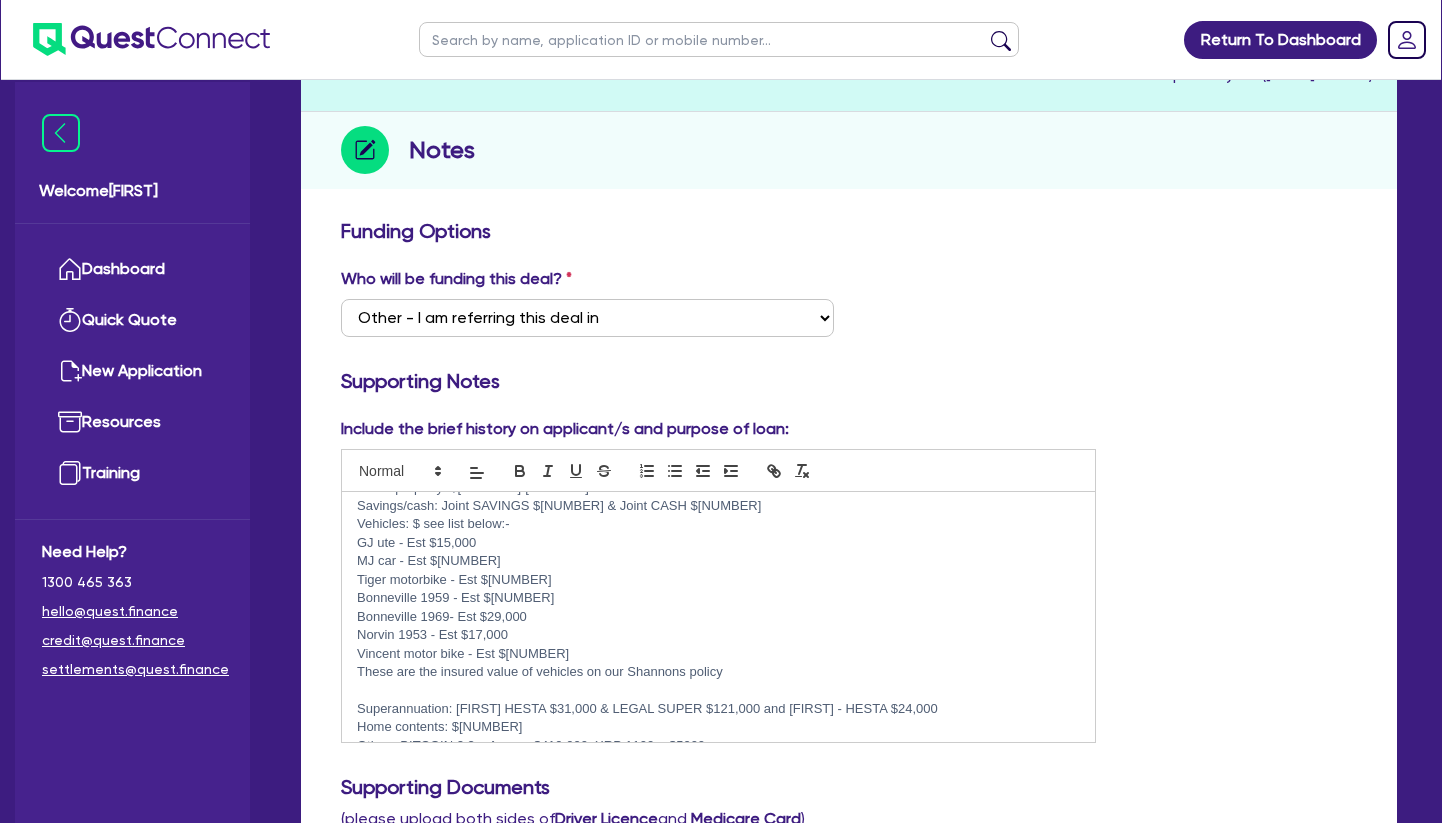 scroll, scrollTop: 88, scrollLeft: 0, axis: vertical 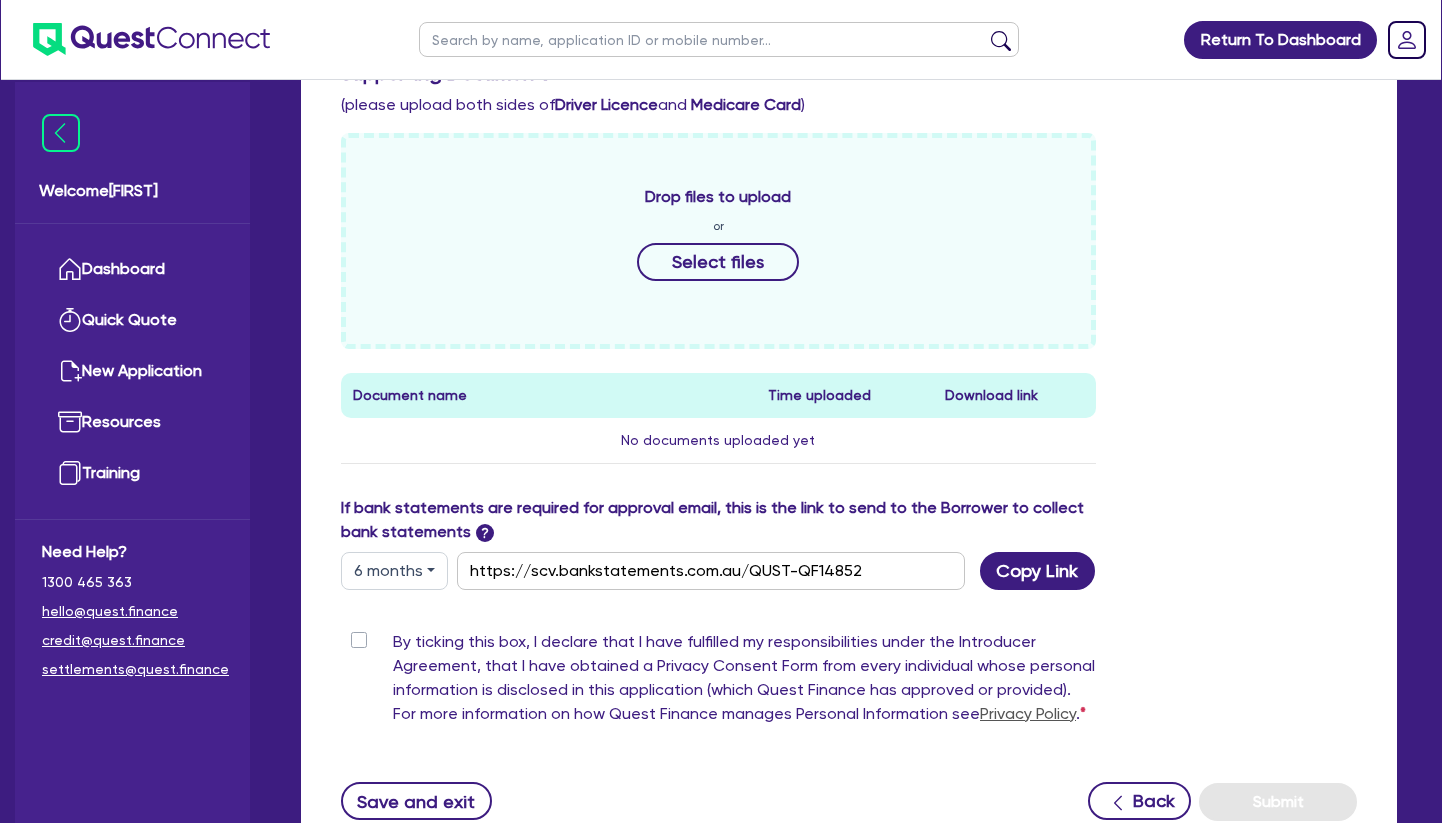 click on "By ticking this box, I declare that I have fulfilled my responsibilities under the Introducer Agreement, that I have obtained a Privacy Consent Form from every individual whose personal information is disclosed in this application (which Quest Finance has approved or provided). For more information on how Quest Finance manages Personal Information see   Privacy Policy ." at bounding box center [744, 682] 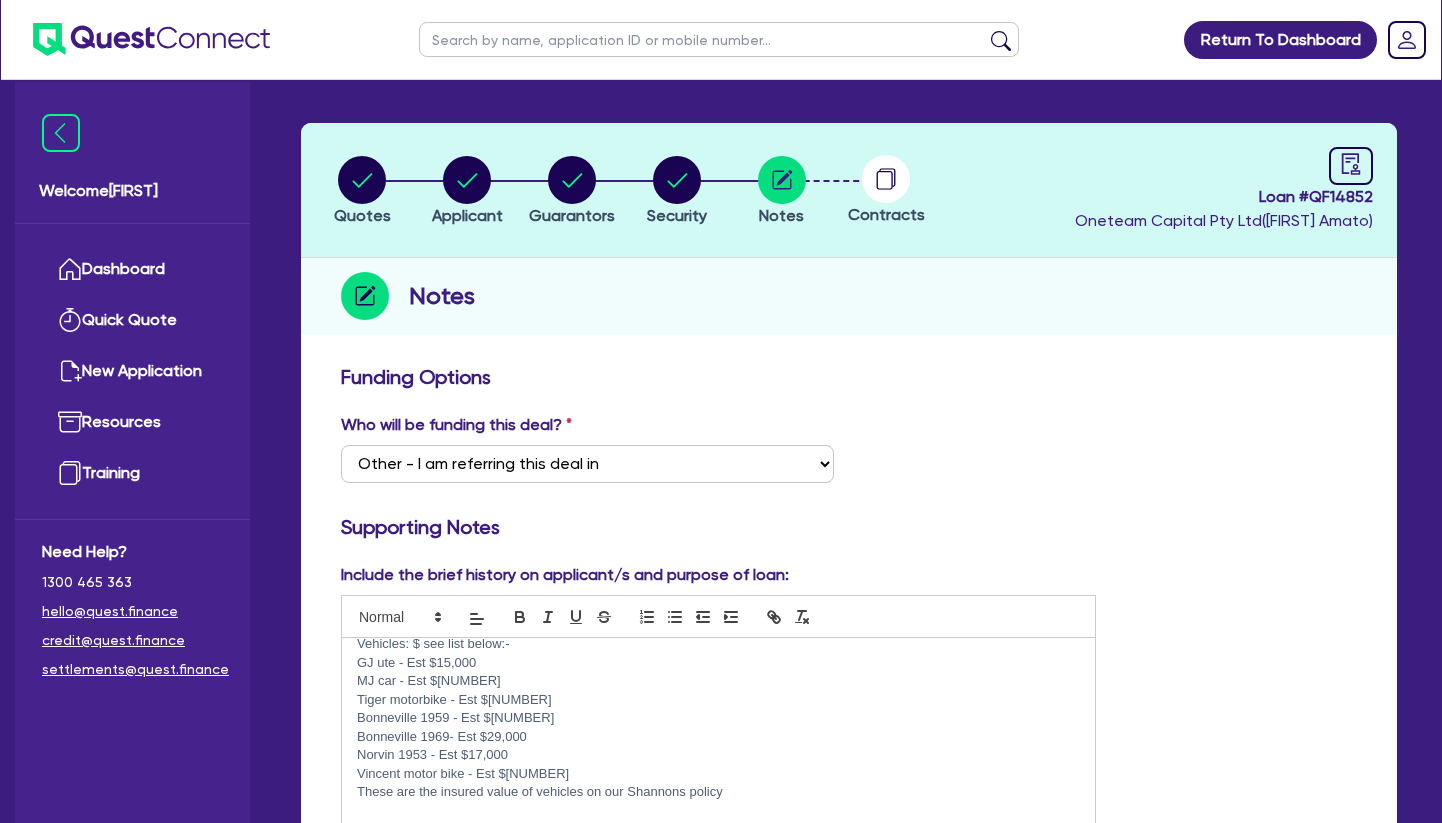 scroll, scrollTop: 0, scrollLeft: 0, axis: both 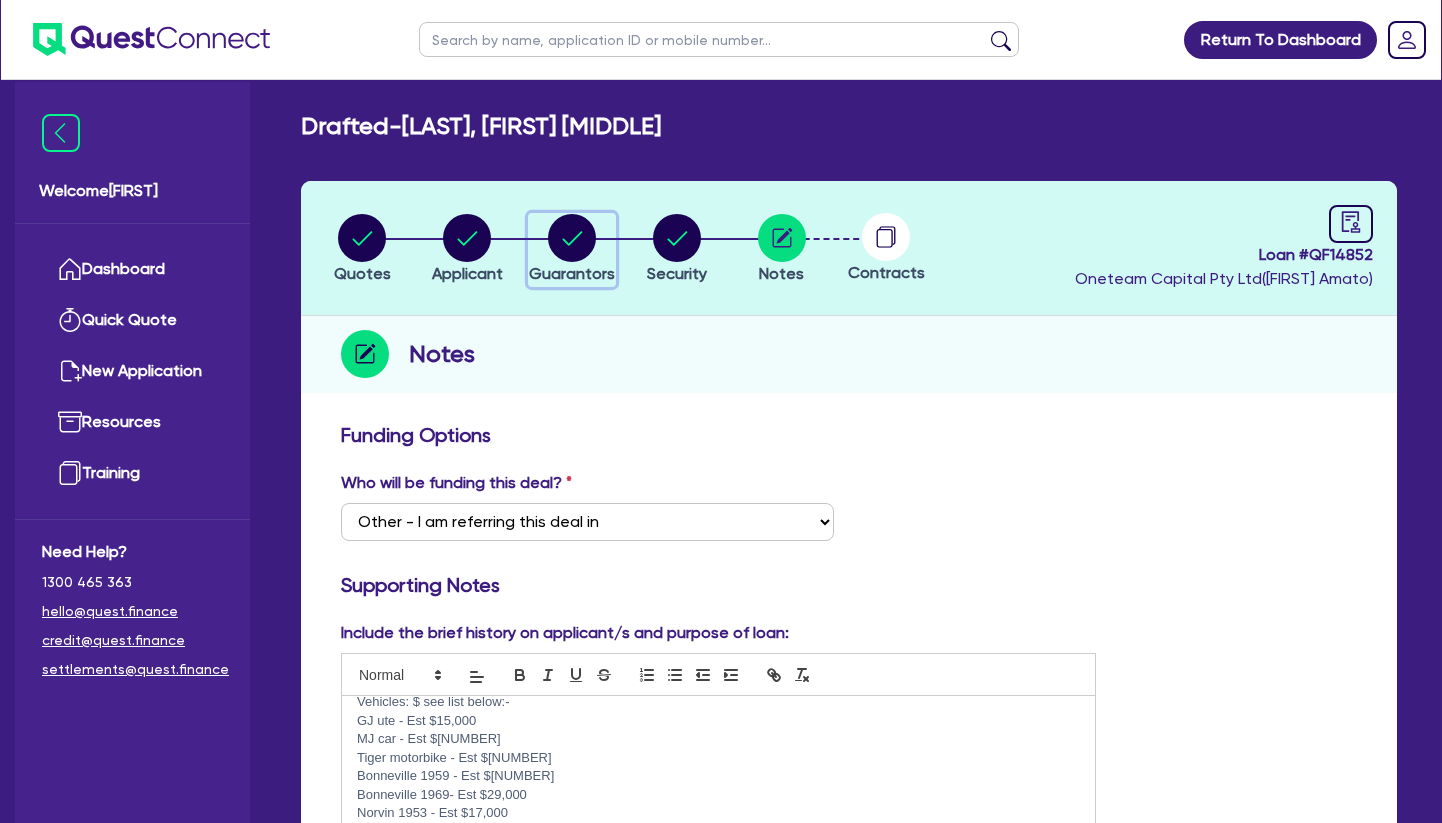 click at bounding box center [572, 238] 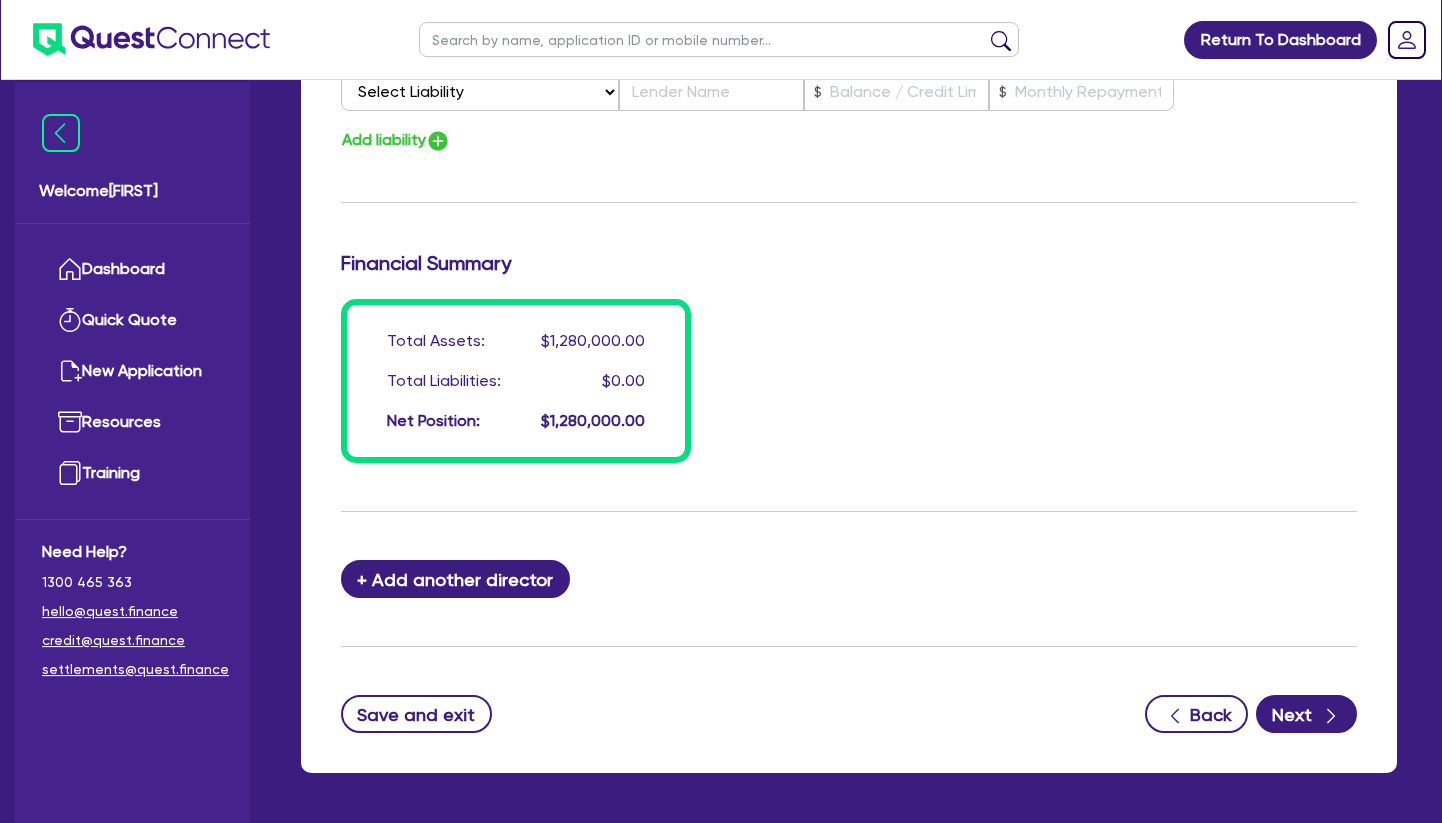scroll, scrollTop: 1741, scrollLeft: 0, axis: vertical 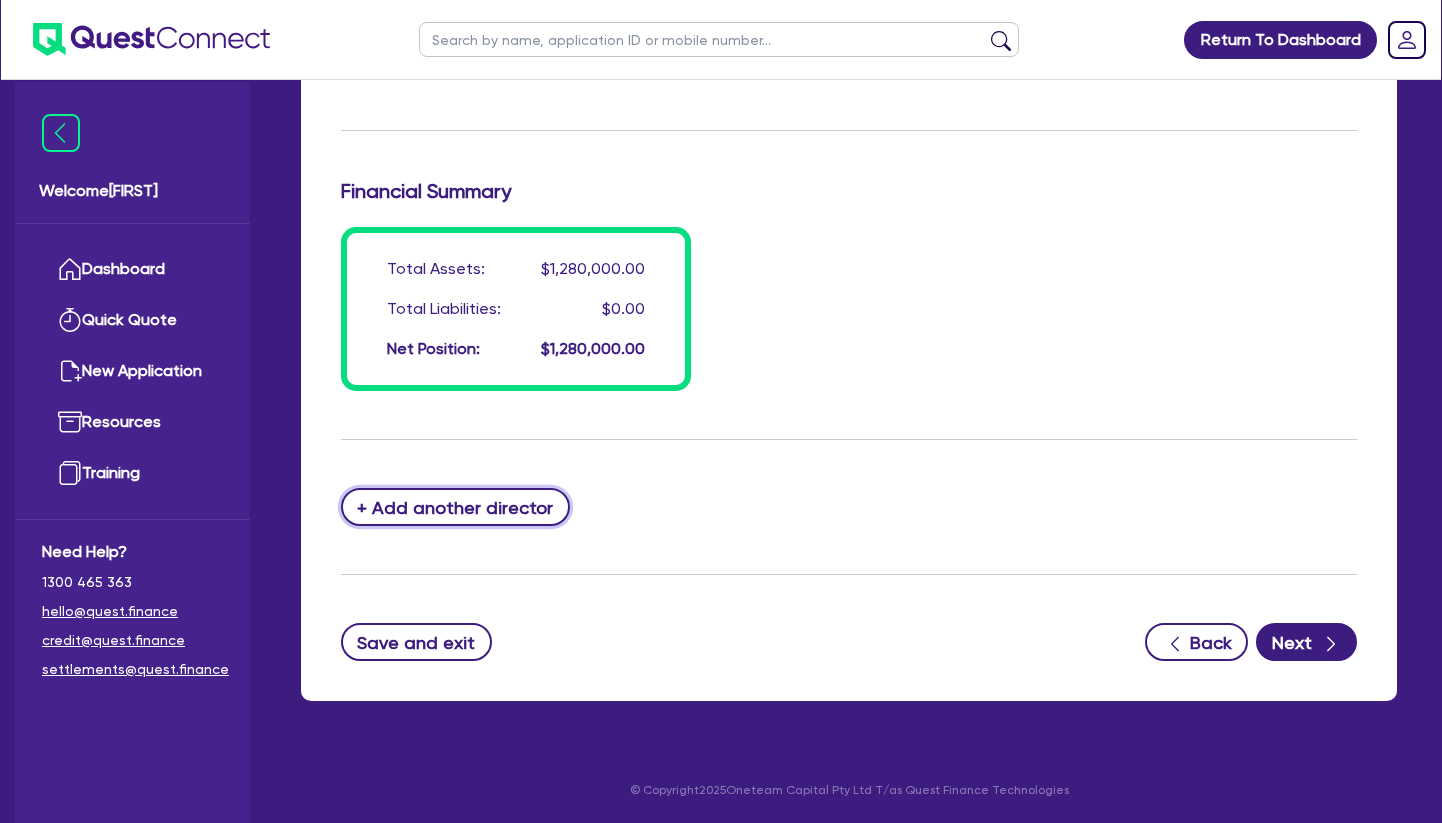 click on "+ Add another director" at bounding box center (455, 507) 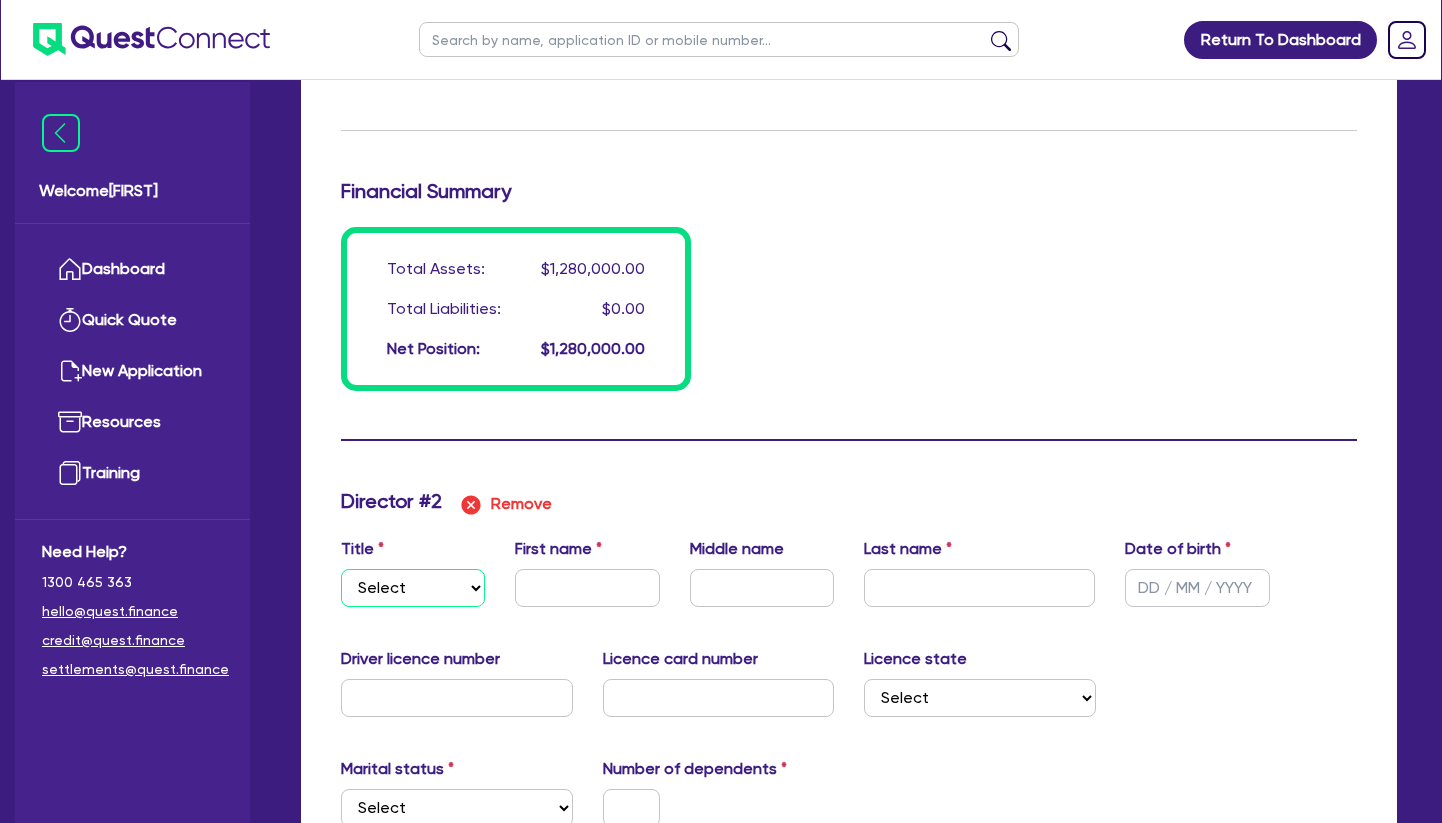click on "Select Mr Mrs Ms Miss Dr" at bounding box center (413, 588) 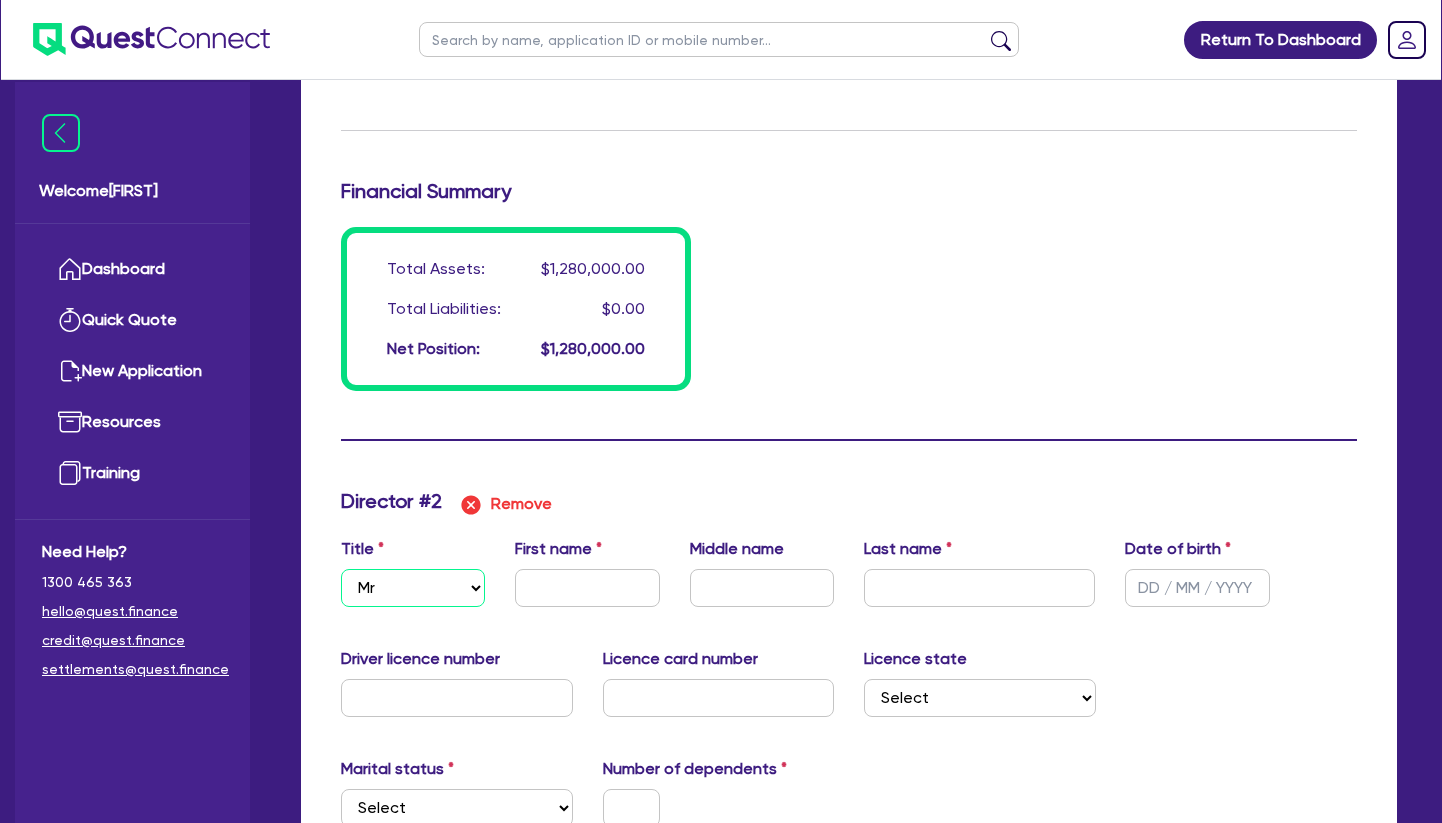 click on "Mr" at bounding box center [0, 0] 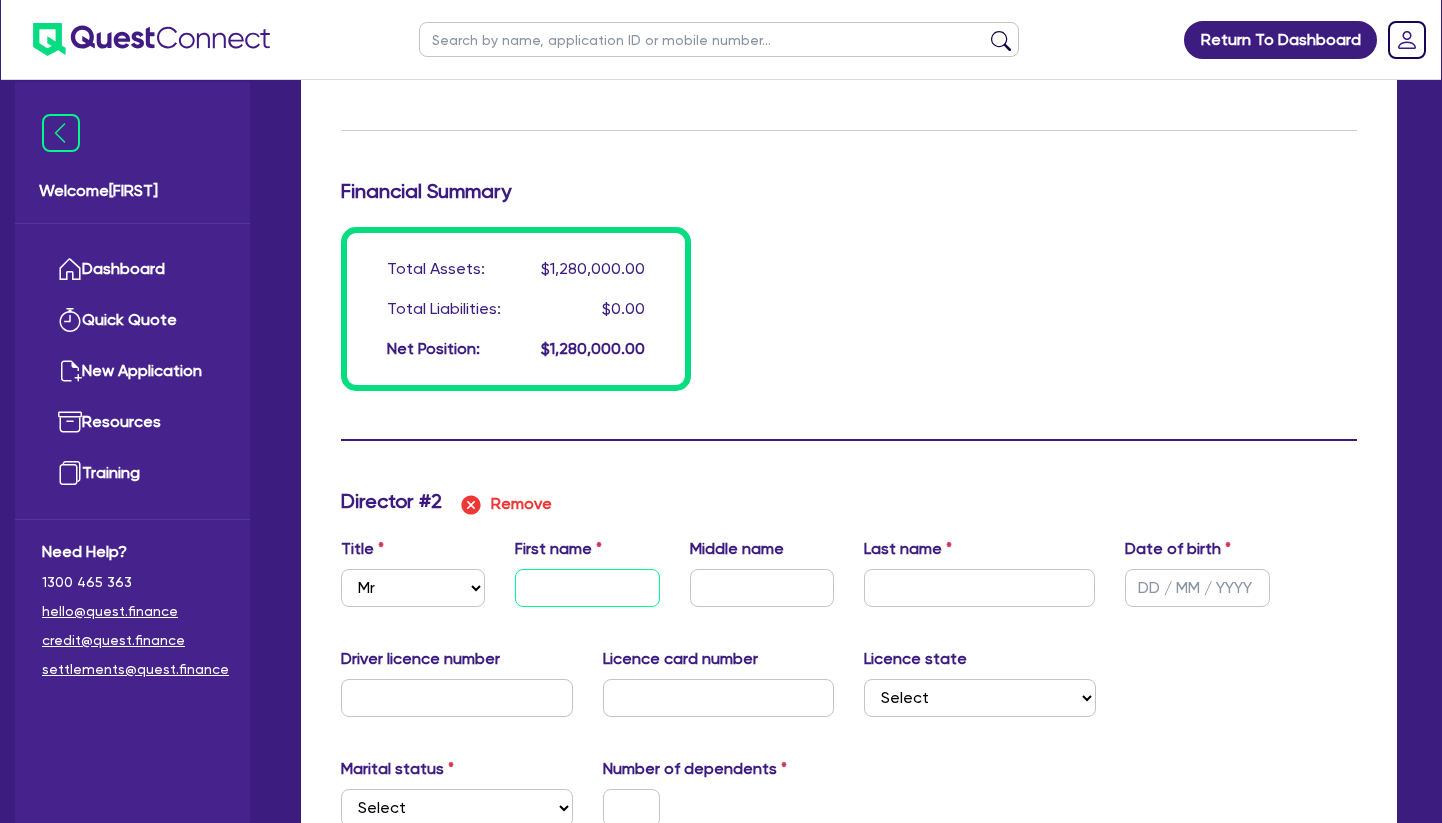 click at bounding box center [587, 588] 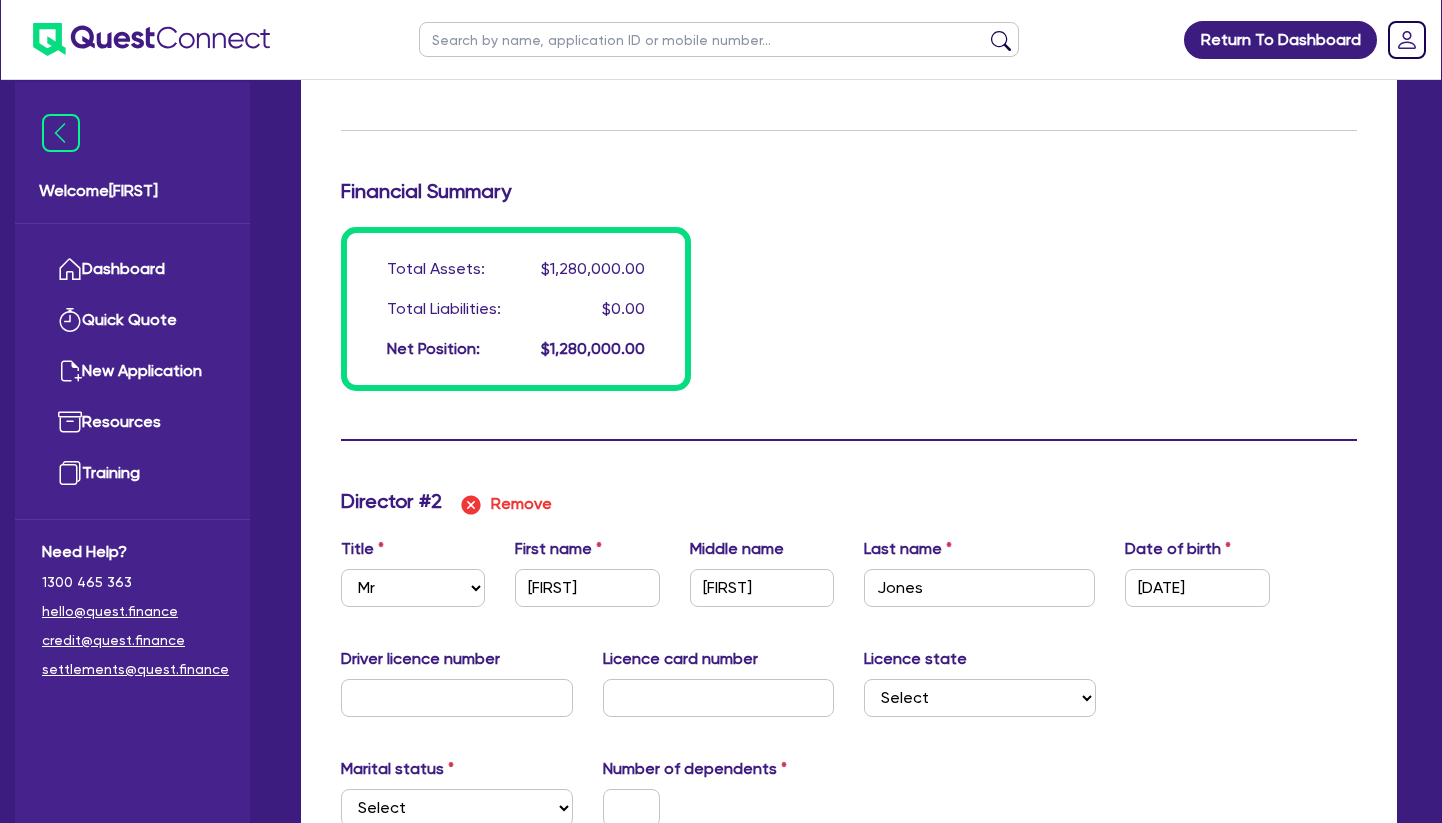 click on "Driver licence number Licence card number Licence state Select NSW VIC QLD TAS ACT SA NT WA" at bounding box center (849, 690) 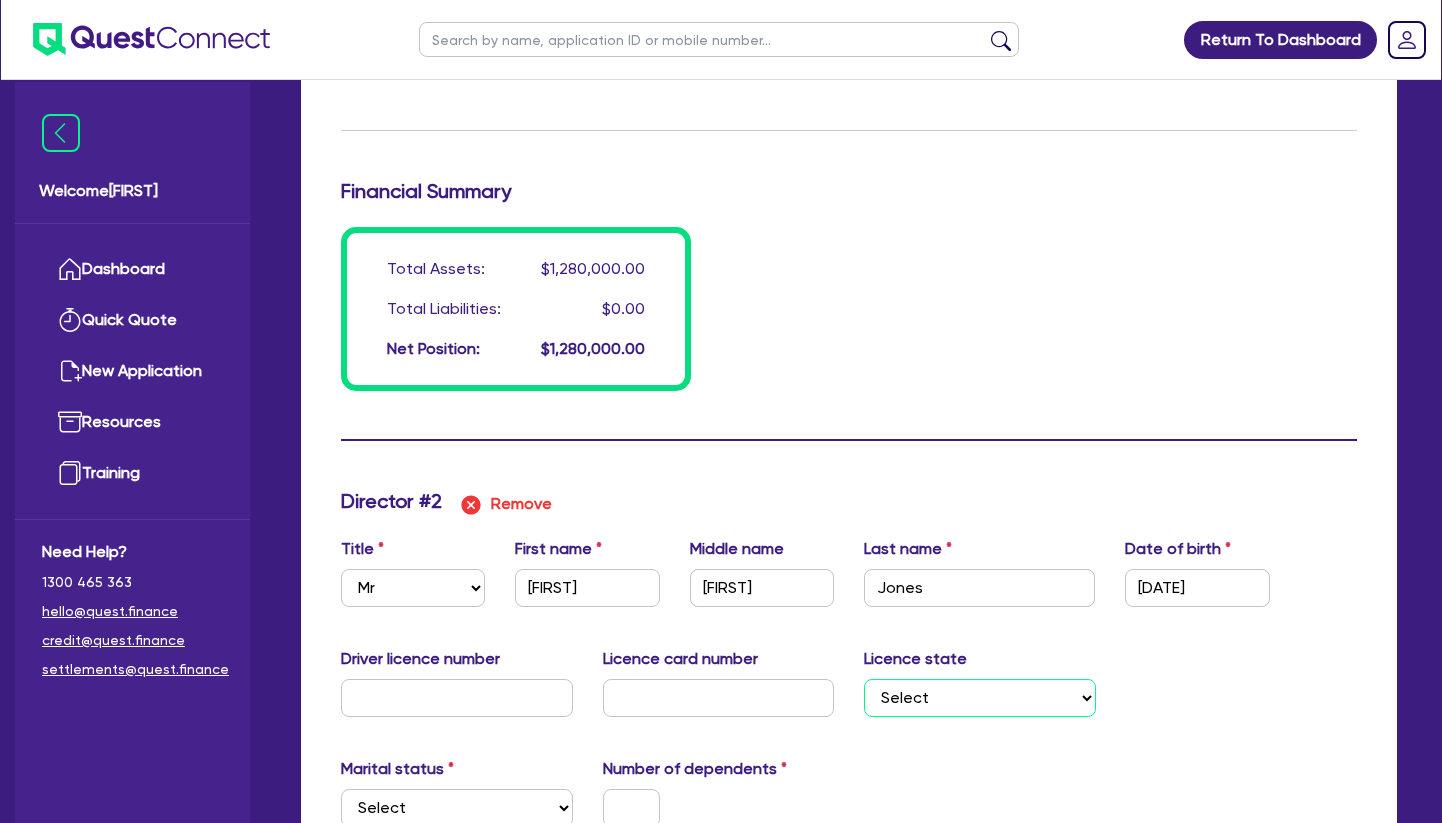 click on "Select NSW VIC QLD TAS ACT SA NT WA" at bounding box center [980, 698] 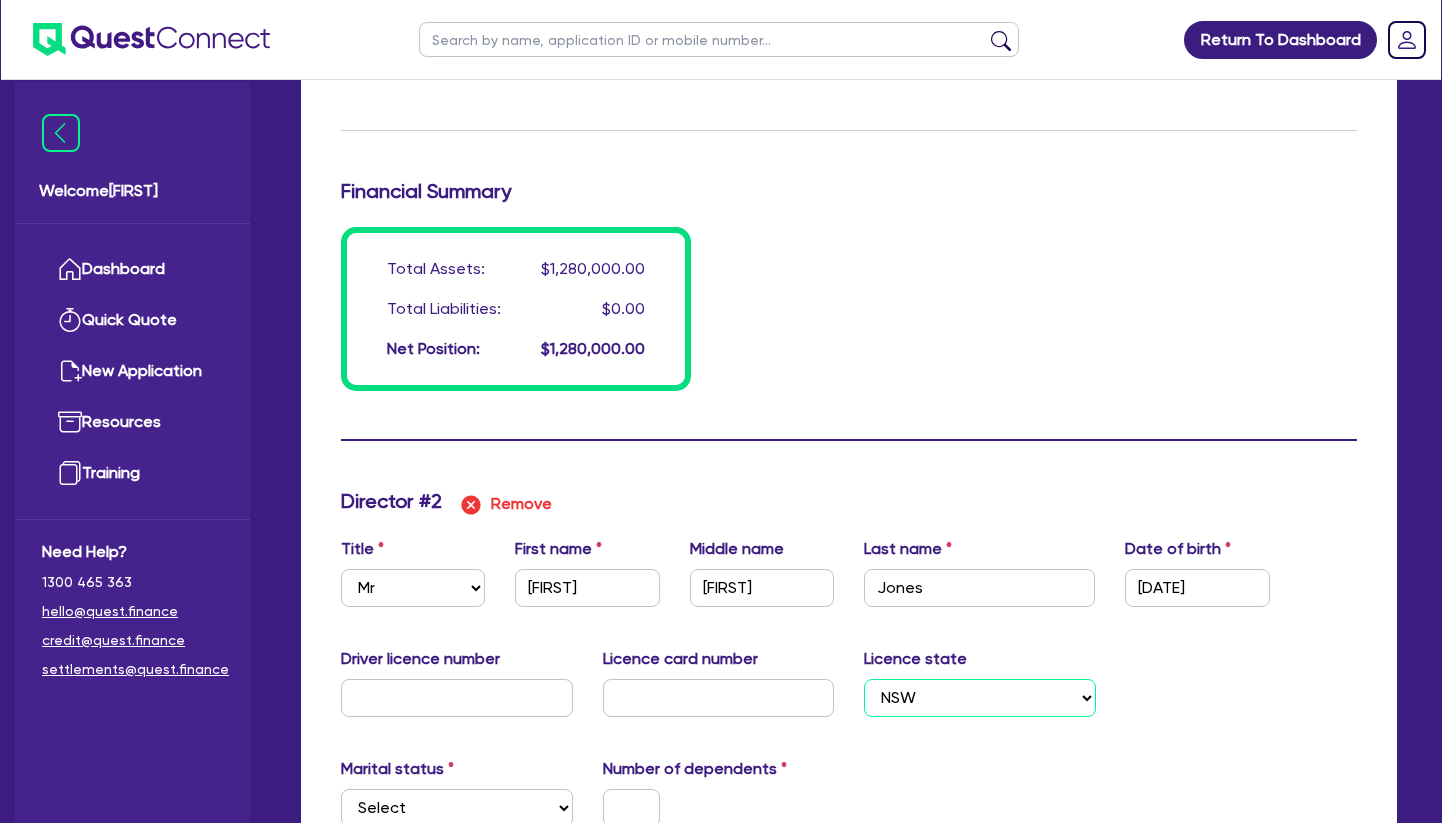 click on "NSW" at bounding box center [0, 0] 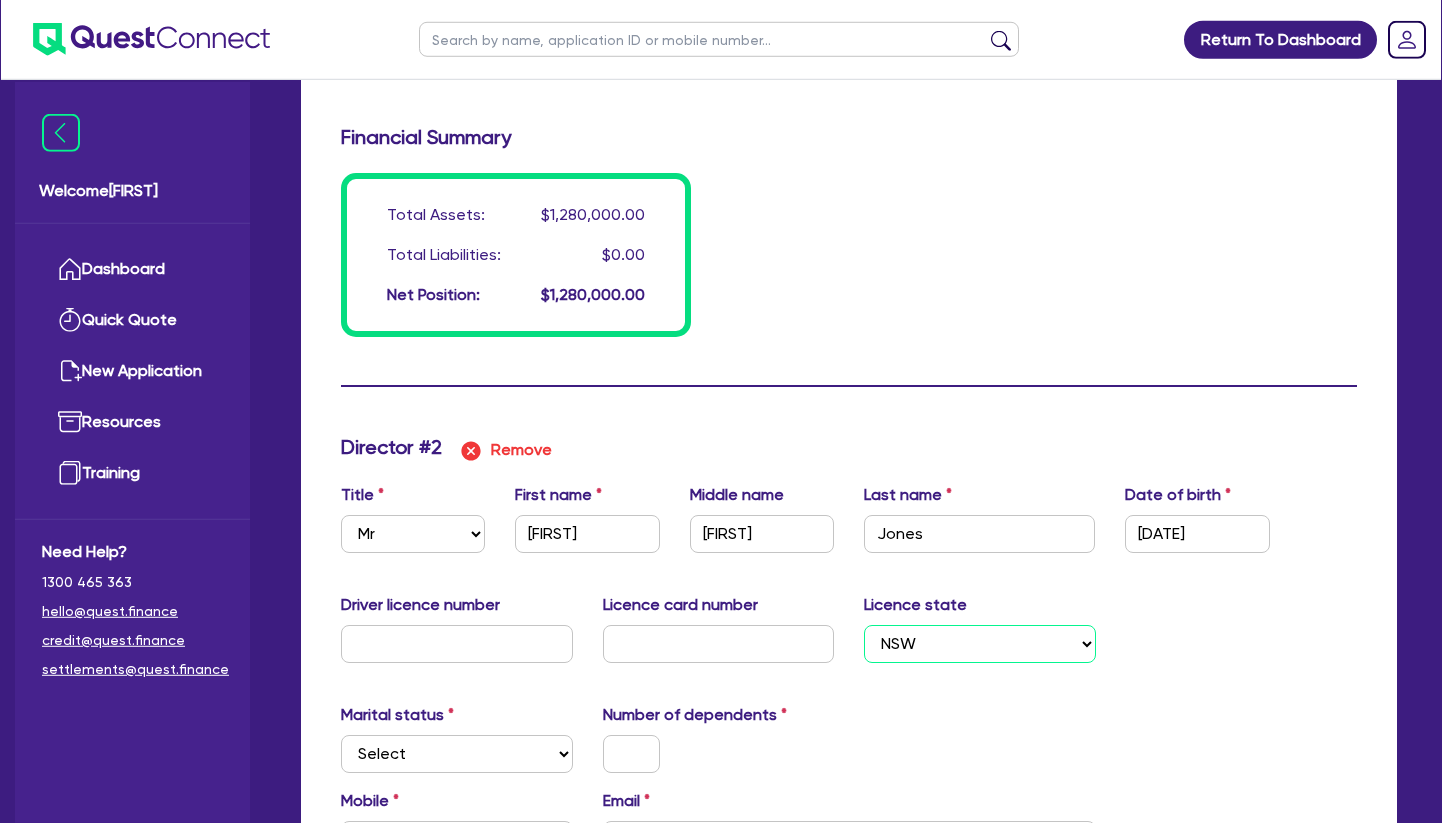 scroll, scrollTop: 1843, scrollLeft: 0, axis: vertical 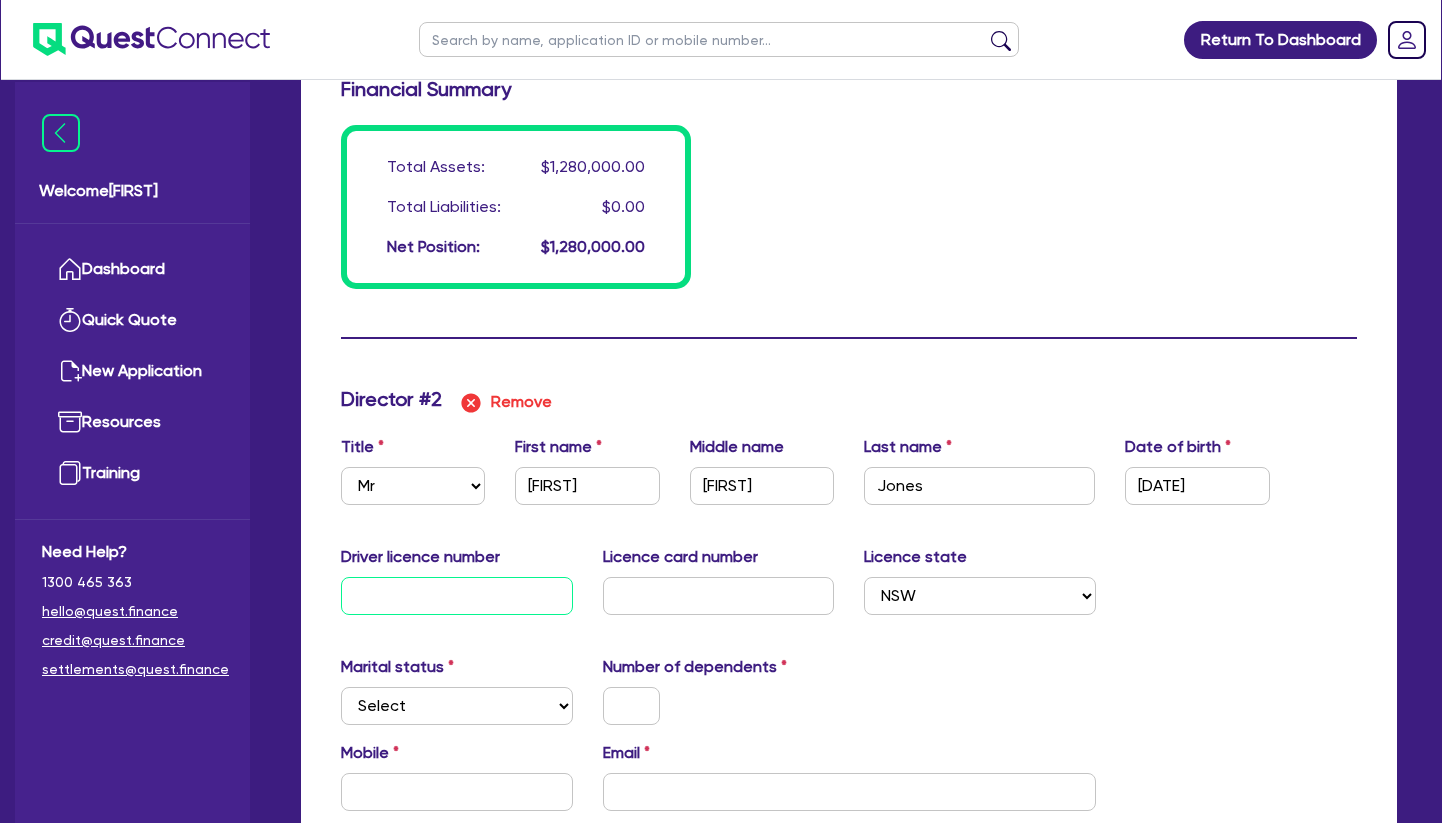 click at bounding box center [457, 596] 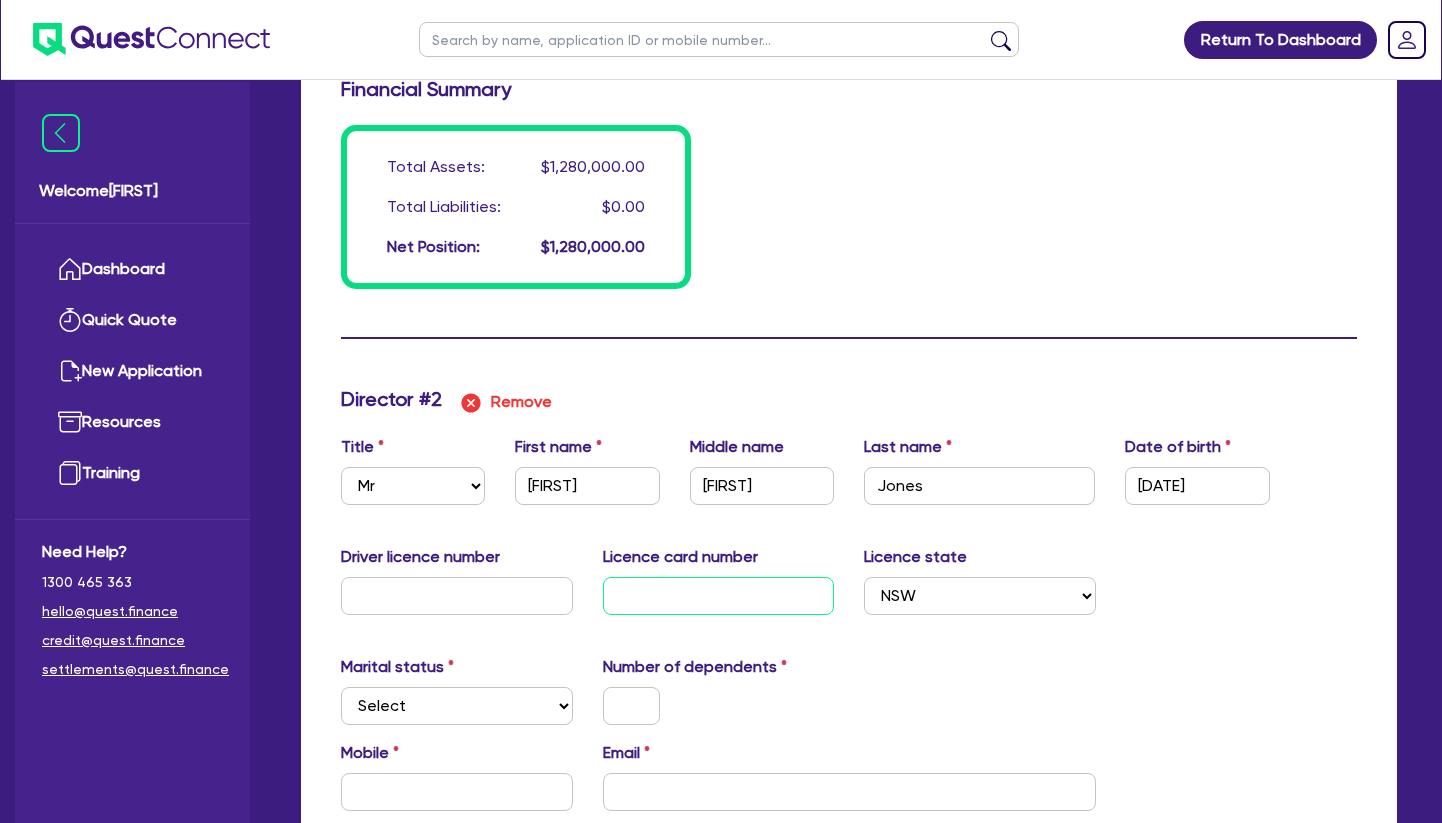 click at bounding box center (719, 596) 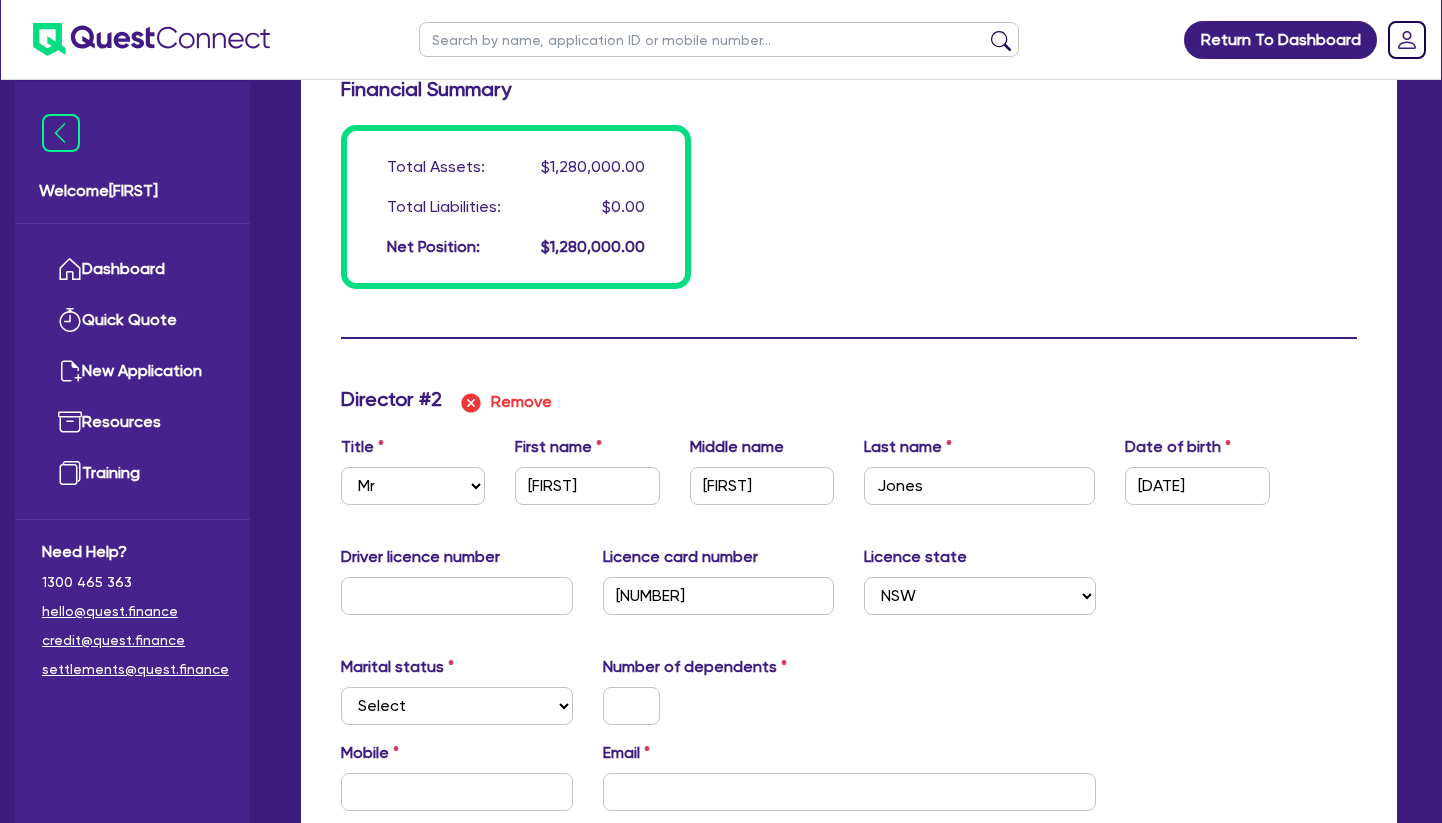 click on "Marital status Select Single Married De Facto / Partner Number of dependents" at bounding box center [849, 698] 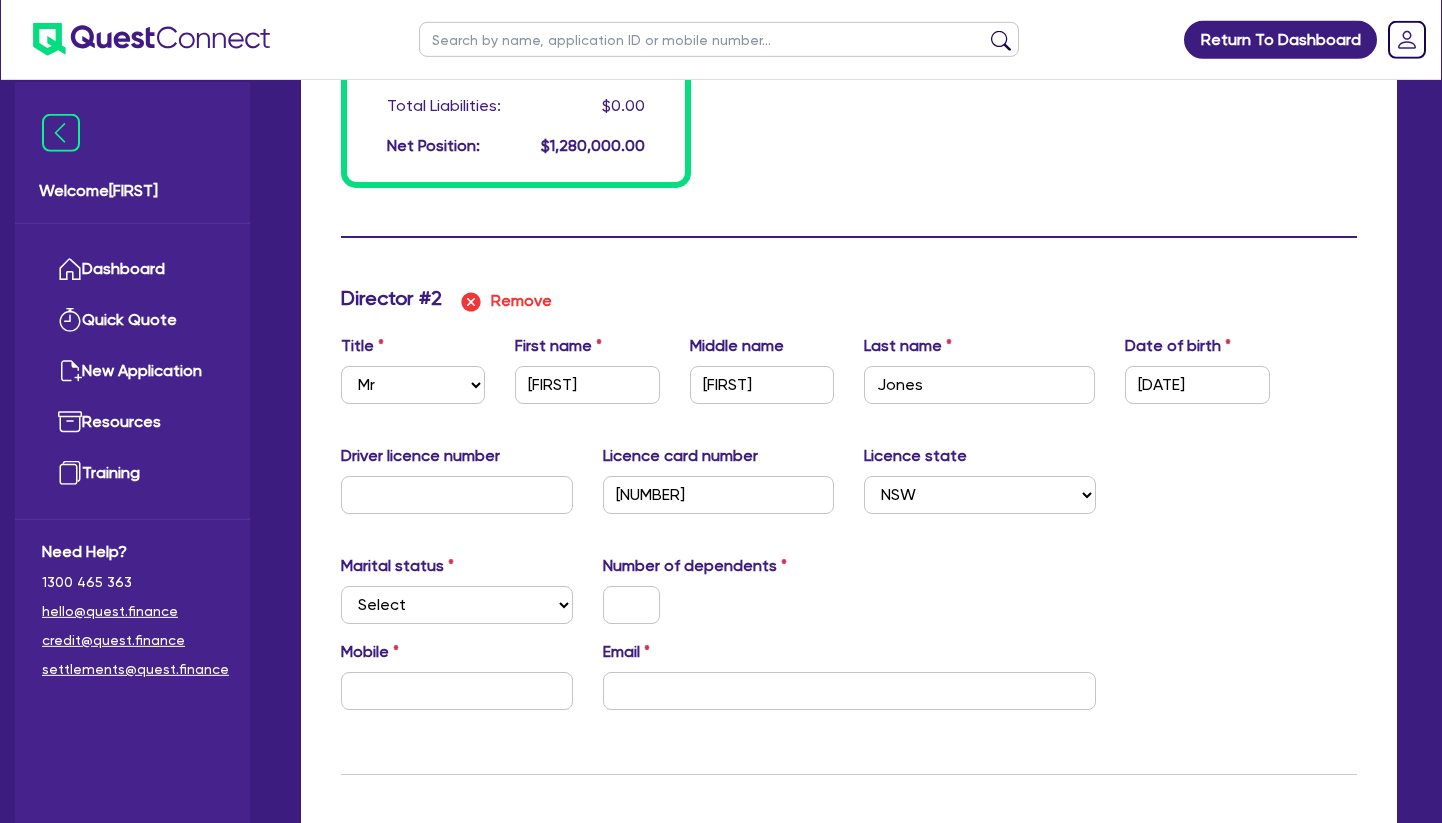 scroll, scrollTop: 2047, scrollLeft: 0, axis: vertical 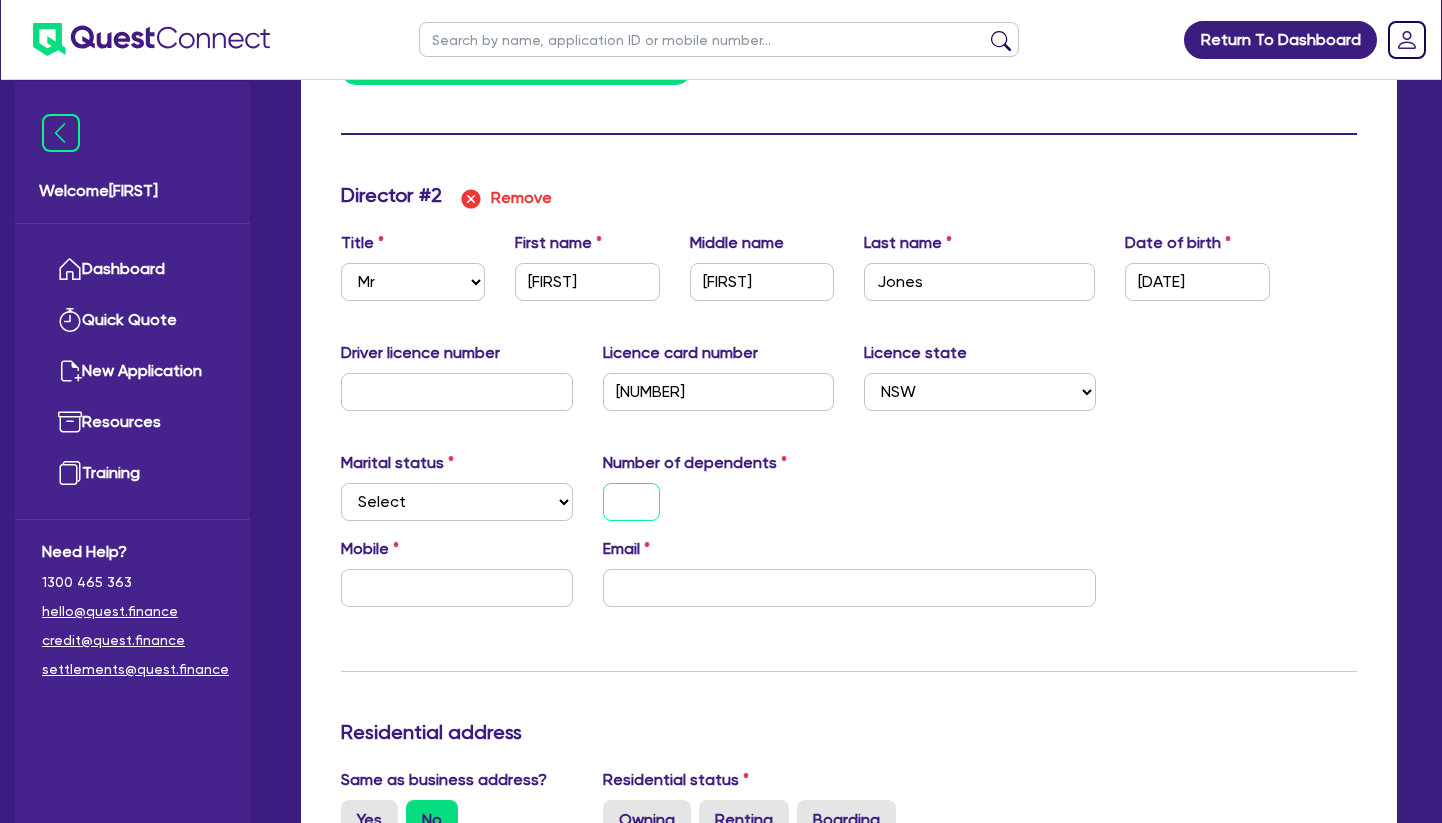 click at bounding box center [631, 502] 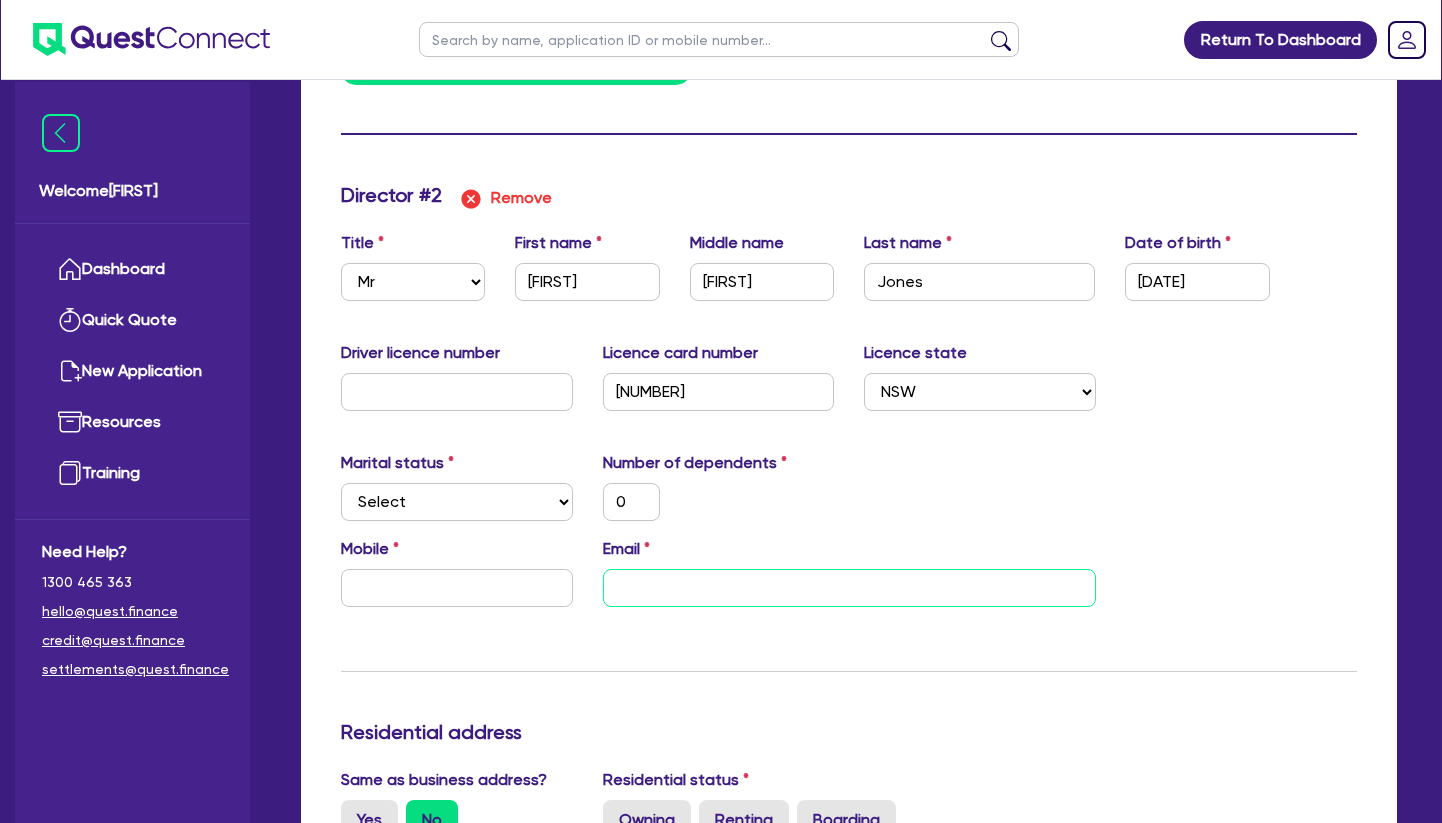 click at bounding box center (849, 588) 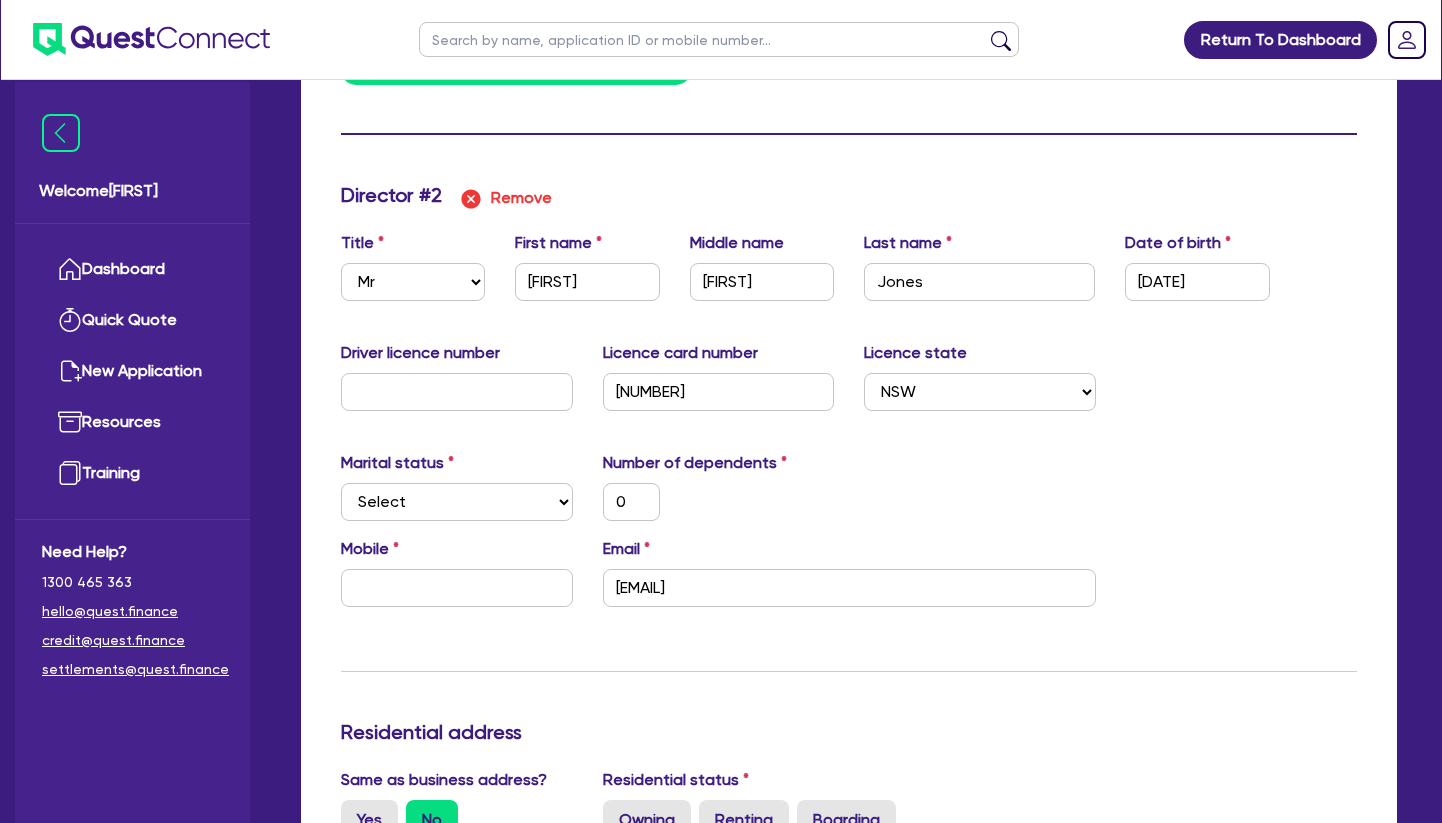click on "Update residential status for Director #2 Boarding is only acceptable when the spouse owns the property. Cancel Ok Director # 2   Remove Title Select Mr Mrs Ms Miss Dr First name [FIRST] Middle name [MIDDLE] Last name [LAST] Date of birth [DATE] Driver licence number Licence card number [NUMBER] Licence state Select NSW VIC QLD TAS ACT SA NT WA Marital status Select Single Married De Facto / Partner Number of dependents 0 Mobile Email [EMAIL] Residential address Same as business address? Yes No Residential status Owning Renting Boarding Residential address Unit number Street number [STREET] [STREET] [CITY] [STATE] Select NSW VIC QLD TAS ACT SA NT WA Postal code Enter manually? Assets and Liabilities Assets Value Select Asset Cash Property Investment property Vehicle Truck Trailer Equipment Household & personal asset Other asset Add asset  Liabilities Lender Name Balance / Credit Limit Monthly Repayment Select Liability Credit card Mortgage Investment property loan Vehicle loan Truck loan Trailer loan" at bounding box center (849, 922) 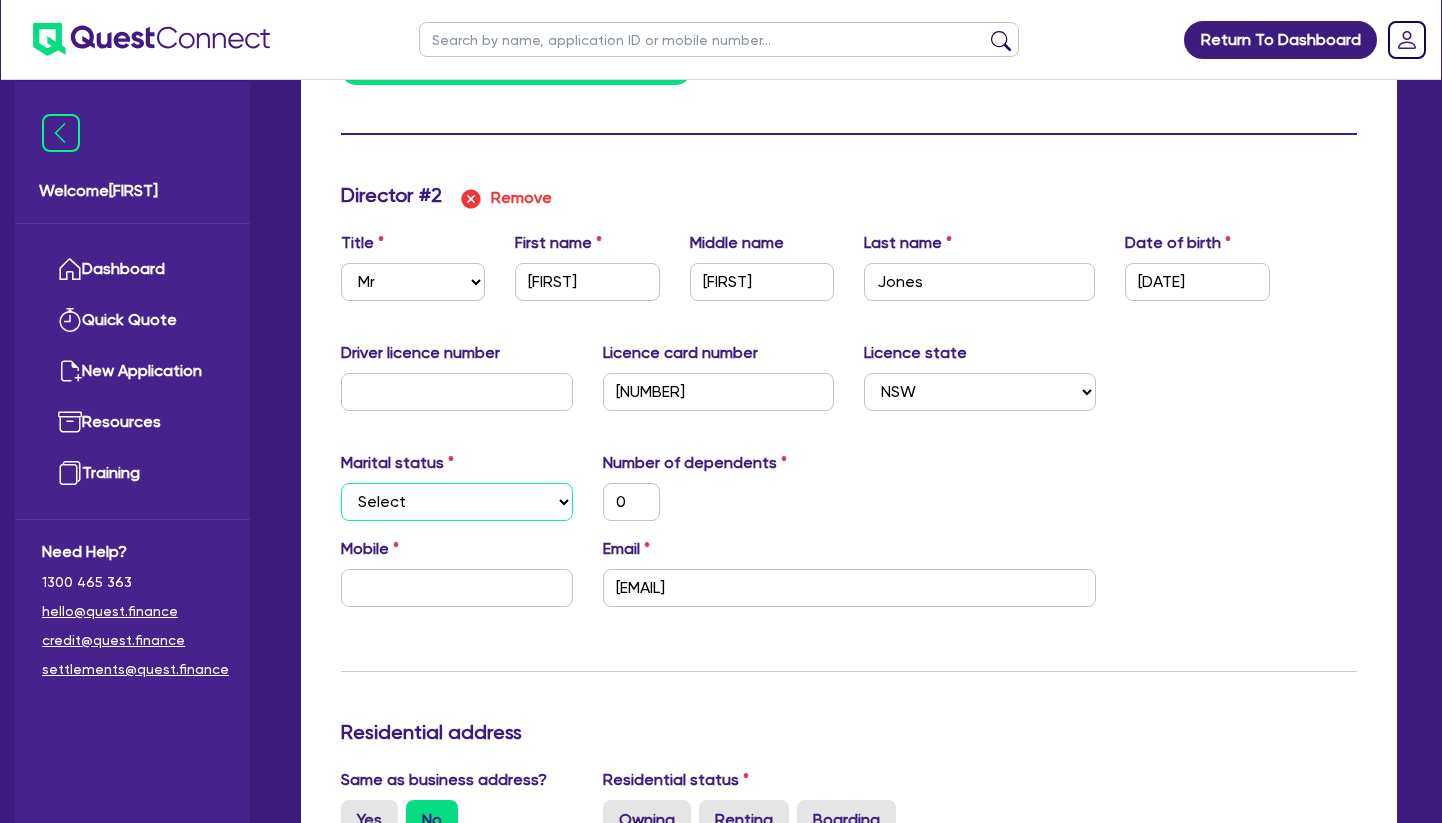 click on "Select Single Married De Facto / Partner" at bounding box center (457, 502) 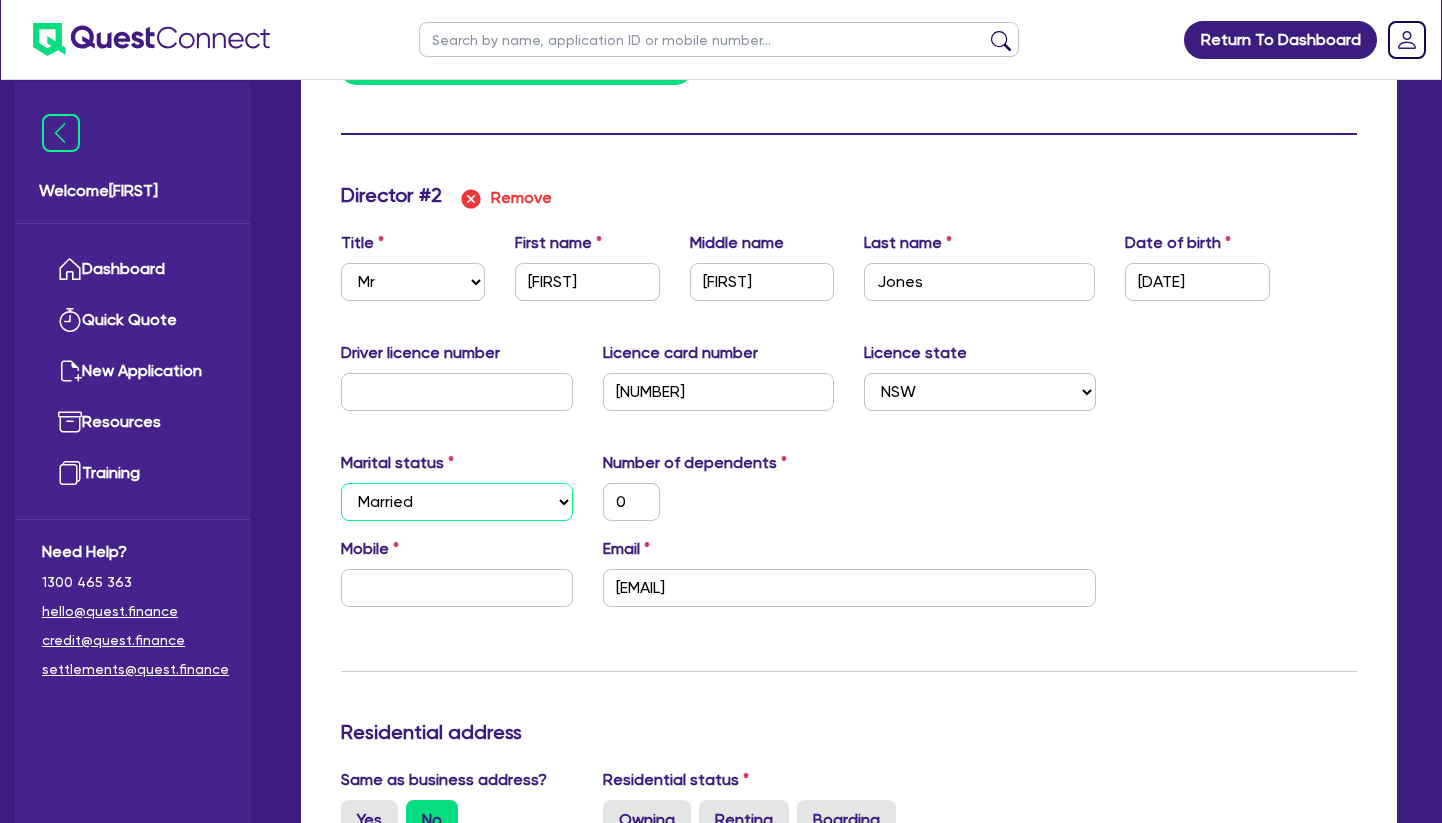 click on "Married" at bounding box center (0, 0) 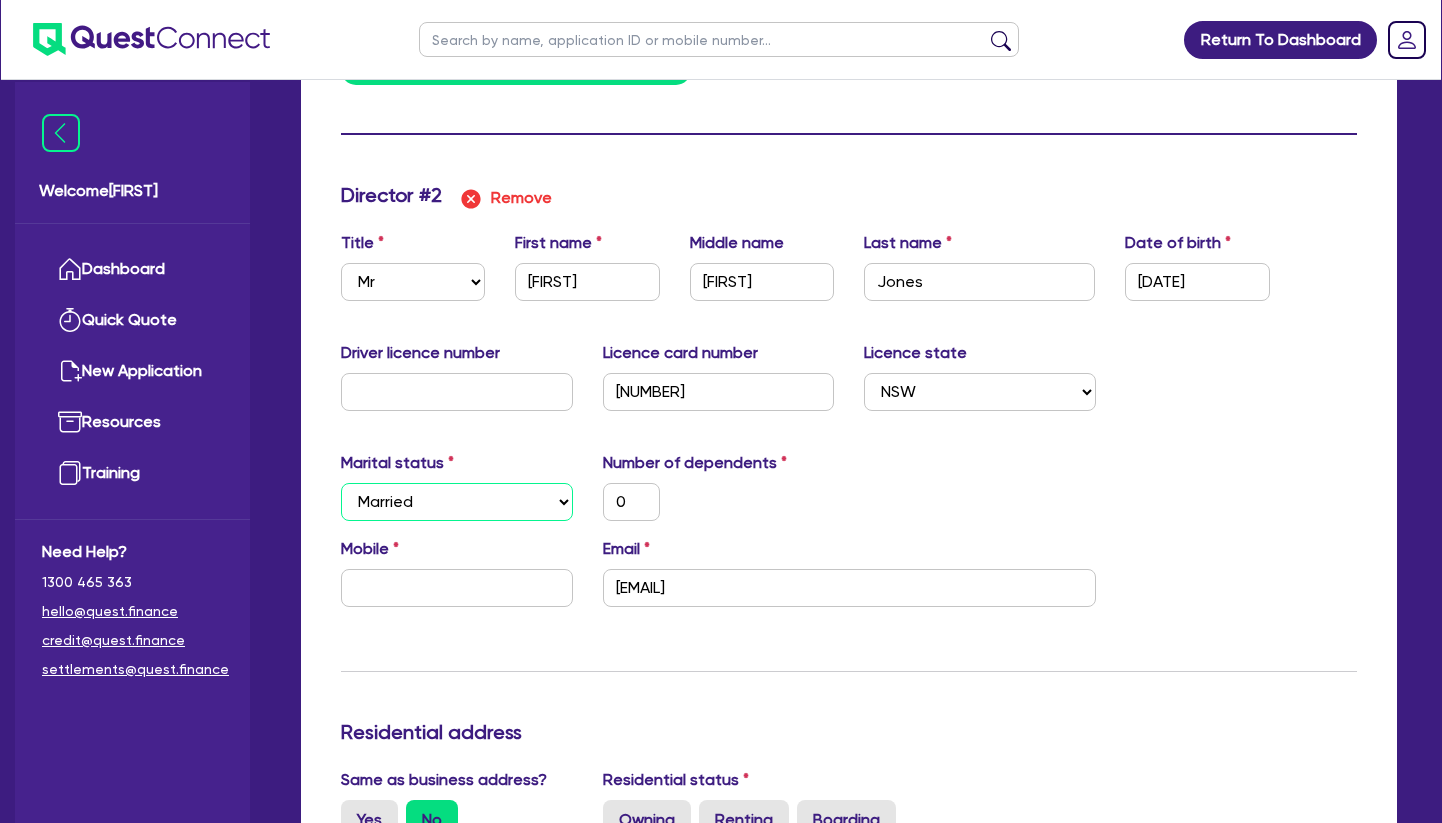 scroll, scrollTop: 2455, scrollLeft: 0, axis: vertical 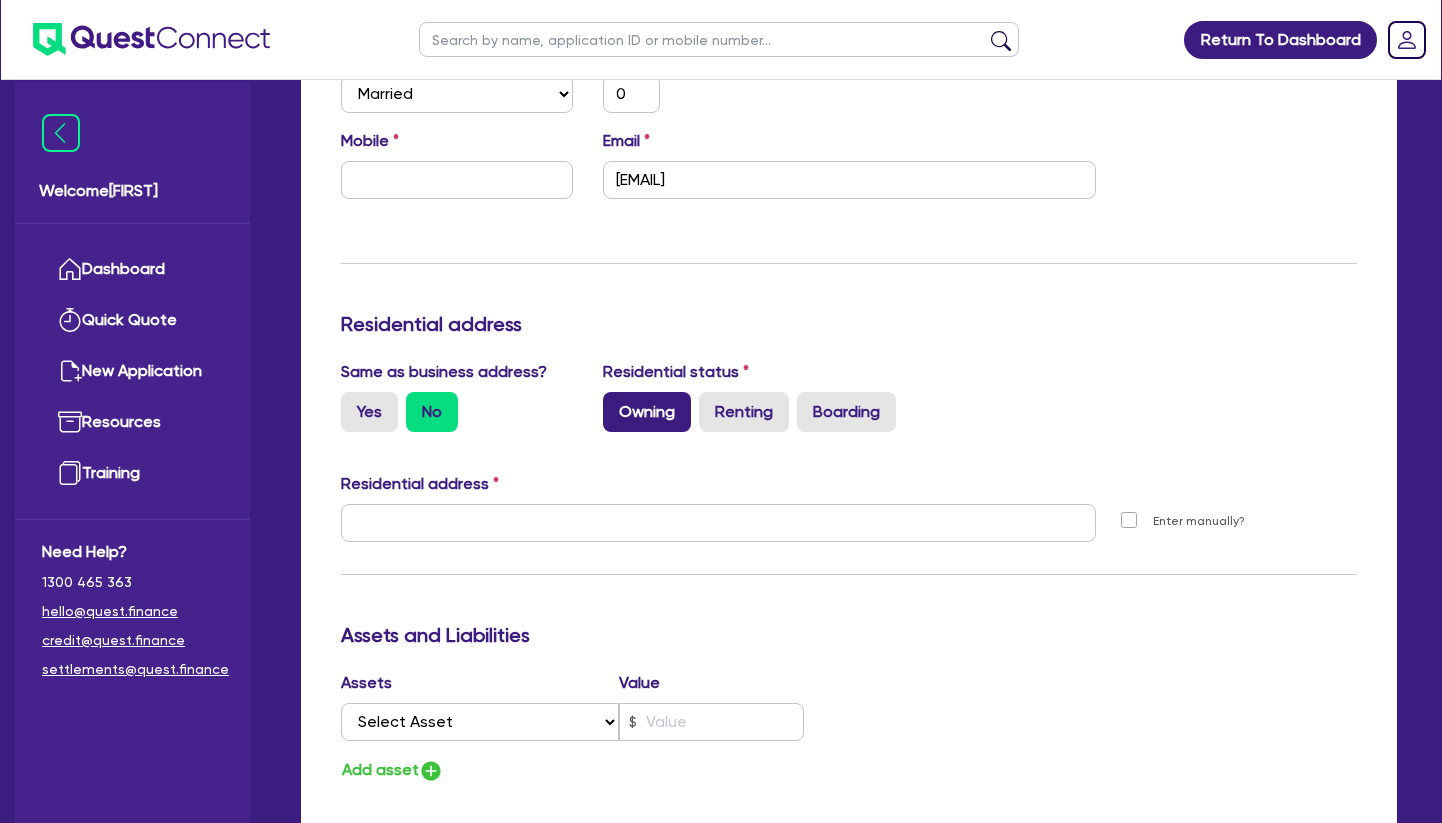 click on "Owning" at bounding box center [647, 412] 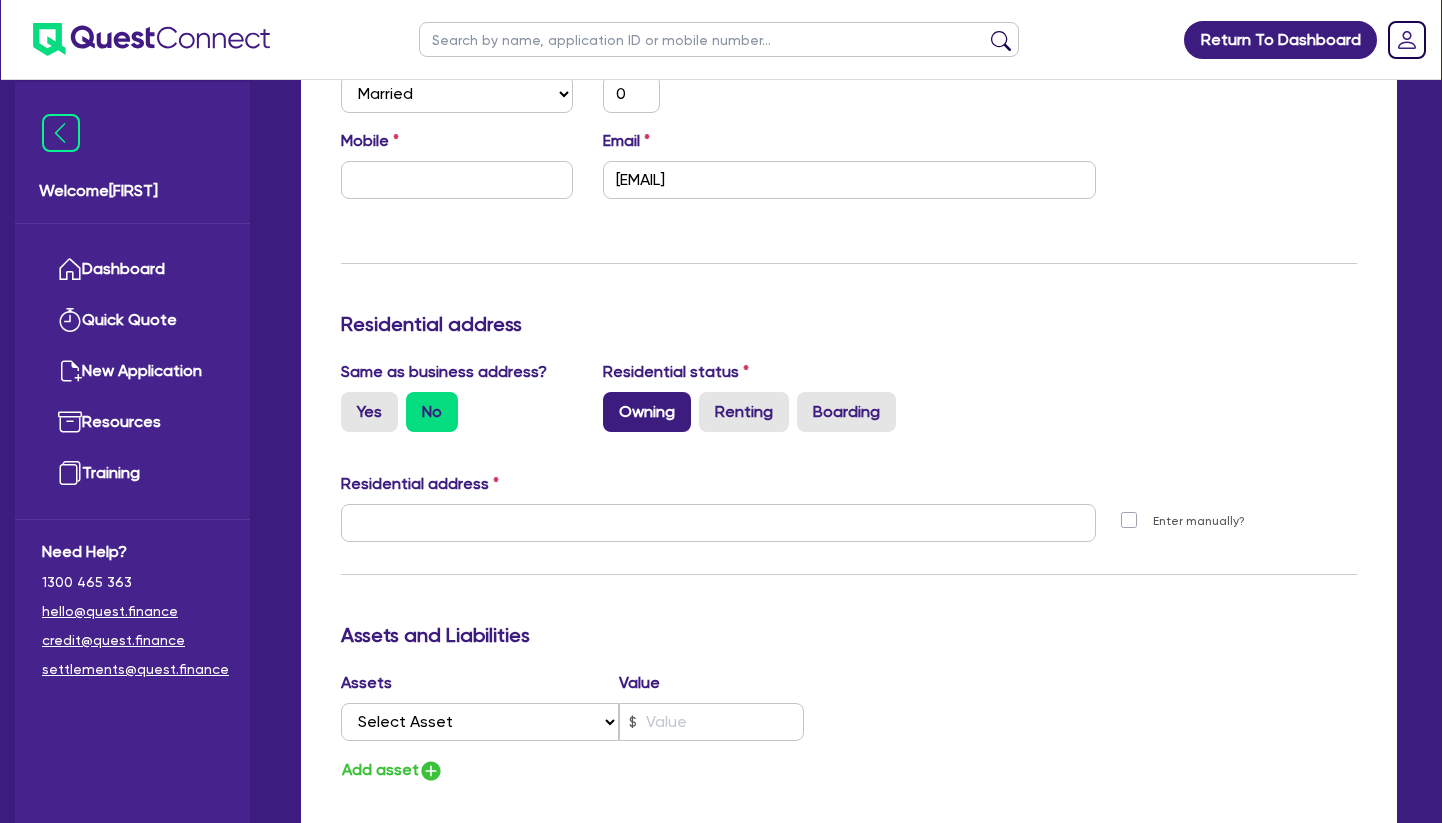 click on "Owning" at bounding box center [609, 398] 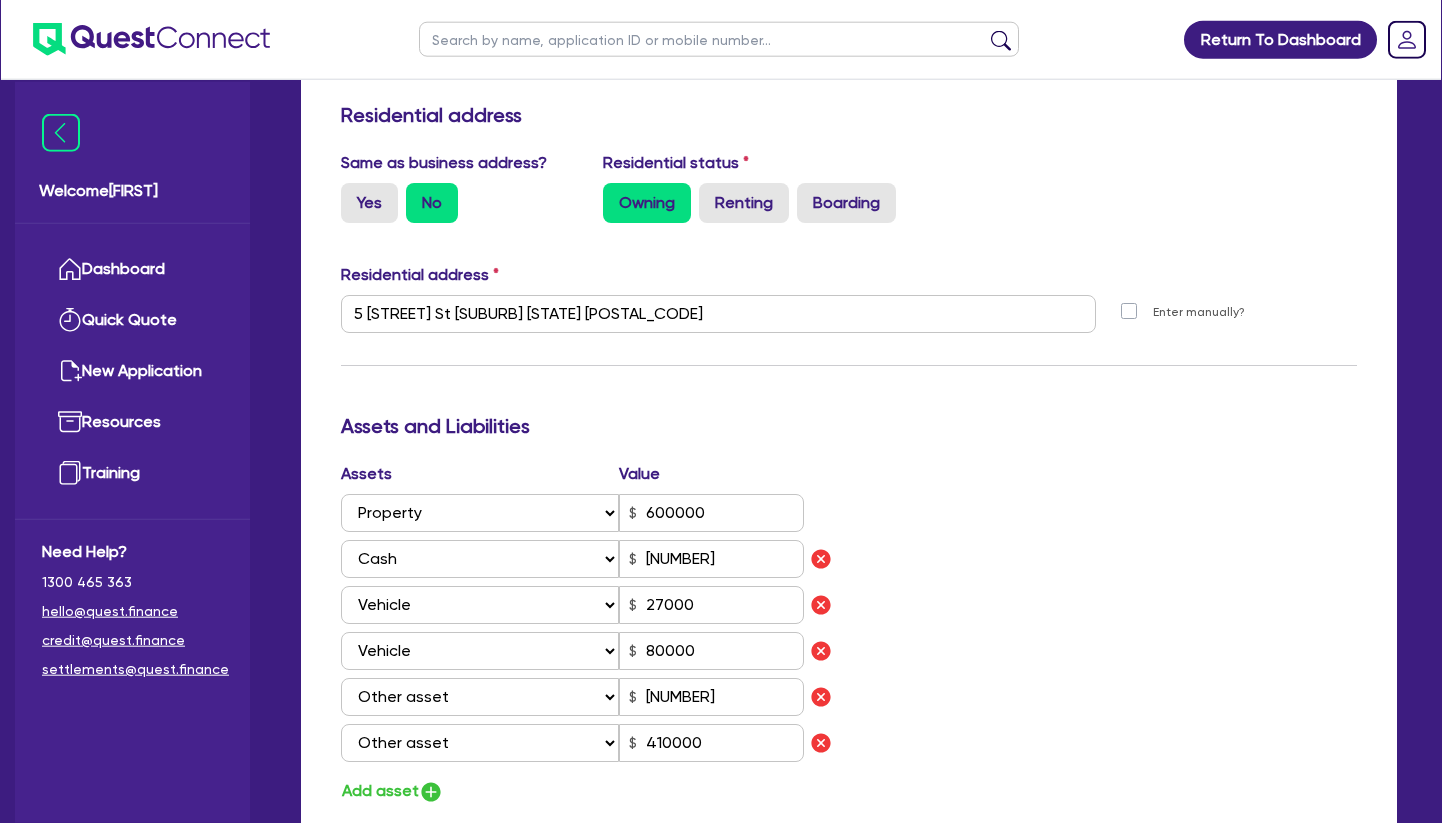 scroll, scrollTop: 619, scrollLeft: 0, axis: vertical 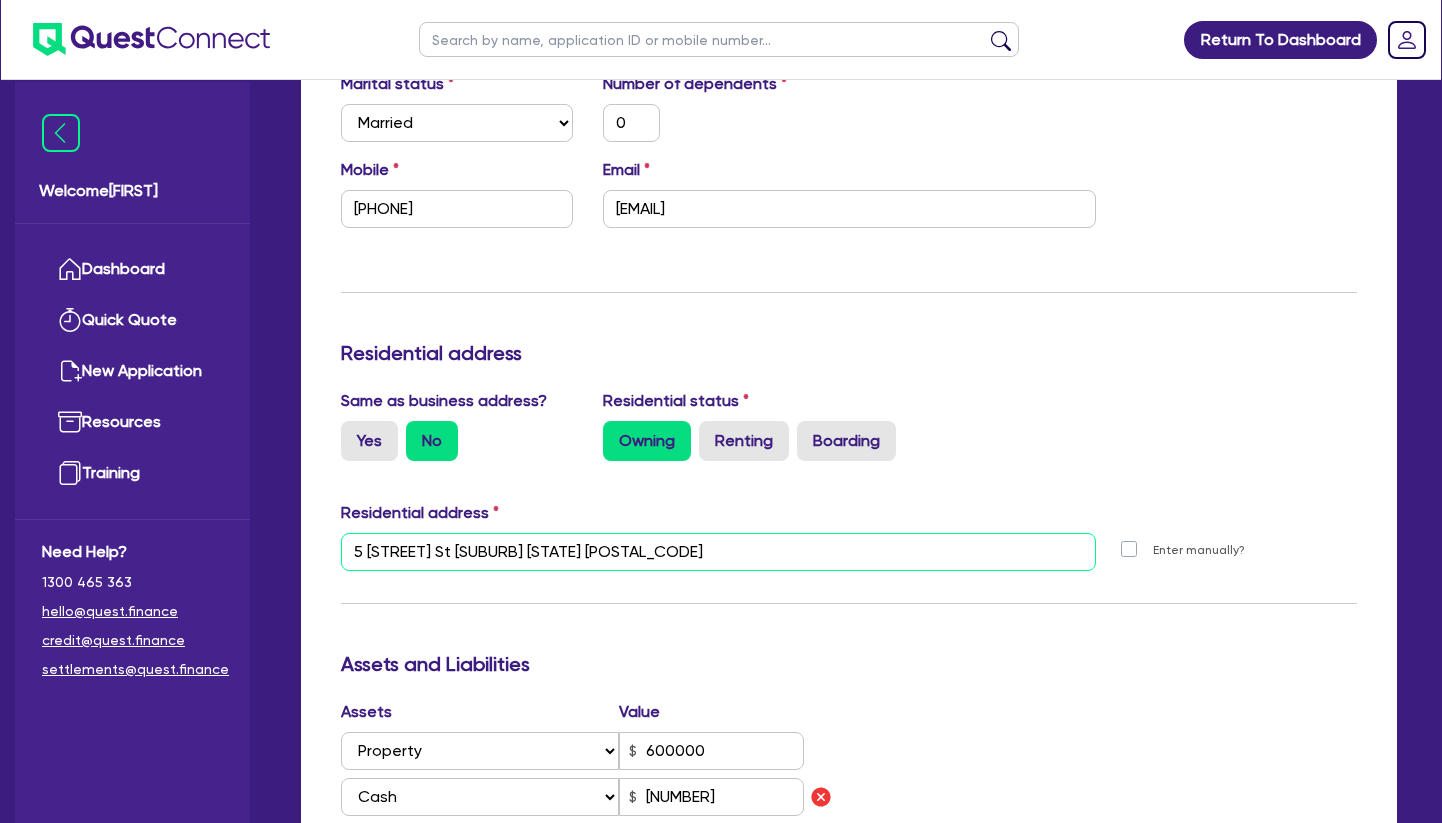 click on "5 [STREET] St [SUBURB] [STATE] [POSTAL_CODE]" at bounding box center [718, 552] 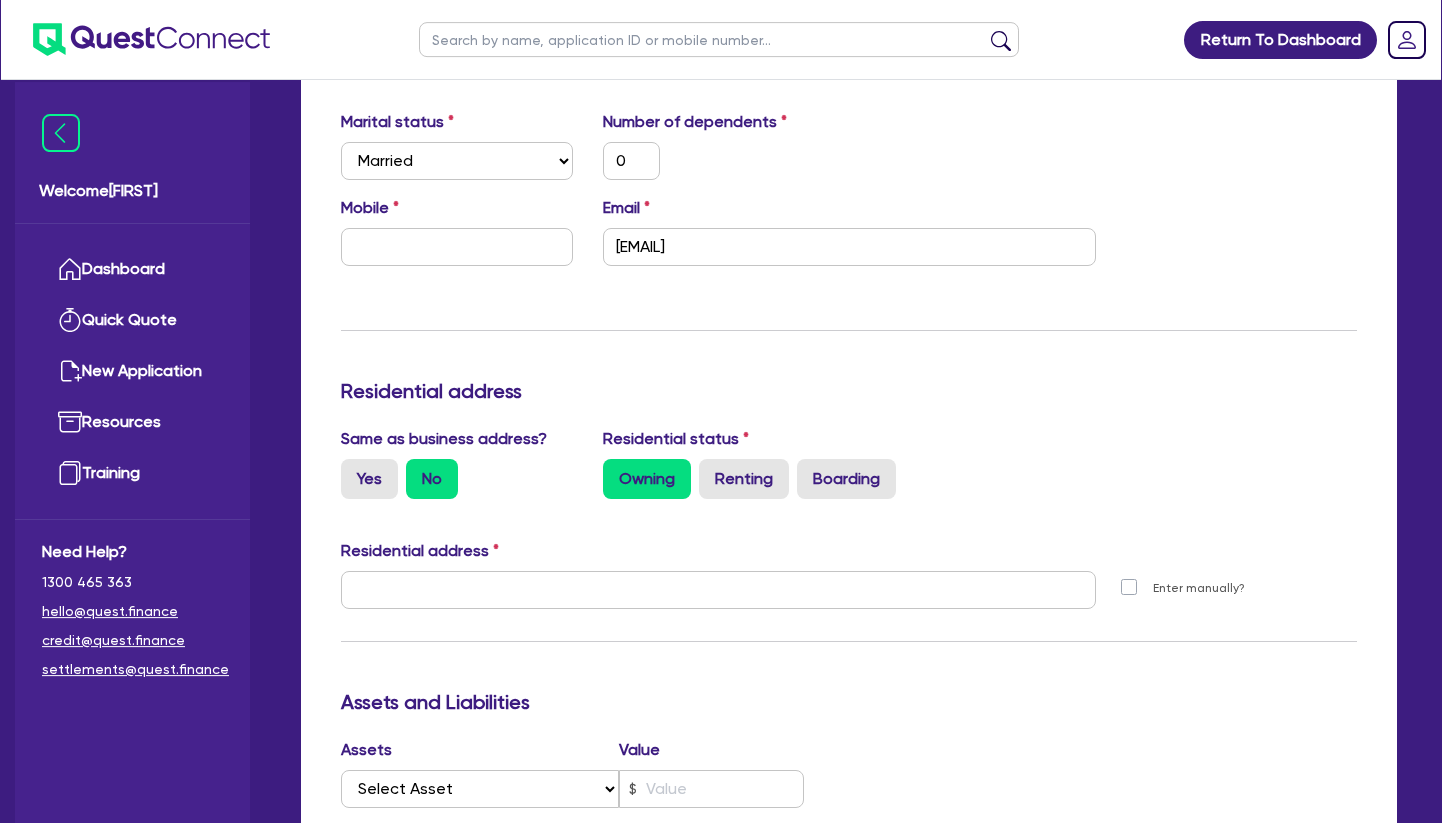 scroll, scrollTop: 2455, scrollLeft: 0, axis: vertical 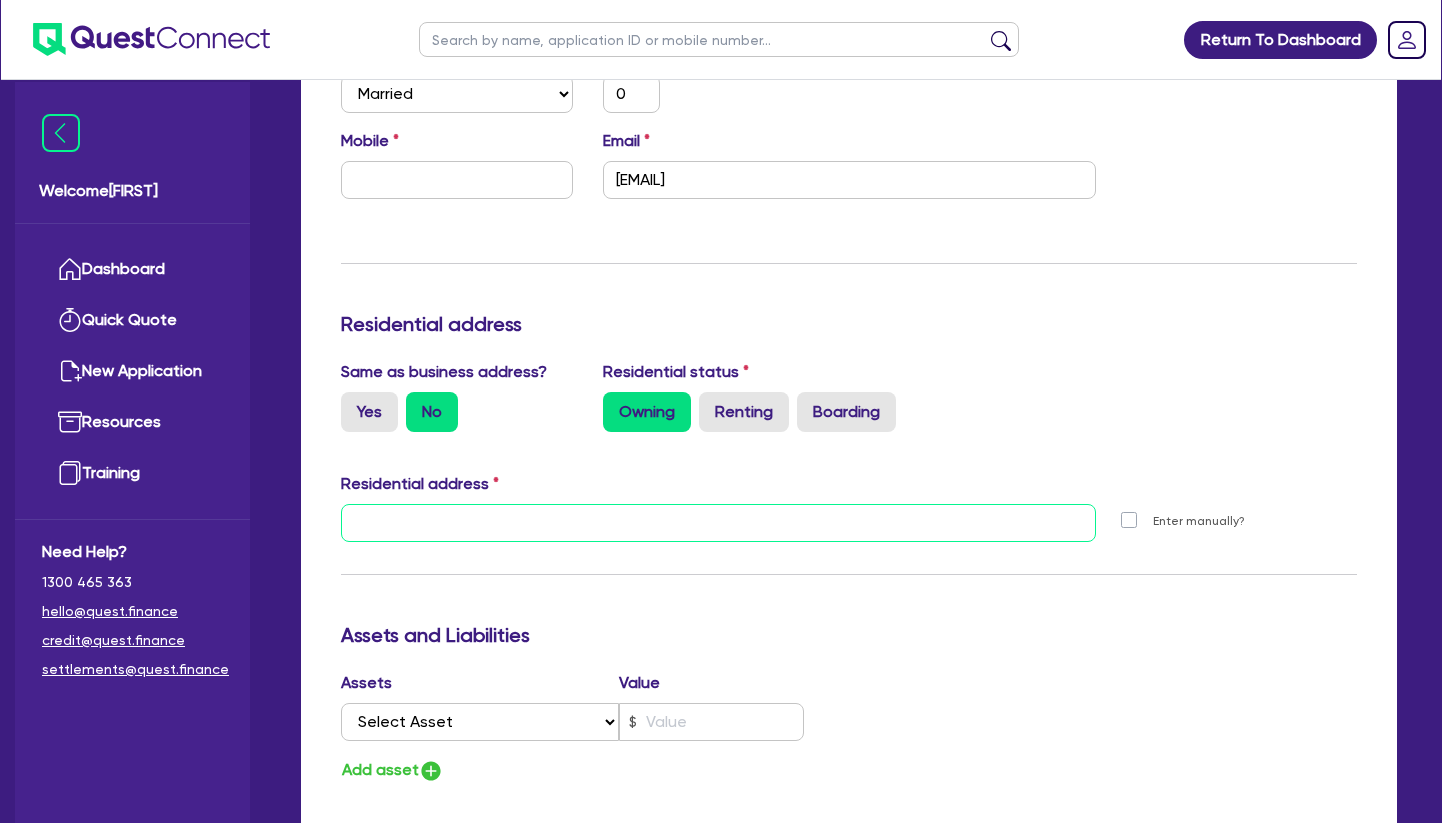 click at bounding box center (718, 523) 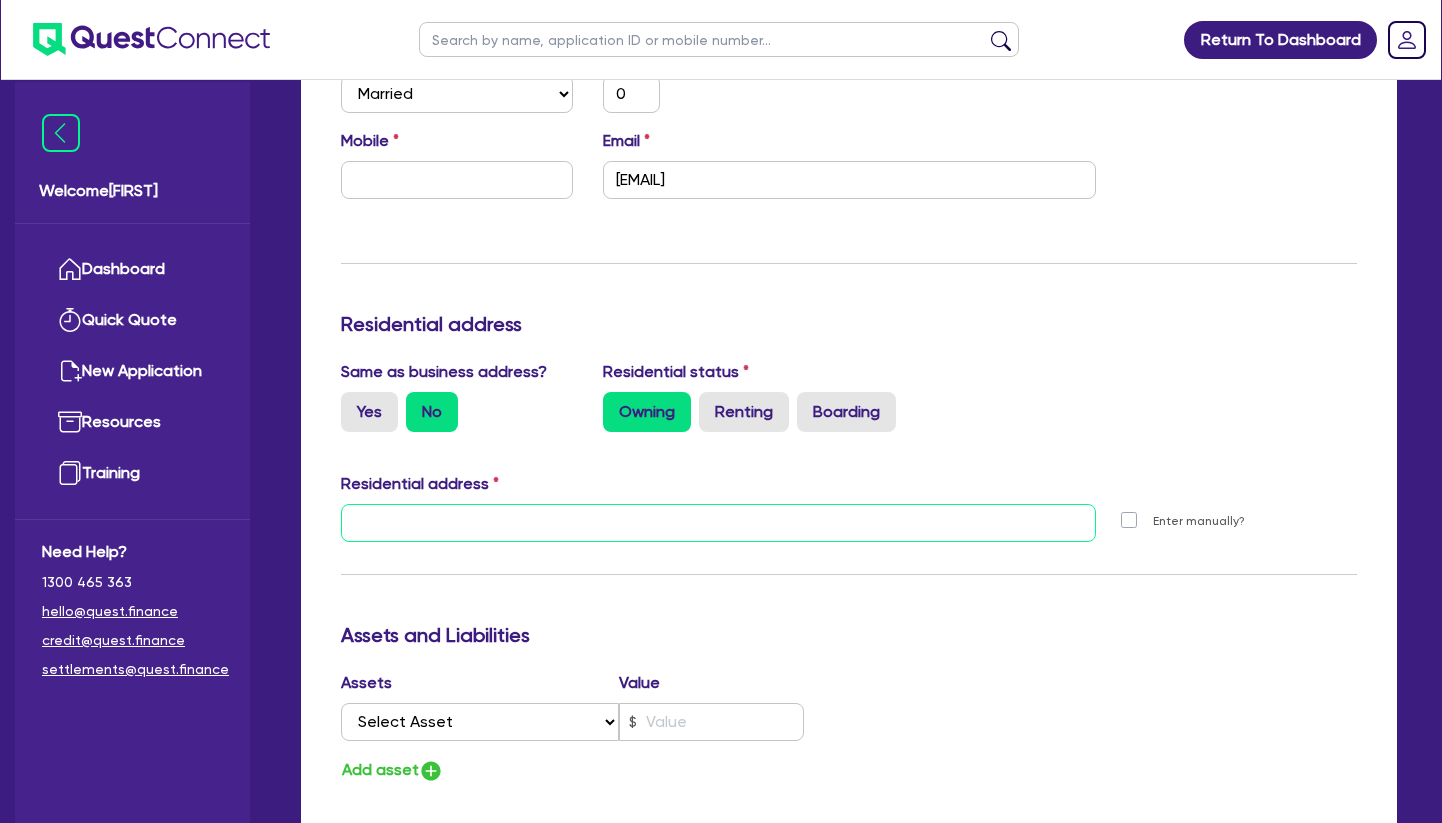 paste on "5 [STREET] St [SUBURB] [STATE] [POSTAL_CODE]" 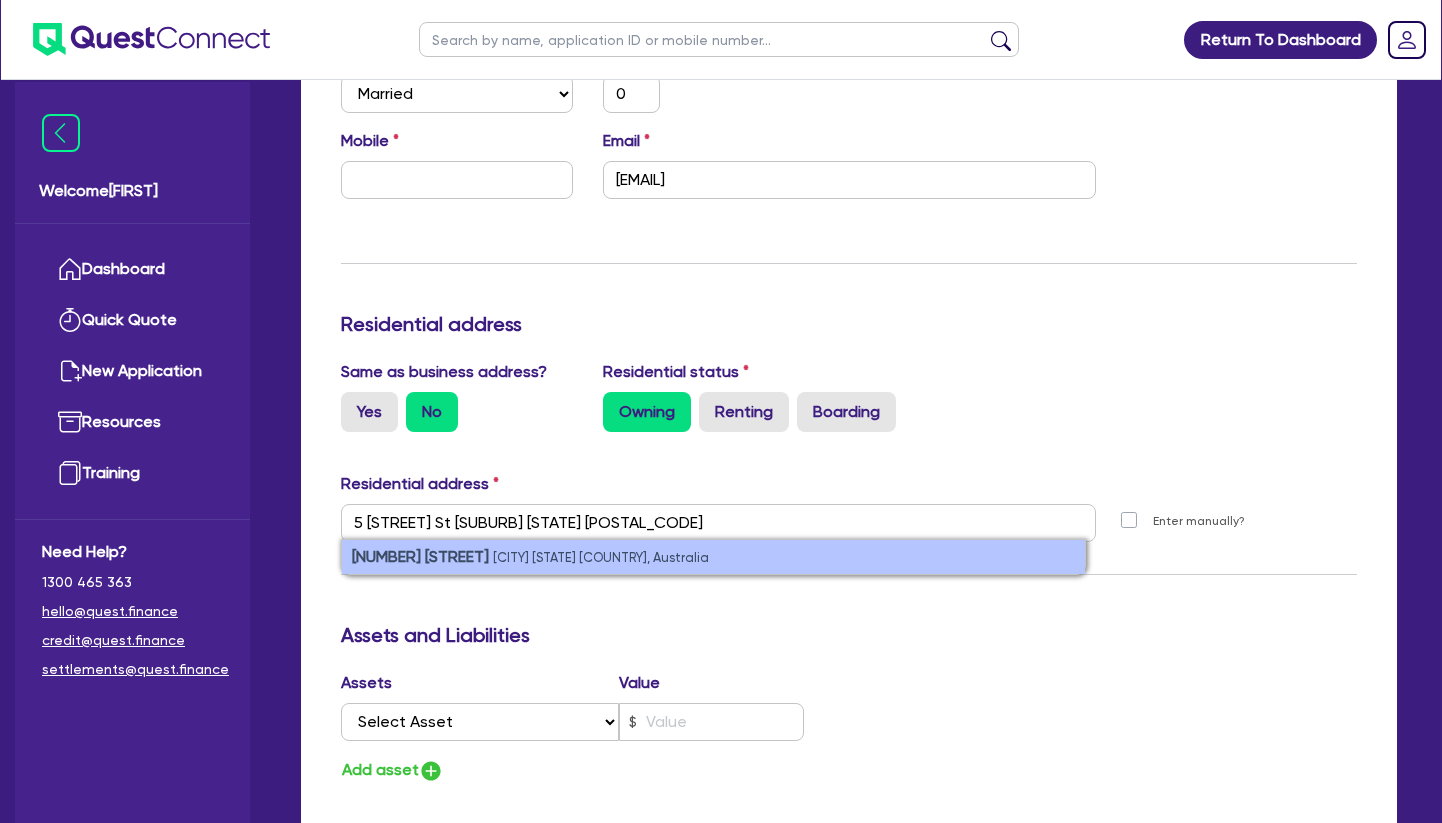 click on "[CITY] [STATE] [COUNTRY], Australia" at bounding box center [601, 557] 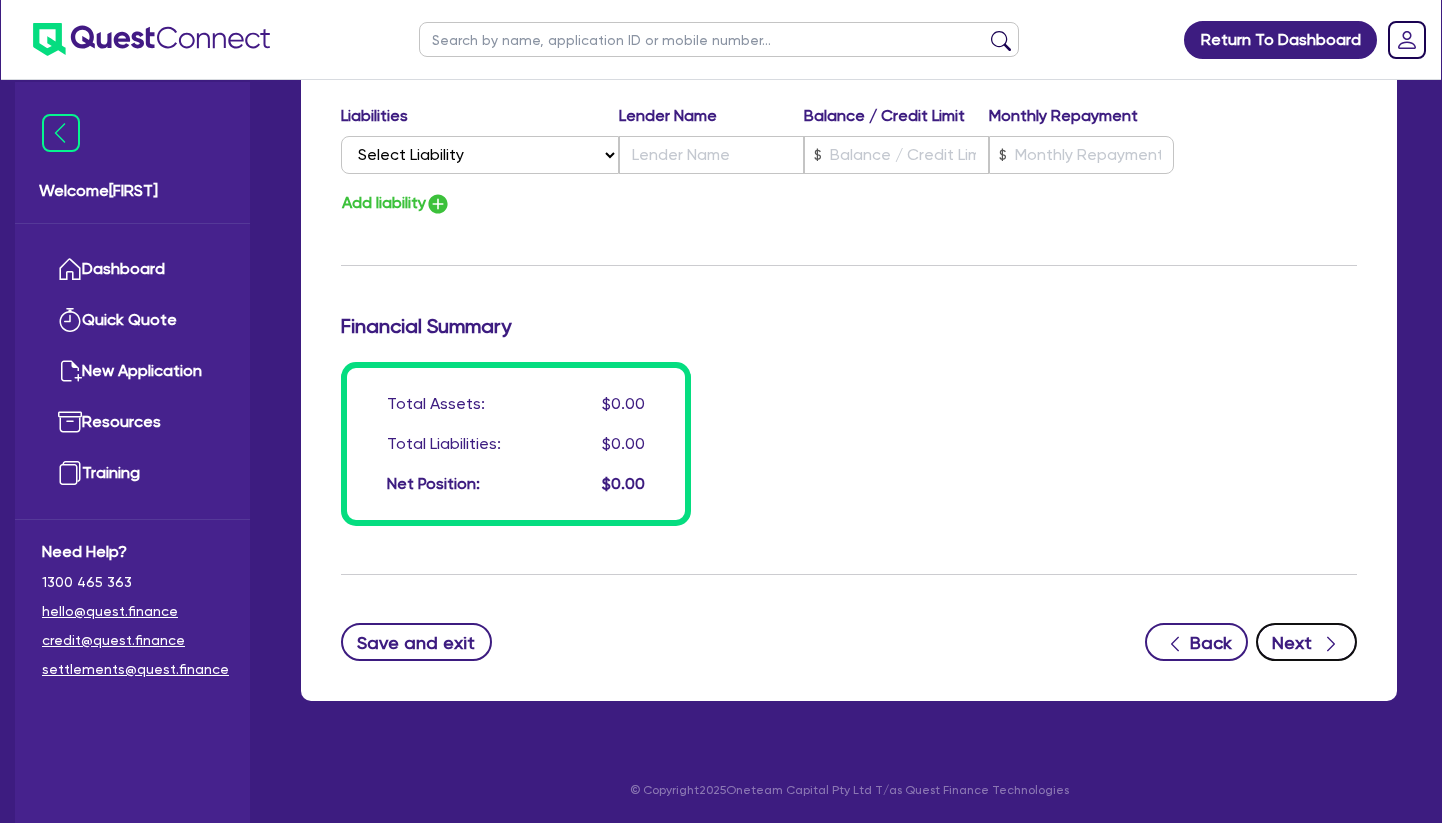 click on "Next" at bounding box center (1306, 642) 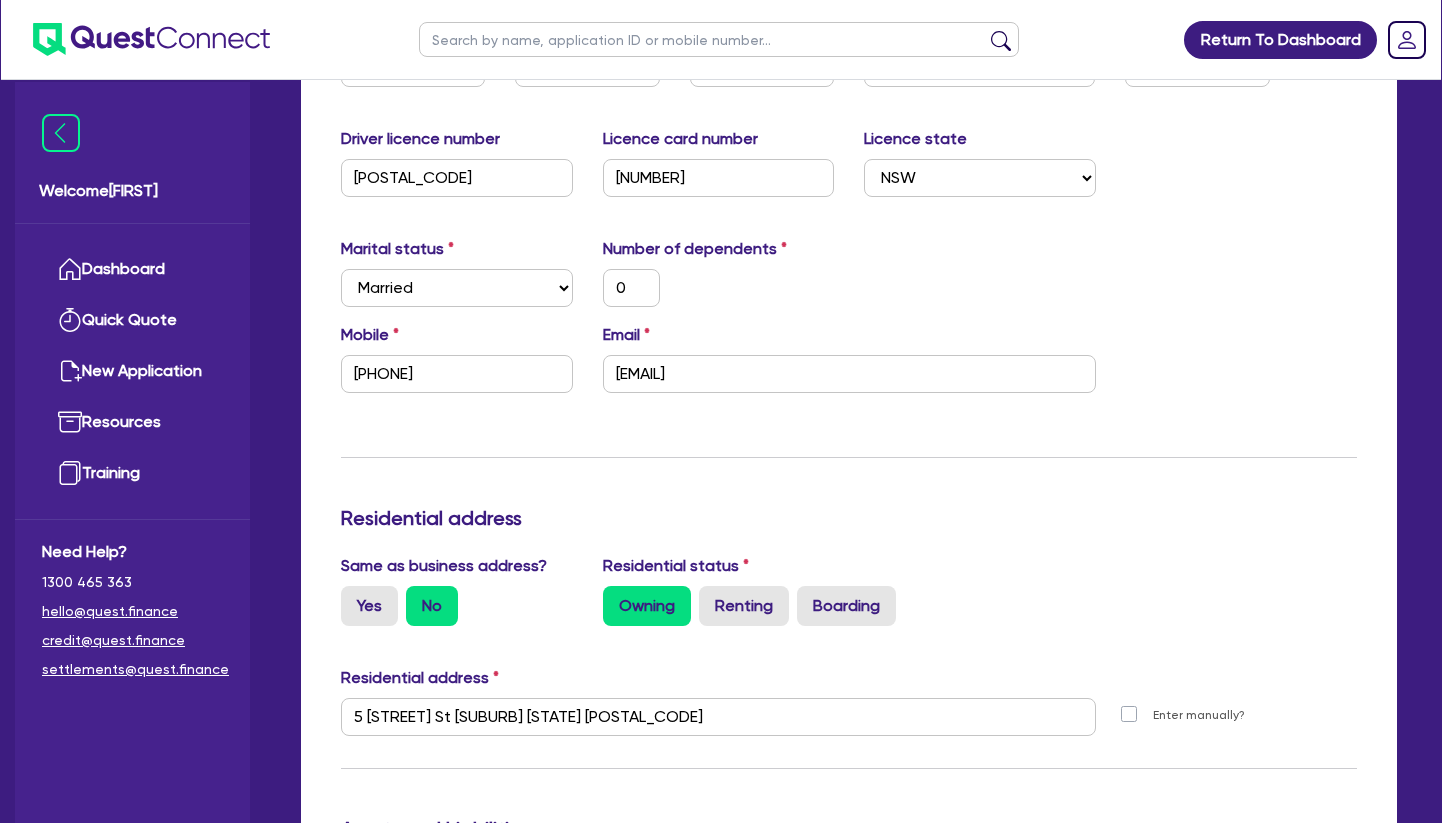 scroll, scrollTop: 0, scrollLeft: 0, axis: both 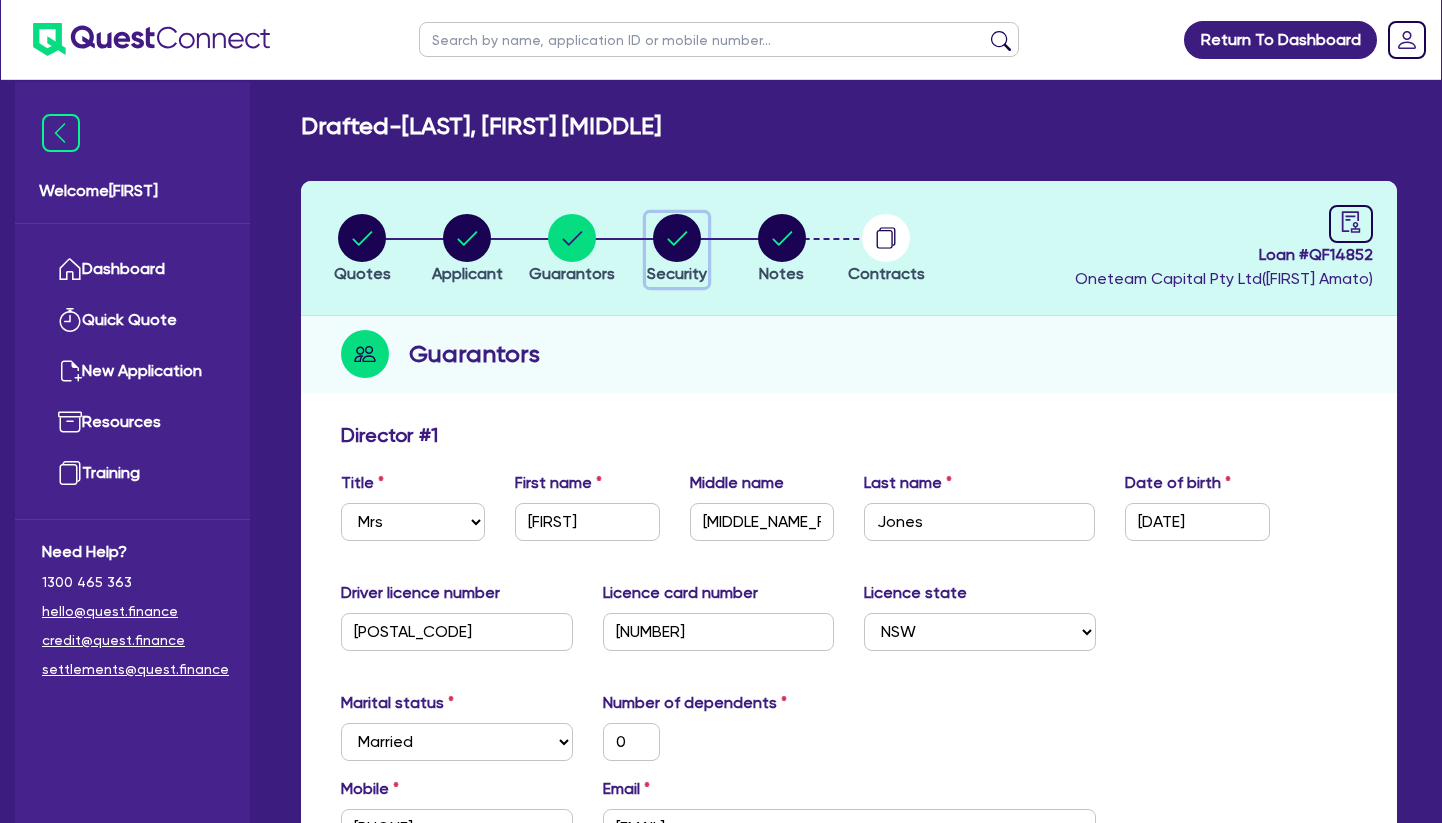 click 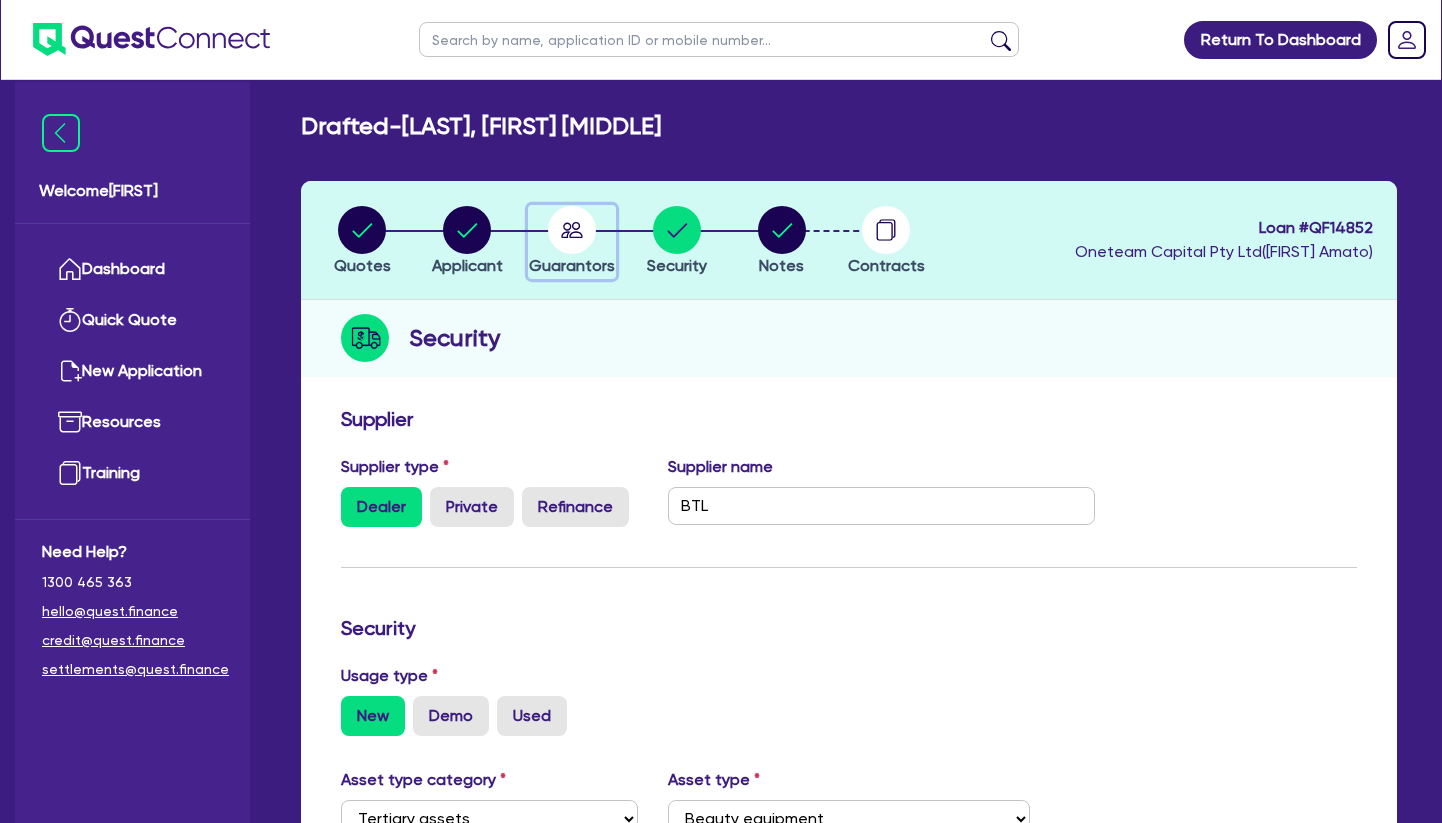 click 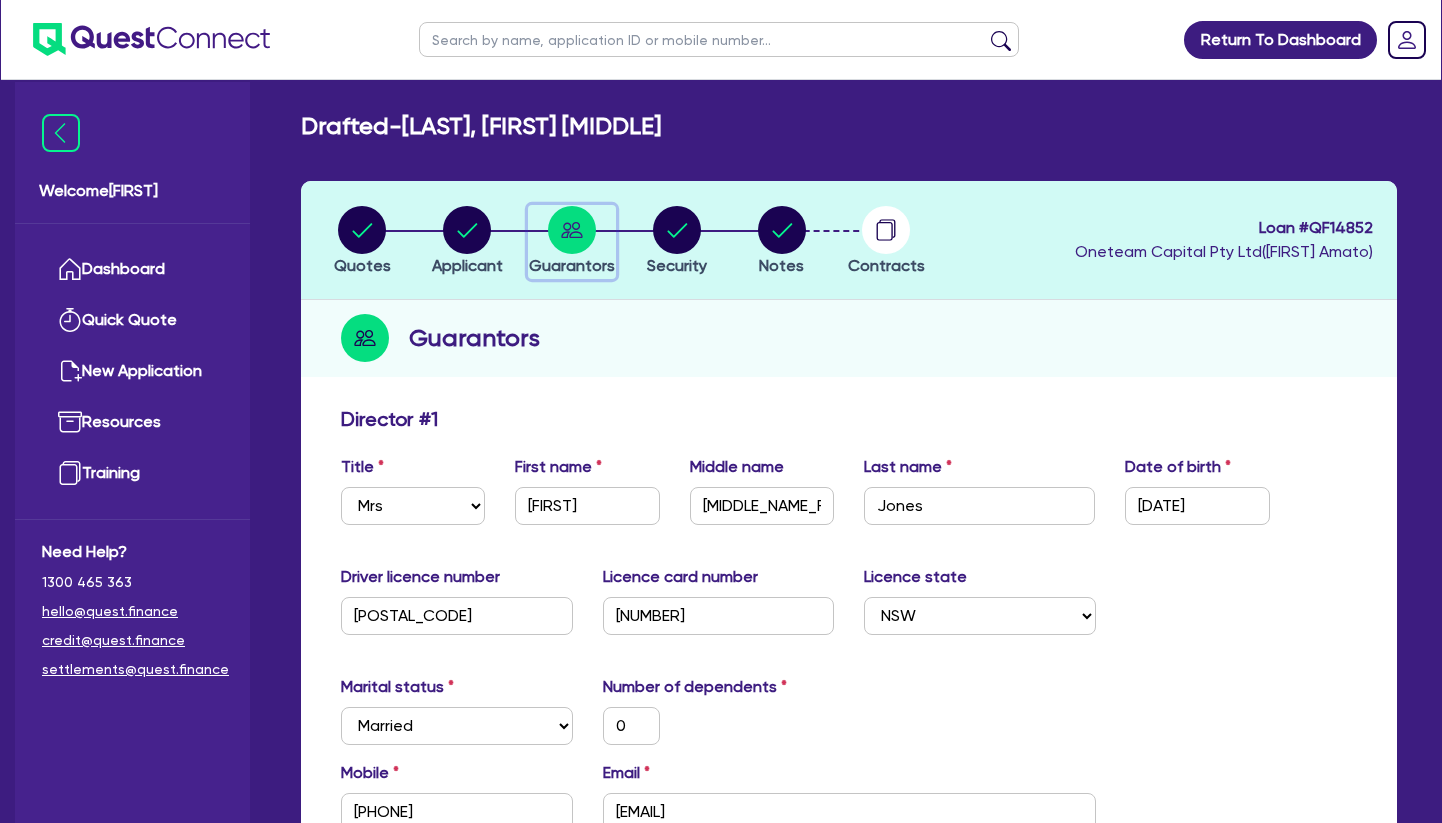 scroll, scrollTop: 714, scrollLeft: 0, axis: vertical 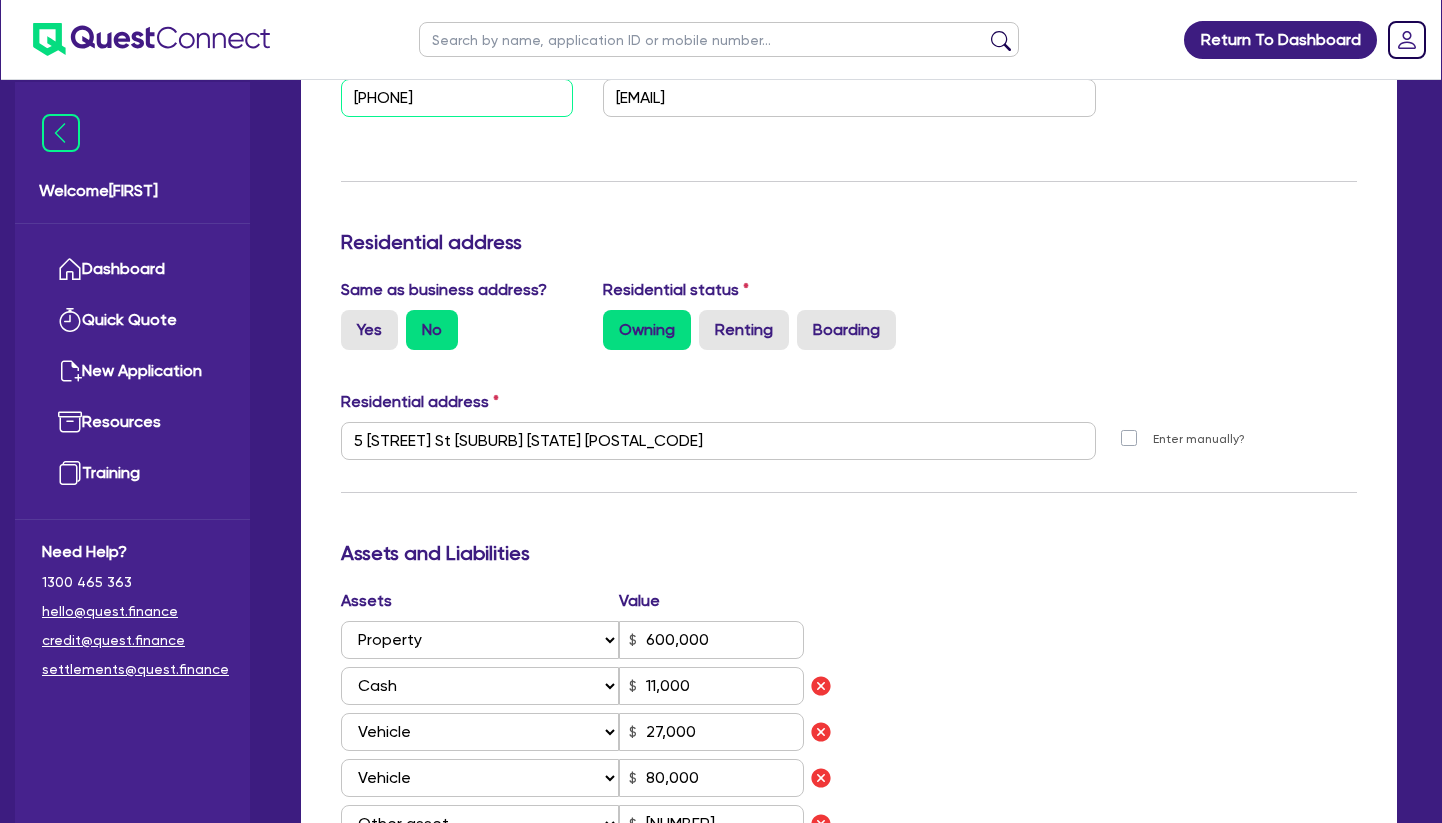 drag, startPoint x: 405, startPoint y: 104, endPoint x: 338, endPoint y: 105, distance: 67.00746 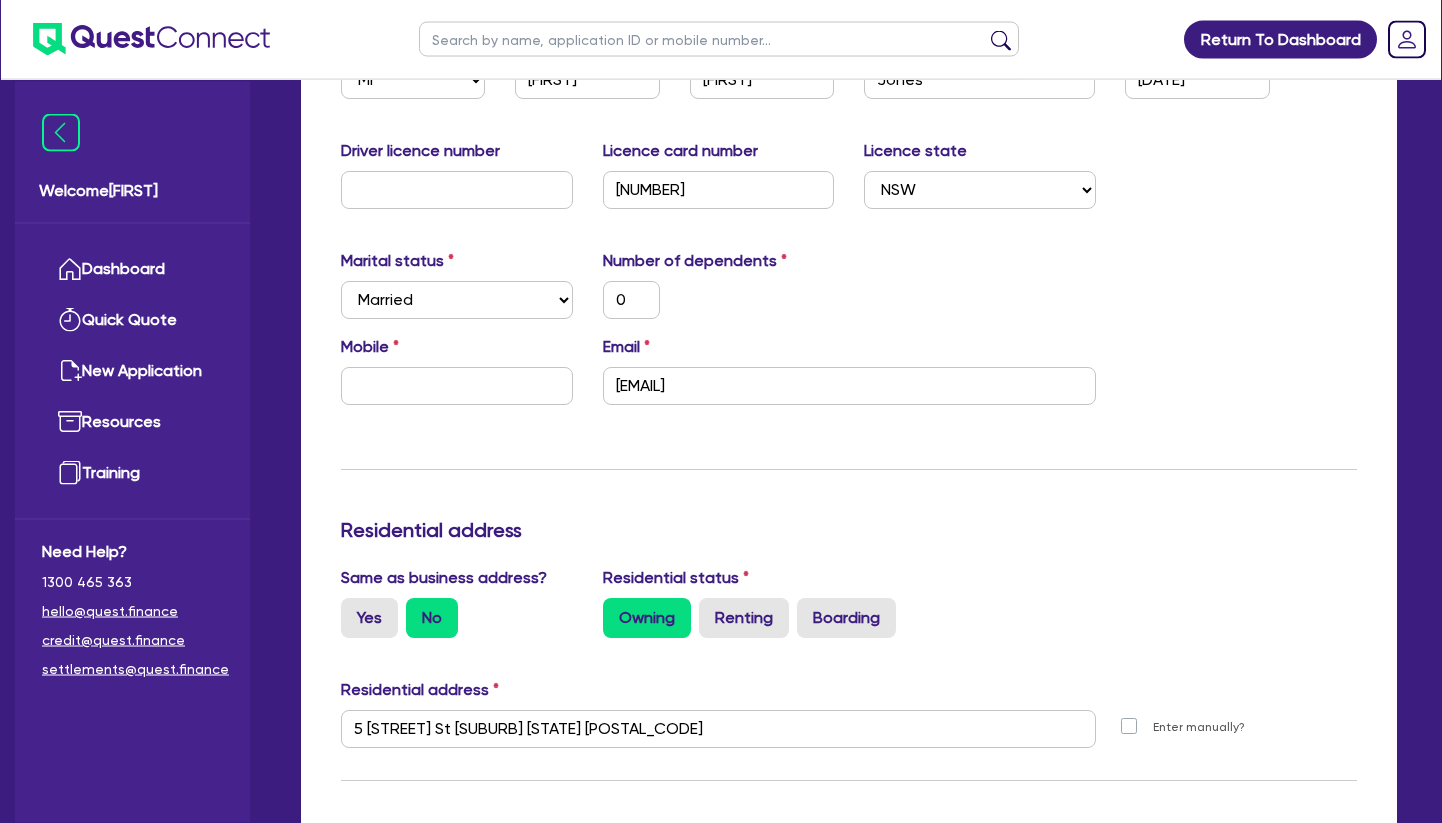 scroll, scrollTop: 2244, scrollLeft: 0, axis: vertical 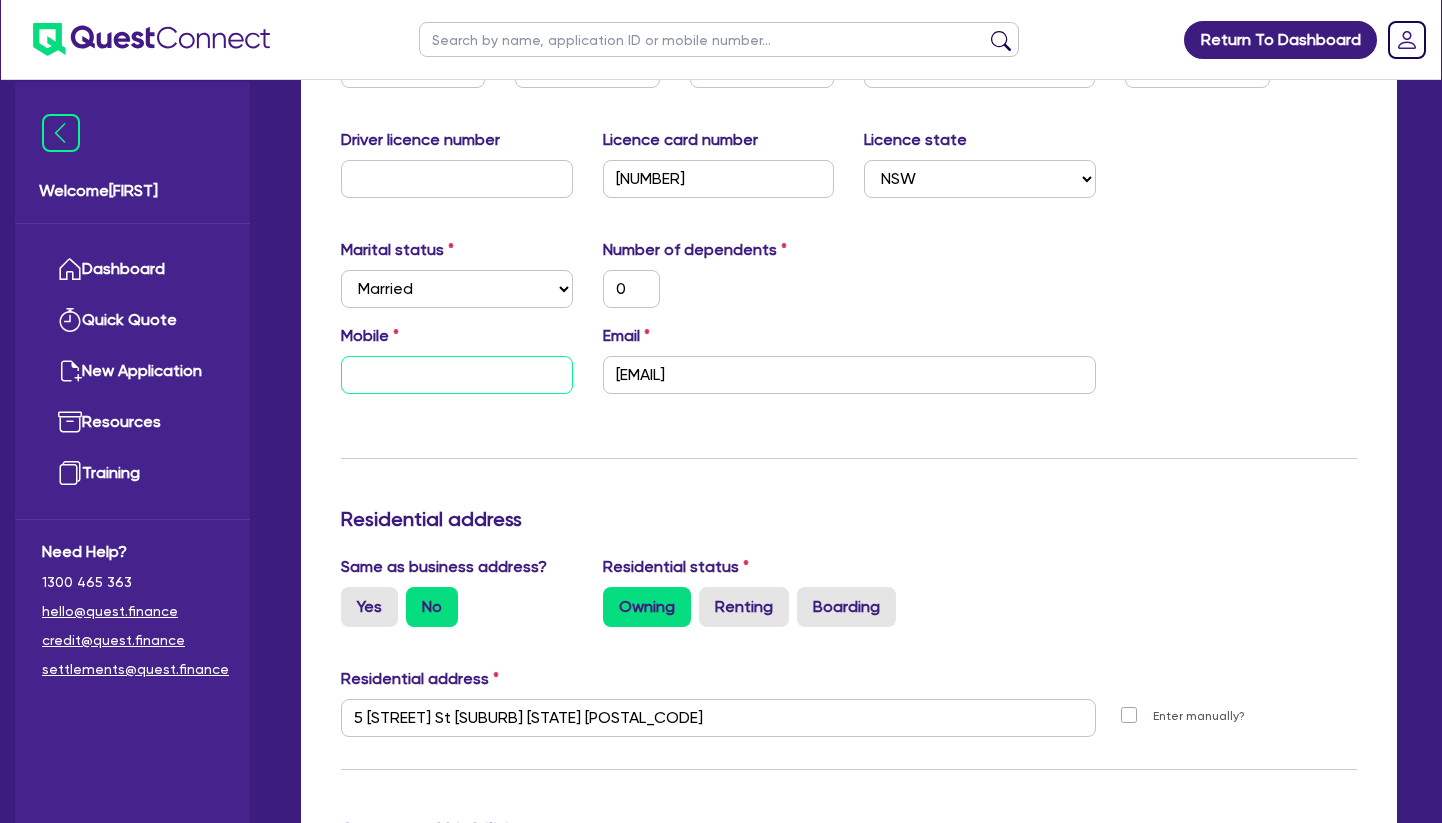 click at bounding box center (457, 375) 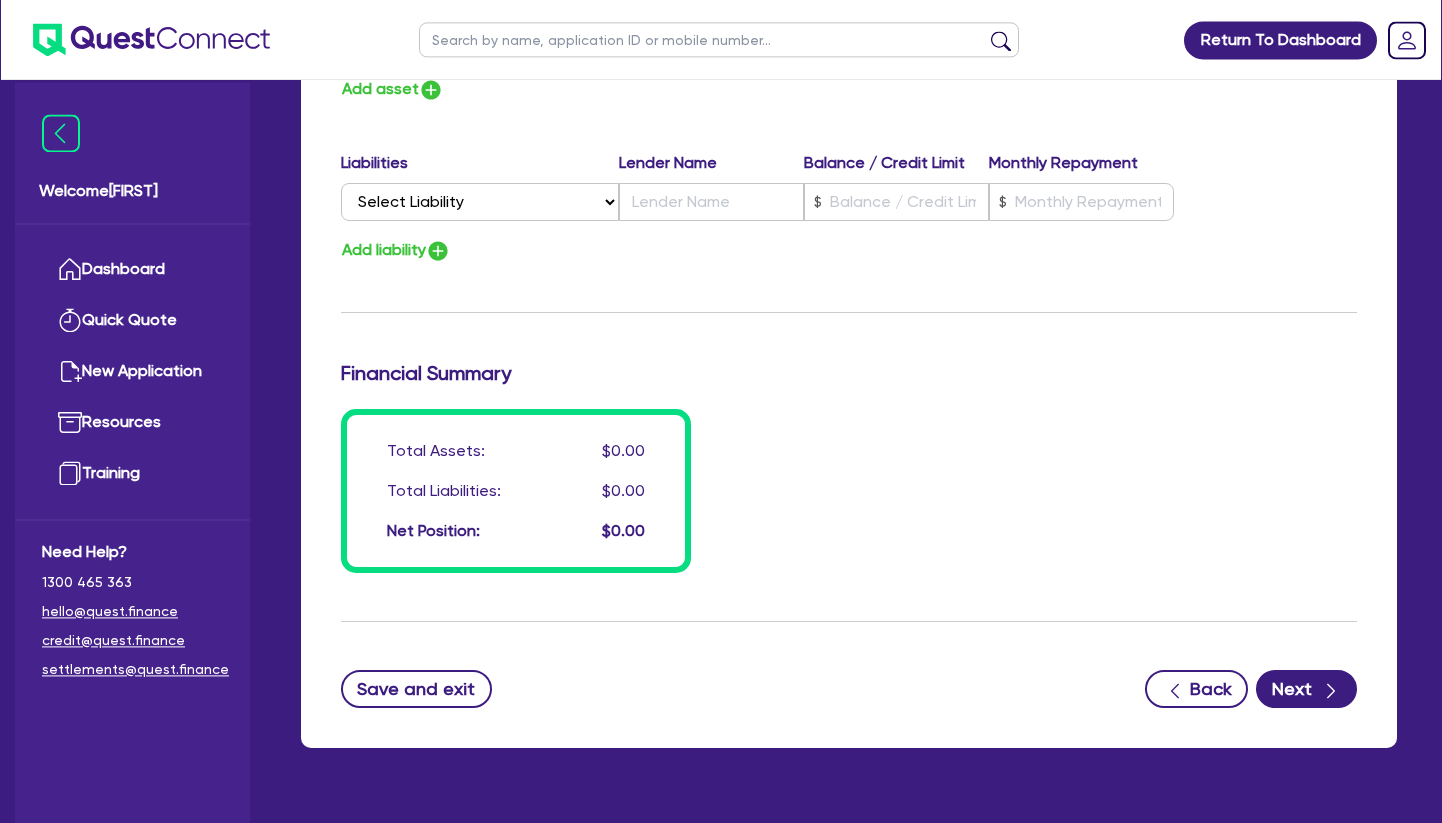 scroll, scrollTop: 3169, scrollLeft: 0, axis: vertical 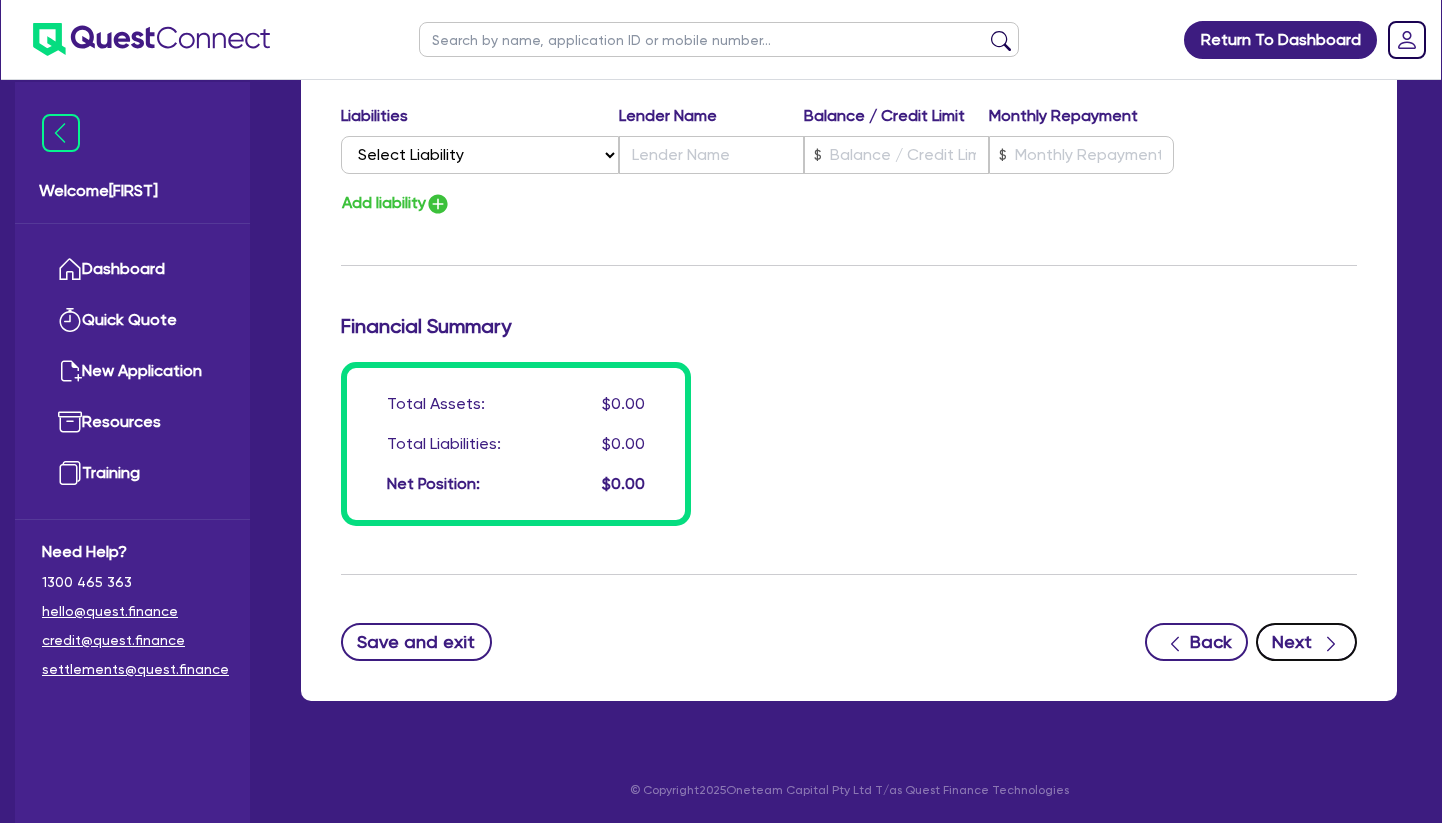 click on "Next" at bounding box center [1306, 642] 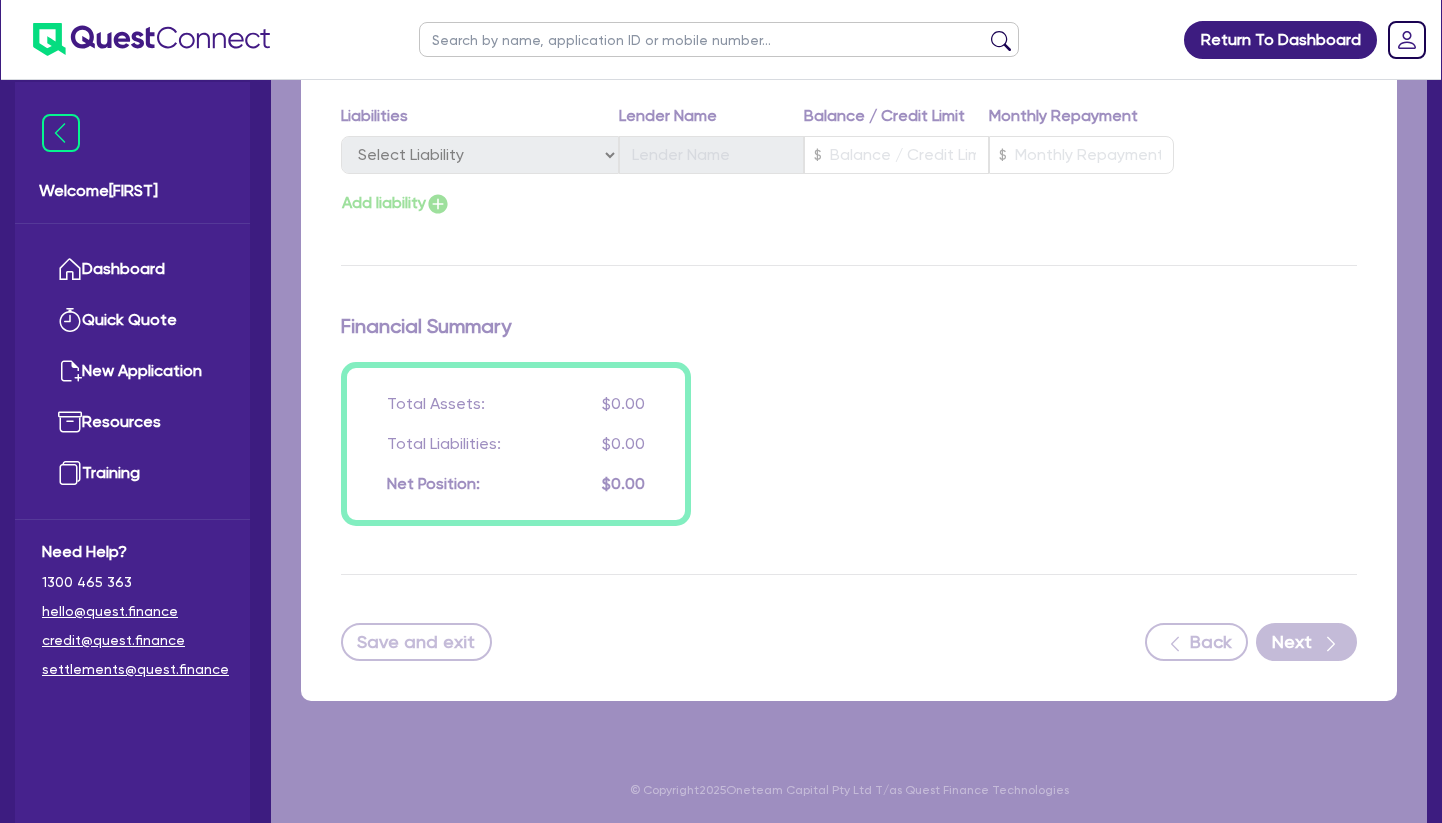 scroll, scrollTop: 0, scrollLeft: 0, axis: both 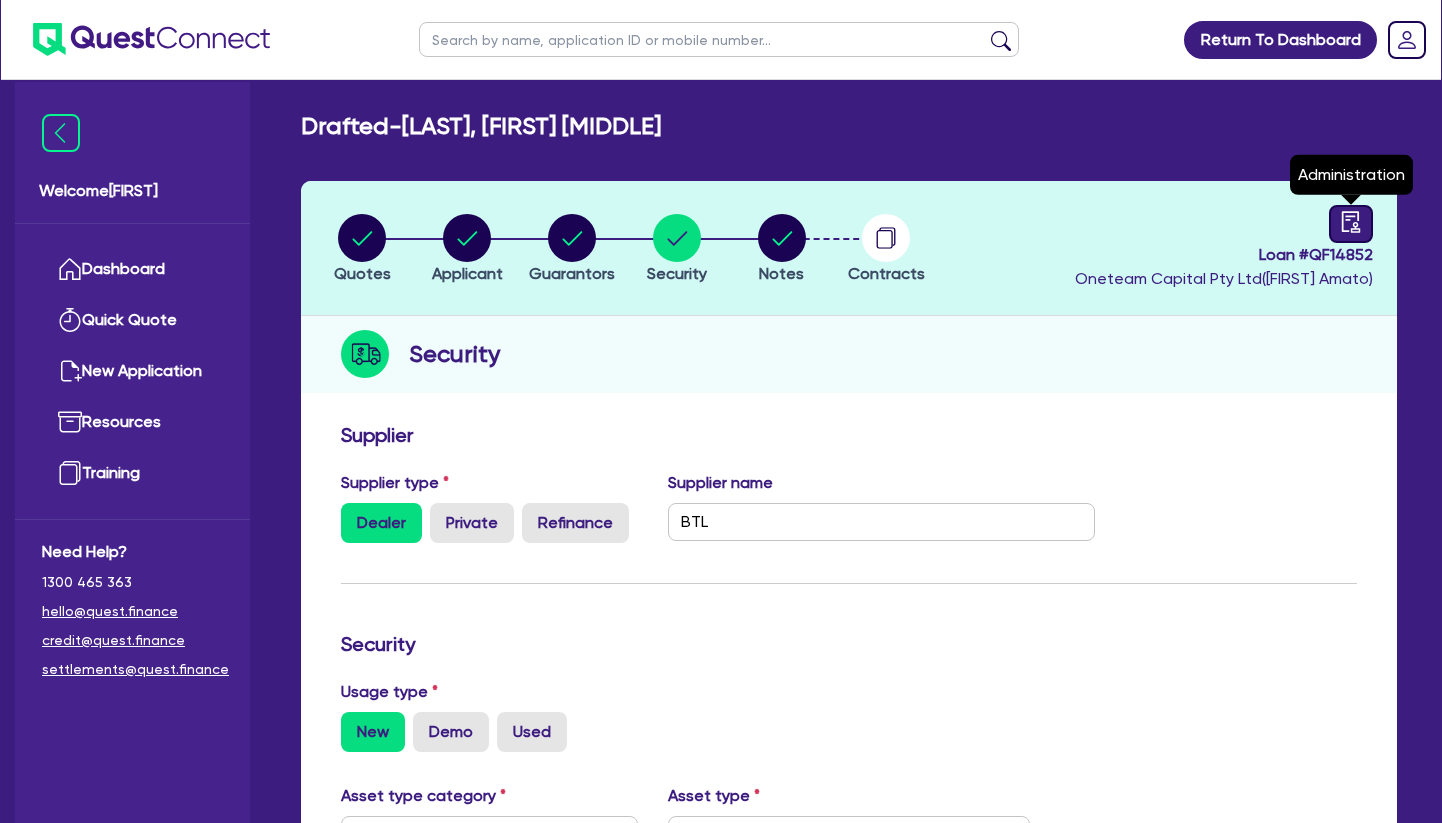 click at bounding box center (1351, 224) 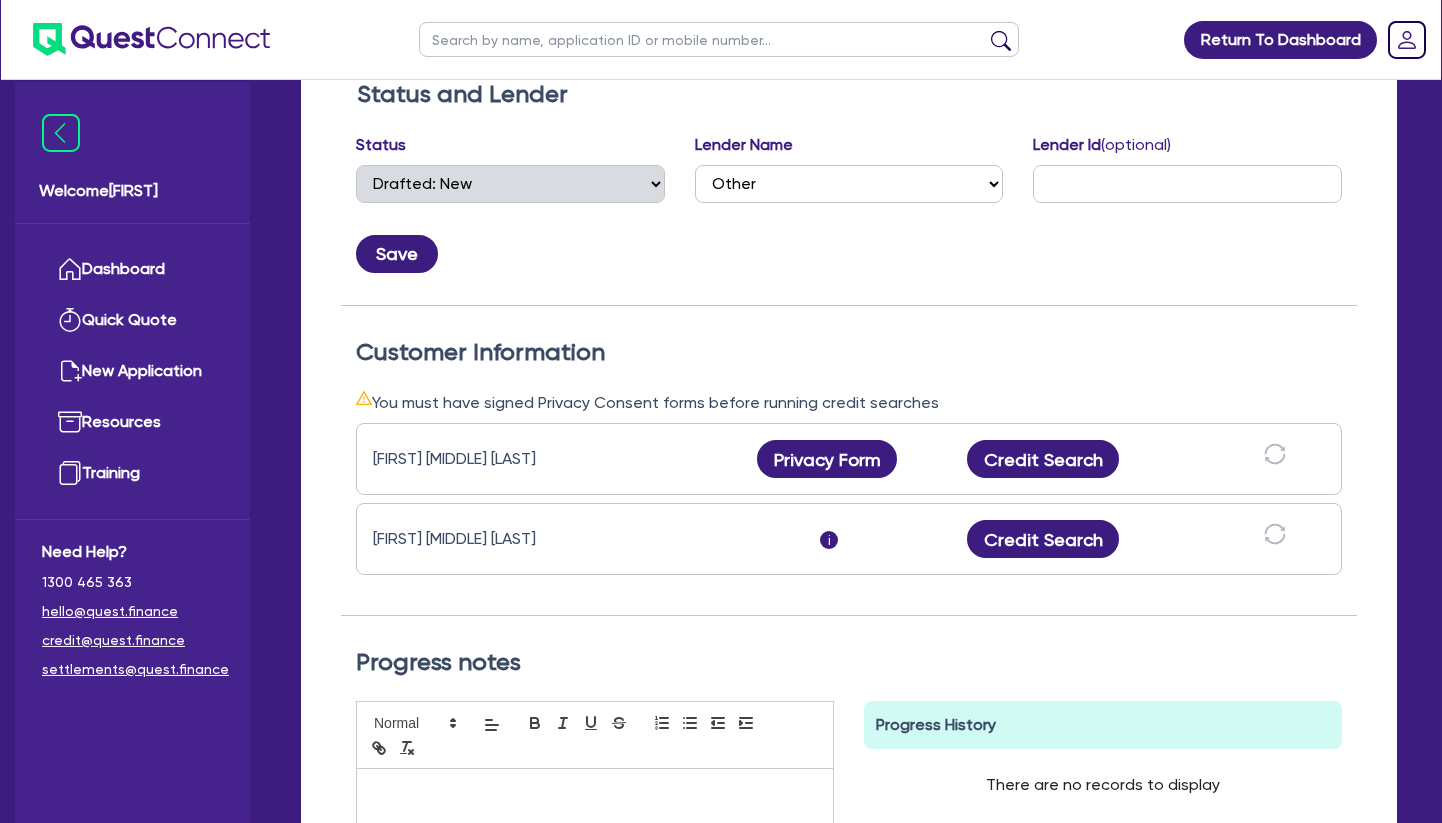 scroll, scrollTop: 408, scrollLeft: 0, axis: vertical 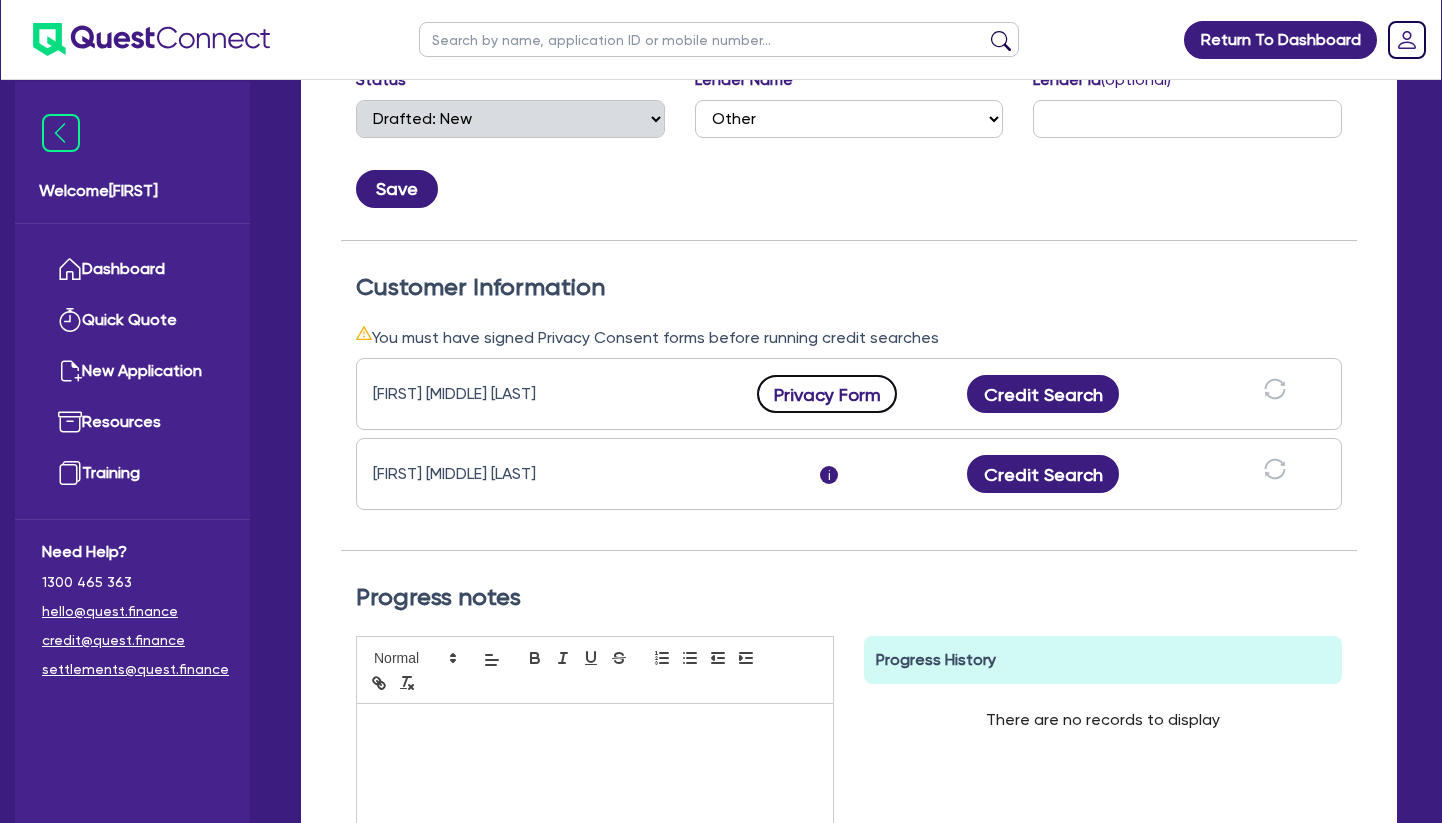 click on "Privacy Form" at bounding box center (827, 394) 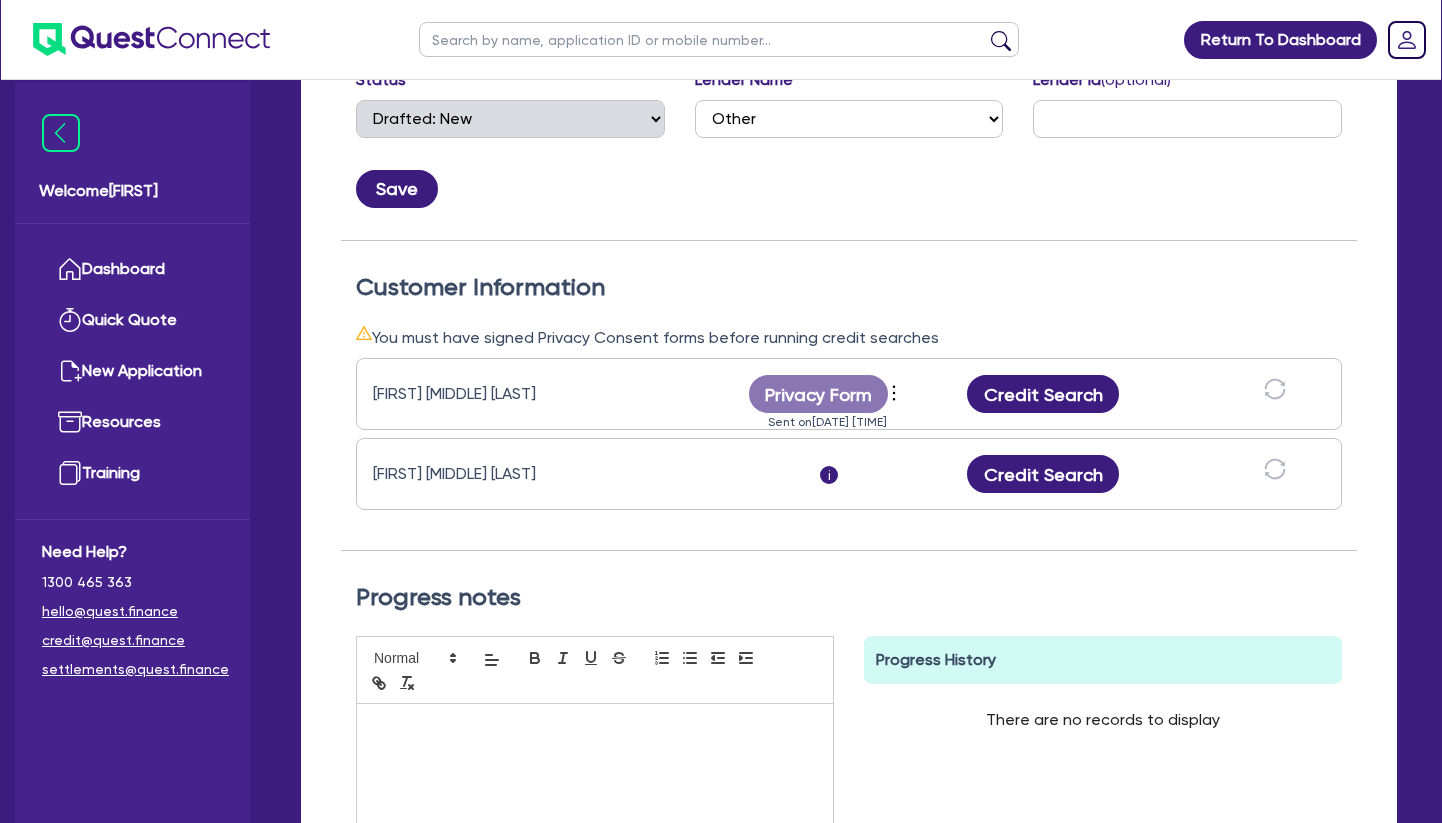 click at bounding box center [719, 39] 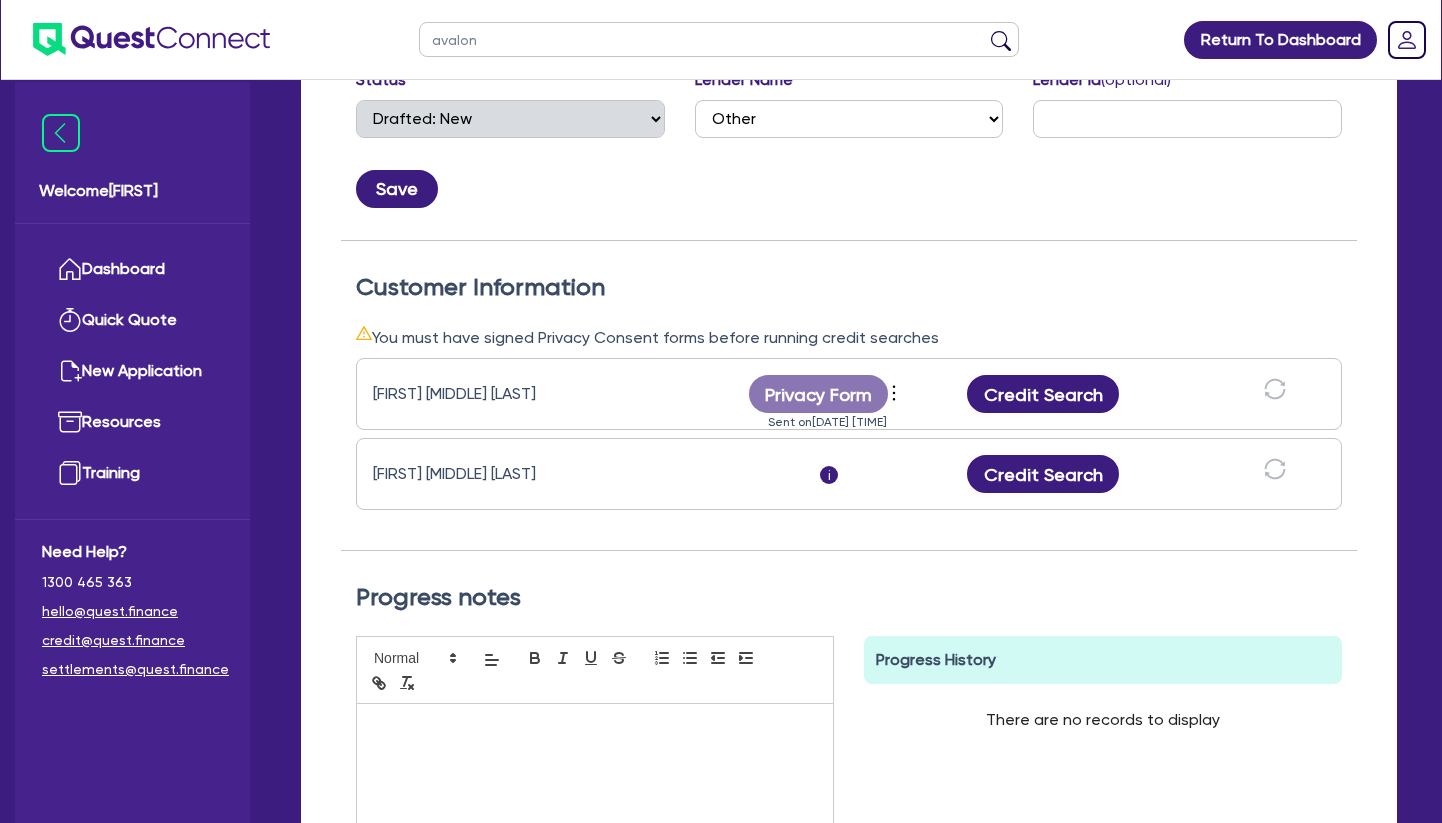 click at bounding box center (1001, 44) 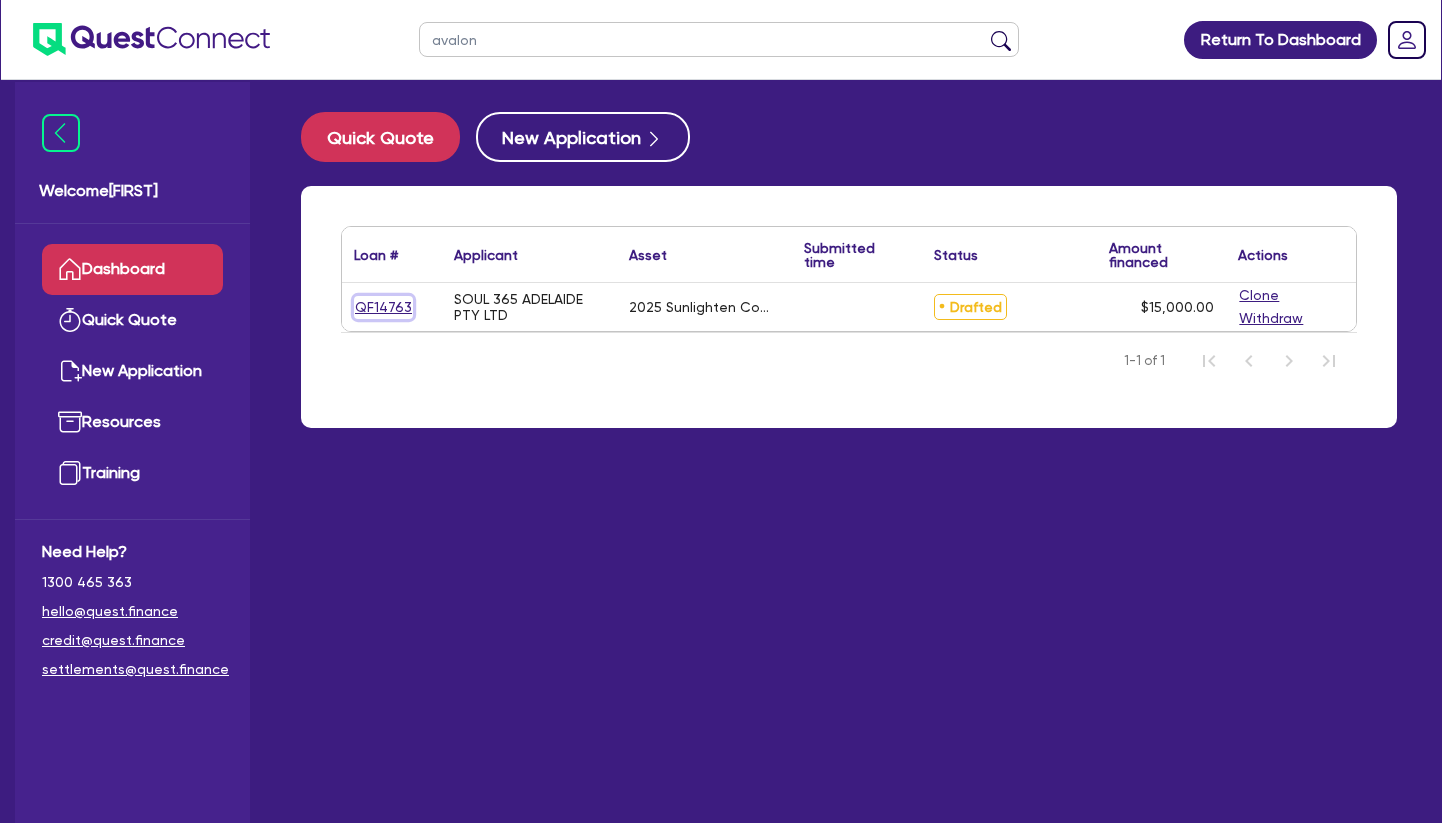 click on "QF14763" at bounding box center [383, 307] 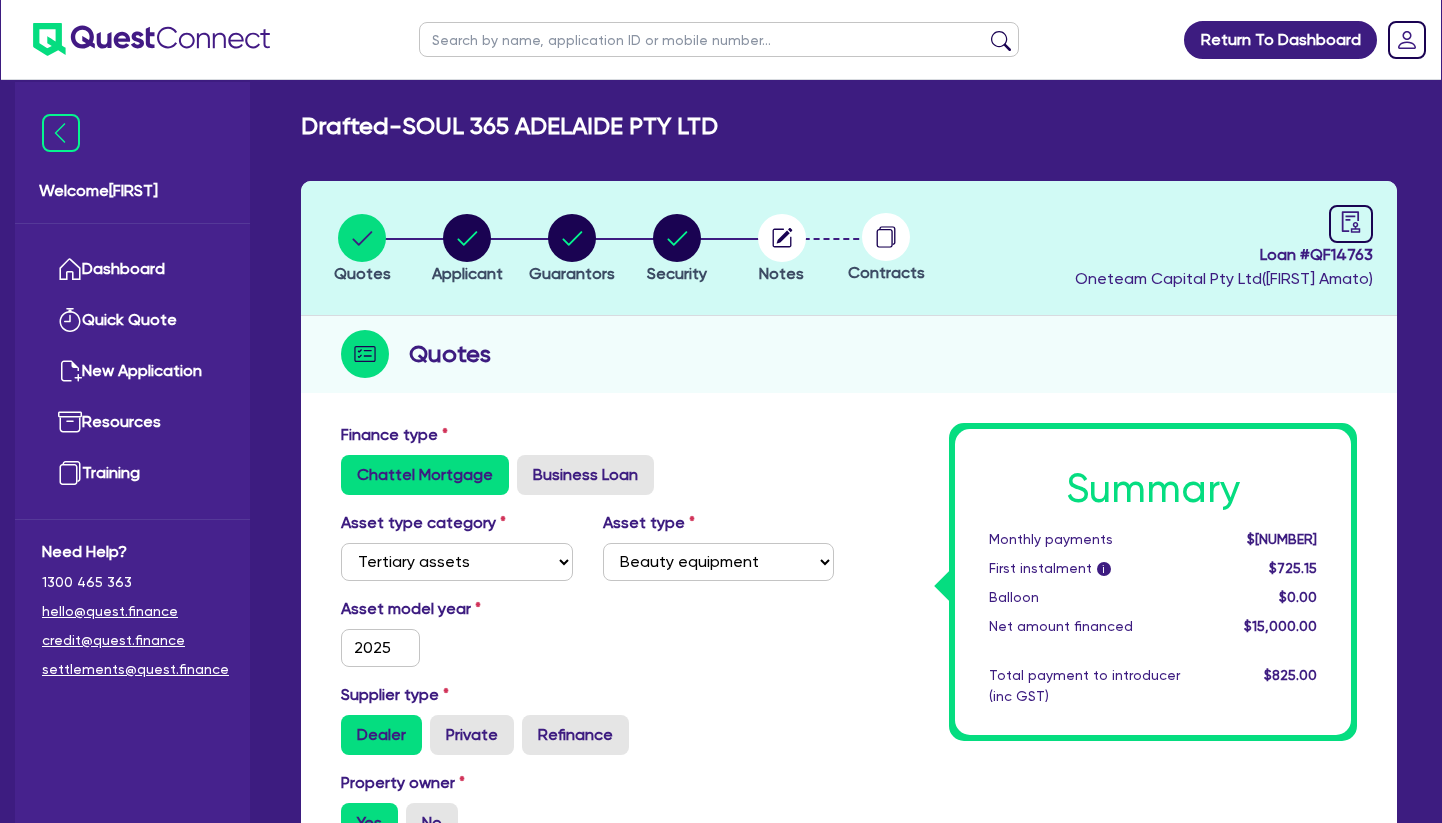 drag, startPoint x: 1371, startPoint y: 254, endPoint x: 1309, endPoint y: 248, distance: 62.289646 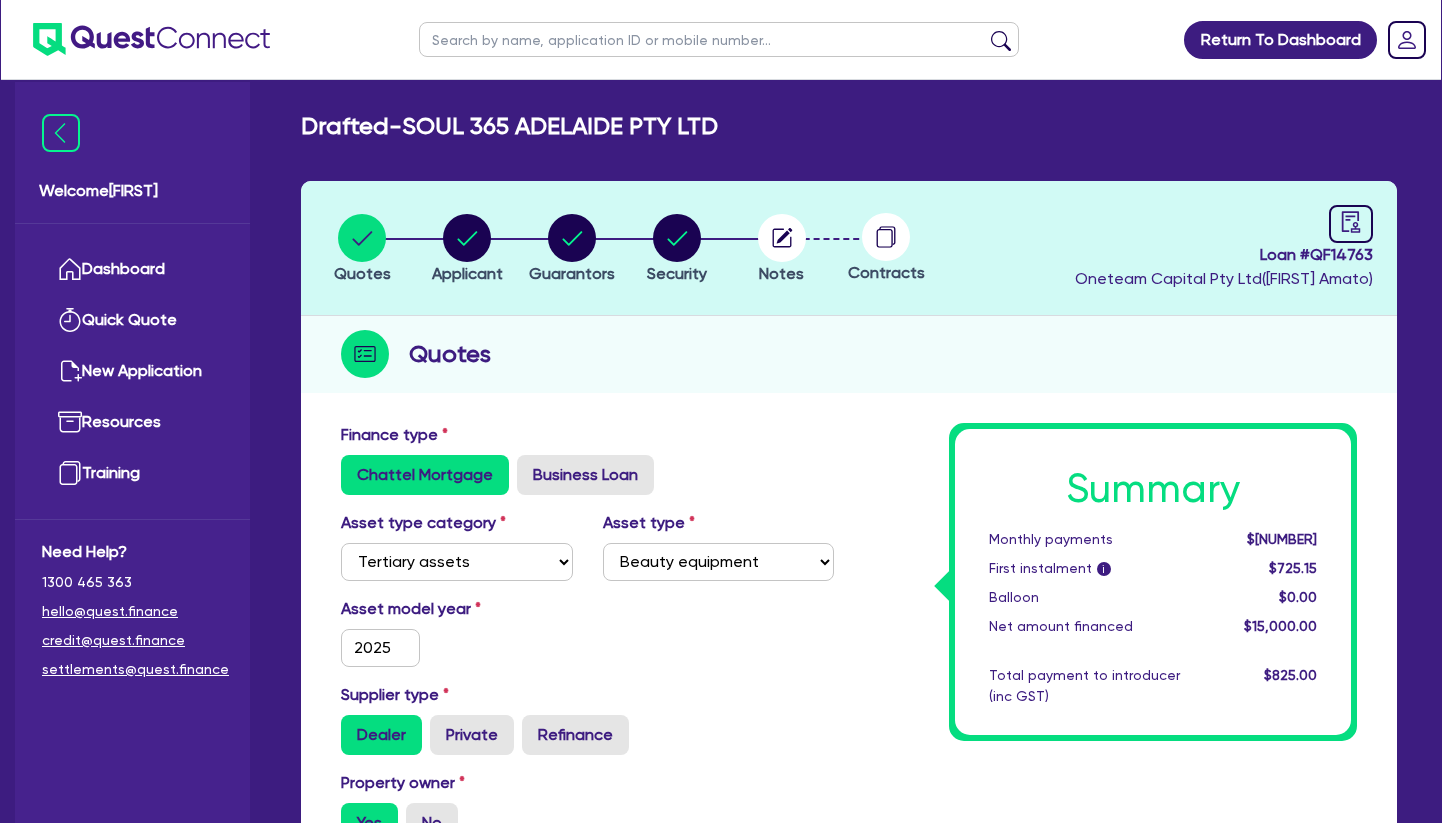 copy on "QF14763" 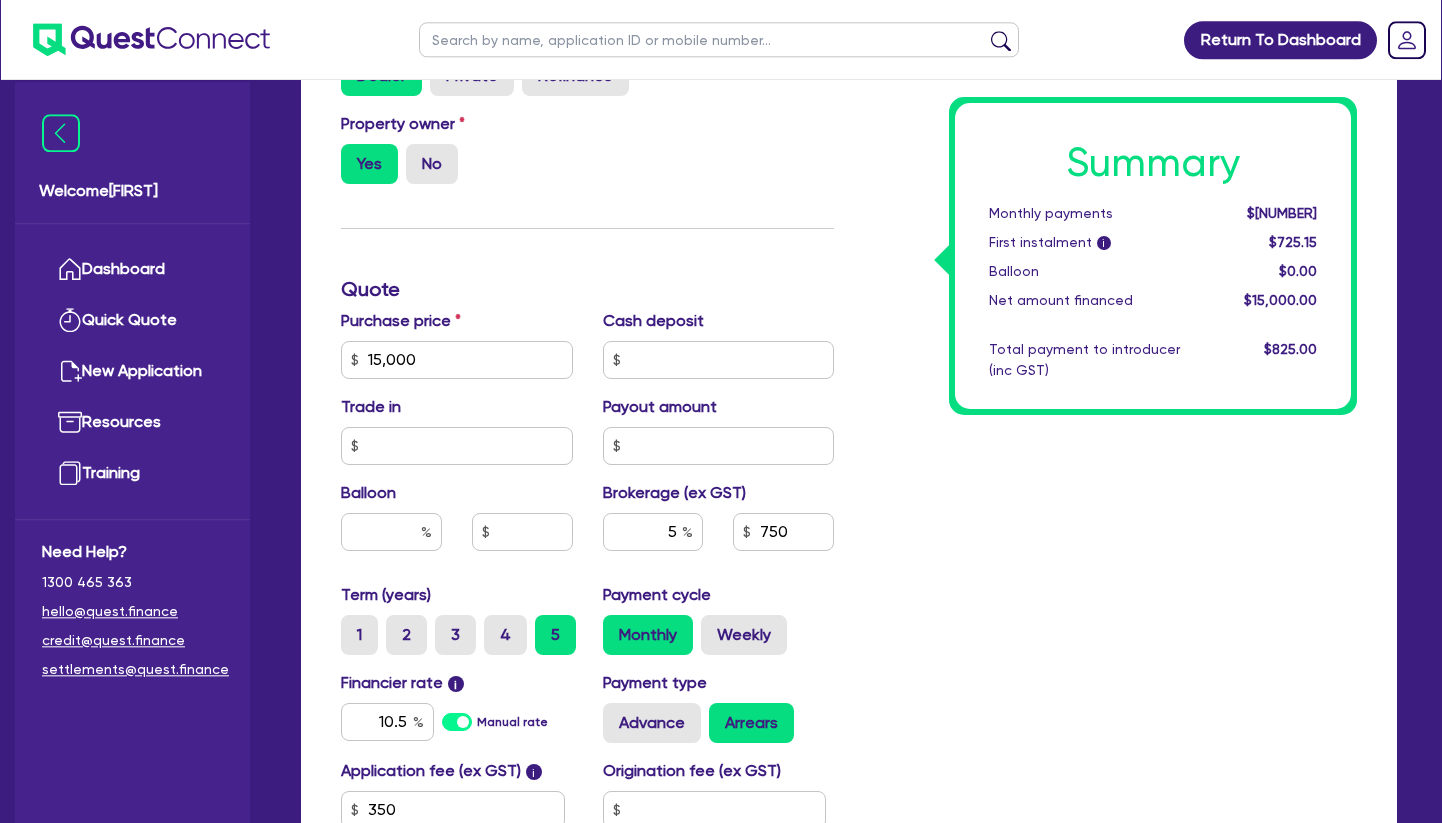 scroll, scrollTop: 714, scrollLeft: 0, axis: vertical 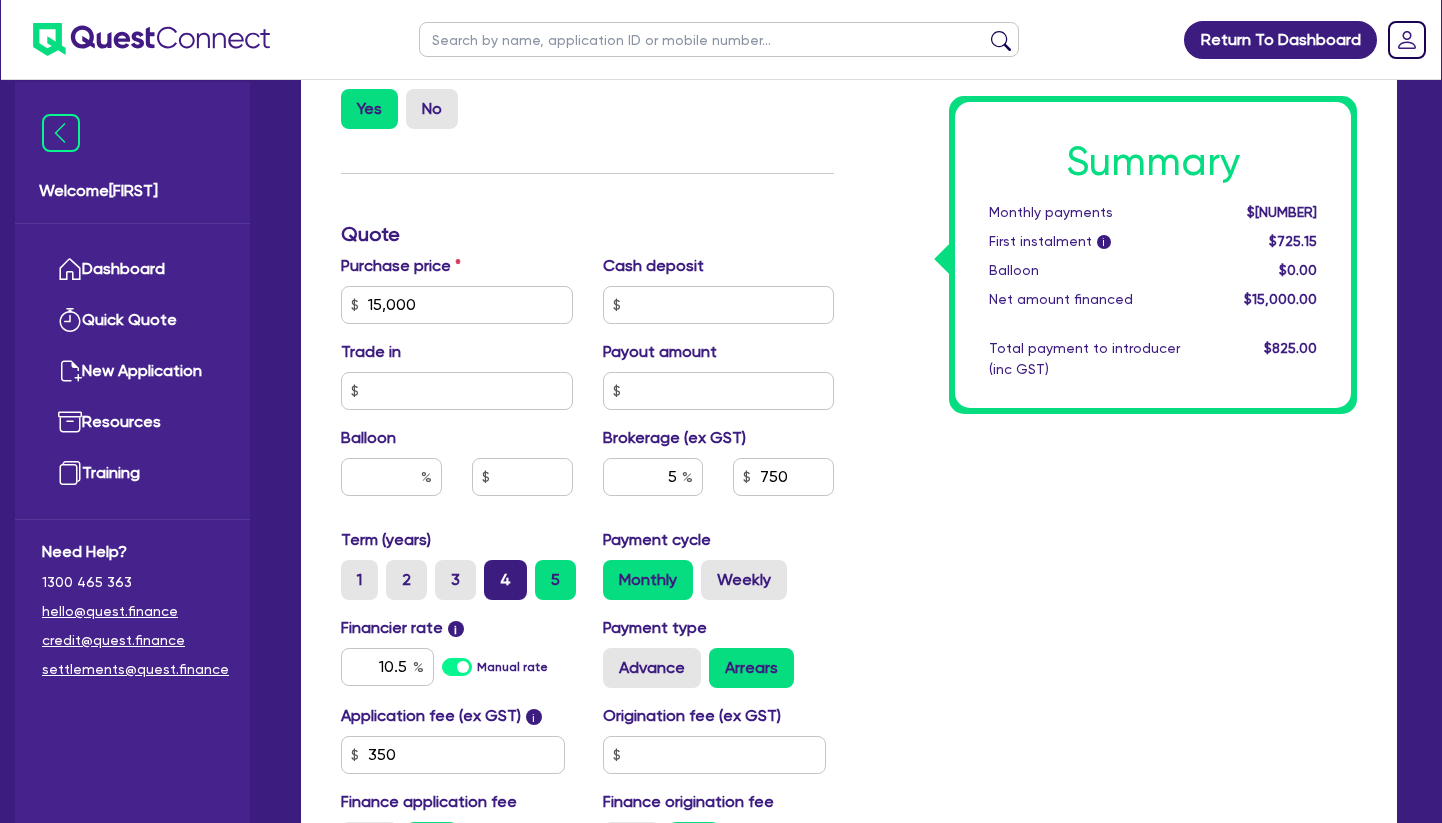 click on "4" at bounding box center [505, 580] 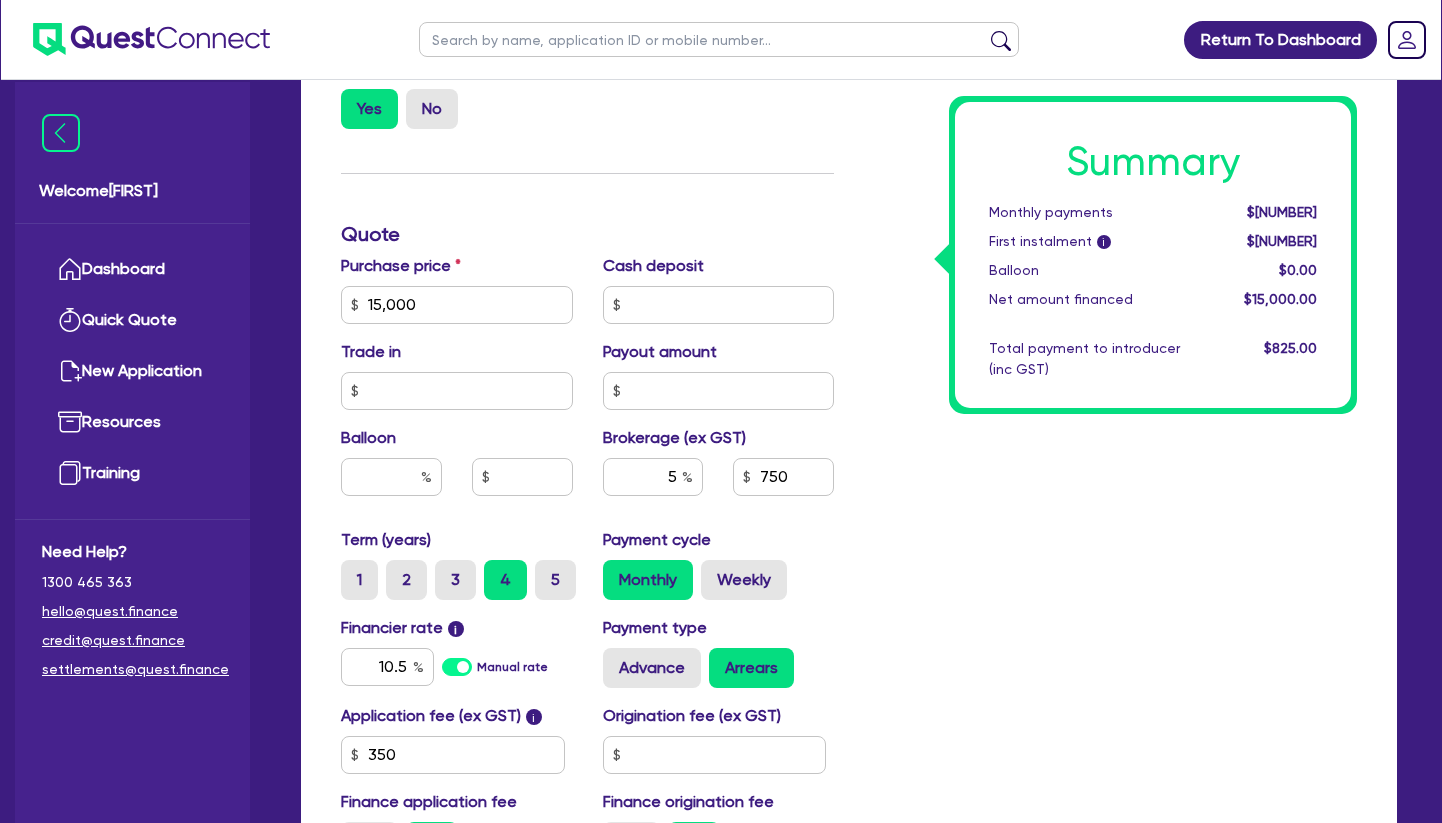 click on "Summary Monthly   payments $[NUMBER] First instalment i $[NUMBER] Balloon $[NUMBER] Net amount financed $[NUMBER] Total payment to introducer (inc GST) $[NUMBER]" at bounding box center [1110, 293] 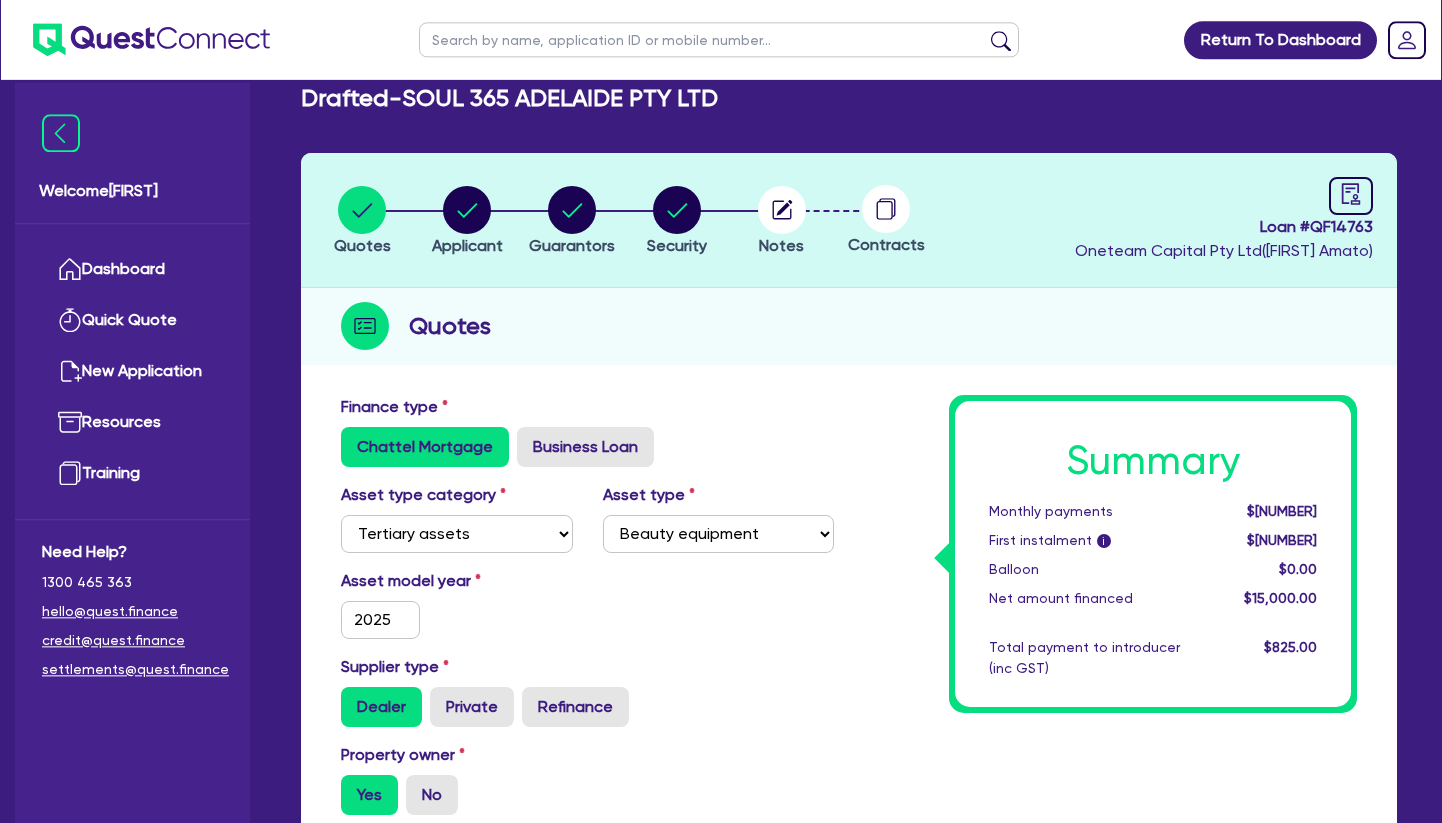 scroll, scrollTop: 0, scrollLeft: 0, axis: both 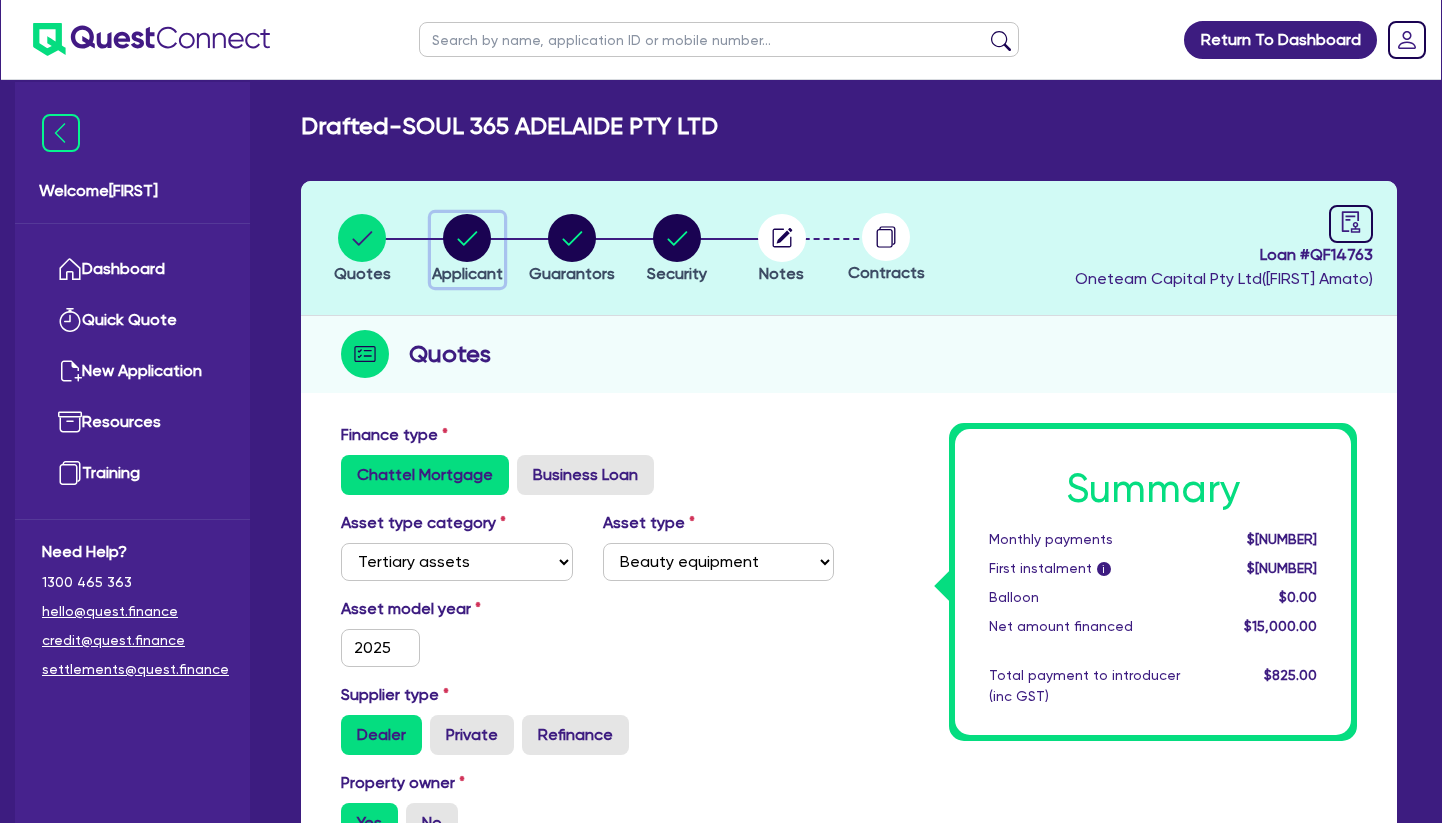 click 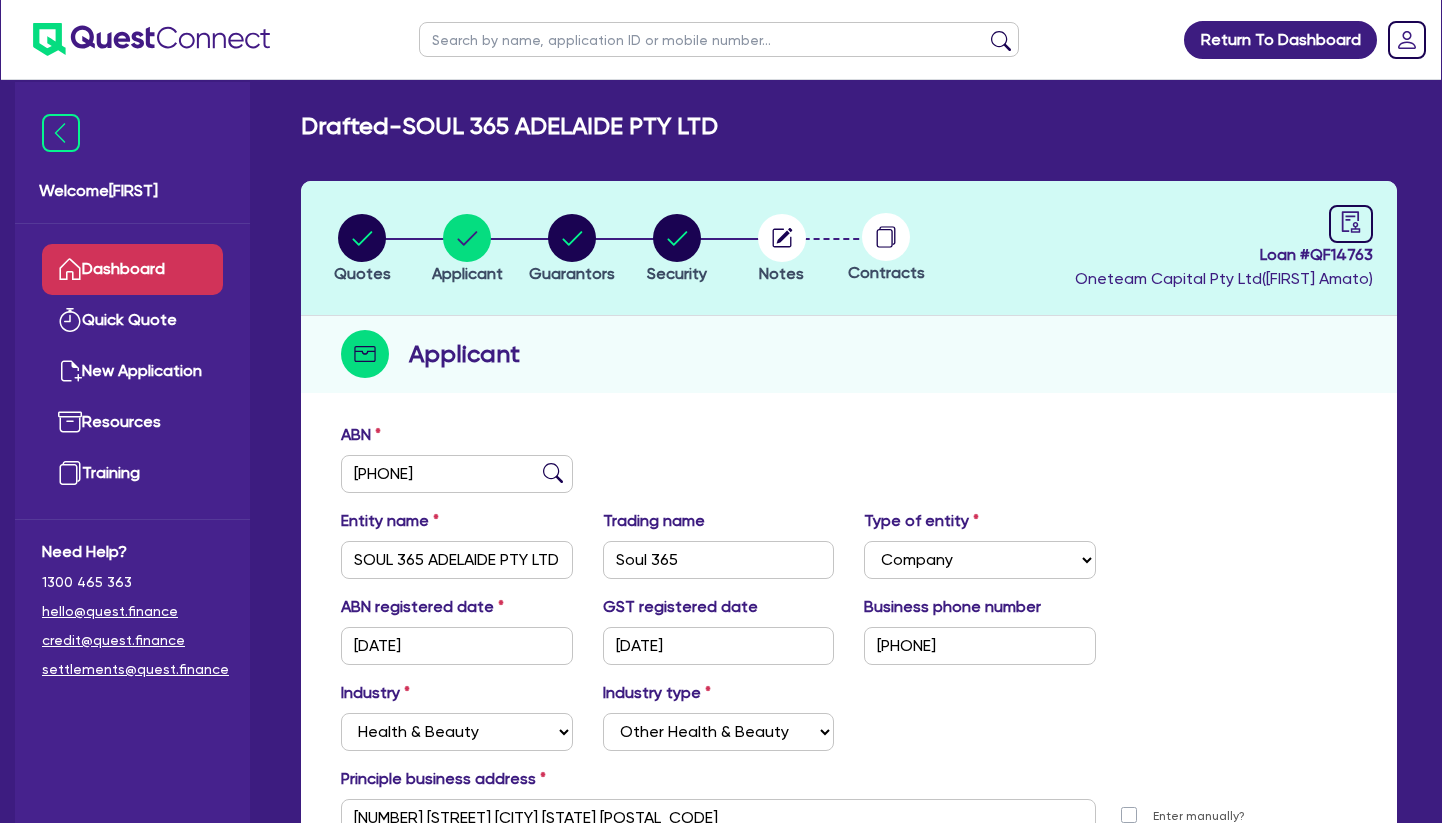click on "Dashboard" at bounding box center [132, 269] 